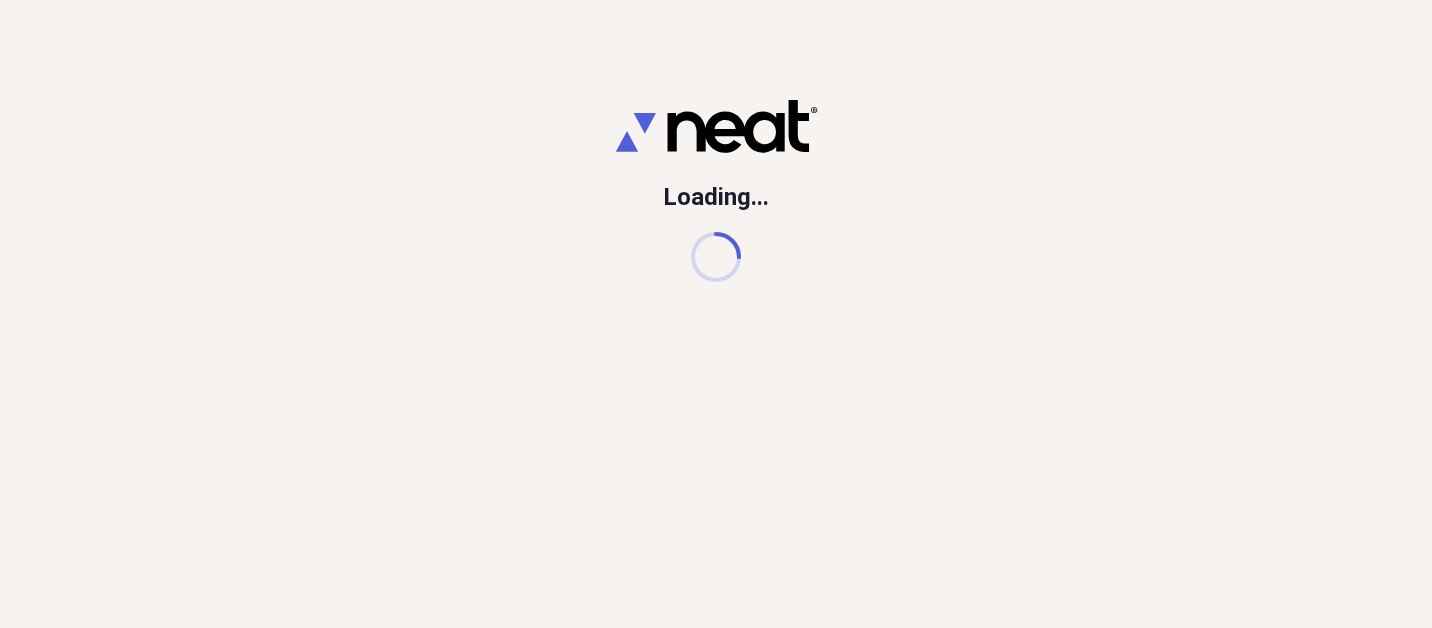 scroll, scrollTop: 0, scrollLeft: 0, axis: both 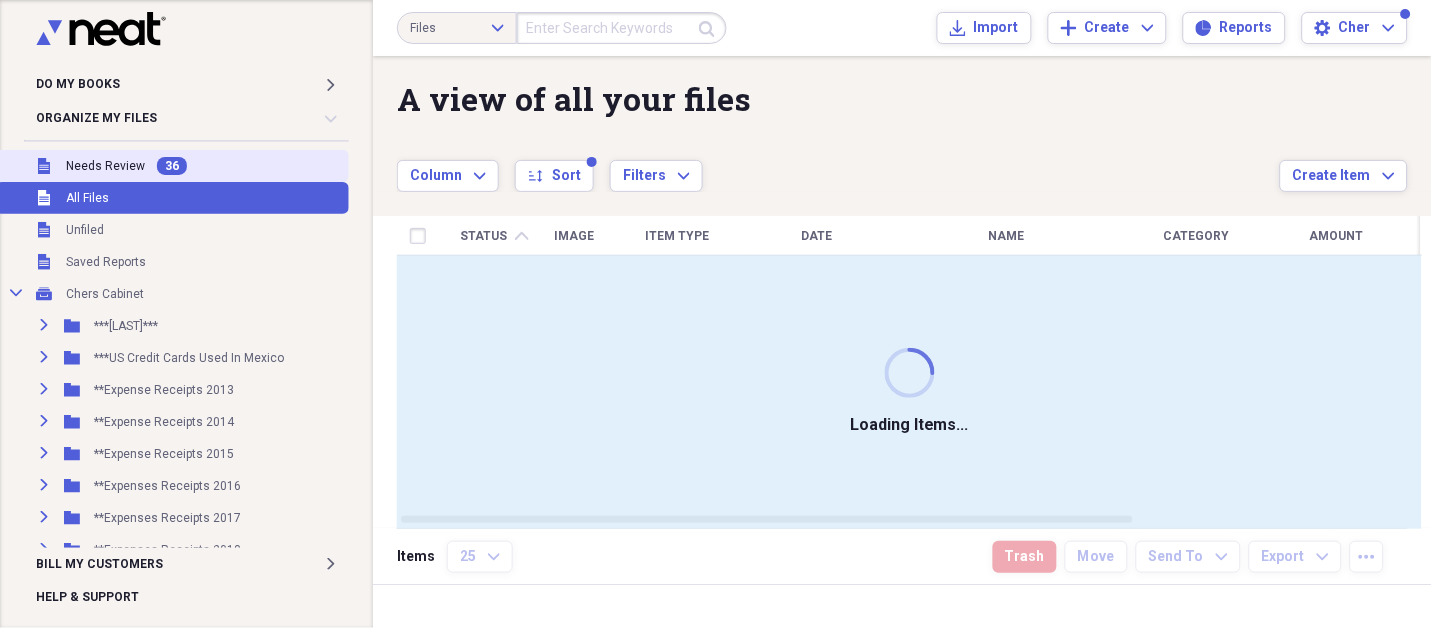 click on "Needs Review" at bounding box center (105, 166) 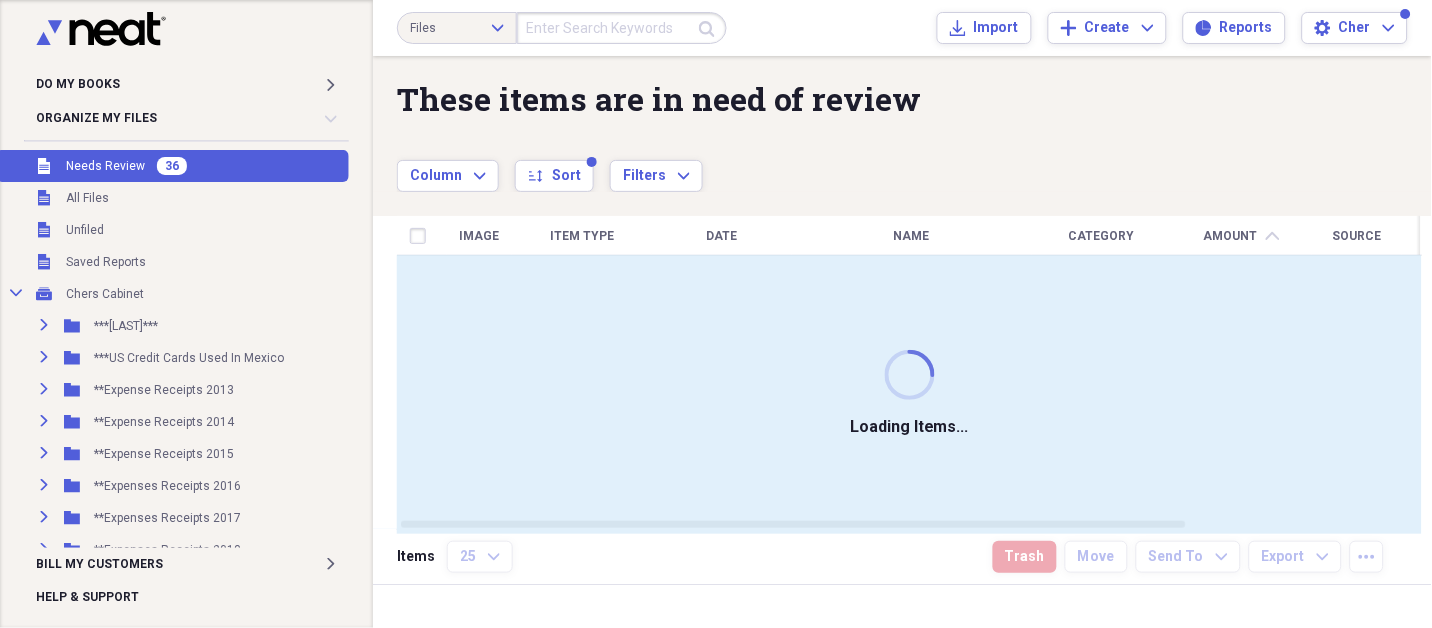 click on "Needs Review" at bounding box center [105, 166] 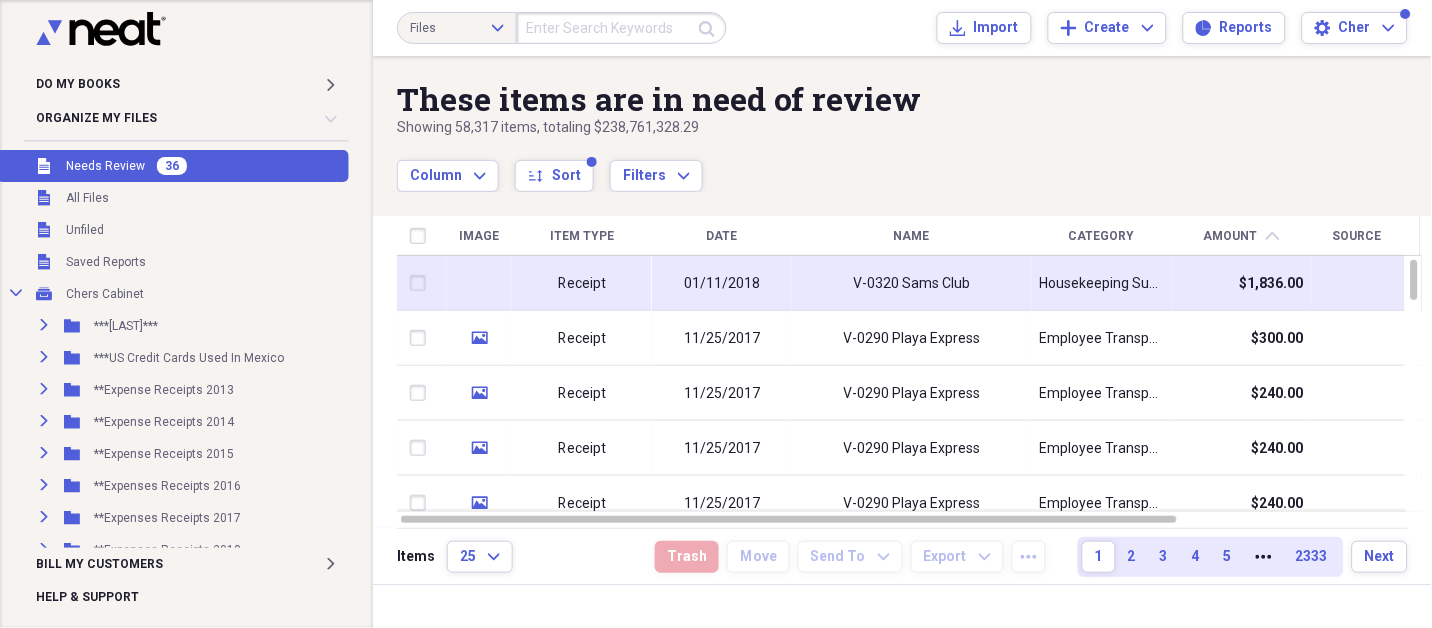 click on "Receipt" at bounding box center (582, 283) 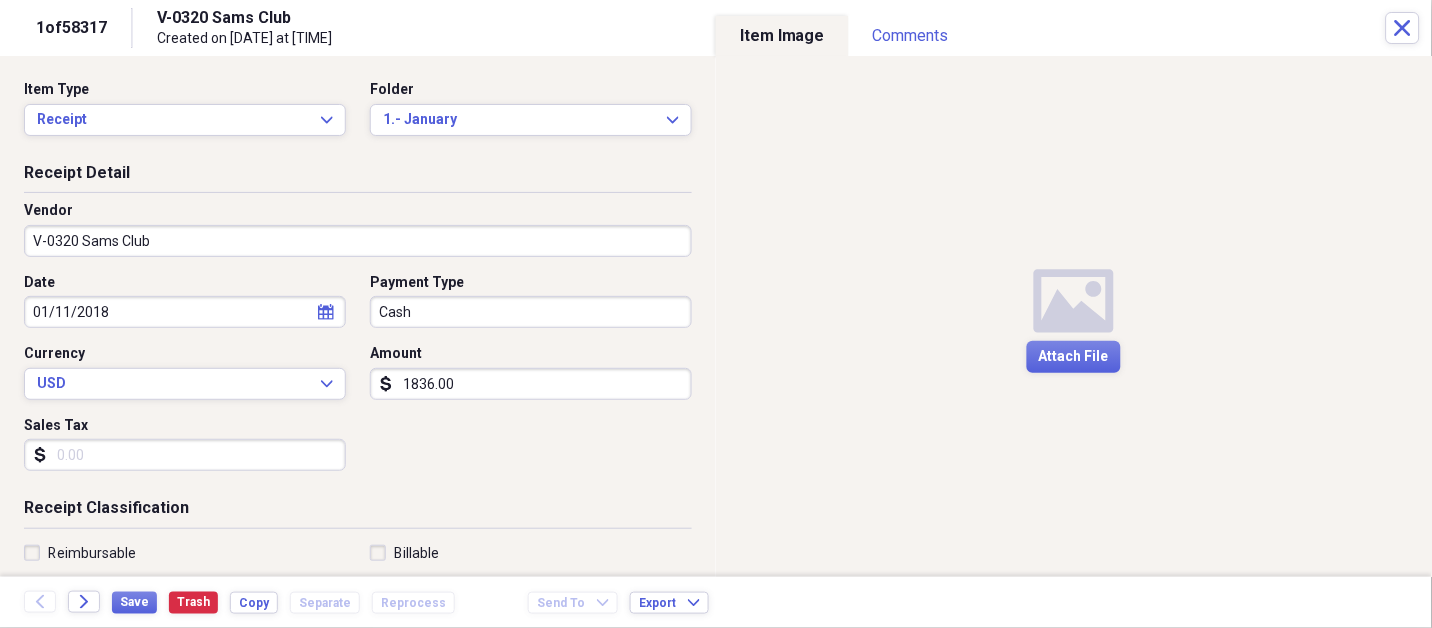click on "Do My Books Expand Organize My Files 36 Collapse Unfiled Needs Review 36 Unfiled All Files Unfiled Unfiled Unfiled Saved Reports Collapse My Cabinet Chers Cabinet Add Folder Expand Folder ***[LAST]*** Add Folder Expand Folder ***US Credit Cards Used In Mexico Add Folder Expand Folder **Expense Receipts 2013 Add Folder Expand Folder **Expense Receipts 2014 Add Folder Expand Folder **Expense Receipts 2015 Add Folder Expand Folder **Expenses Receipts 2016 Add Folder Expand Folder **Expenses Receipts 2017 Add Folder Expand Folder **Expenses Receipts 2018 Add Folder Expand Folder **Expenses Receipts 2019 Add Folder Expand Folder **Expenses Receipts 2020 Add Folder Expand Folder **Expenses Receipts 2021 Add Folder Expand Folder **Expenses Receipts 2022 Add Folder Expand Folder **EXPENSES RECEIPTS 2023** Add Folder Expand Folder **EXPENSES RECEIPTS 2024** Add Folder Collapse Open Folder **EXPENSES RECEIPTS 2025** Add Folder Folder 1.-ENERO Add Folder Folder 2.-FEBRERO Add Folder Folder 3.-MARZO Add Folder Folder 25" at bounding box center (716, 314) 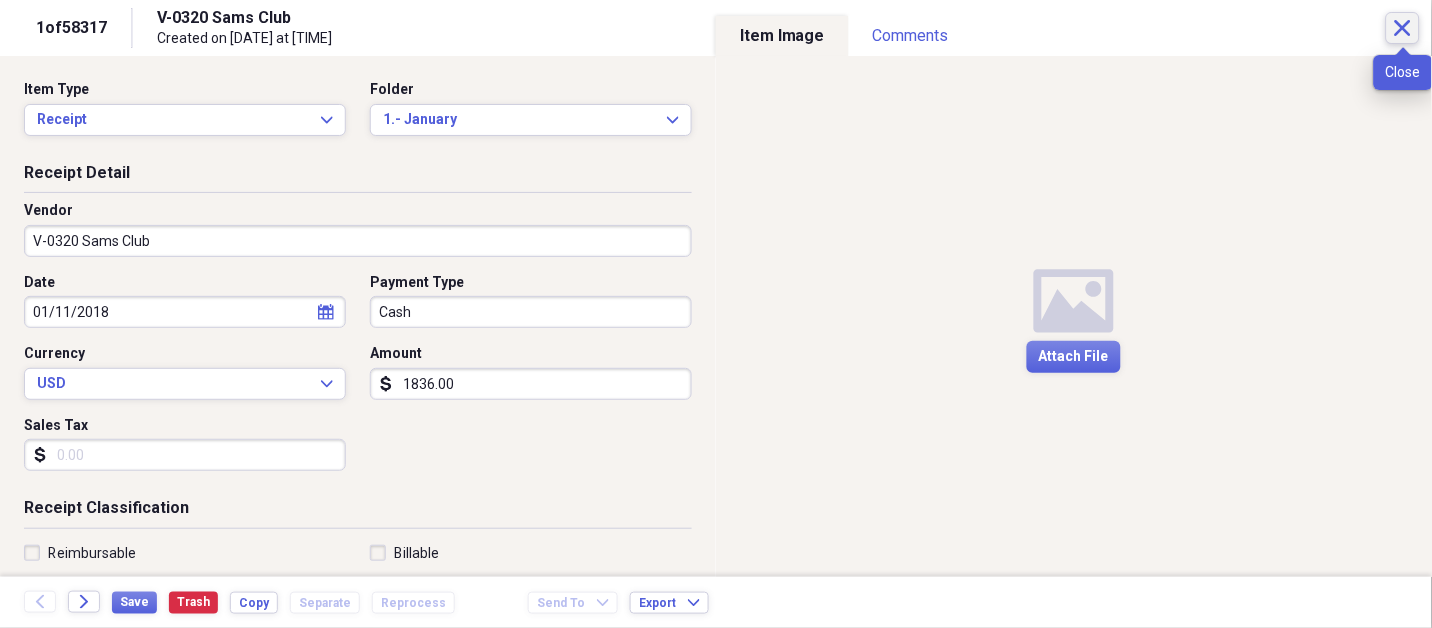 click on "Close" 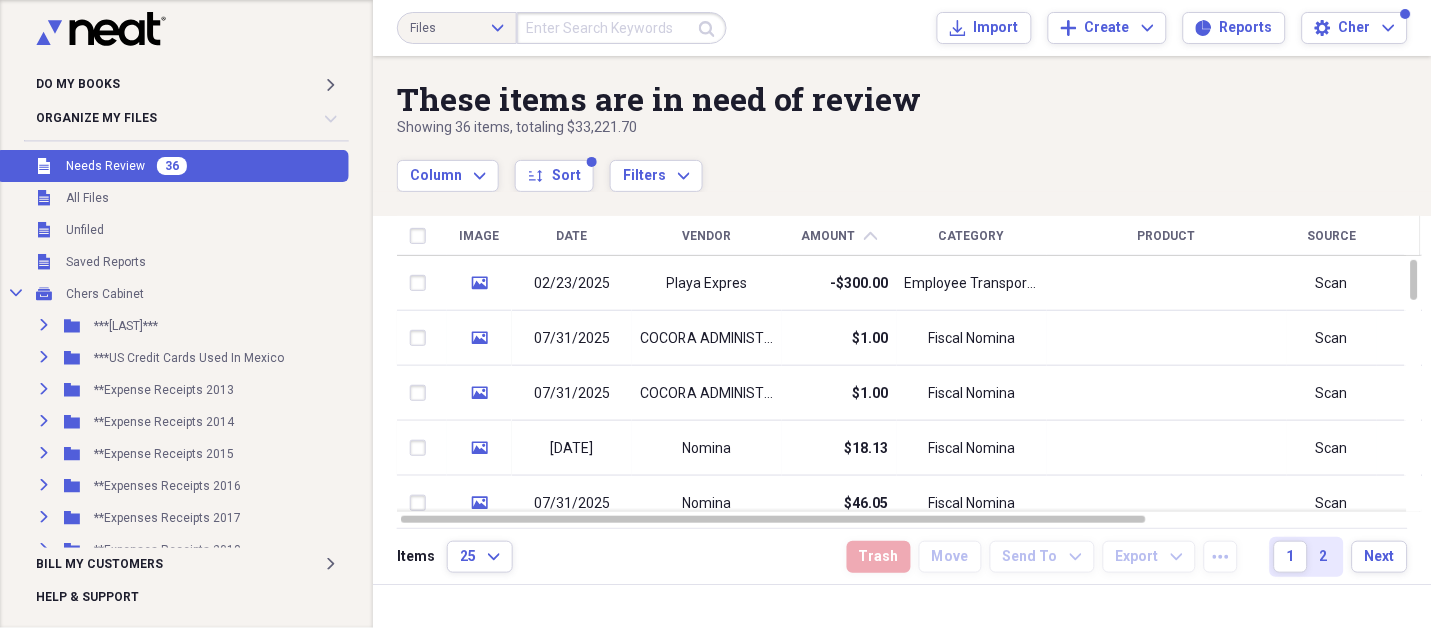 click on "Unfiled Needs Review 36" at bounding box center (172, 166) 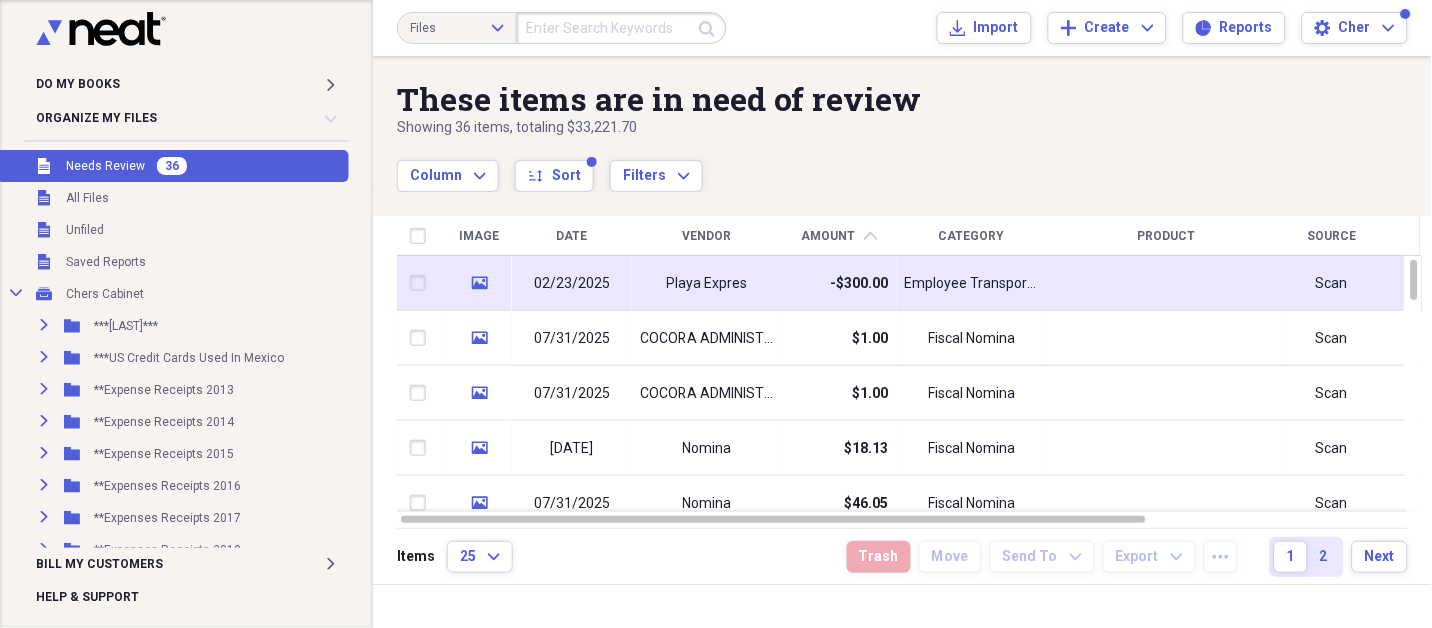 click on "Employee Transportation" at bounding box center (972, 283) 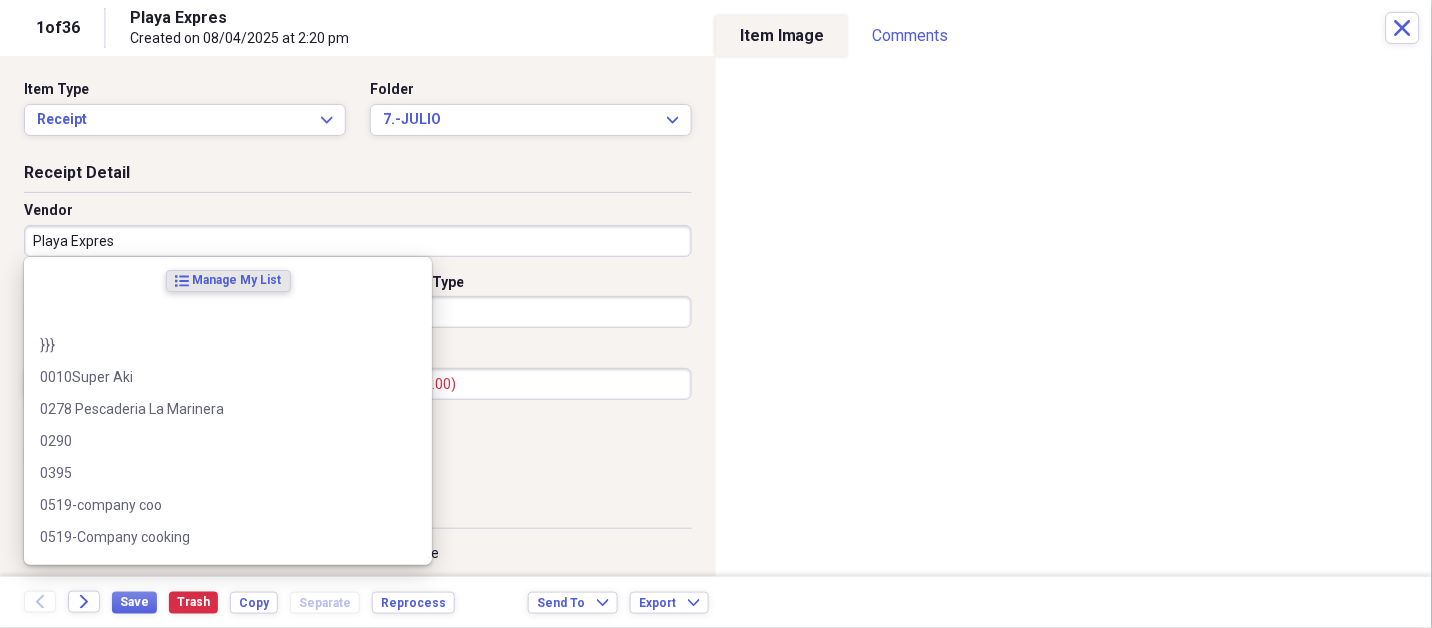 click on "Playa Expres" at bounding box center (358, 241) 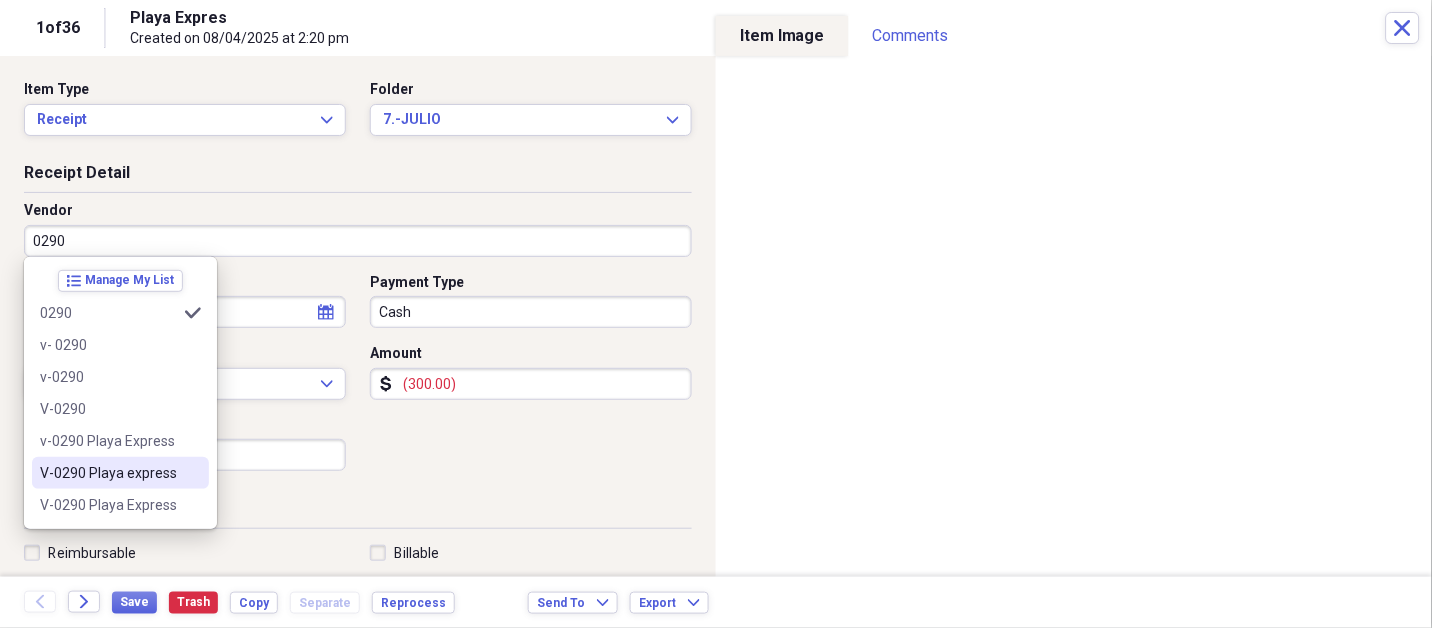 type on "V-0290 Playa express" 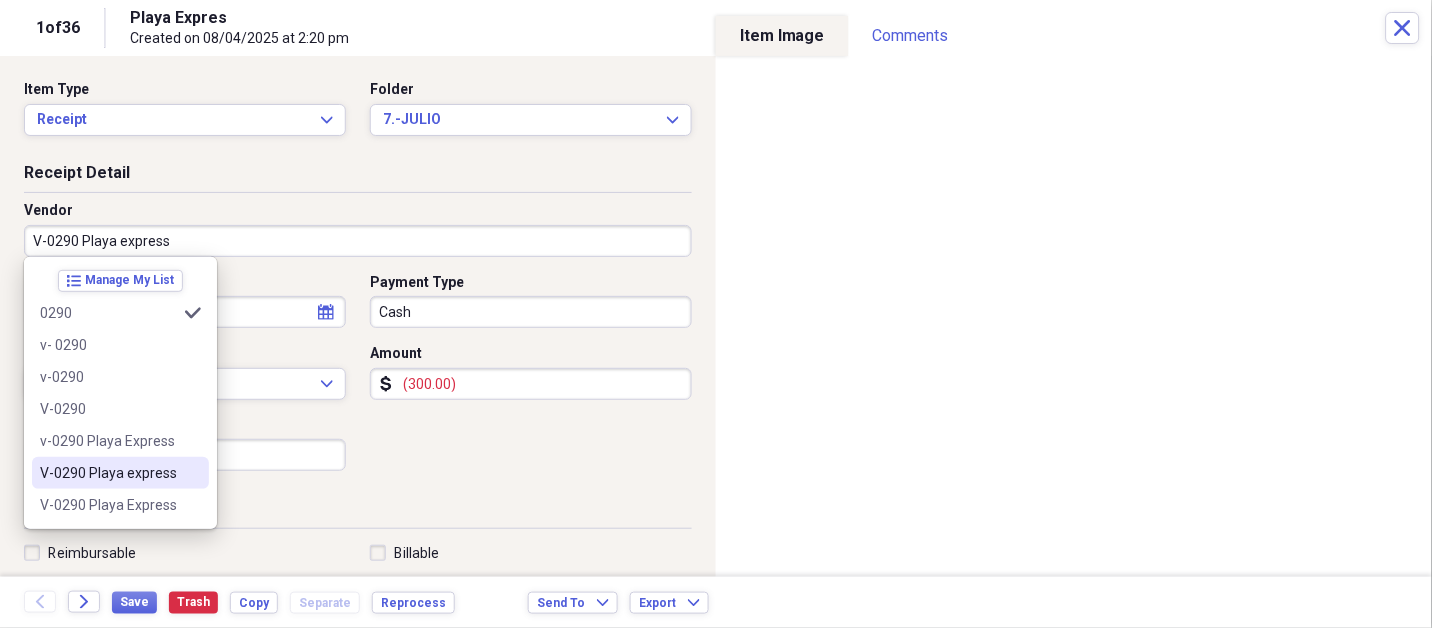 select on "1" 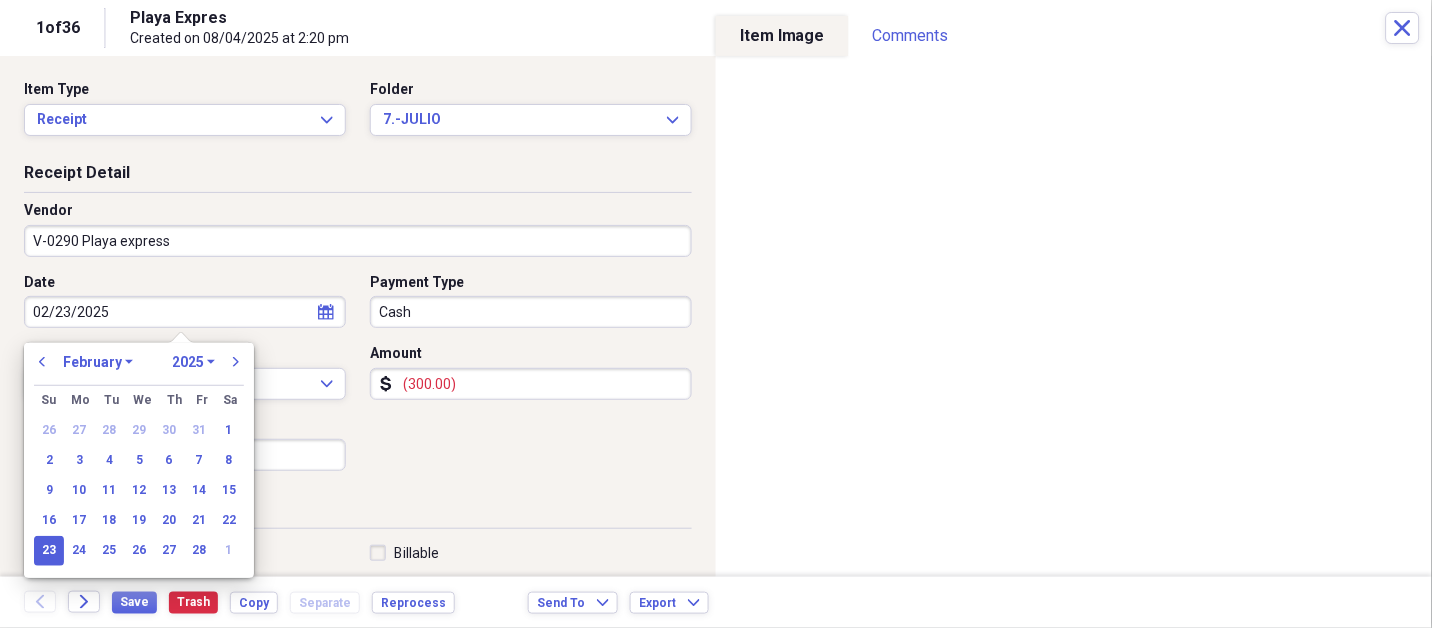 click on "January February March April May June July August September October November December" at bounding box center [98, 362] 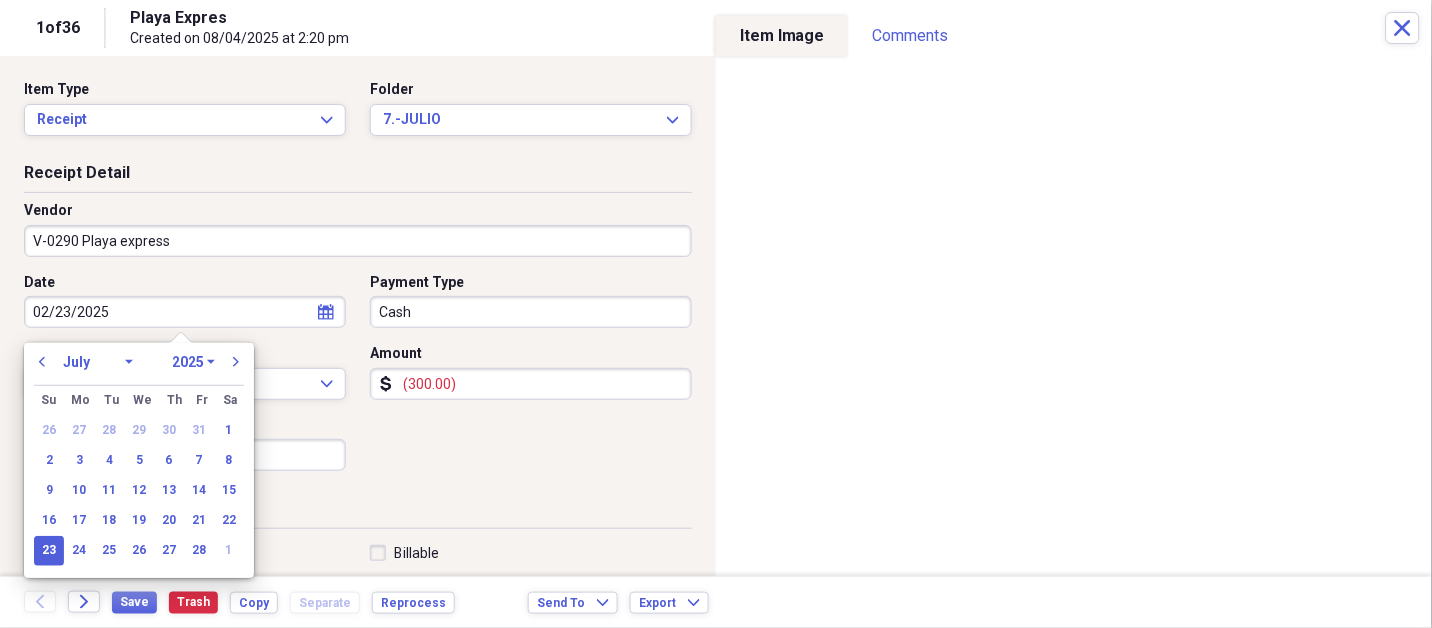 click on "January February March April May June July August September October November December" at bounding box center (98, 362) 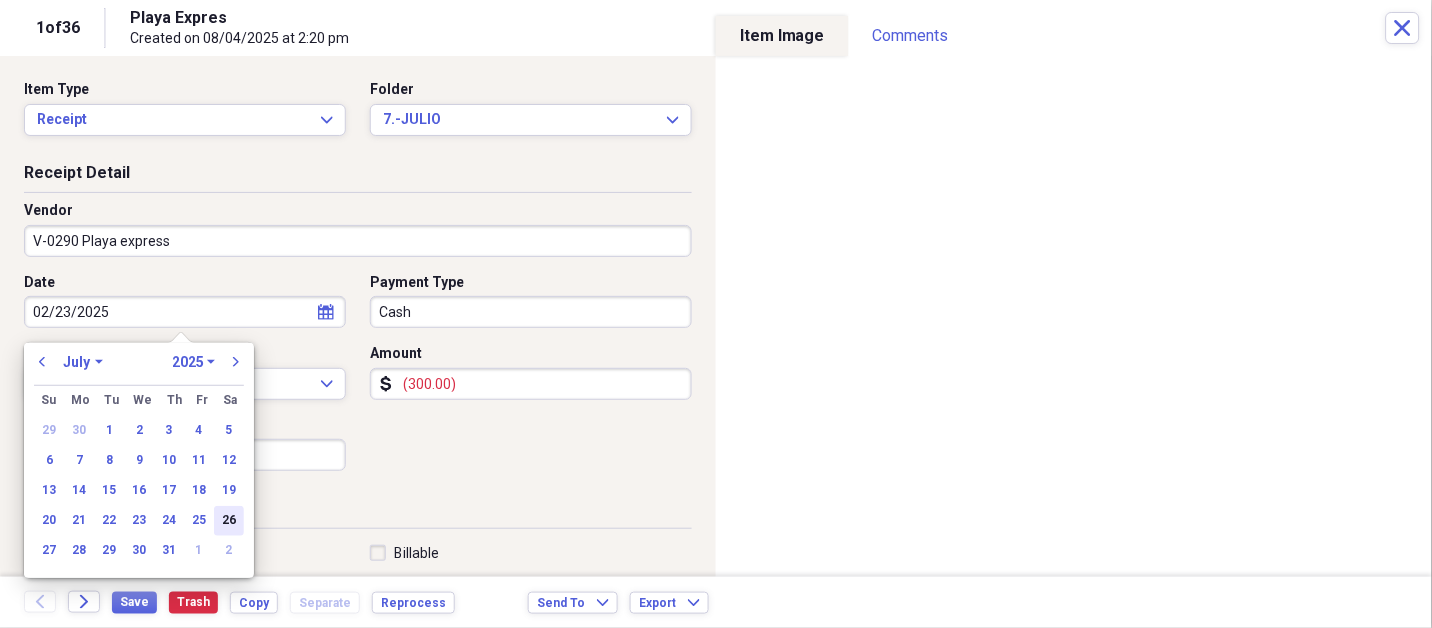 click on "26" at bounding box center (229, 521) 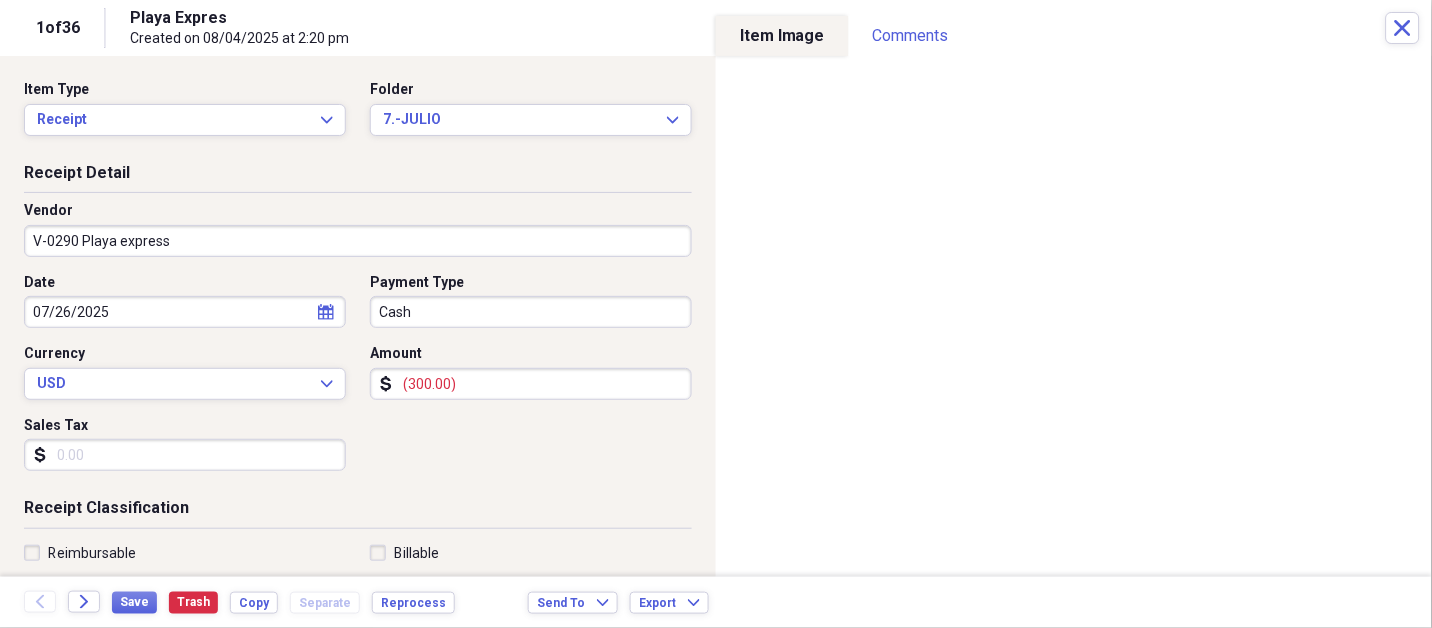 type 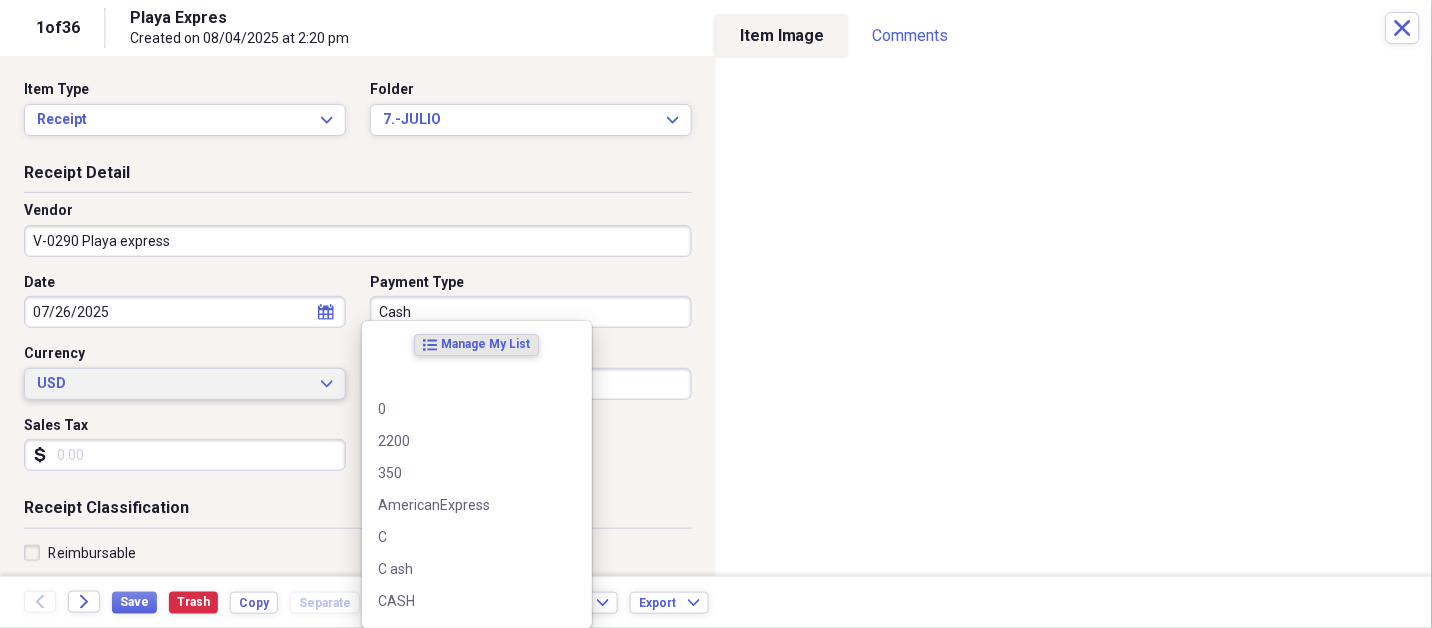 type 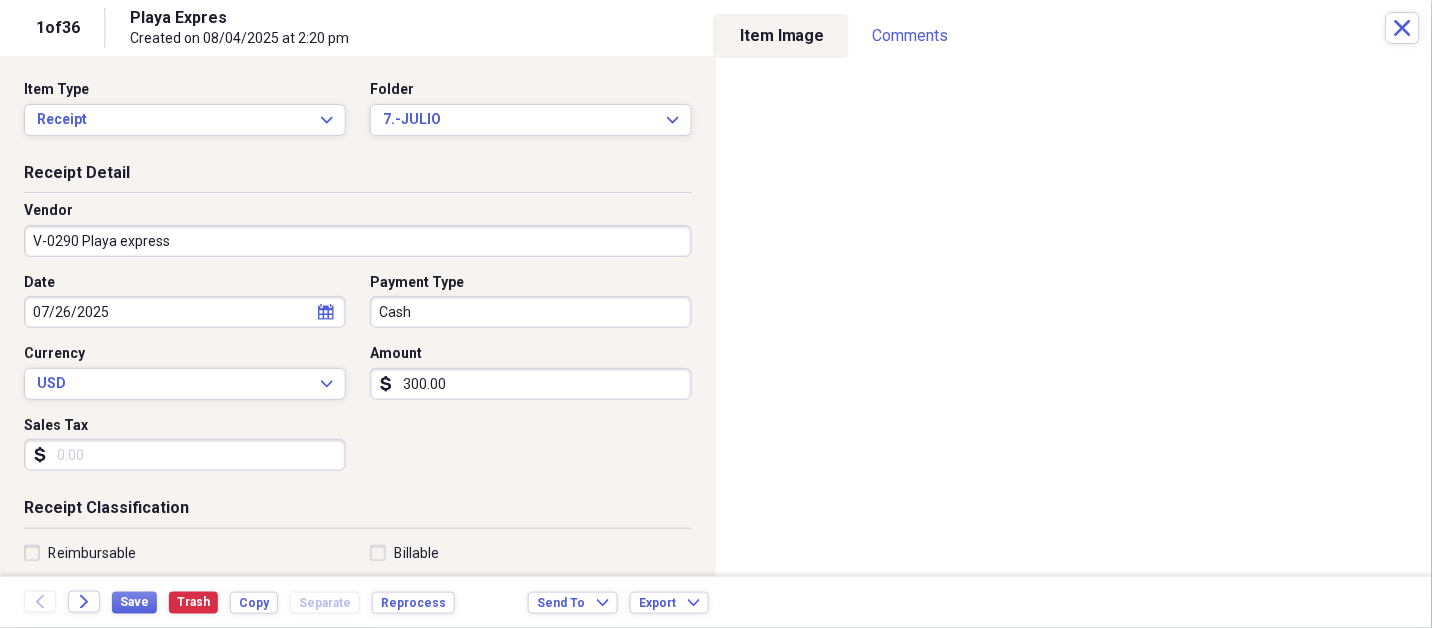 type on "300.00" 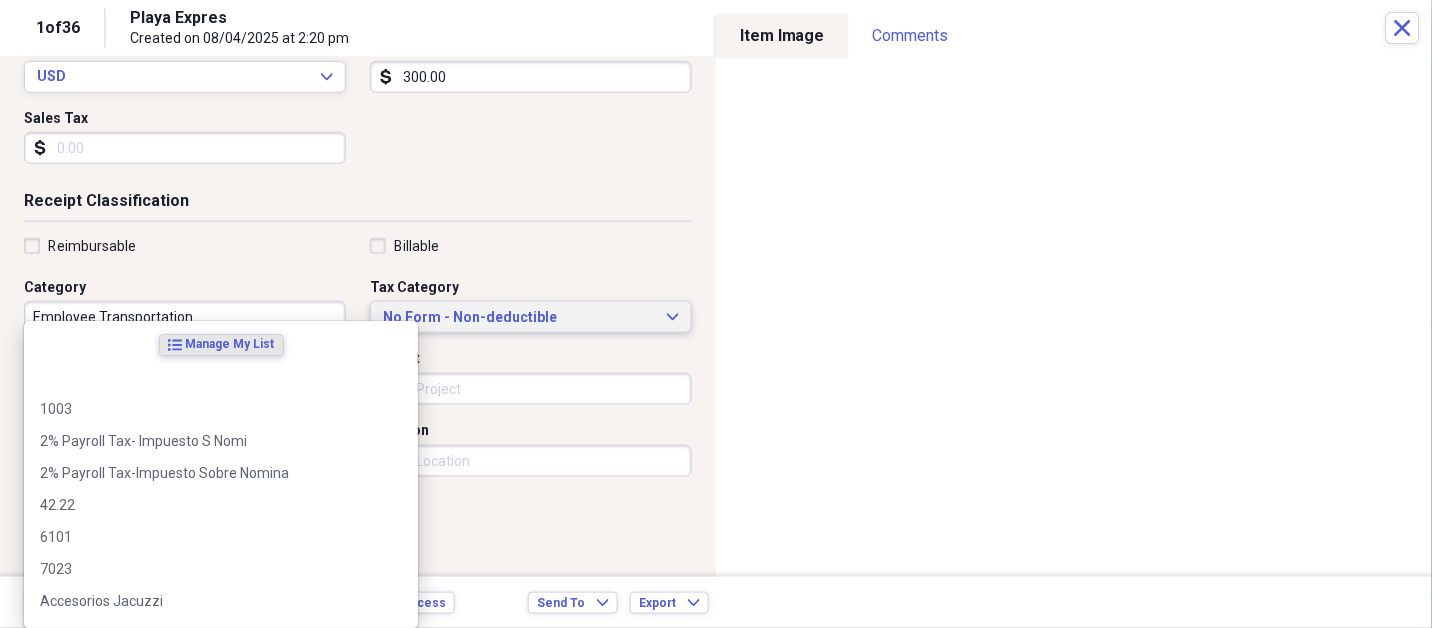 type 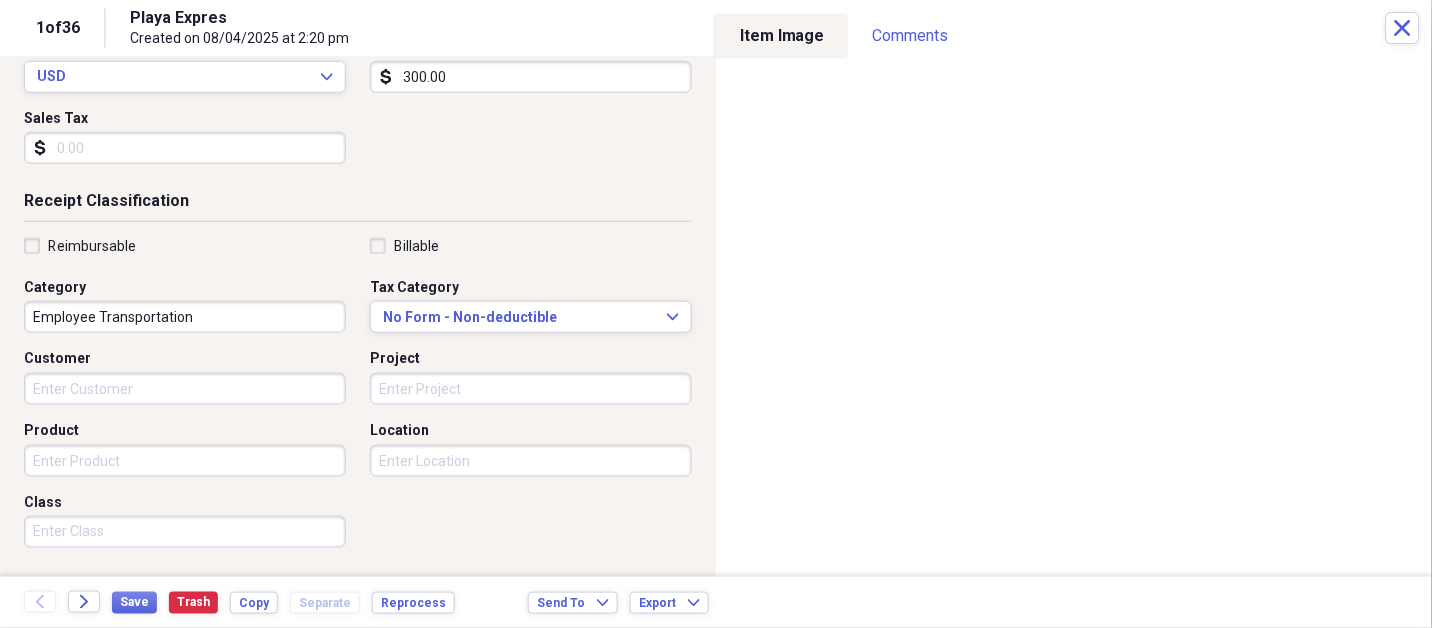 scroll, scrollTop: 497, scrollLeft: 0, axis: vertical 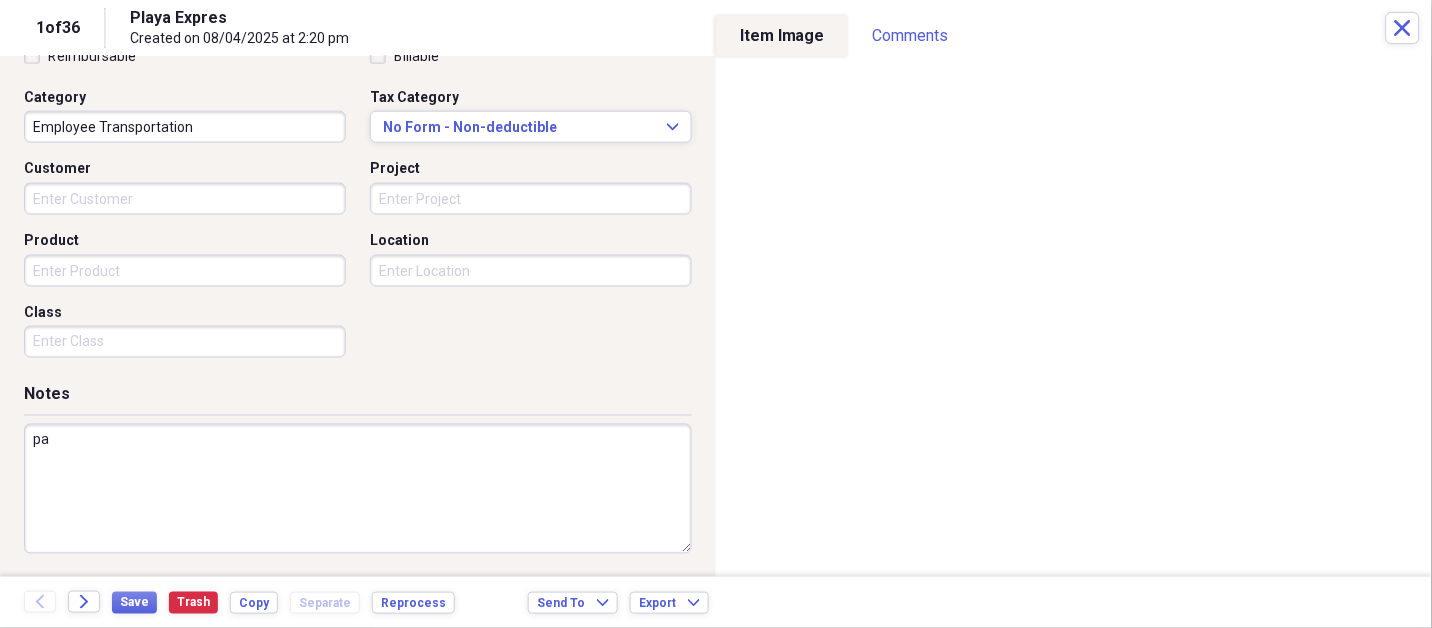 type on "p" 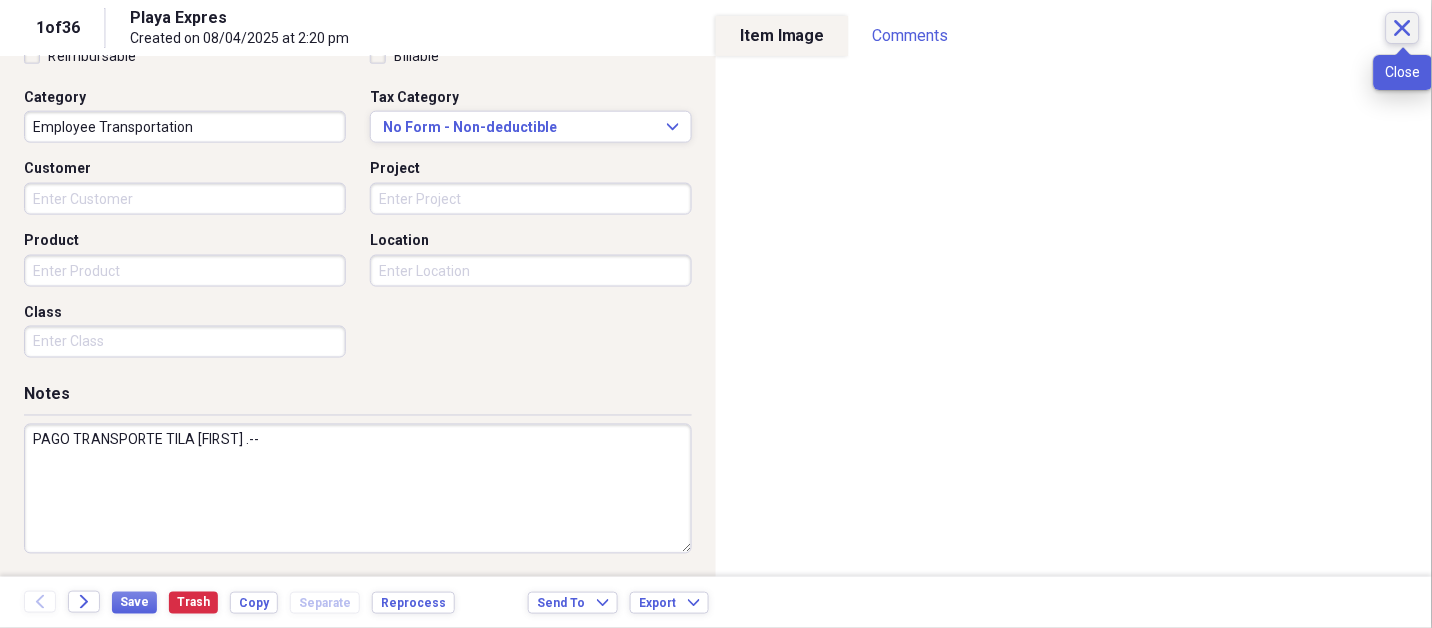 type on "PAGO TRANSPORTE TILA [FIRST] .--" 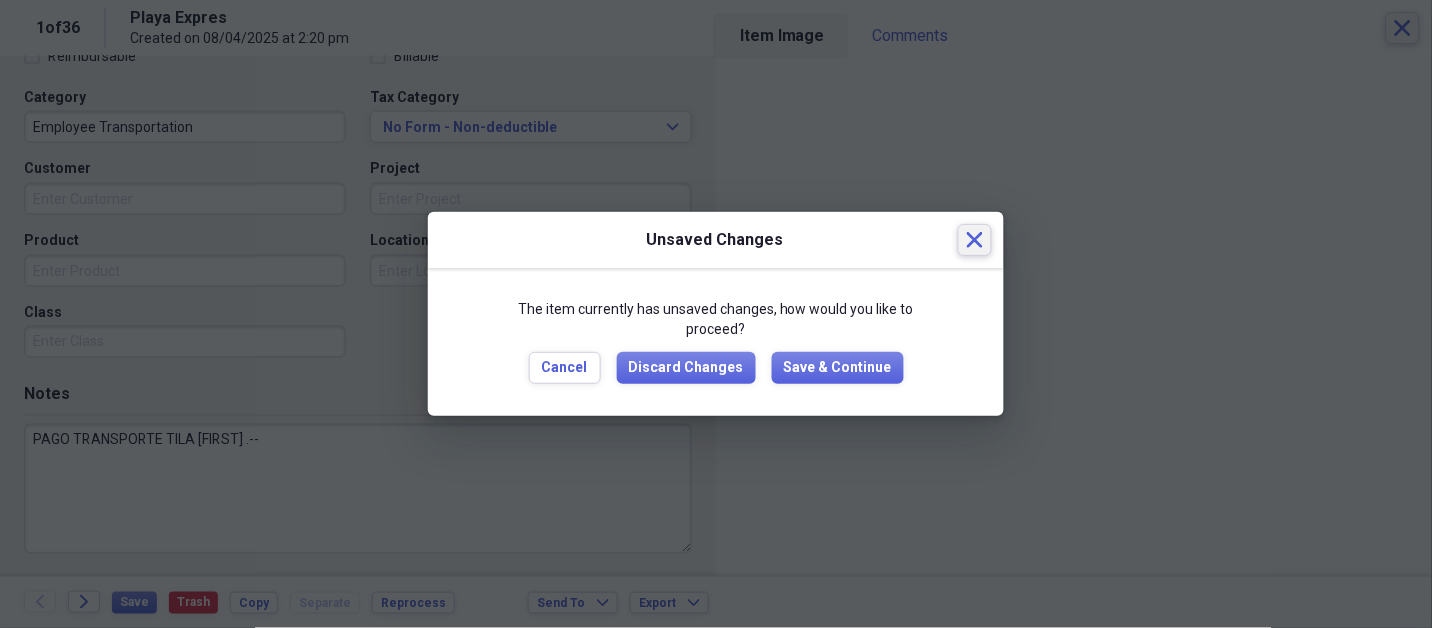type 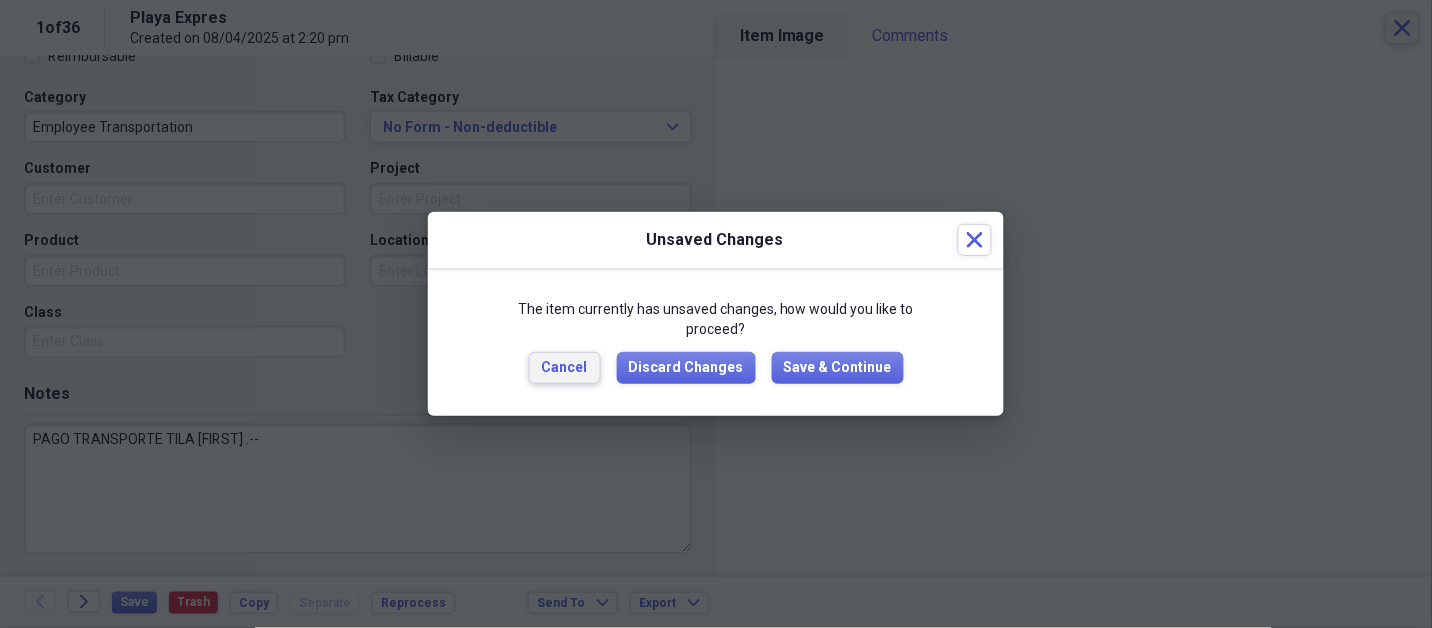 type 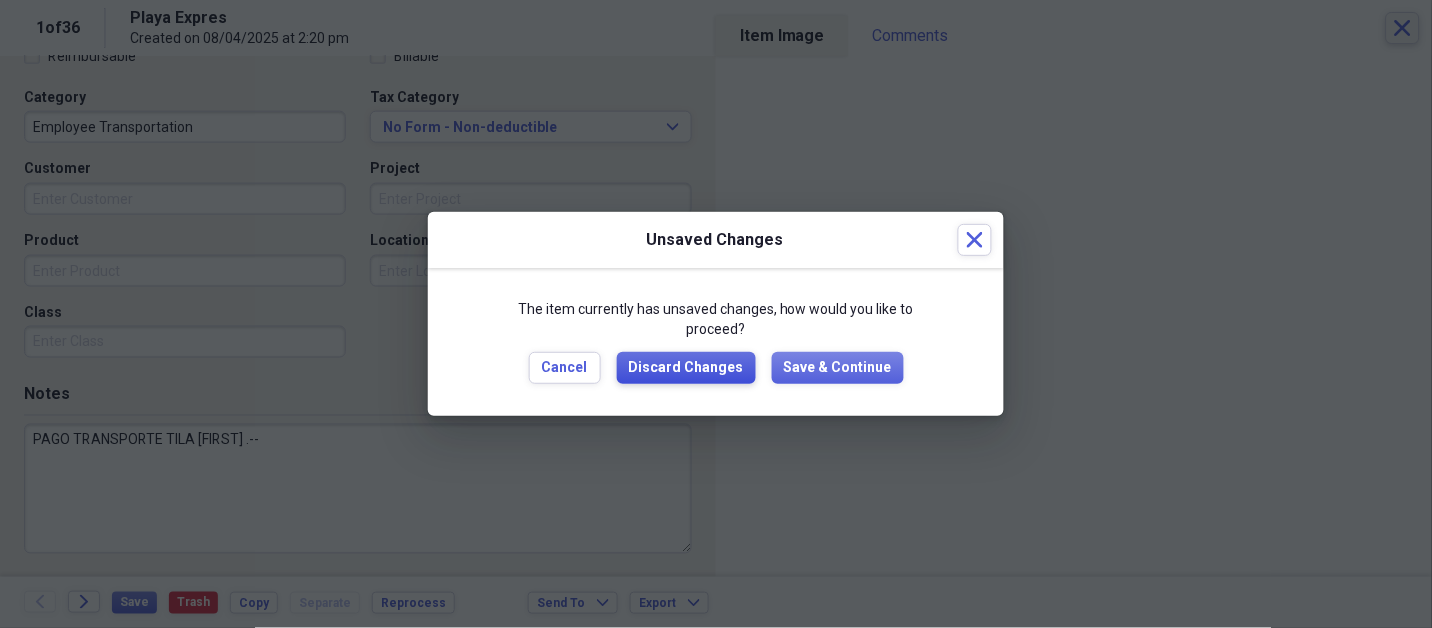 type 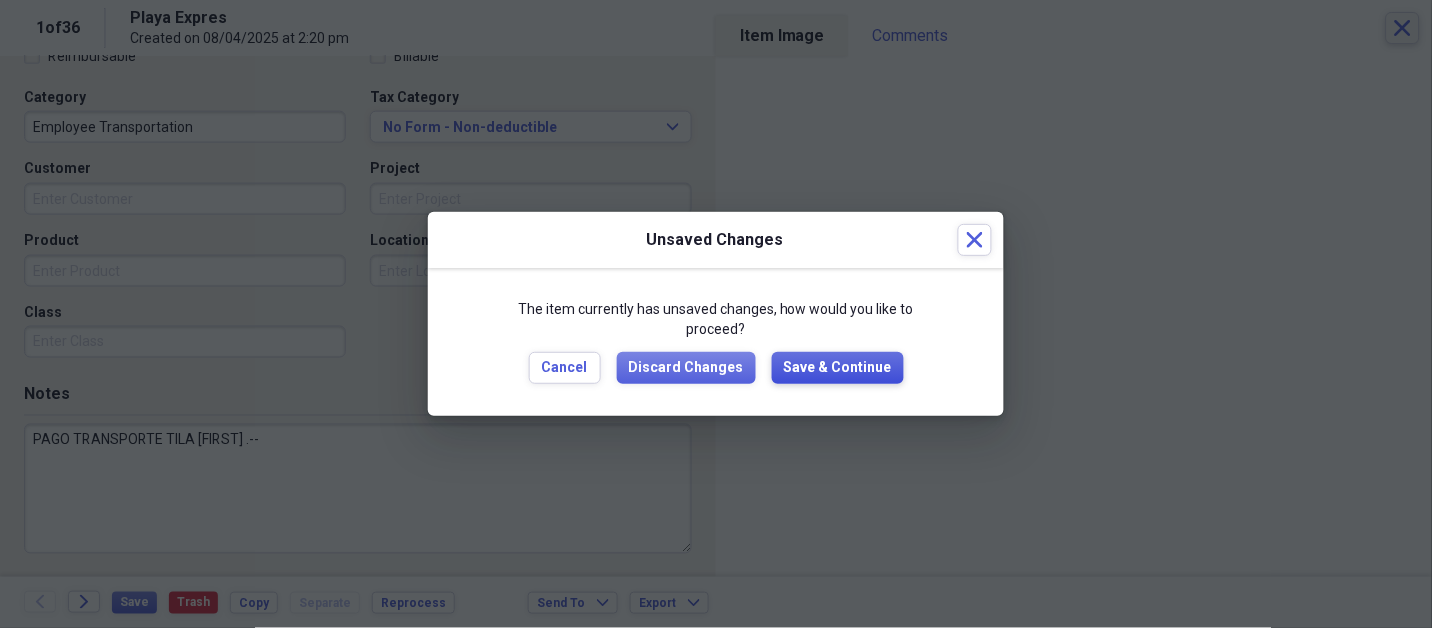 type 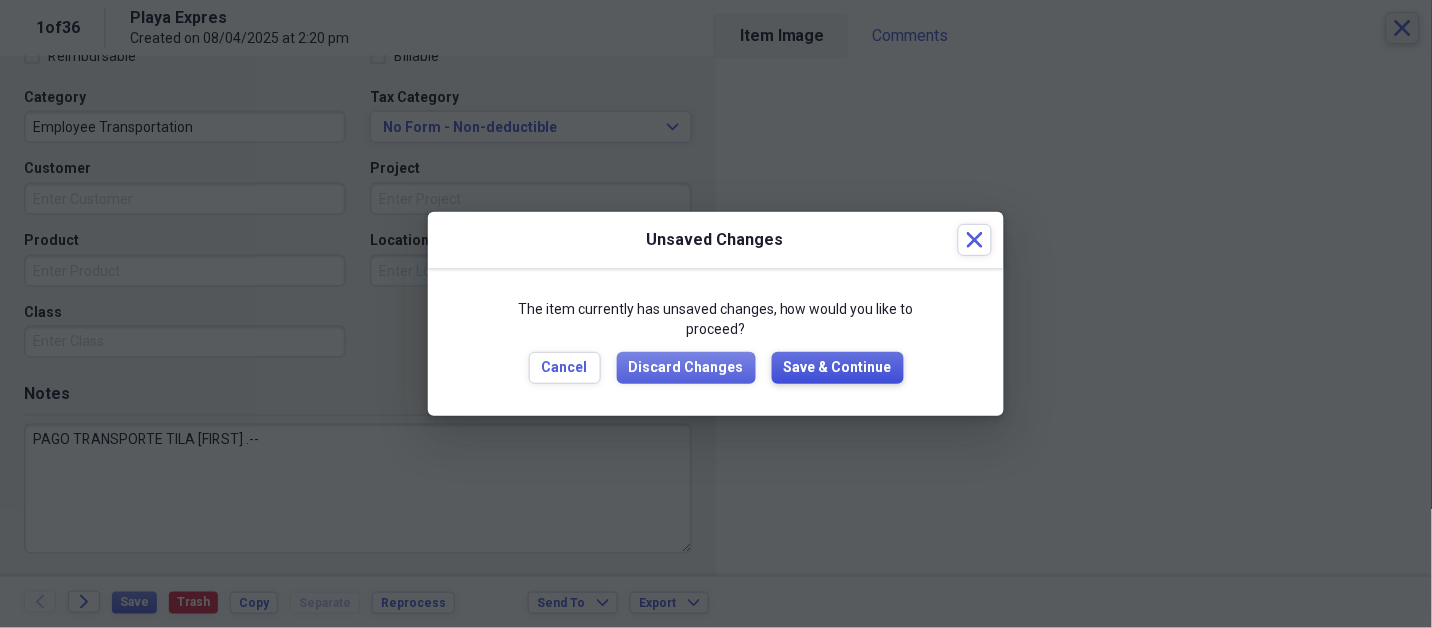 click on "Save & Continue" at bounding box center [838, 368] 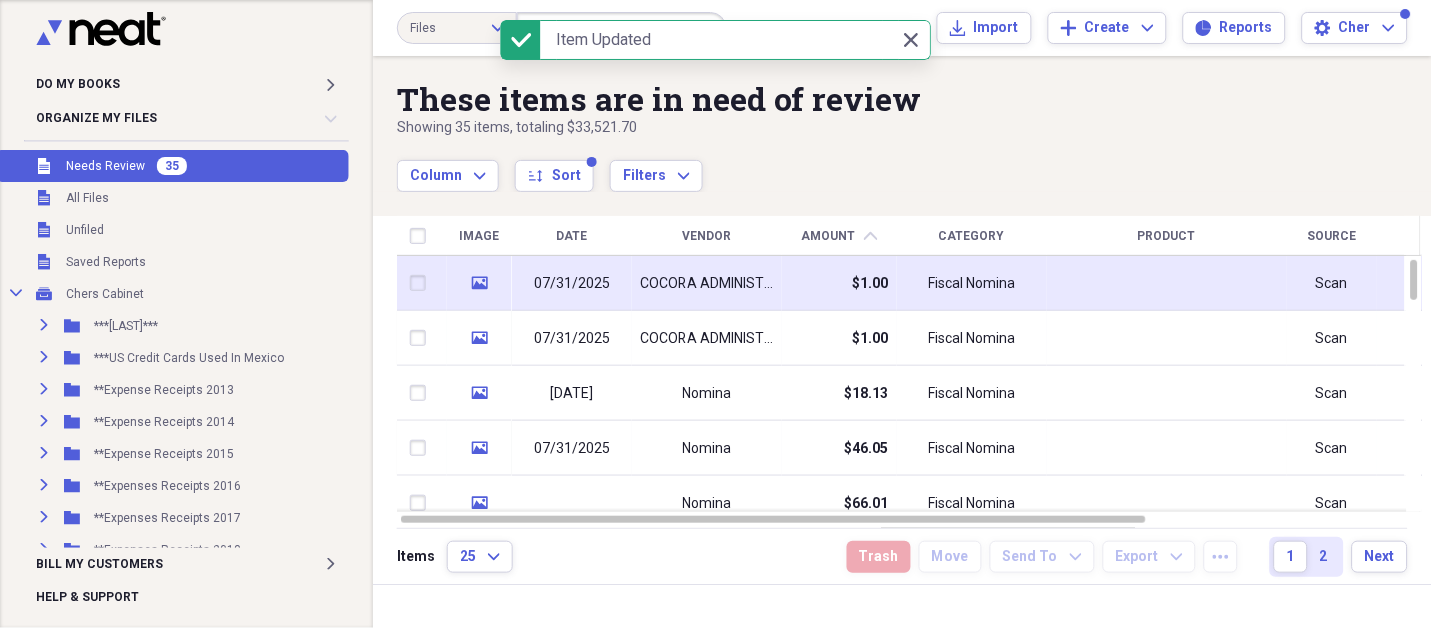 click on "COCORA ADMINISTRA" at bounding box center [707, 284] 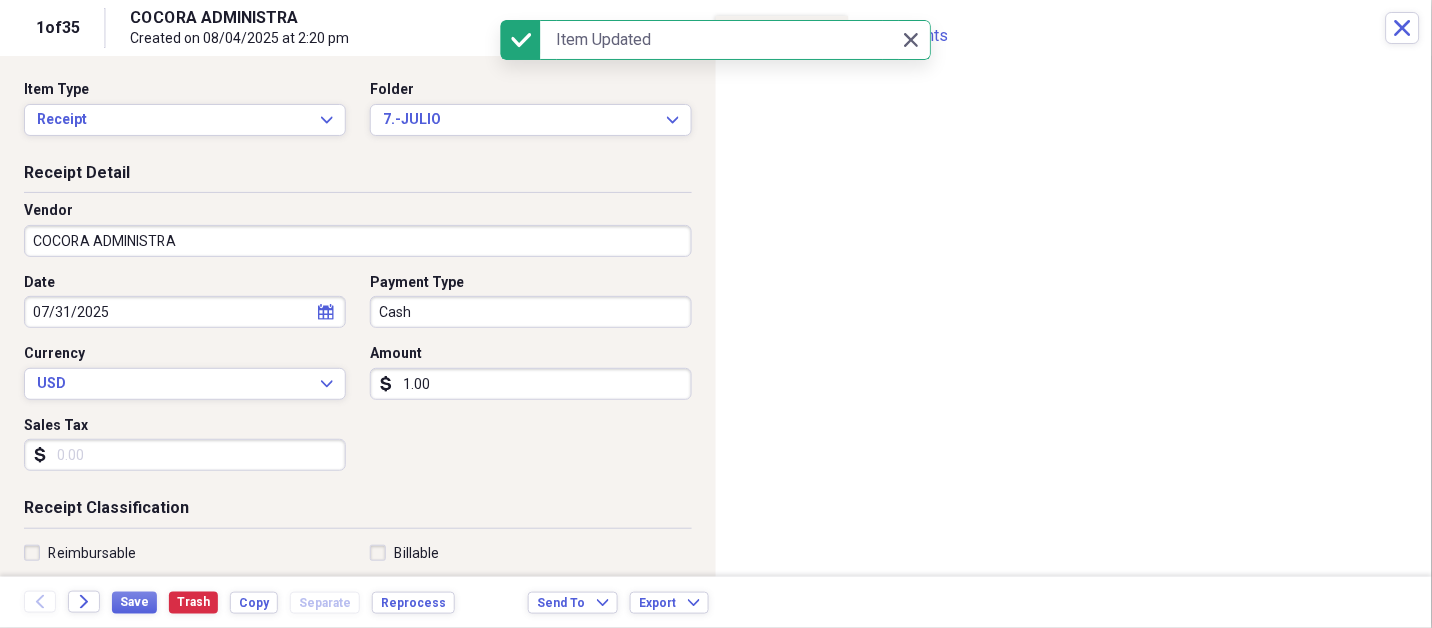 click on "Do My Books Expand Organize My Files 35 Collapse Unfiled Needs Review 35 Unfiled All Files Unfiled Unfiled Unfiled Saved Reports Collapse My Cabinet Chers Cabinet Add Folder Expand Folder ***[LAST]*** Add Folder Expand Folder ***US Credit Cards Used In Mexico Add Folder Expand Folder **Expense Receipts 2013 Add Folder Expand Folder **Expense Receipts 2014 Add Folder Expand Folder **Expense Receipts 2015 Add Folder Expand Folder **Expenses Receipts 2016 Add Folder Expand Folder **Expenses Receipts 2017 Add Folder Expand Folder **Expenses Receipts 2018 Add Folder Expand Folder **Expenses Receipts 2019 Add Folder Expand Folder **Expenses Receipts 2020 Add Folder Expand Folder **Expenses Receipts 2021 Add Folder Expand Folder **Expenses Receipts 2022 Add Folder Expand Folder **EXPENSES RECEIPTS 2023** Add Folder Expand Folder **EXPENSES RECEIPTS 2024** Add Folder Collapse Open Folder **EXPENSES RECEIPTS 2025** Add Folder Folder 1.-ENERO Add Folder Folder 2.-FEBRERO Add Folder Folder 3.-MARZO Add Folder Folder 25" at bounding box center [716, 314] 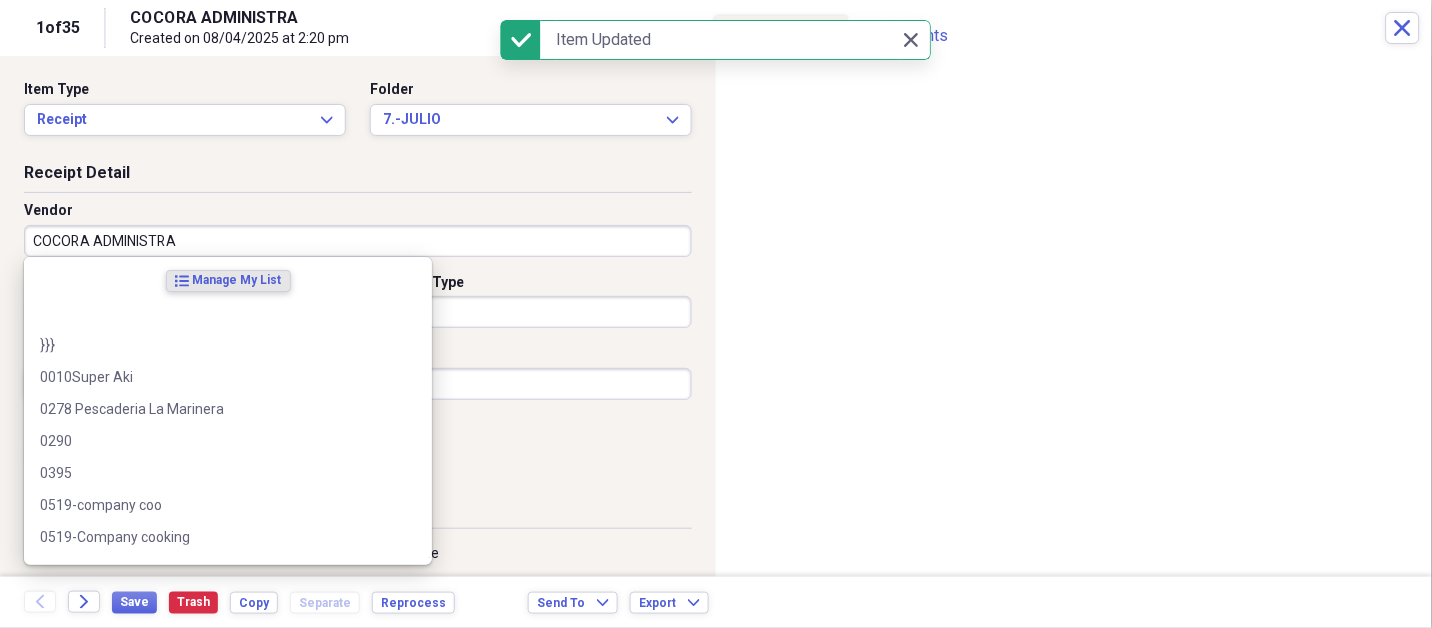 click on "COCORA ADMINISTRA" at bounding box center [358, 241] 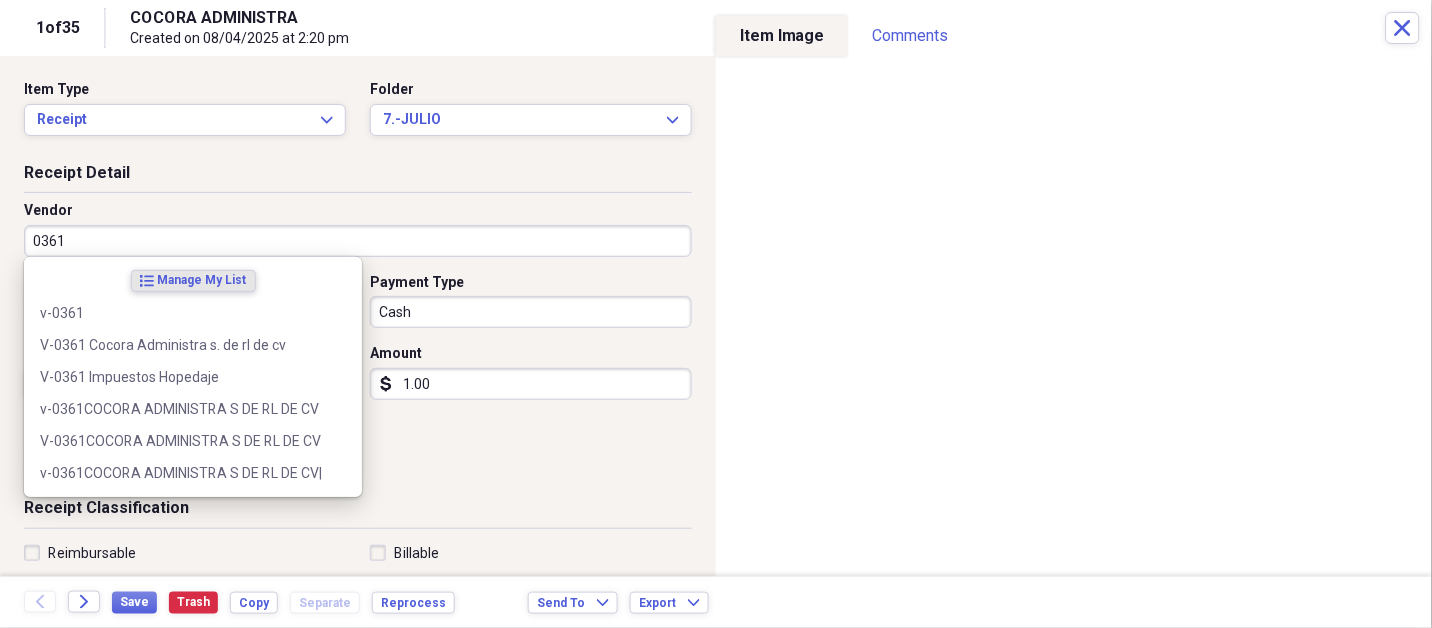 type on "0361" 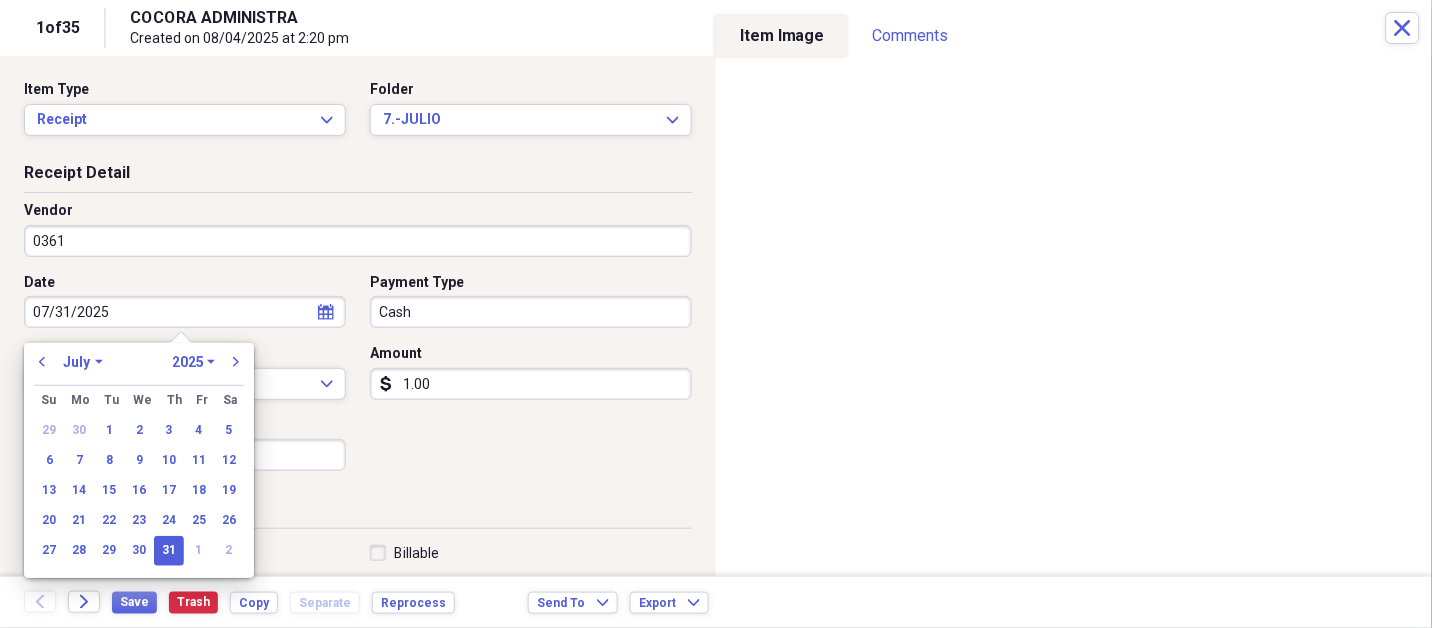 click on "0361" at bounding box center [358, 241] 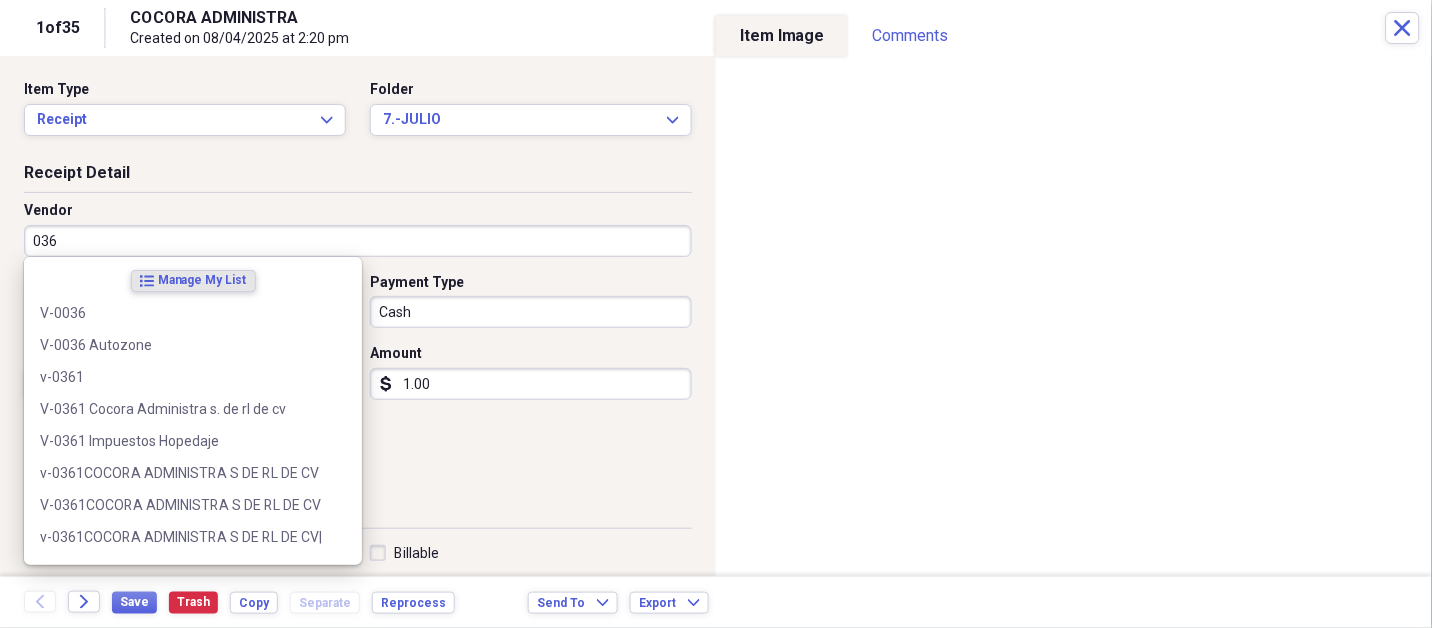 type on "0361" 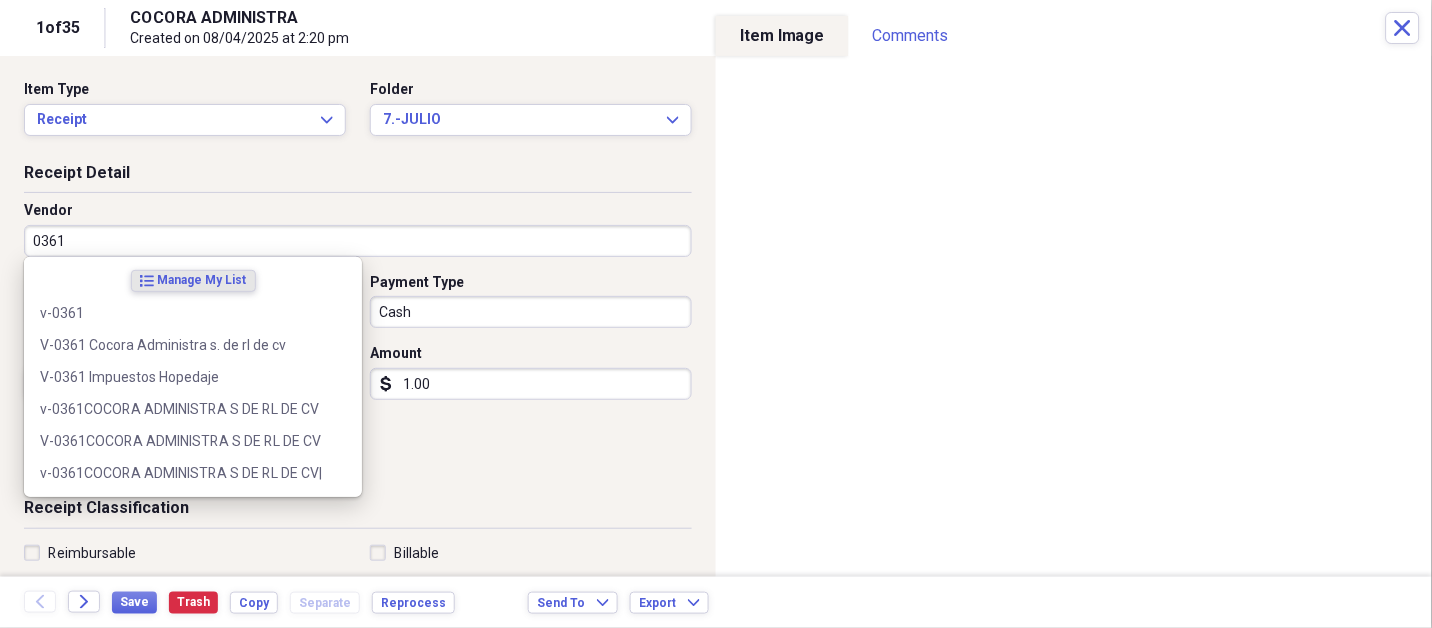 select on "6" 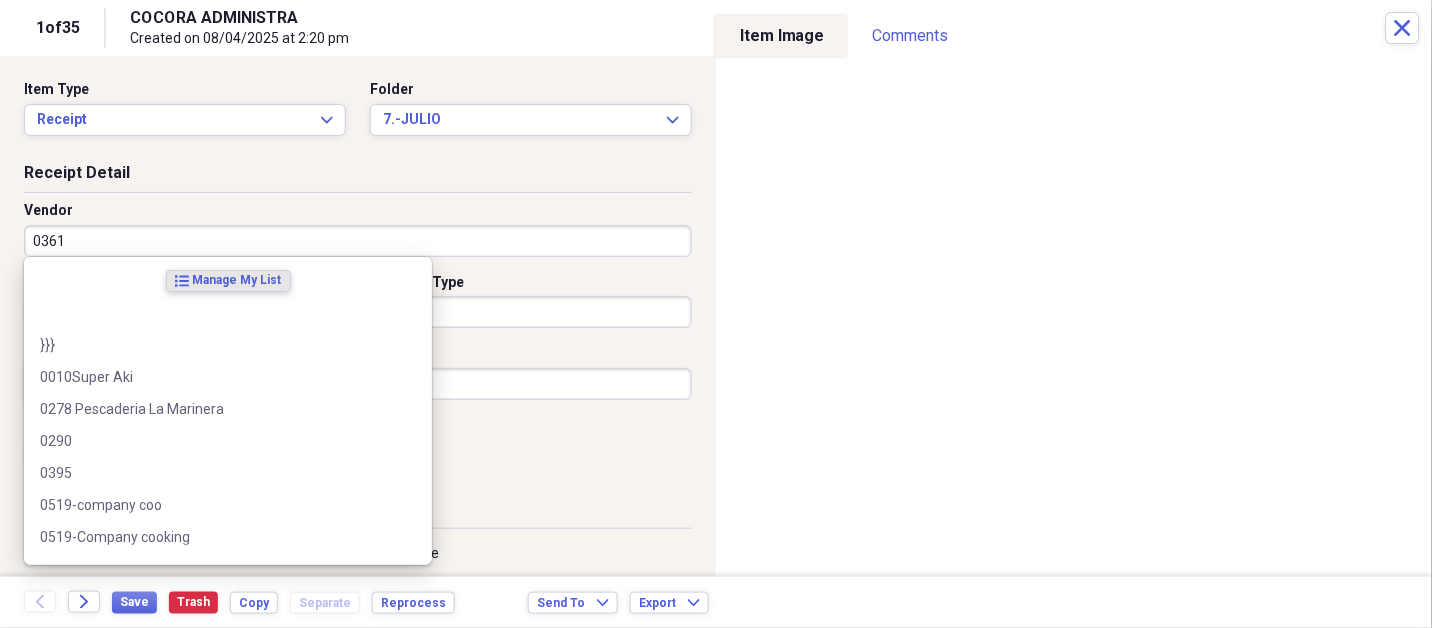 click on "0361" at bounding box center [358, 241] 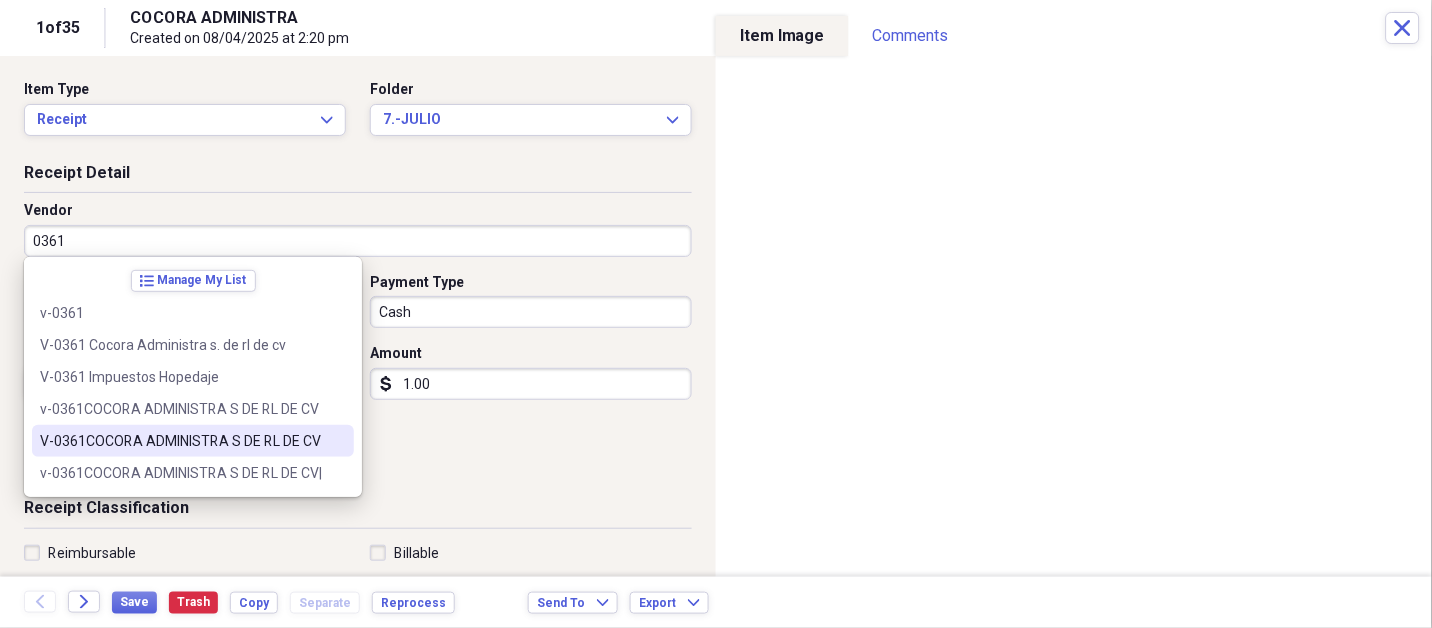 type on "V-0361COCORA ADMINISTRA S DE RL DE CV" 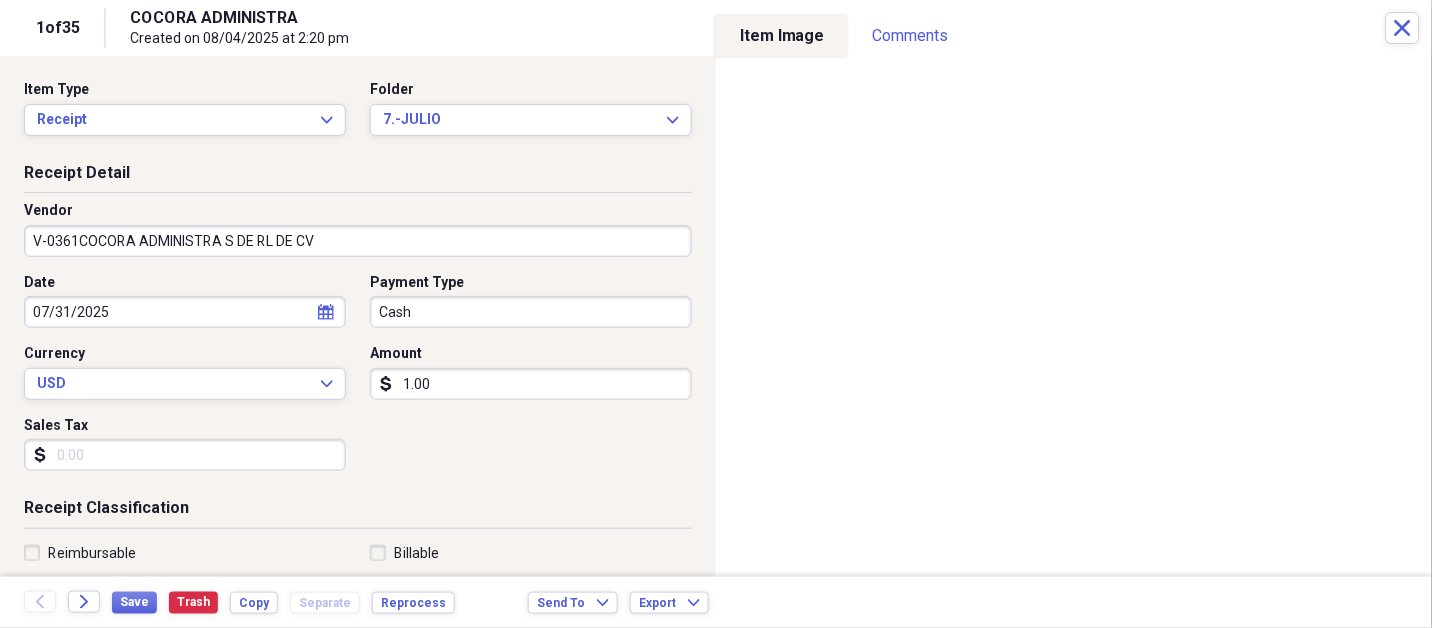 type on "FISCAL NOMINA" 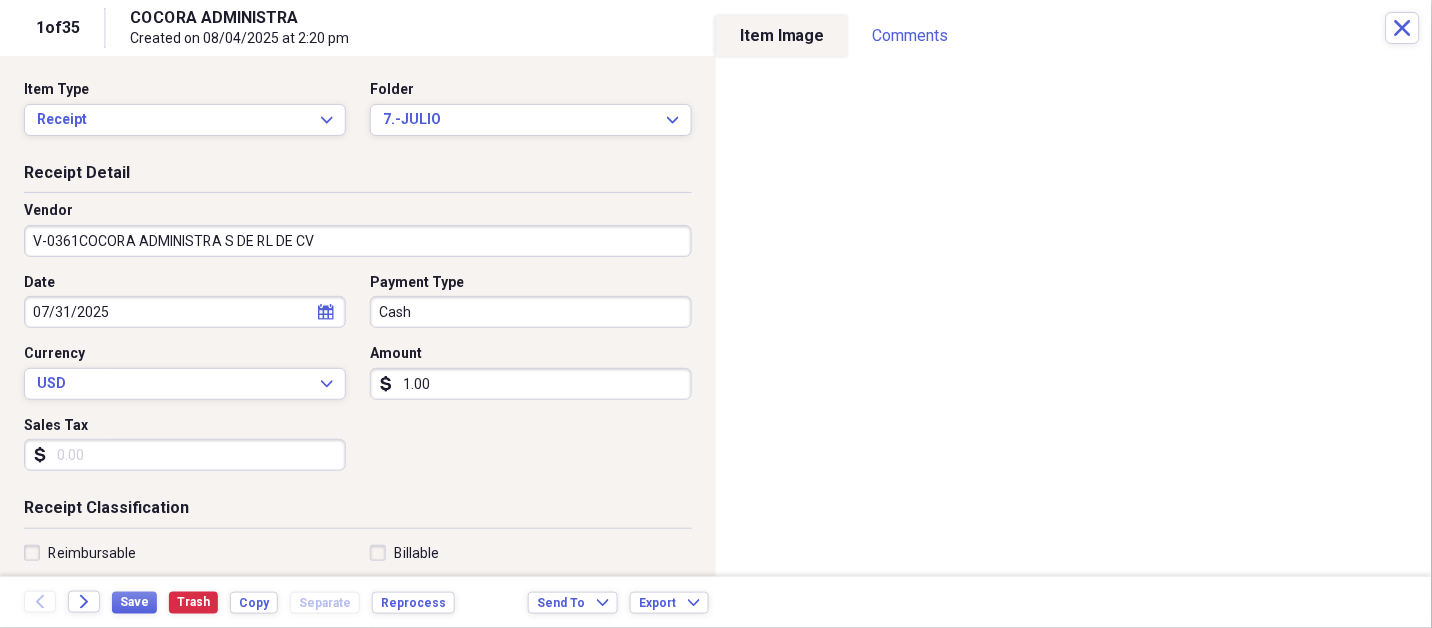 select on "6" 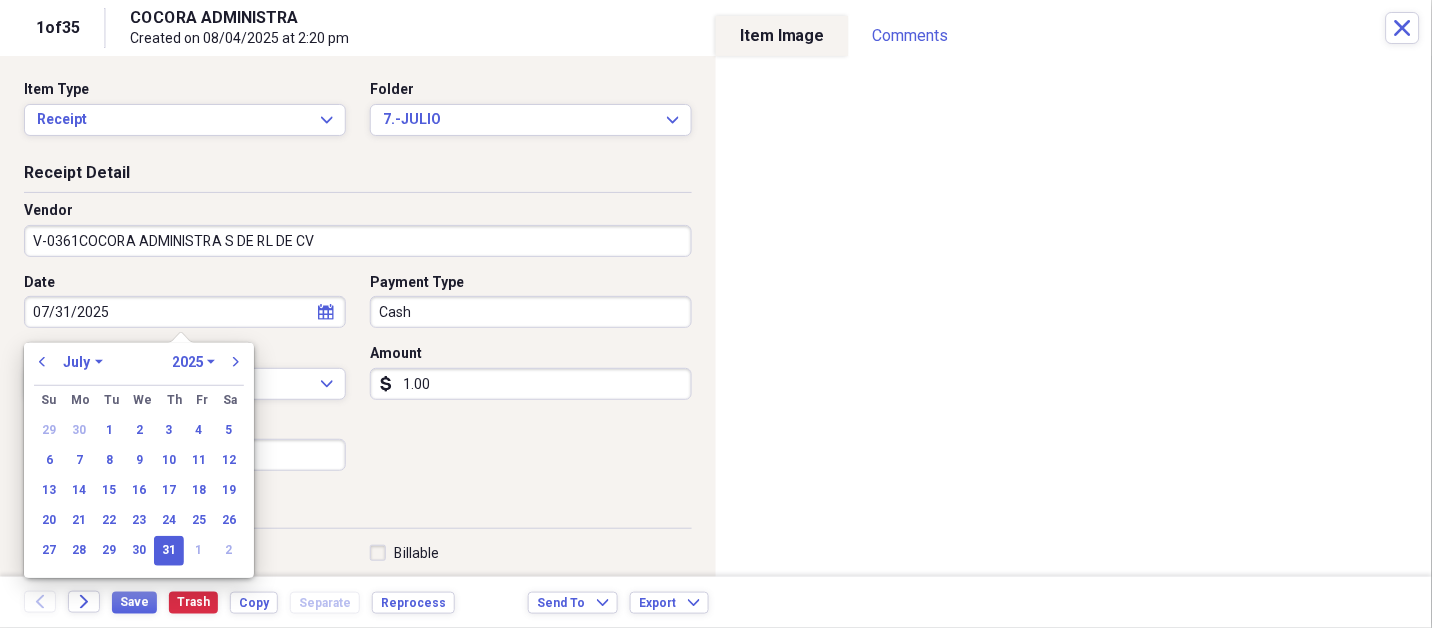 click on "31" at bounding box center [169, 551] 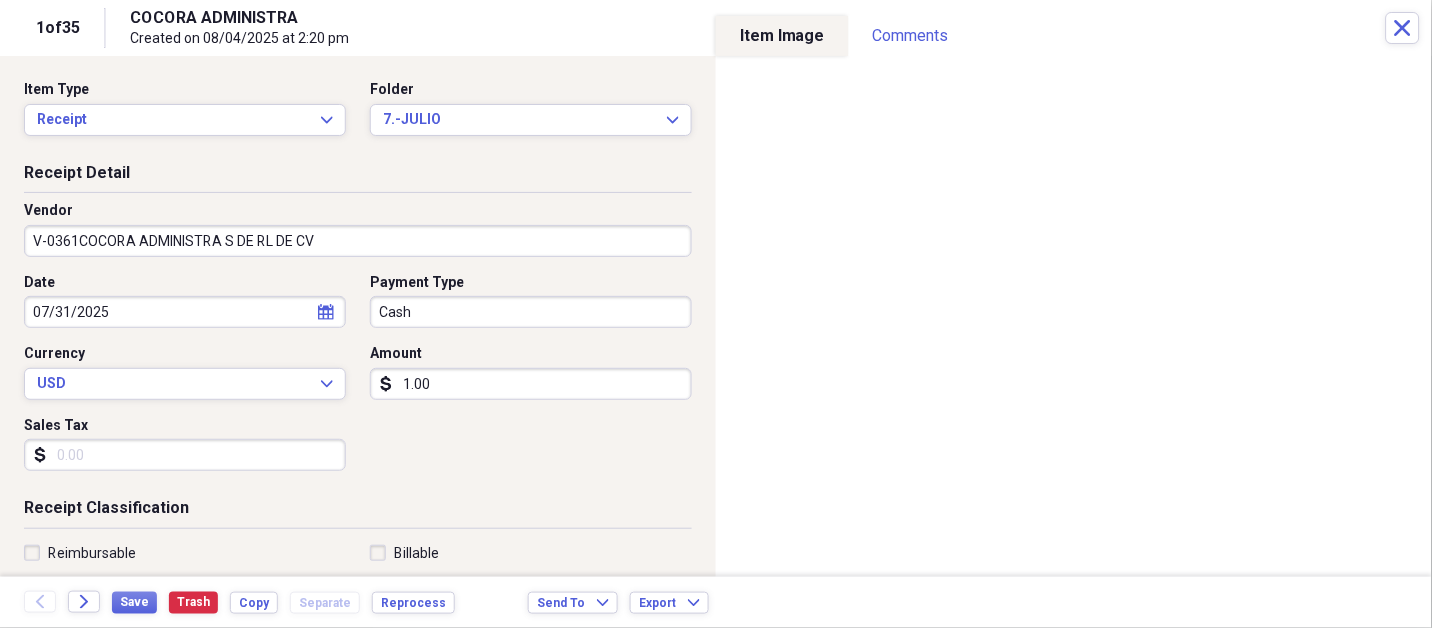 type 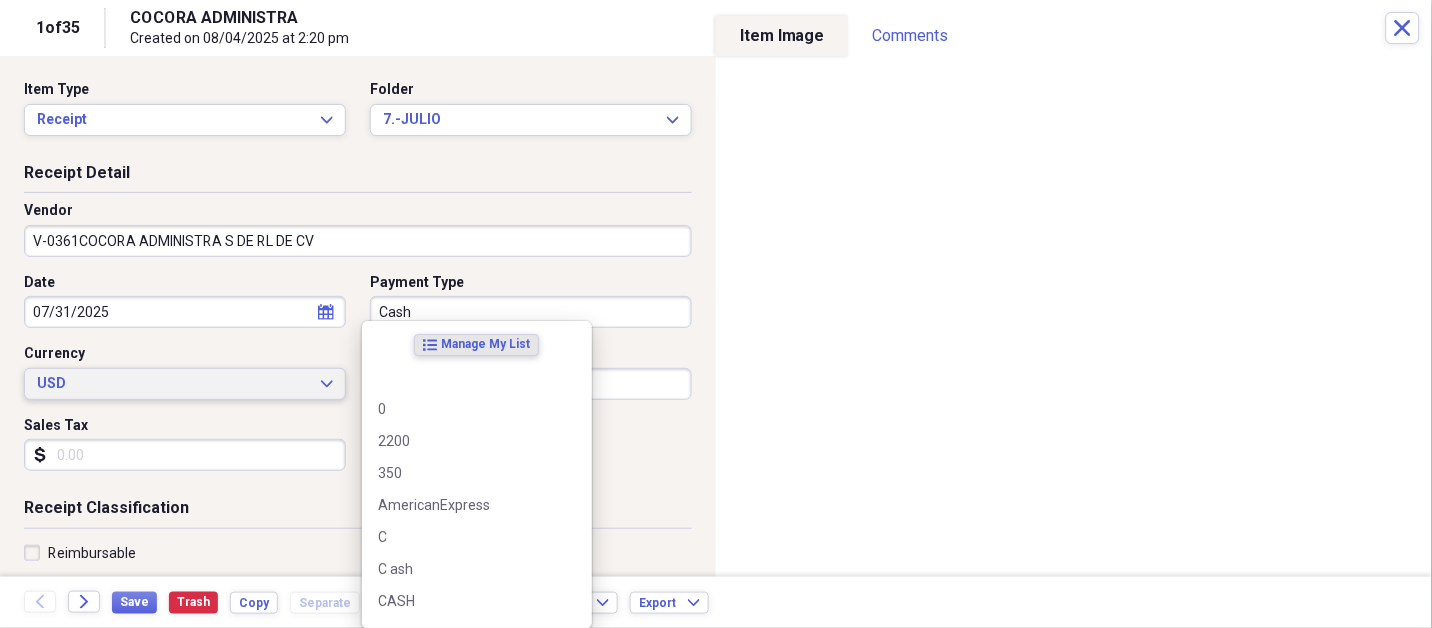 type 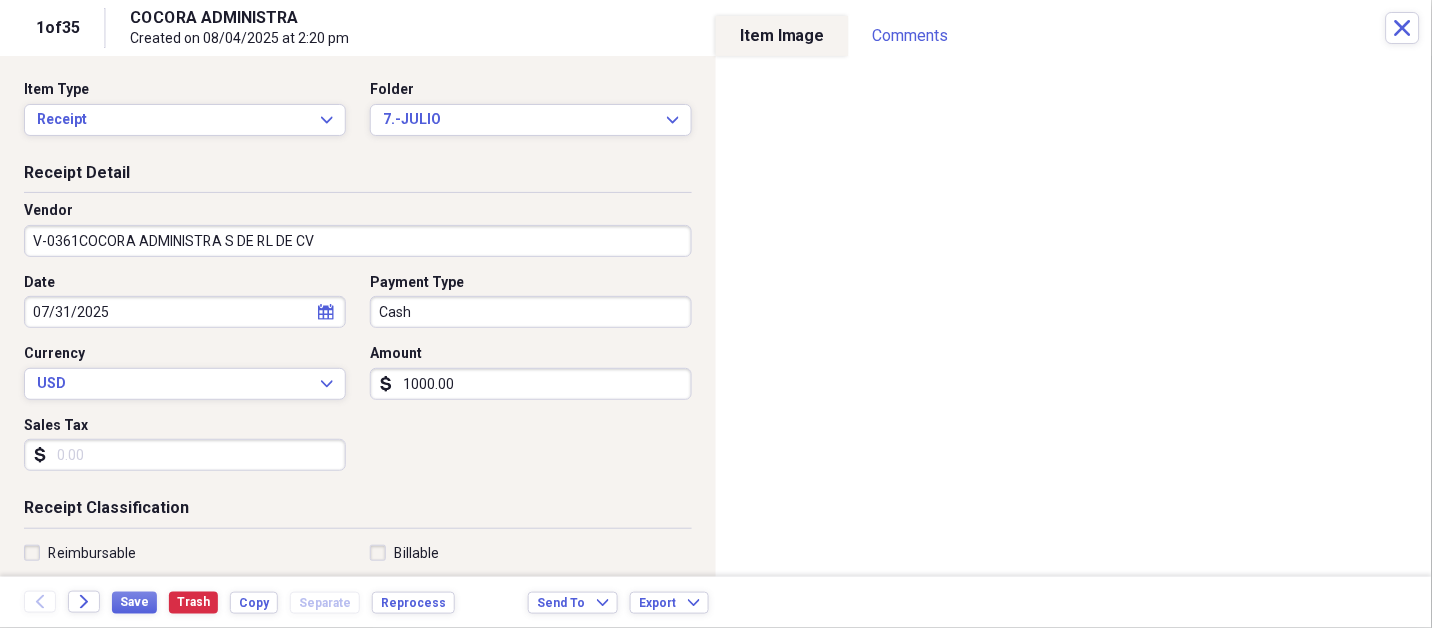 type on "1000.00" 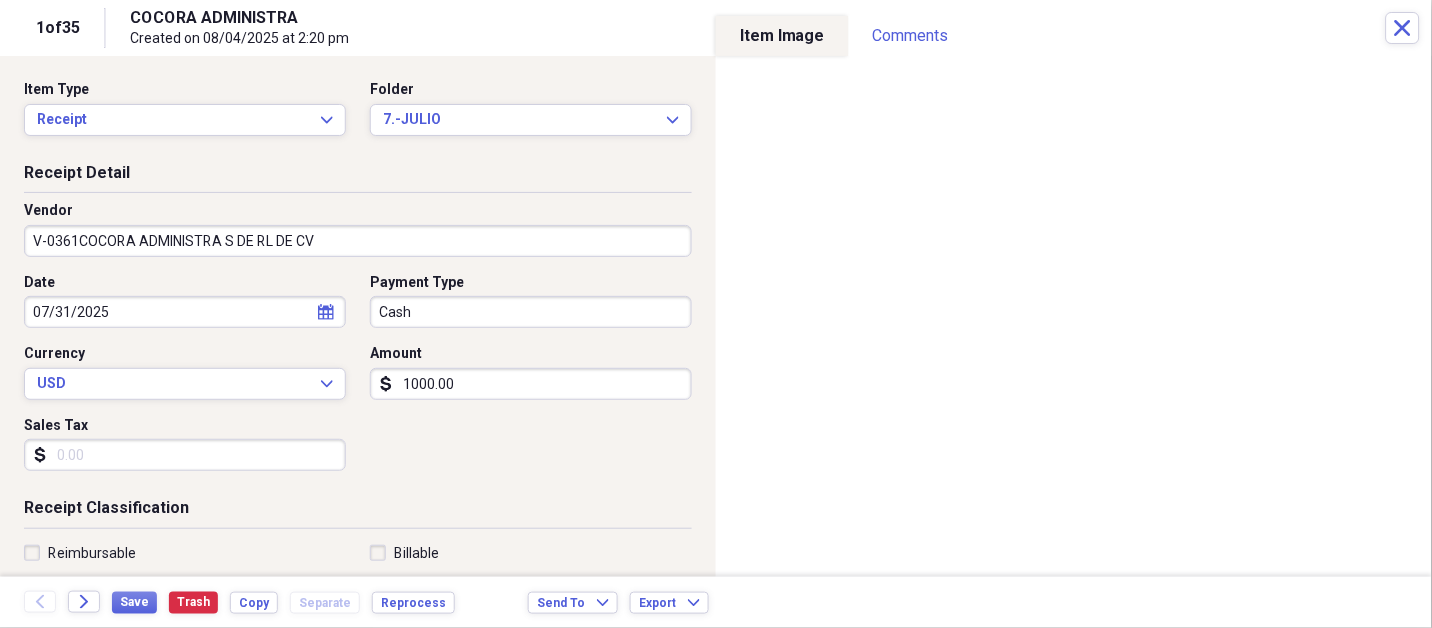 scroll, scrollTop: 307, scrollLeft: 0, axis: vertical 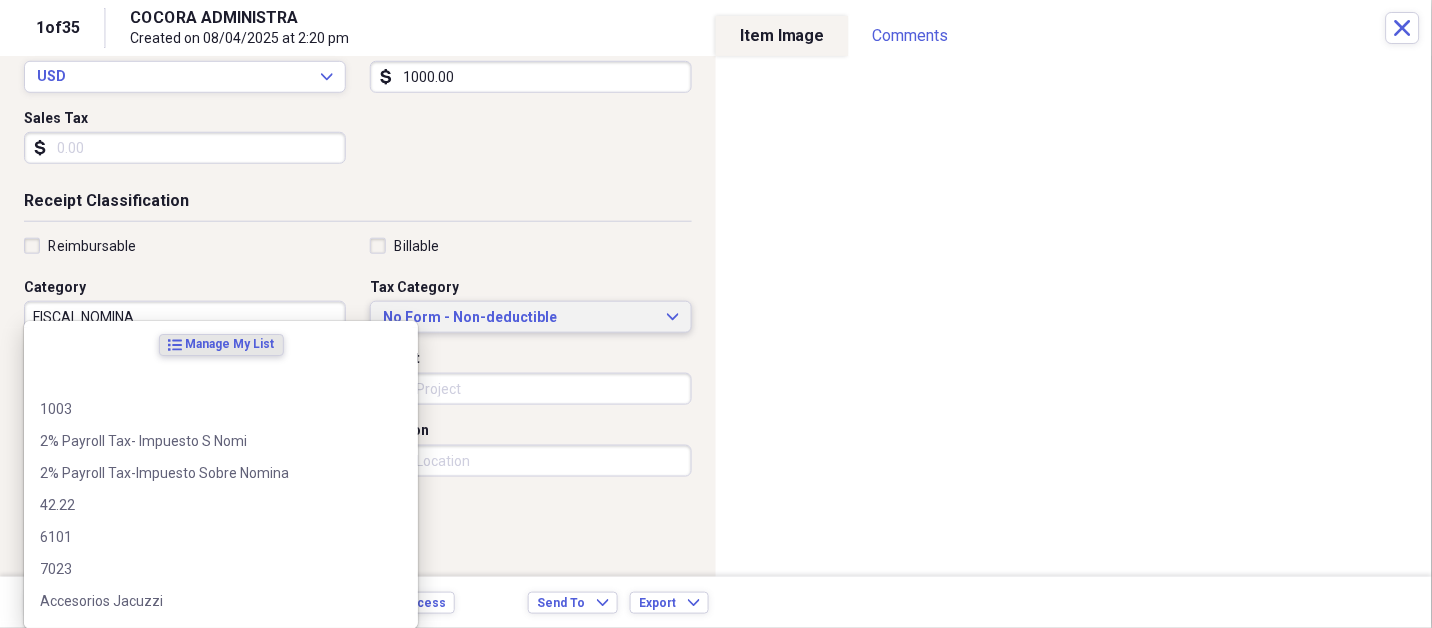 type 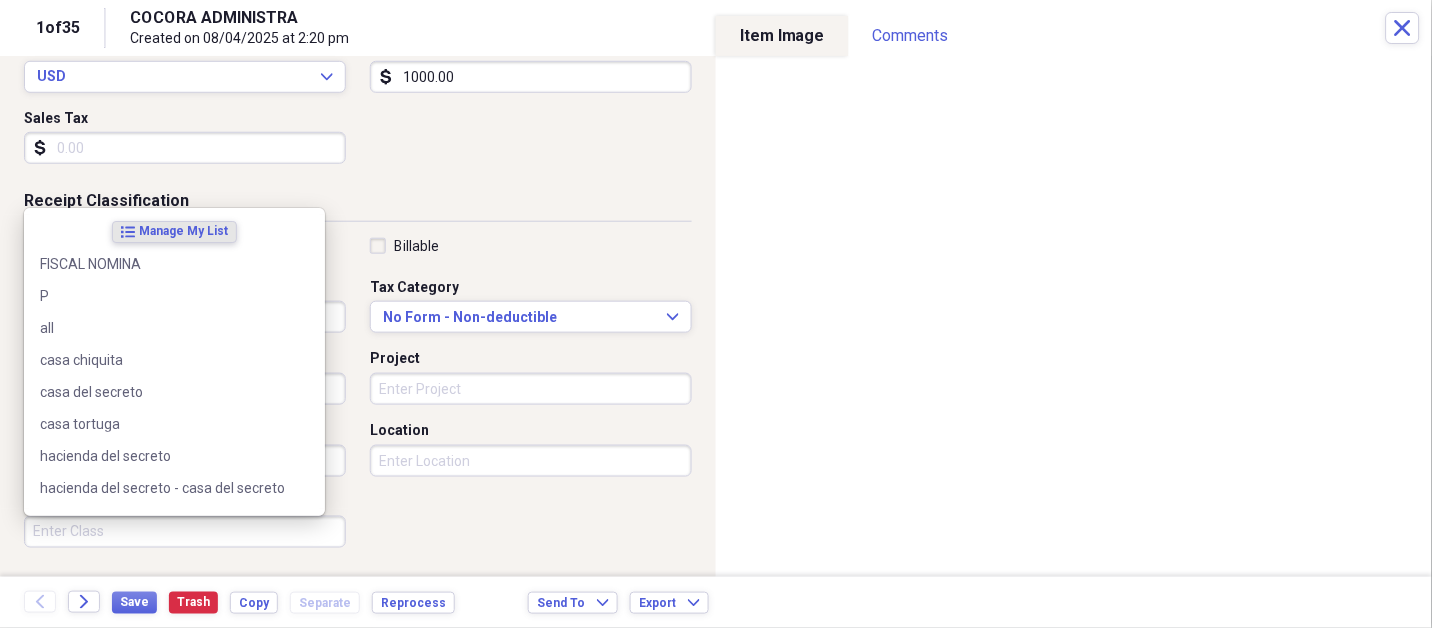 scroll, scrollTop: 497, scrollLeft: 0, axis: vertical 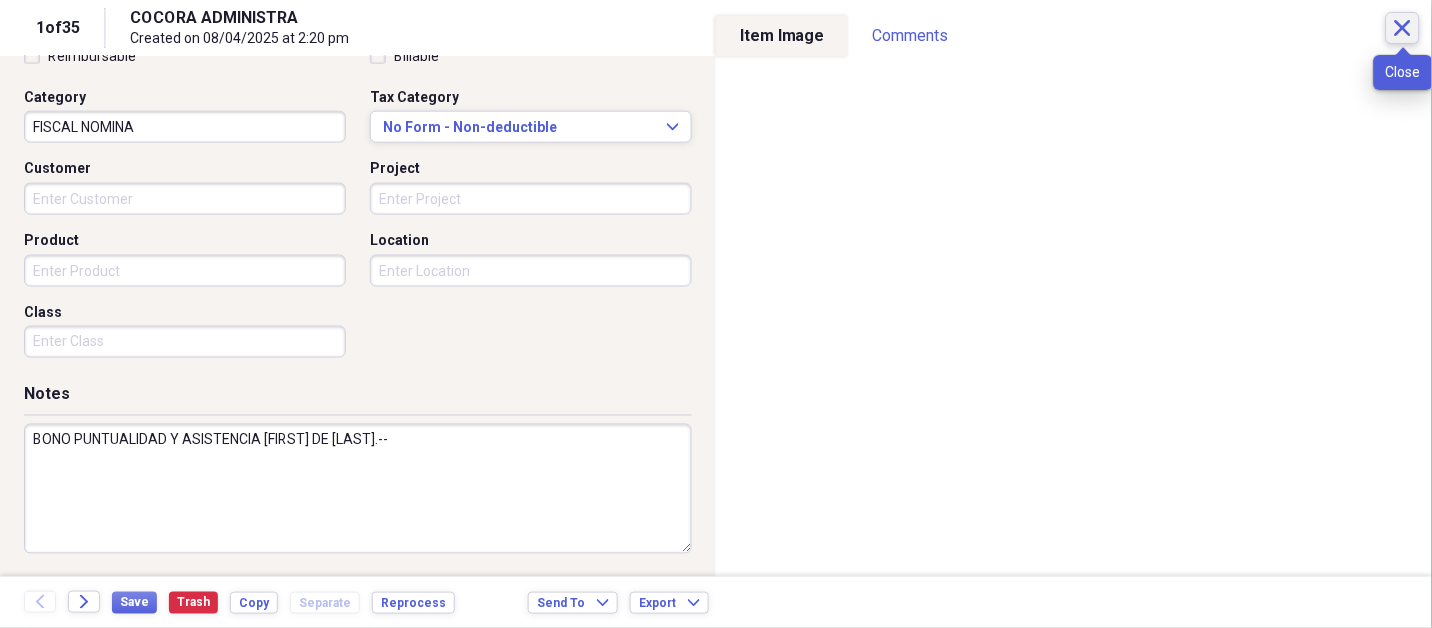 type on "BONO PUNTUALIDAD Y ASISTENCIA [FIRST] DE [LAST].--" 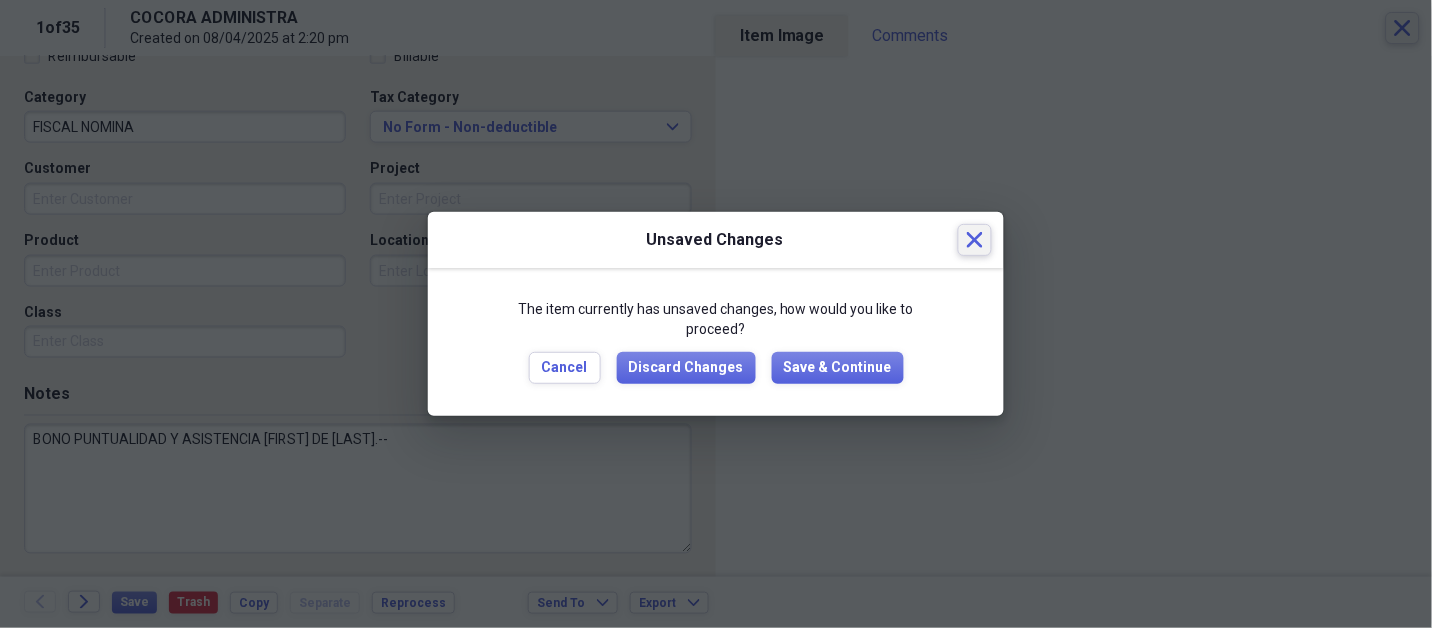 type 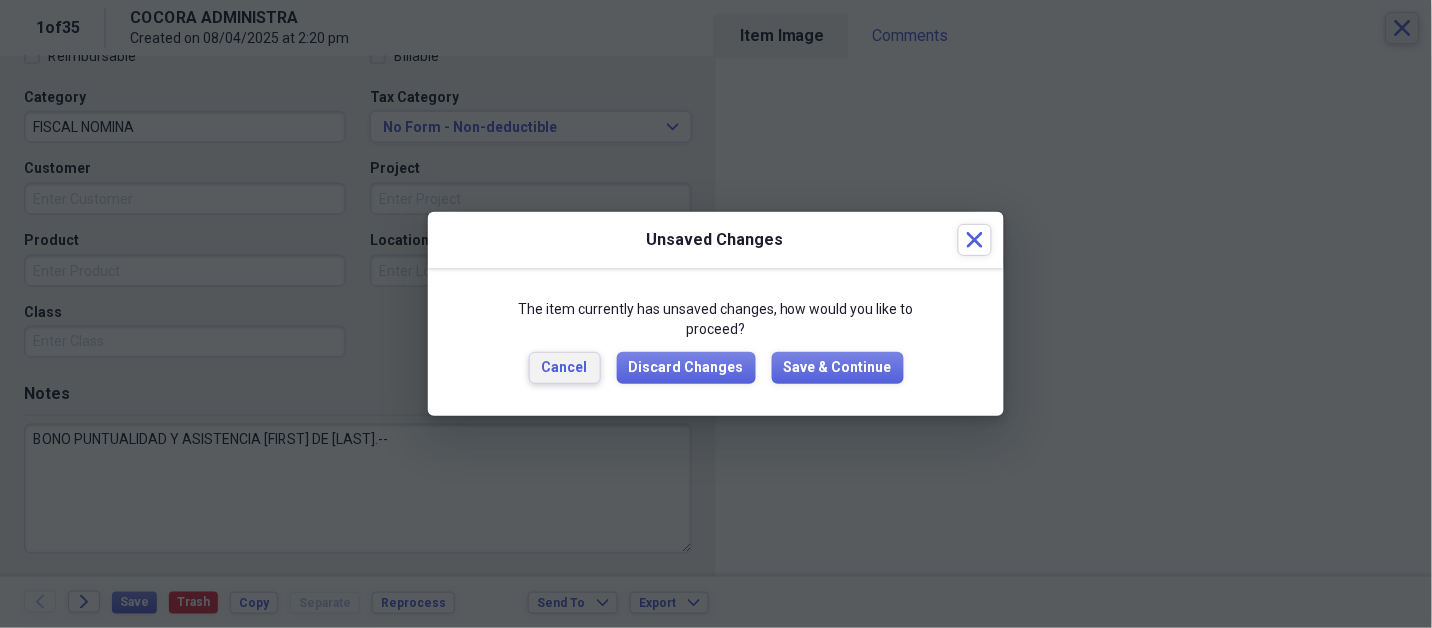 type 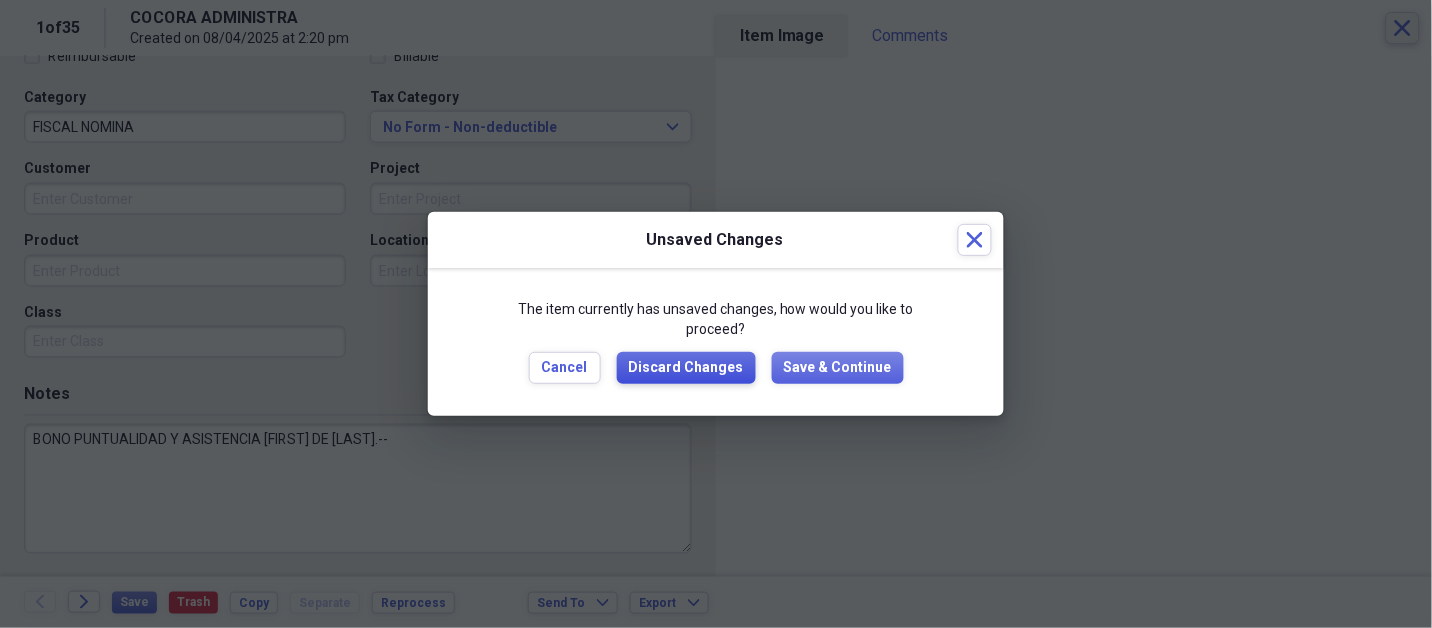 type 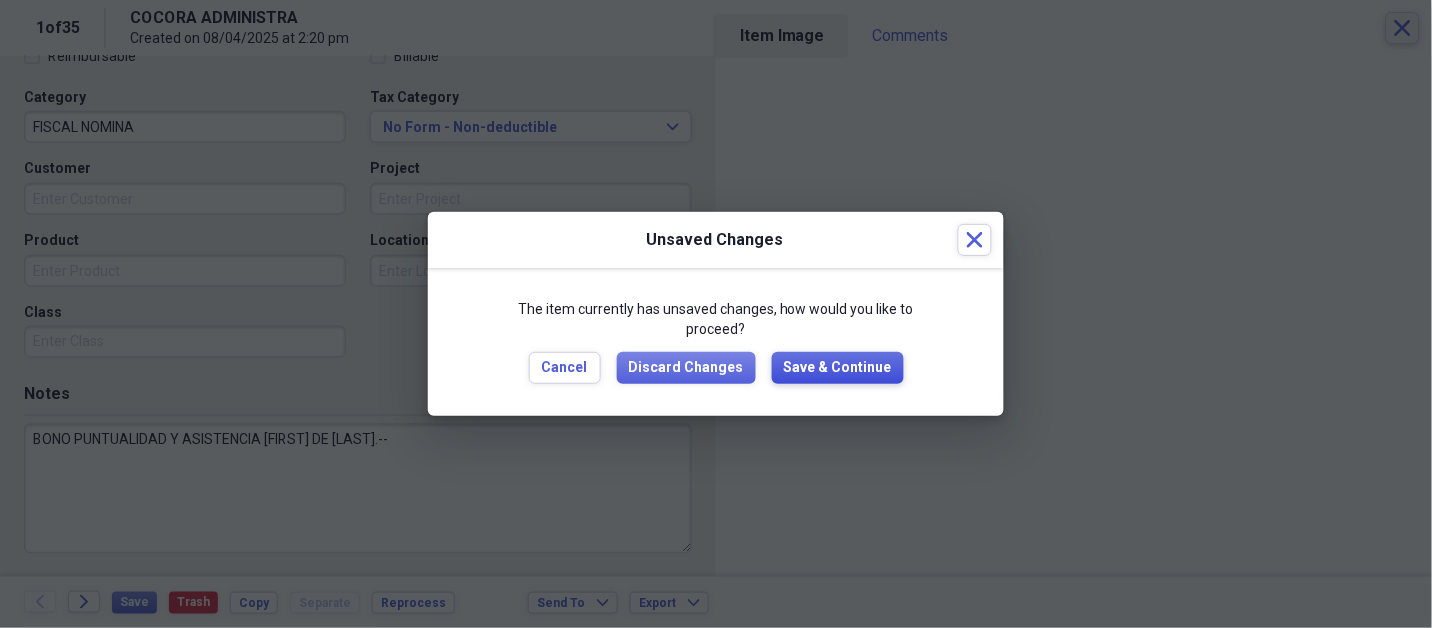 type 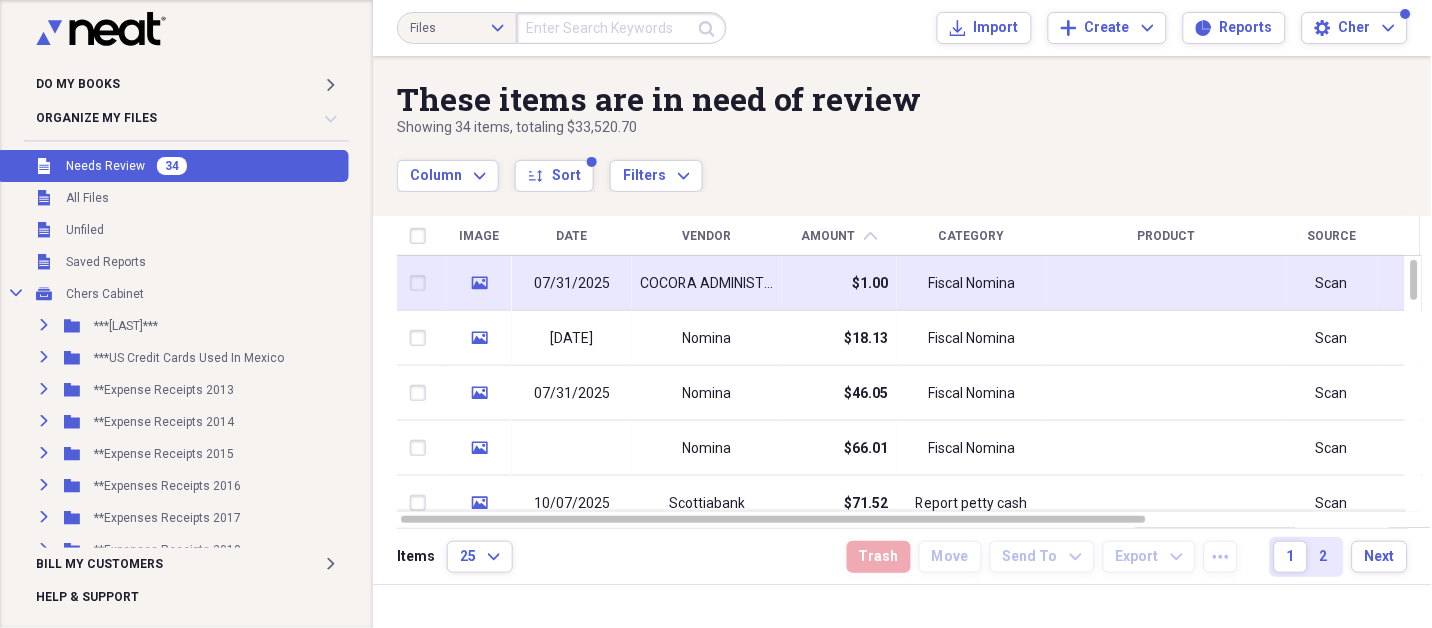 click on "COCORA ADMINISTRA" at bounding box center [707, 283] 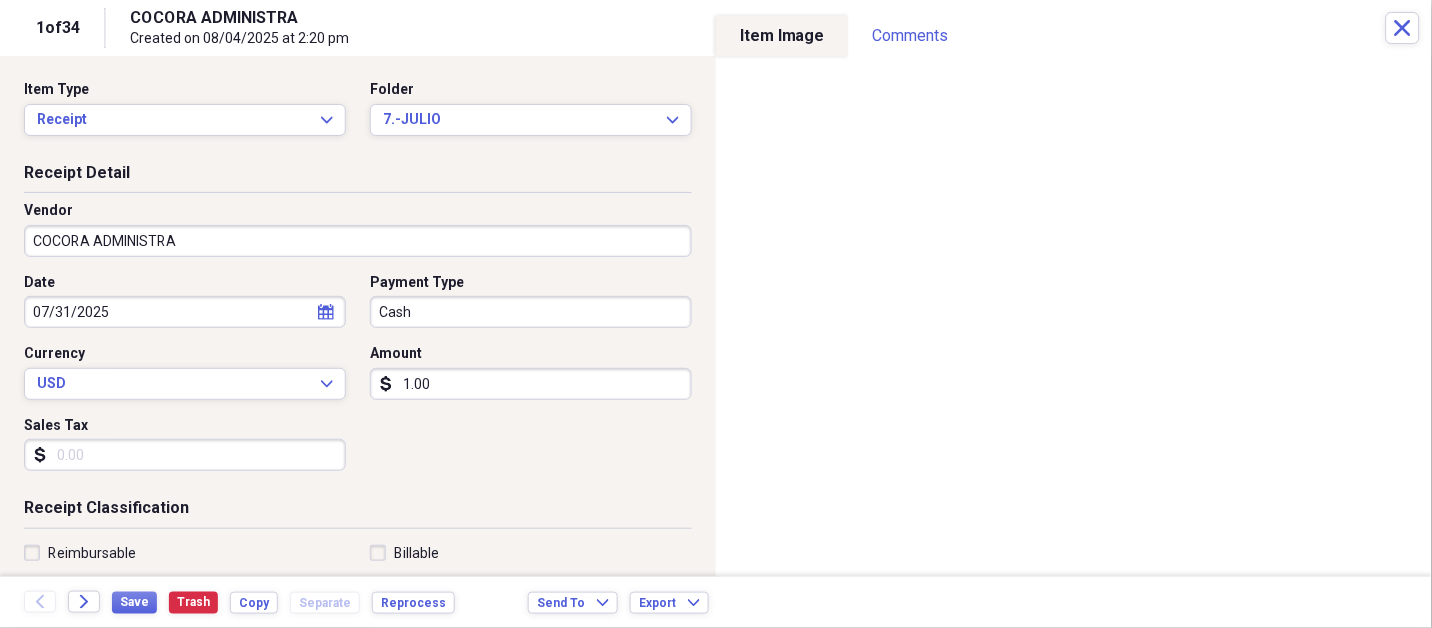 click on "Do My Books Expand Organize My Files 34 Collapse Unfiled Needs Review 34 Unfiled All Files Unfiled Unfiled Unfiled Saved Reports Collapse My Cabinet Chers Cabinet Add Folder Expand Folder ***[LAST]*** Add Folder Expand Folder ***US Credit Cards Used In Mexico Add Folder Expand Folder **Expense Receipts 2013 Add Folder Expand Folder **Expense Receipts 2014 Add Folder Expand Folder **Expense Receipts 2015 Add Folder Expand Folder **Expenses Receipts 2016 Add Folder Expand Folder **Expenses Receipts 2017 Add Folder Expand Folder **Expenses Receipts 2018 Add Folder Expand Folder **Expenses Receipts 2019 Add Folder Expand Folder **Expenses Receipts 2020 Add Folder Expand Folder **Expenses Receipts 2021 Add Folder Expand Folder **Expenses Receipts 2022 Add Folder Expand Folder **EXPENSES RECEIPTS 2023** Add Folder Expand Folder **EXPENSES RECEIPTS 2024** Add Folder Collapse Open Folder **EXPENSES RECEIPTS 2025** Add Folder Folder 1.-ENERO Add Folder Folder 2.-FEBRERO Add Folder Folder 3.-MARZO Add Folder Folder 25" at bounding box center [716, 314] 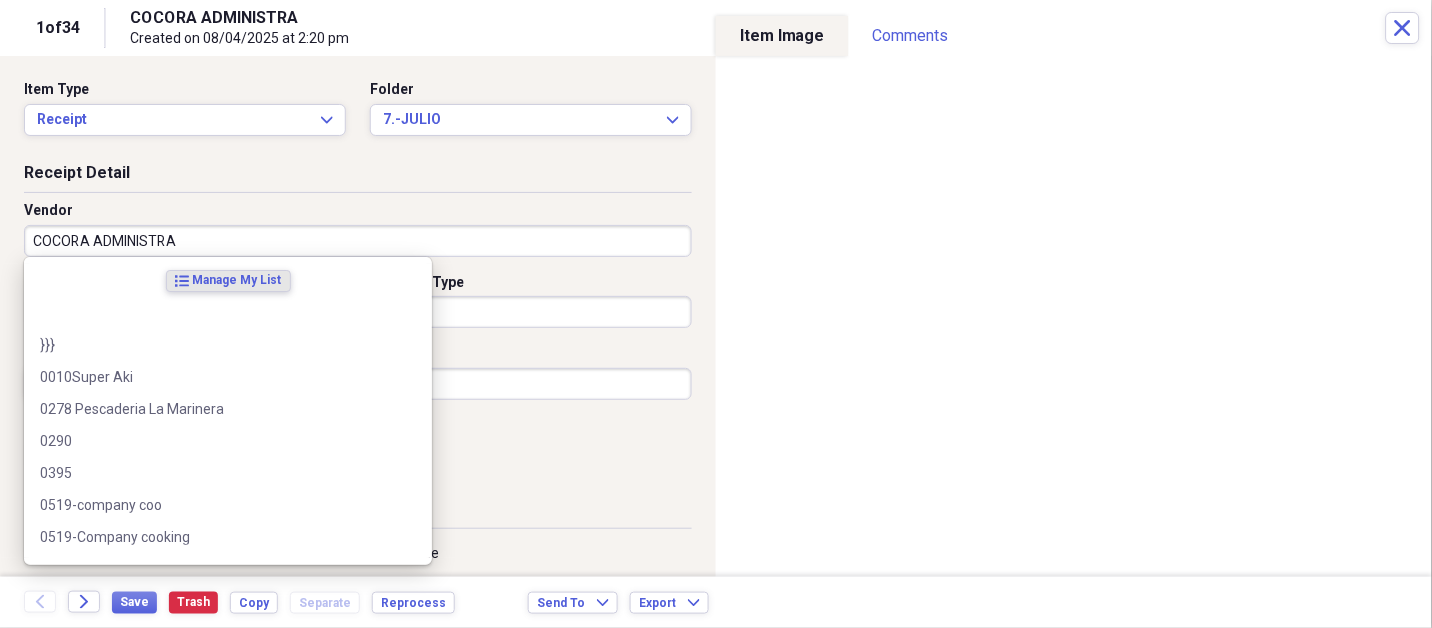 click on "COCORA ADMINISTRA" at bounding box center [358, 241] 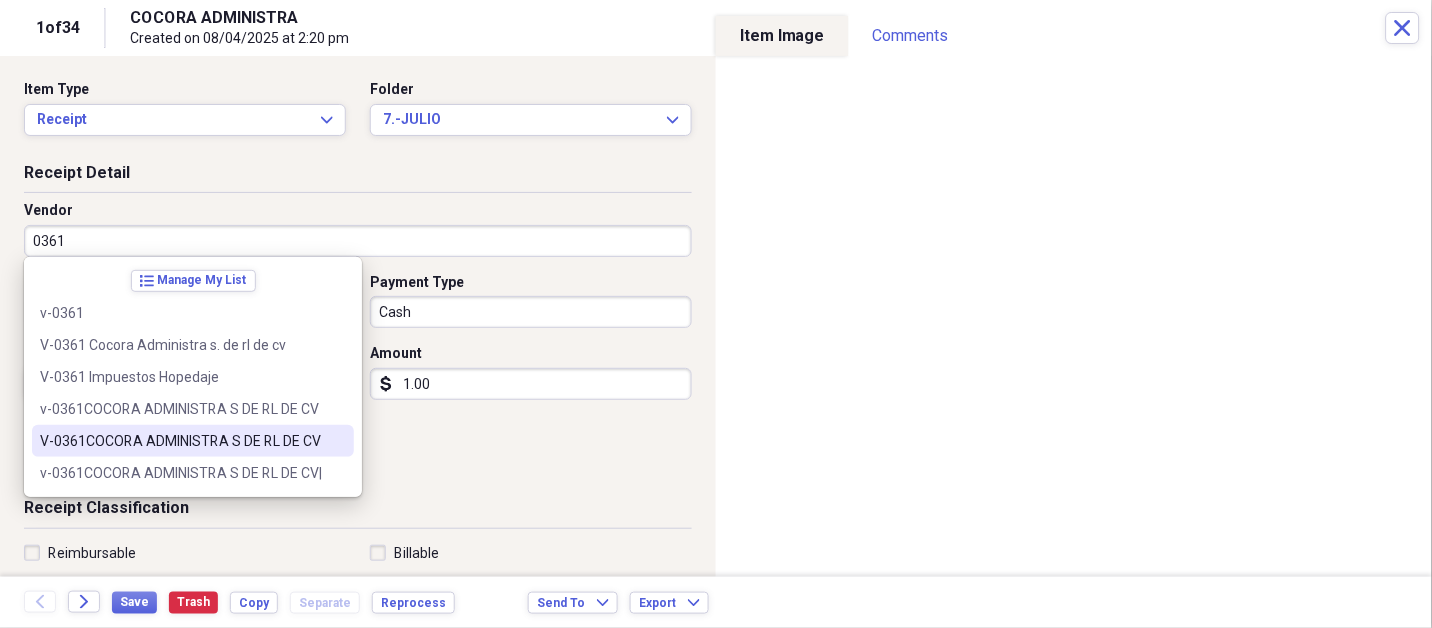 type on "V-0361COCORA ADMINISTRA S DE RL DE CV" 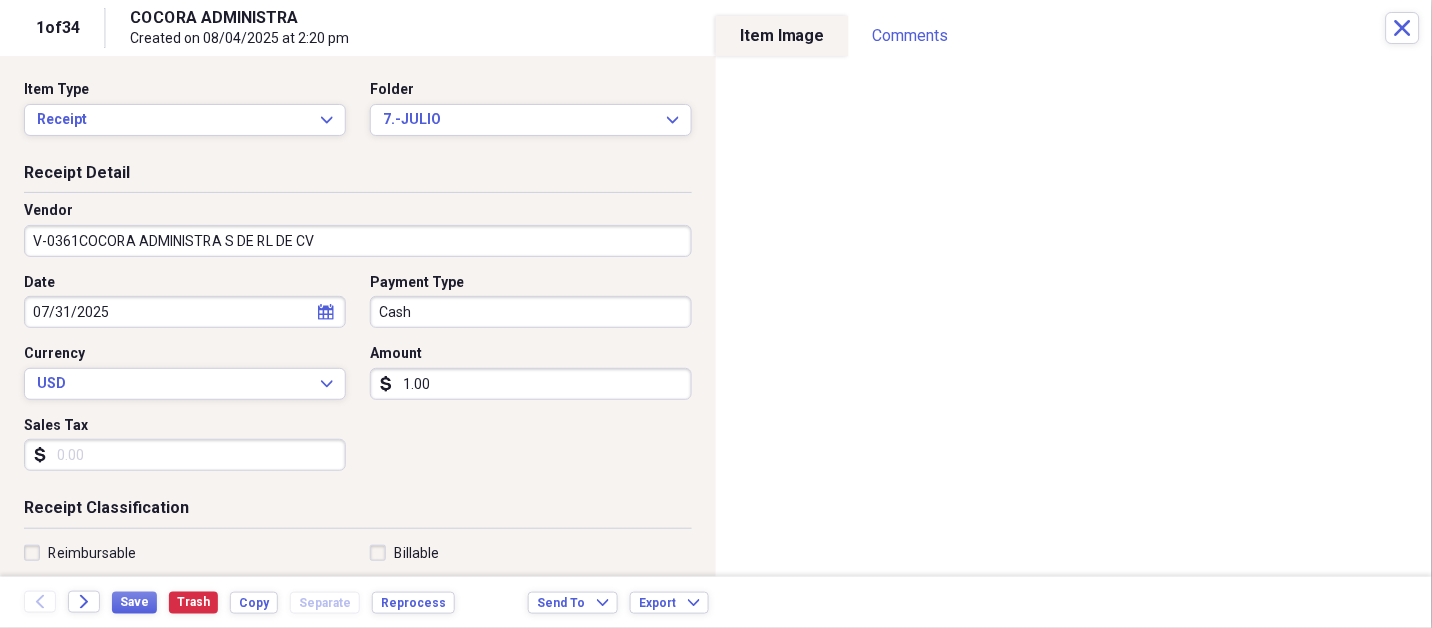 type on "FISCAL NOMINA" 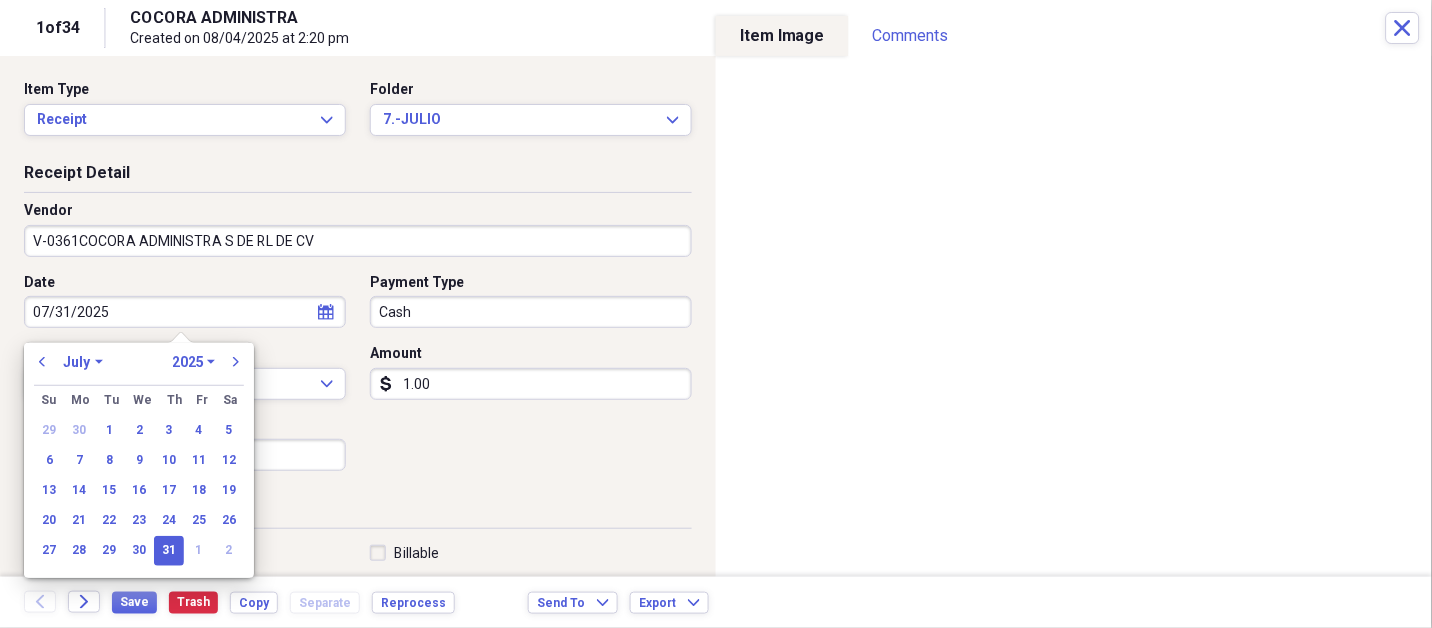 click on "31" at bounding box center (169, 551) 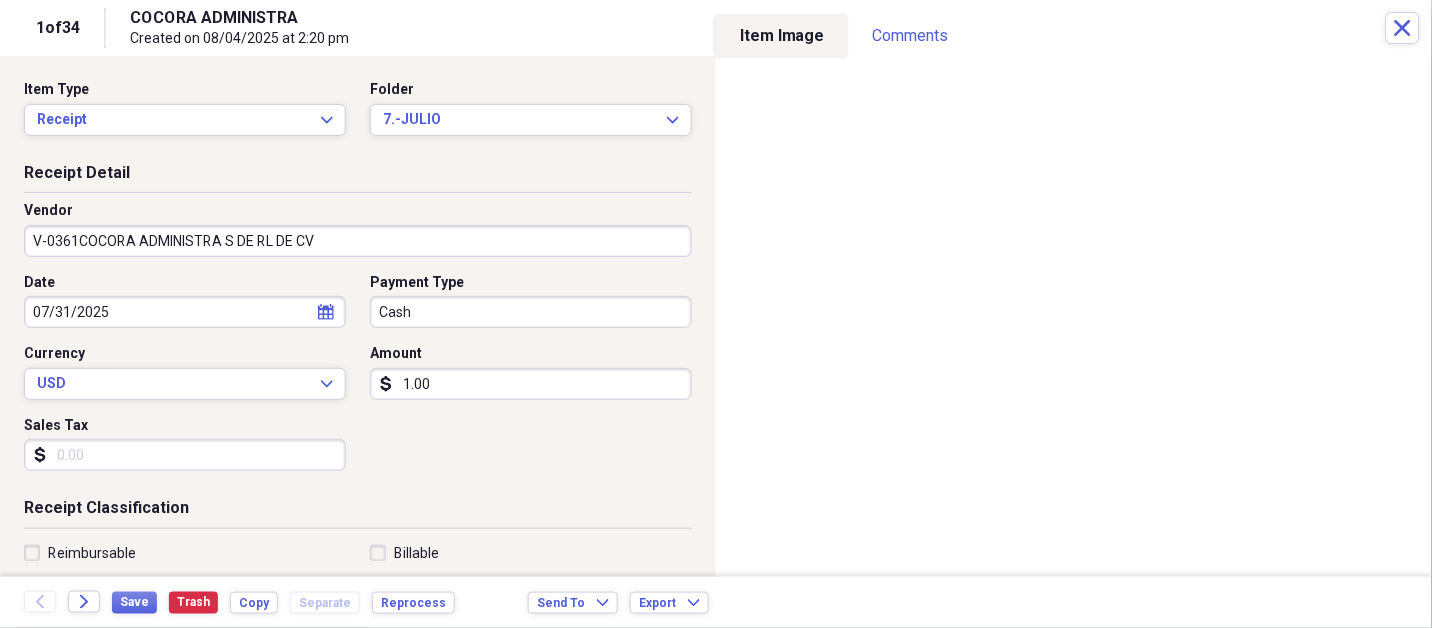type 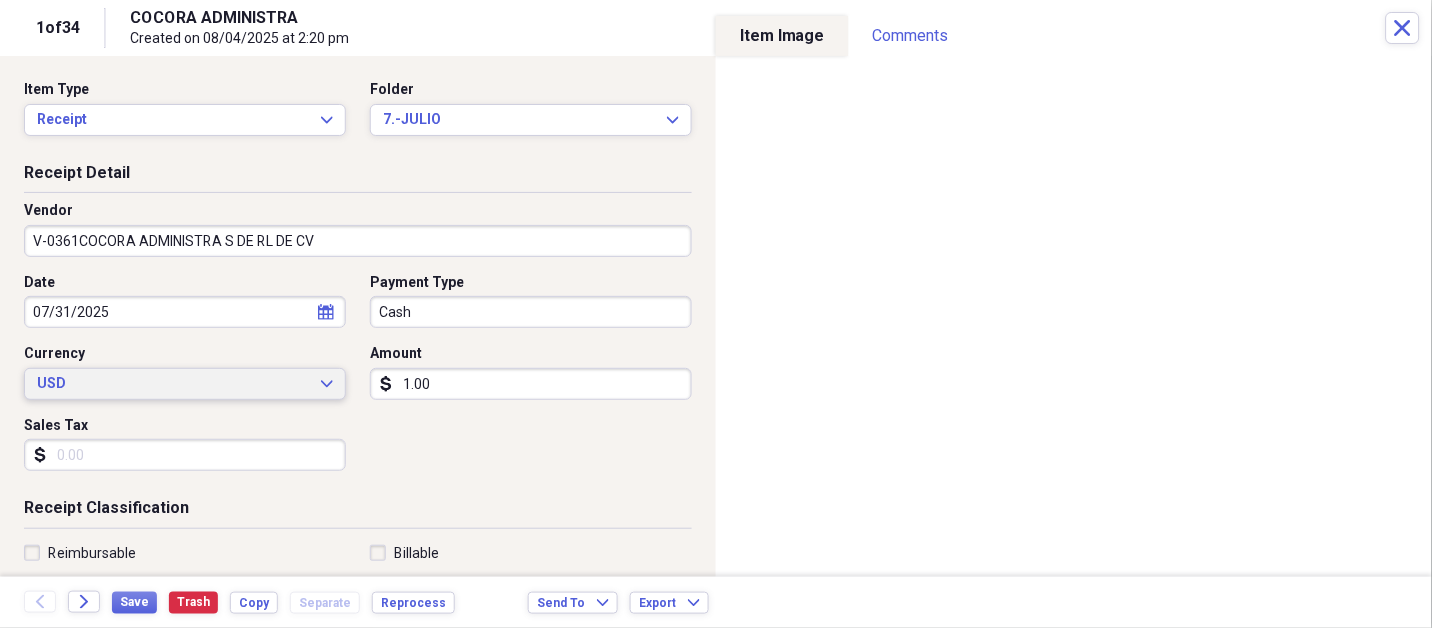 type 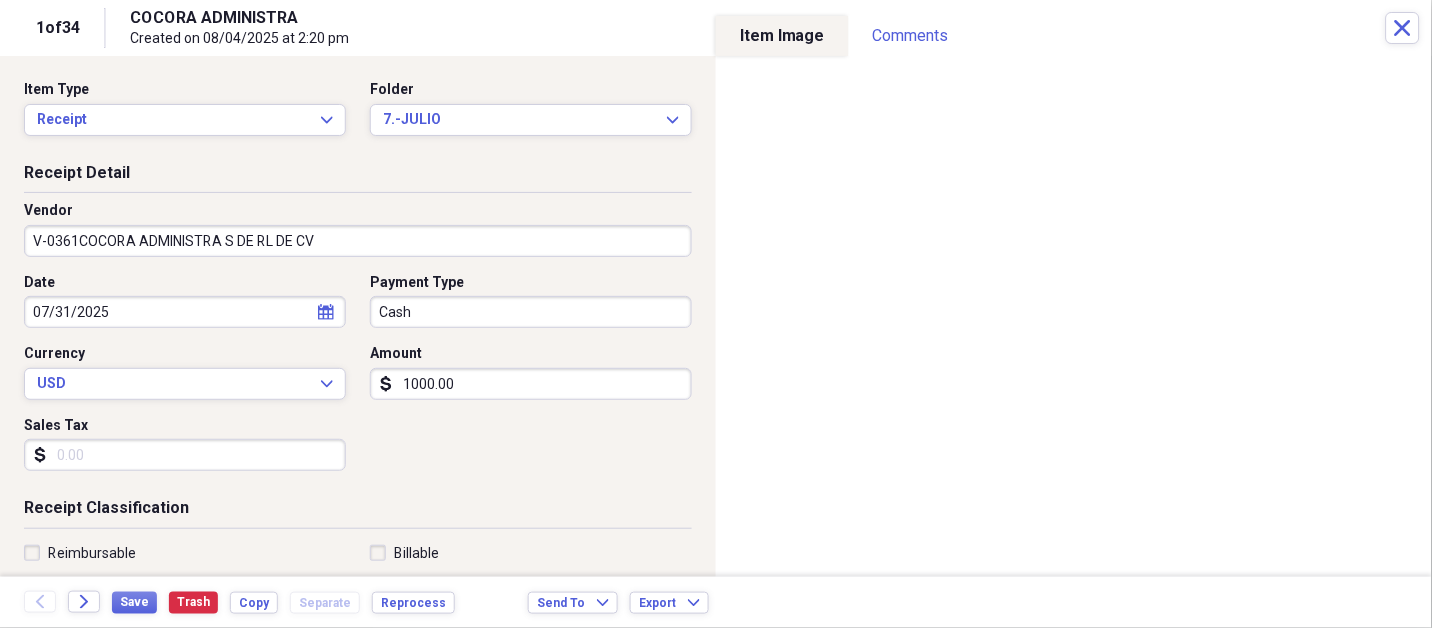 type on "1000.00" 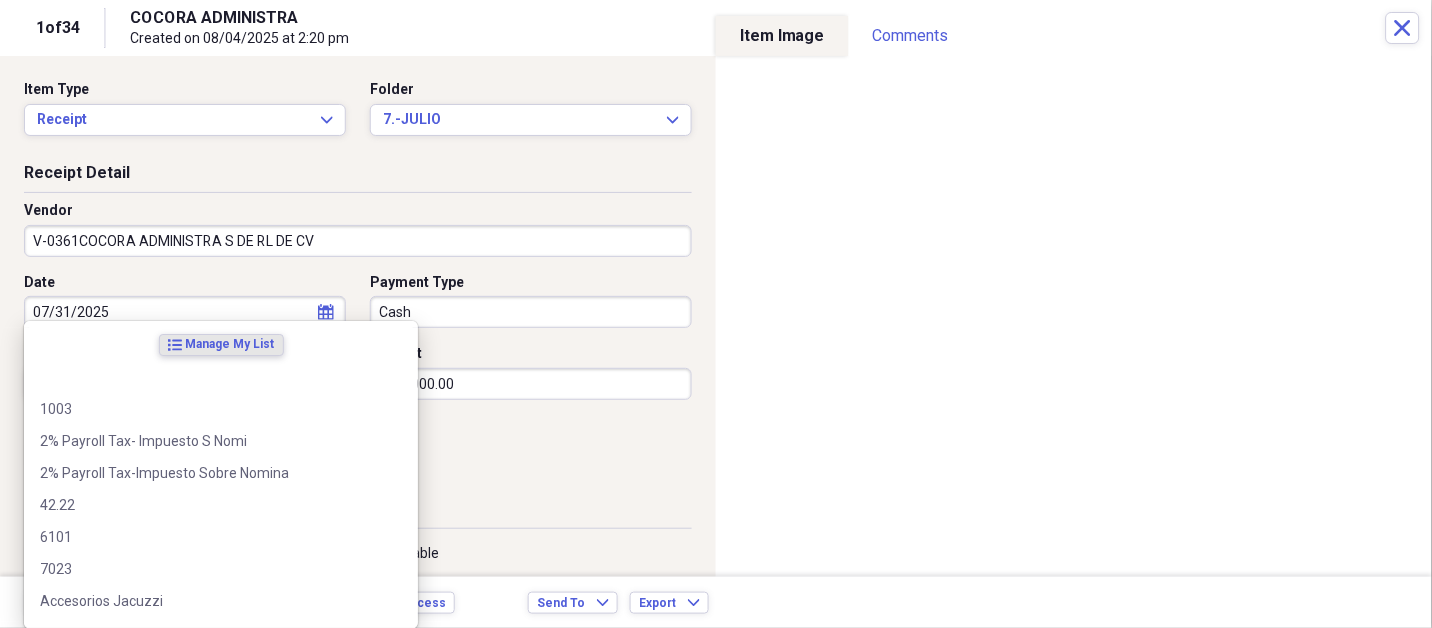 scroll, scrollTop: 307, scrollLeft: 0, axis: vertical 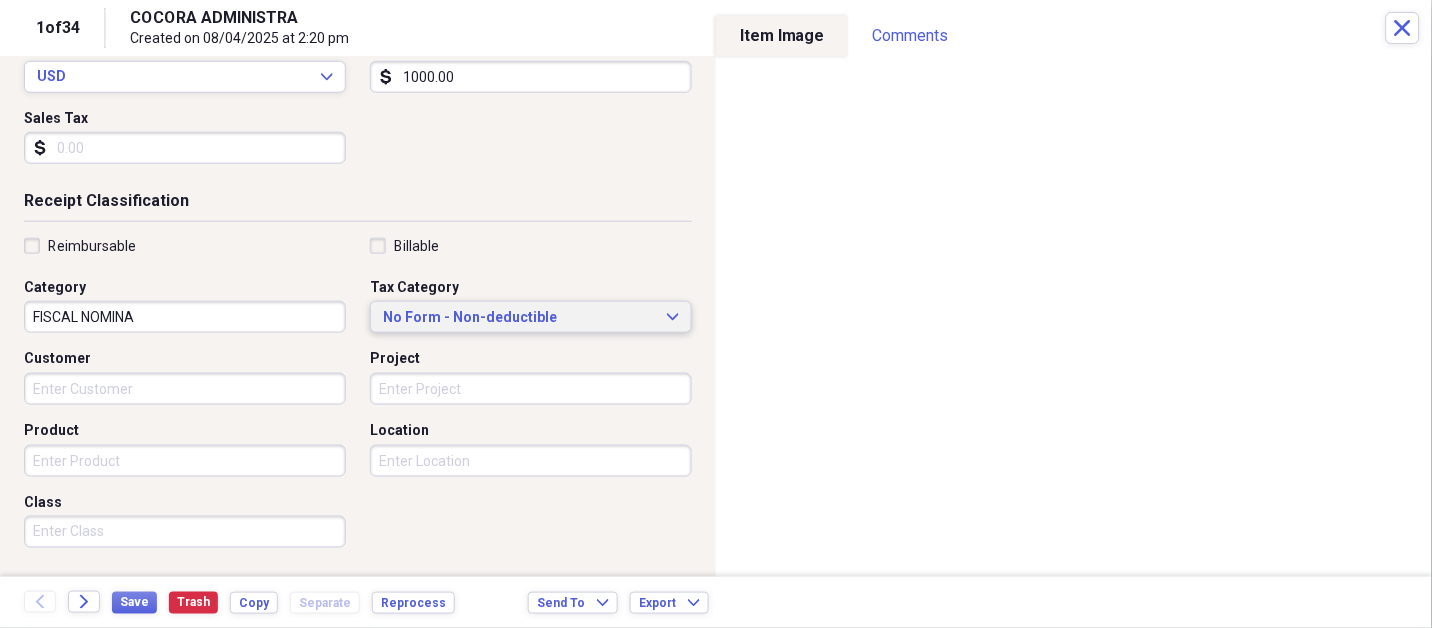 type 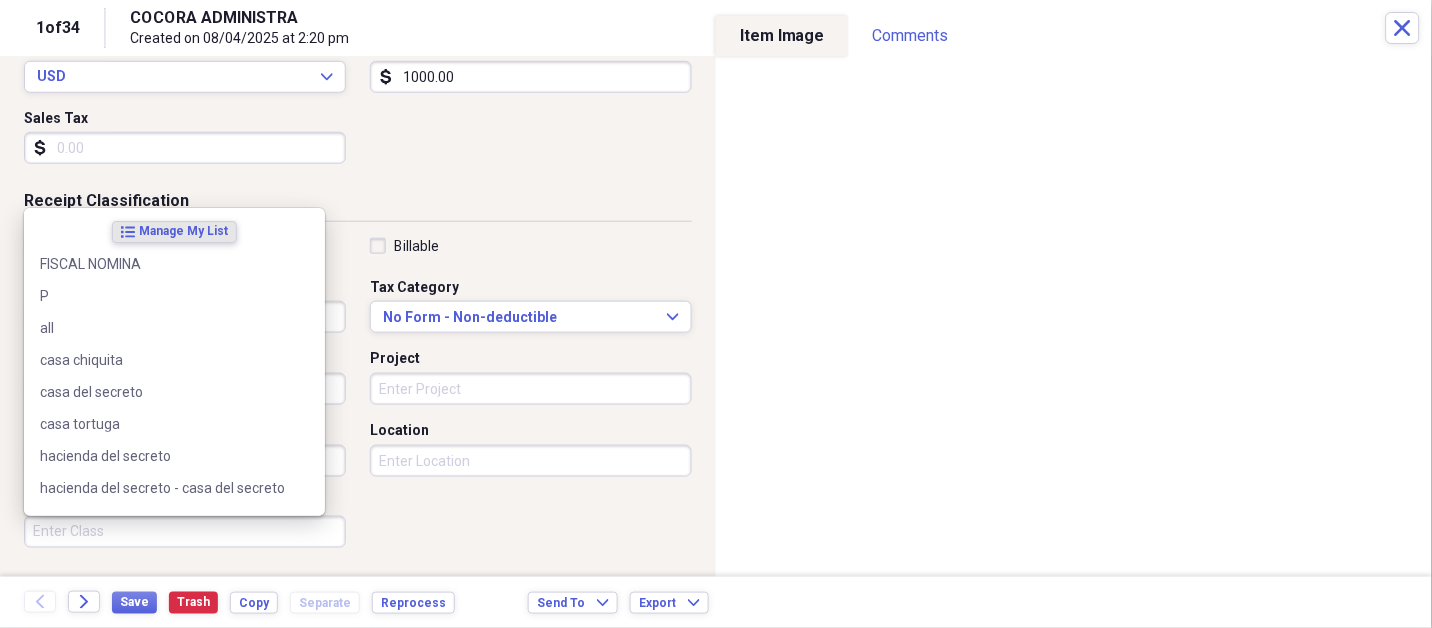scroll, scrollTop: 497, scrollLeft: 0, axis: vertical 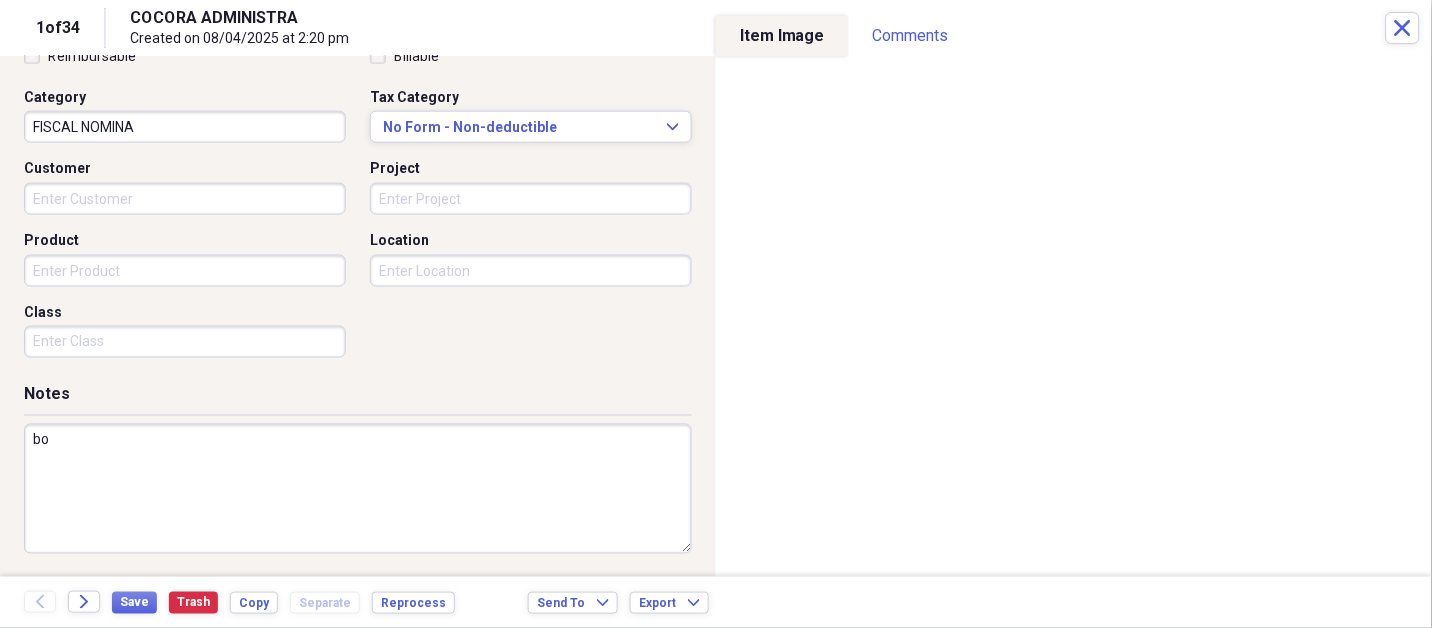 type on "b" 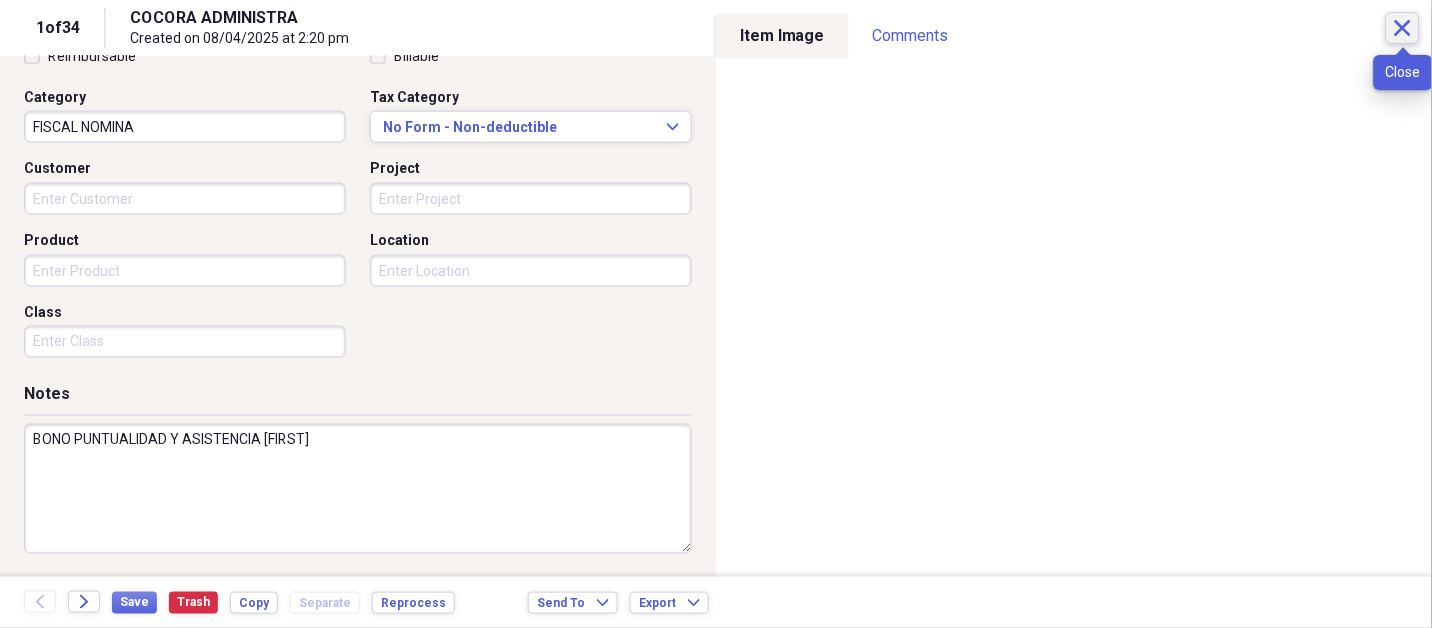 type on "BONO PUNTUALIDAD Y ASISTENCIA [FIRST]" 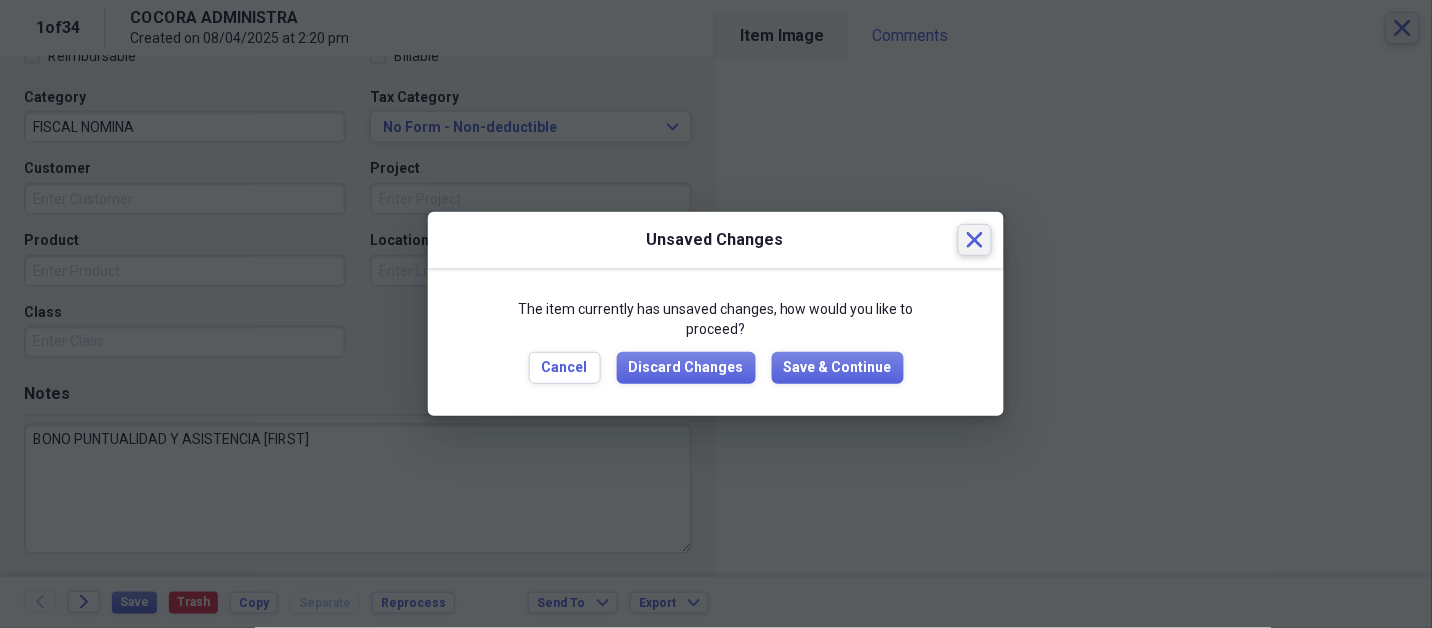type 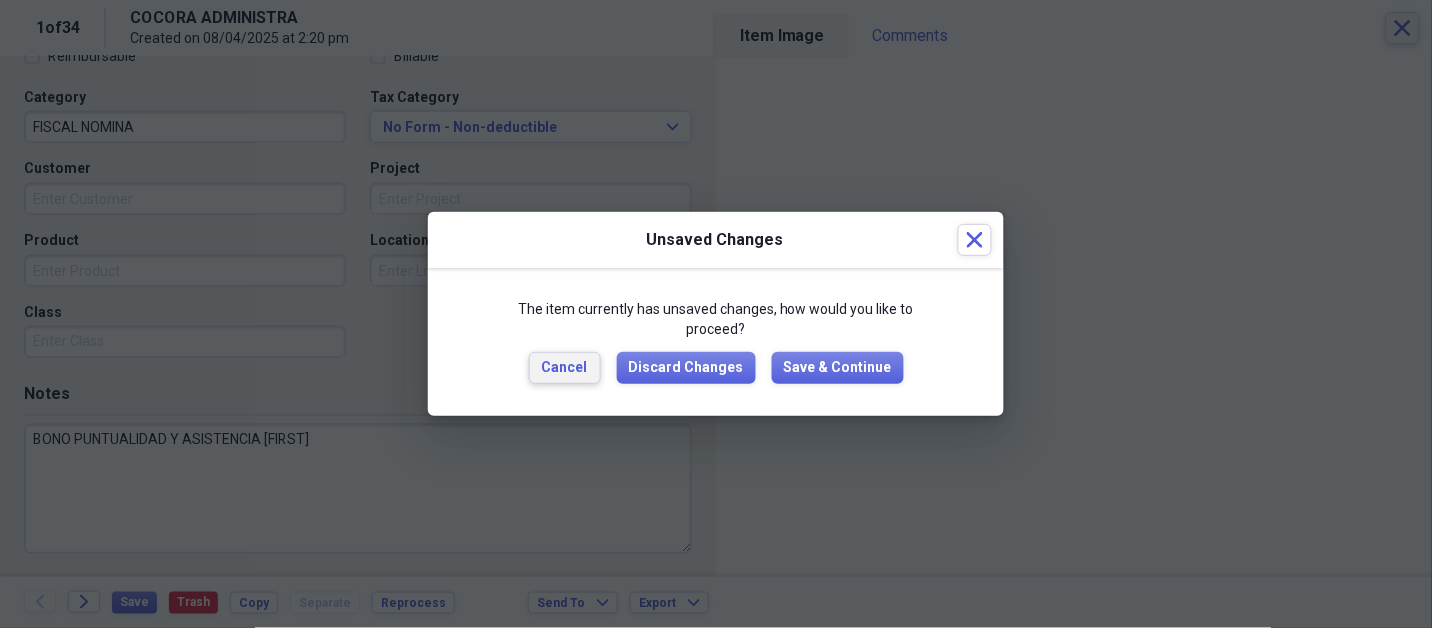 type 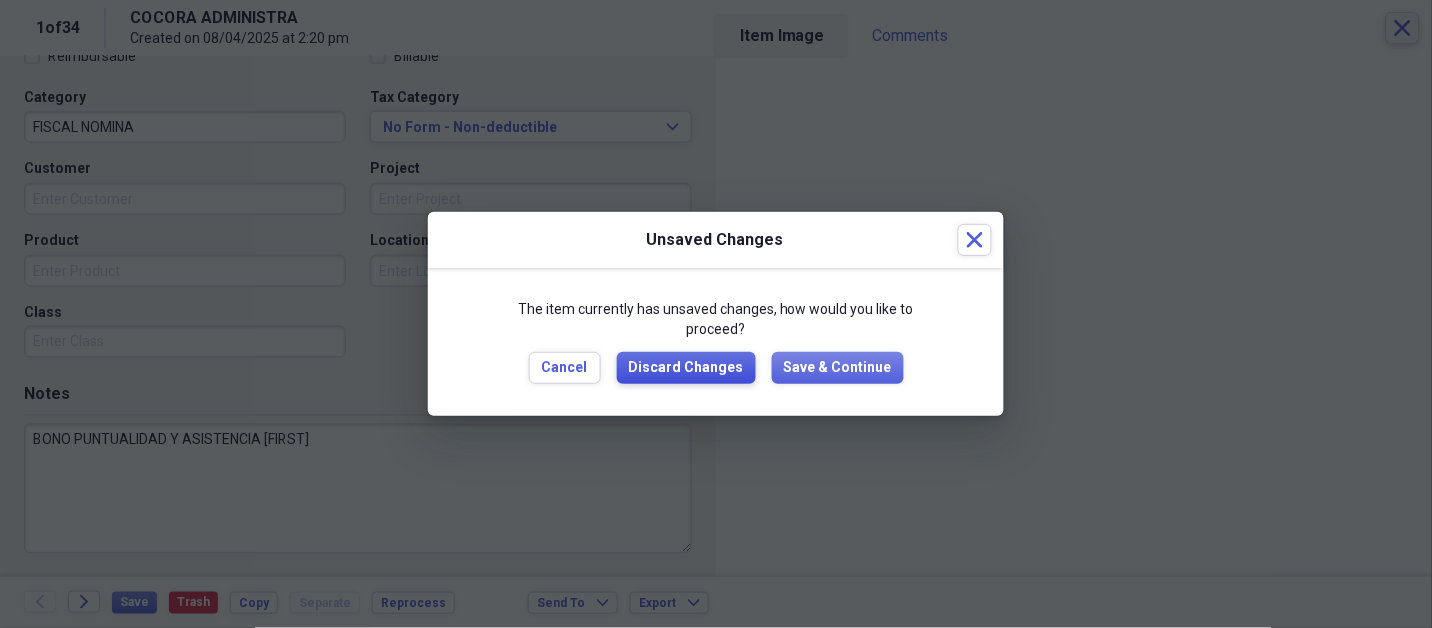 type 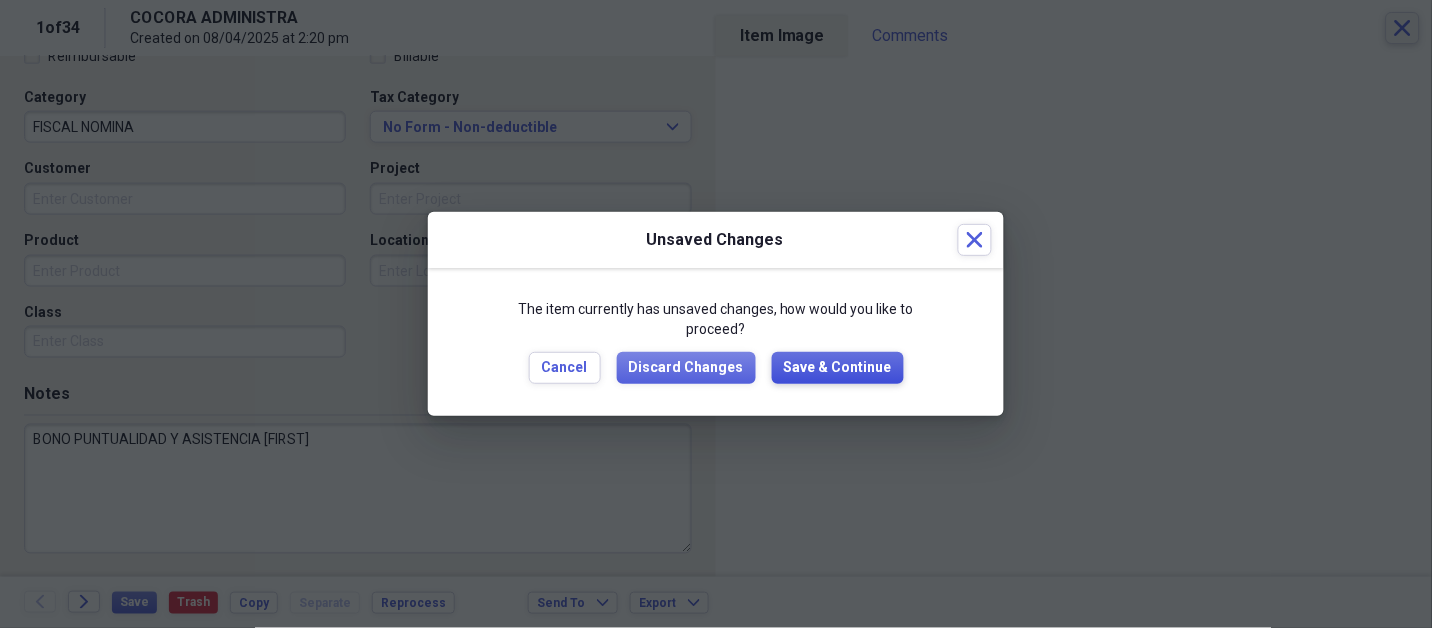 type 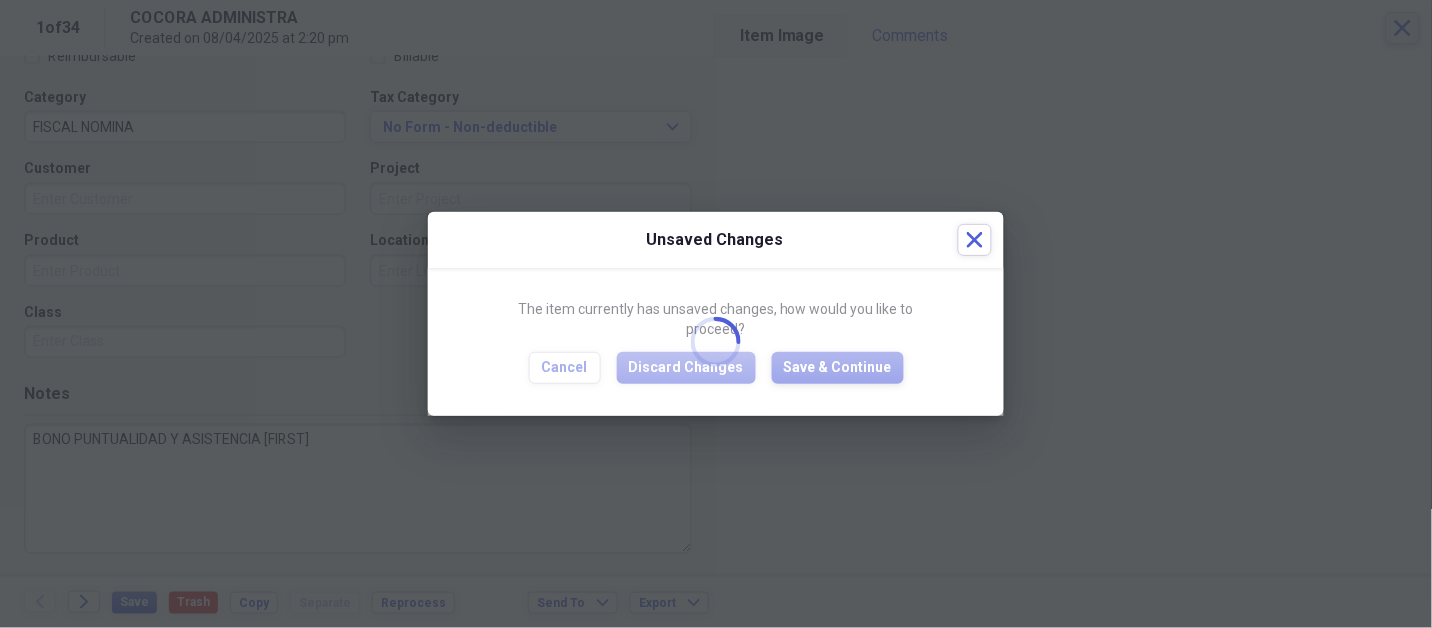 type on "BONO PUNTUALIDAD Y ASISTENCIA [FIRST]" 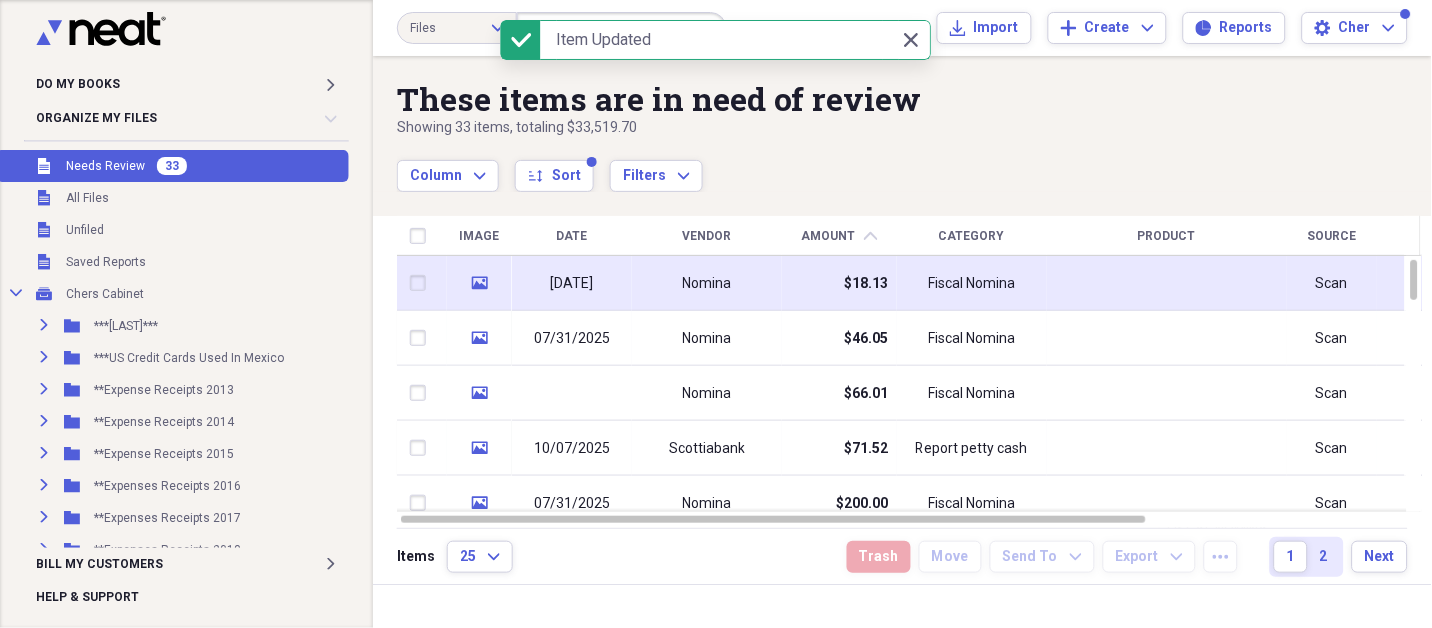 click on "Nomina" at bounding box center (707, 283) 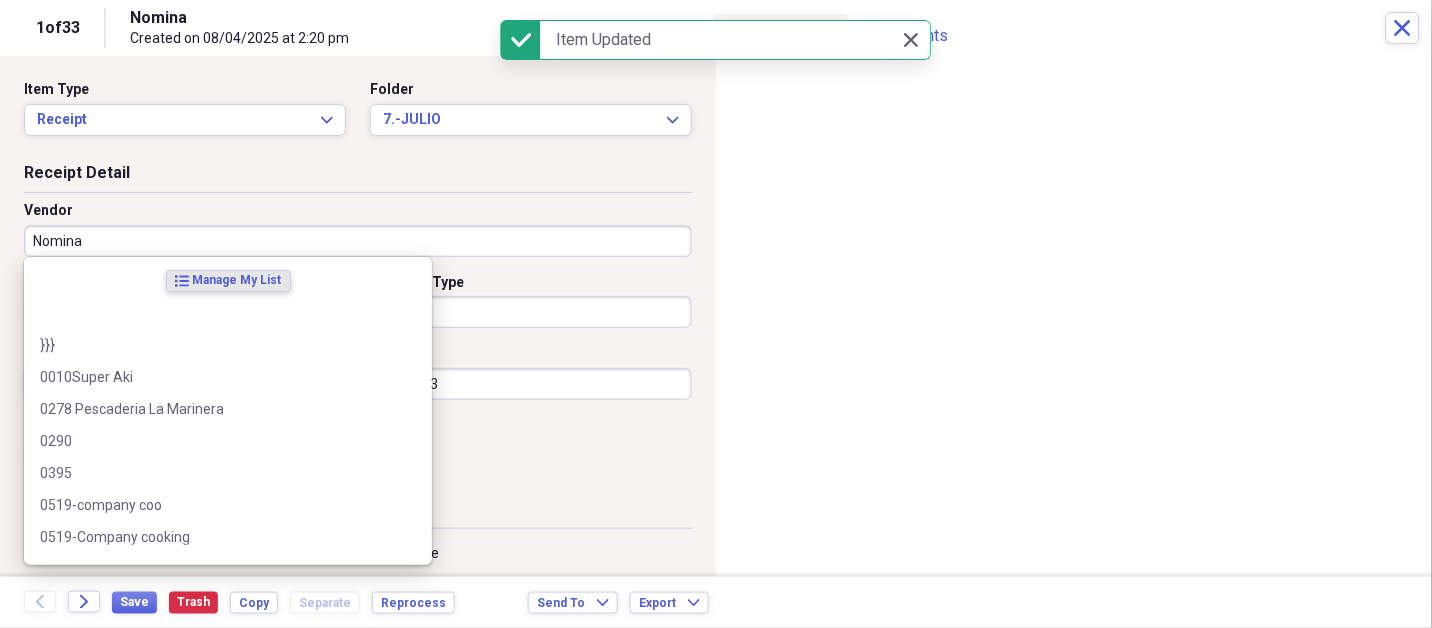 click on "Nomina" at bounding box center [358, 241] 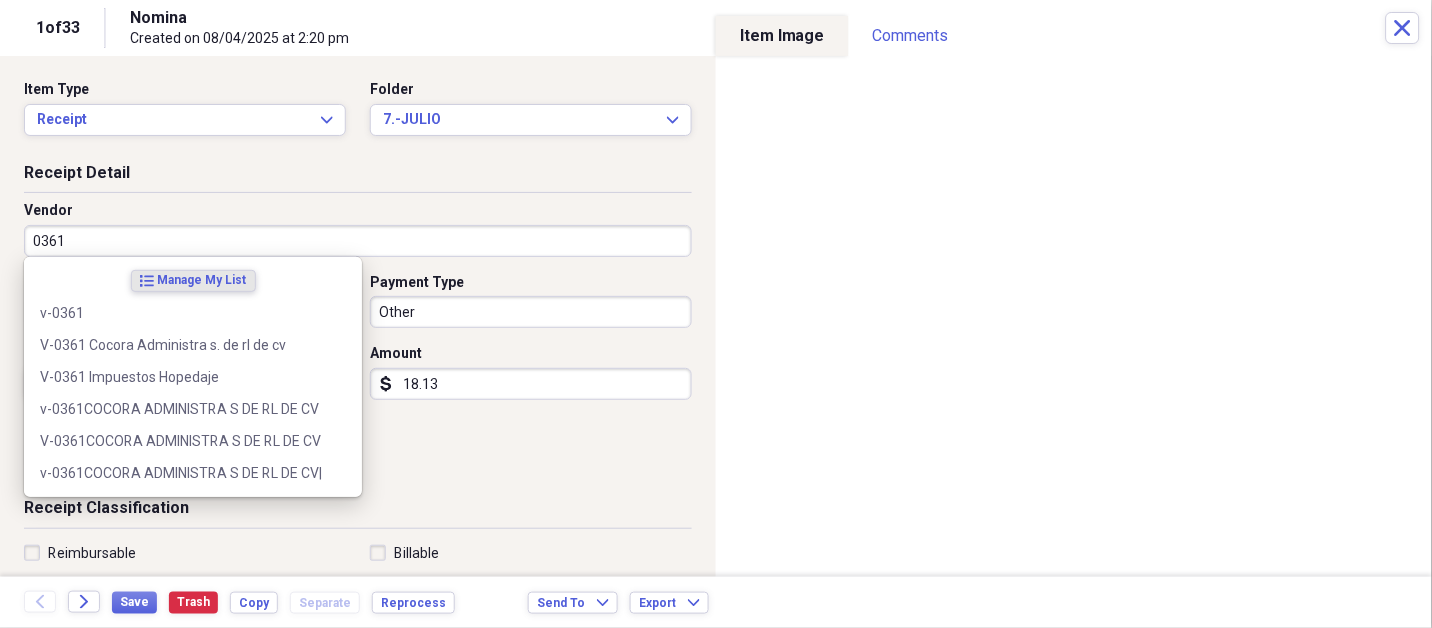 type on "0361" 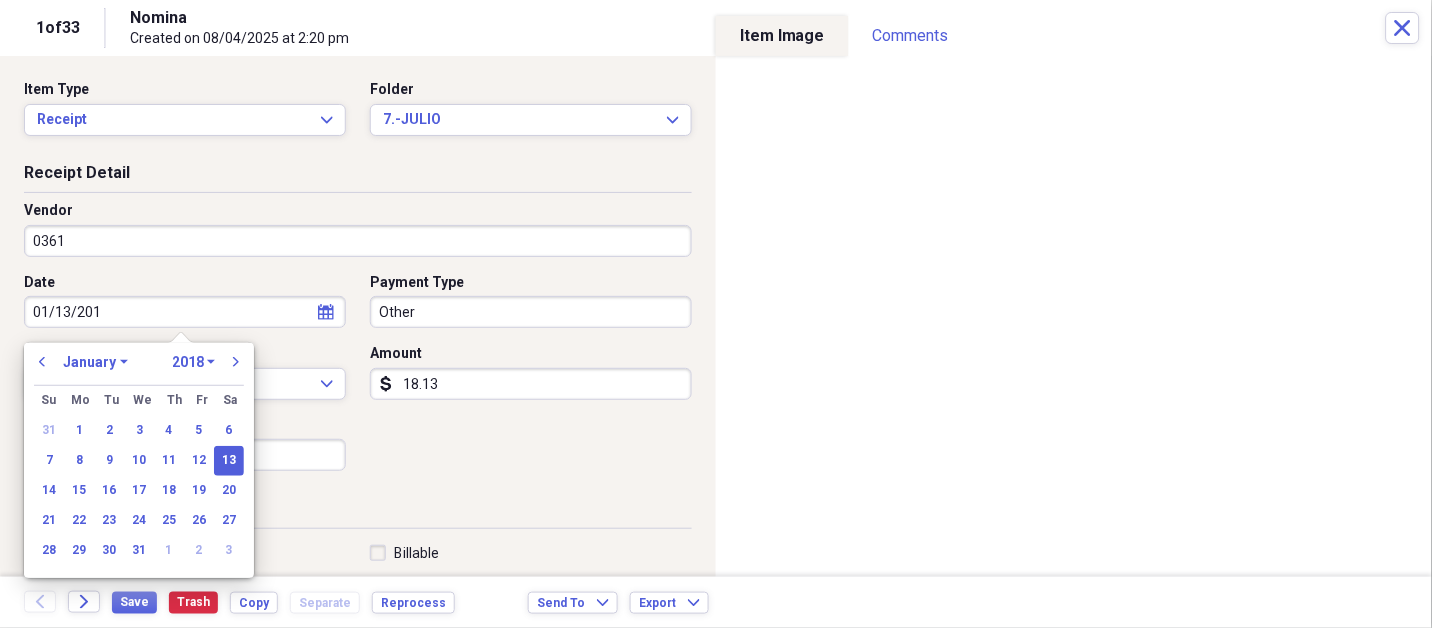 type on "[MM]/[DD]/[YY]" 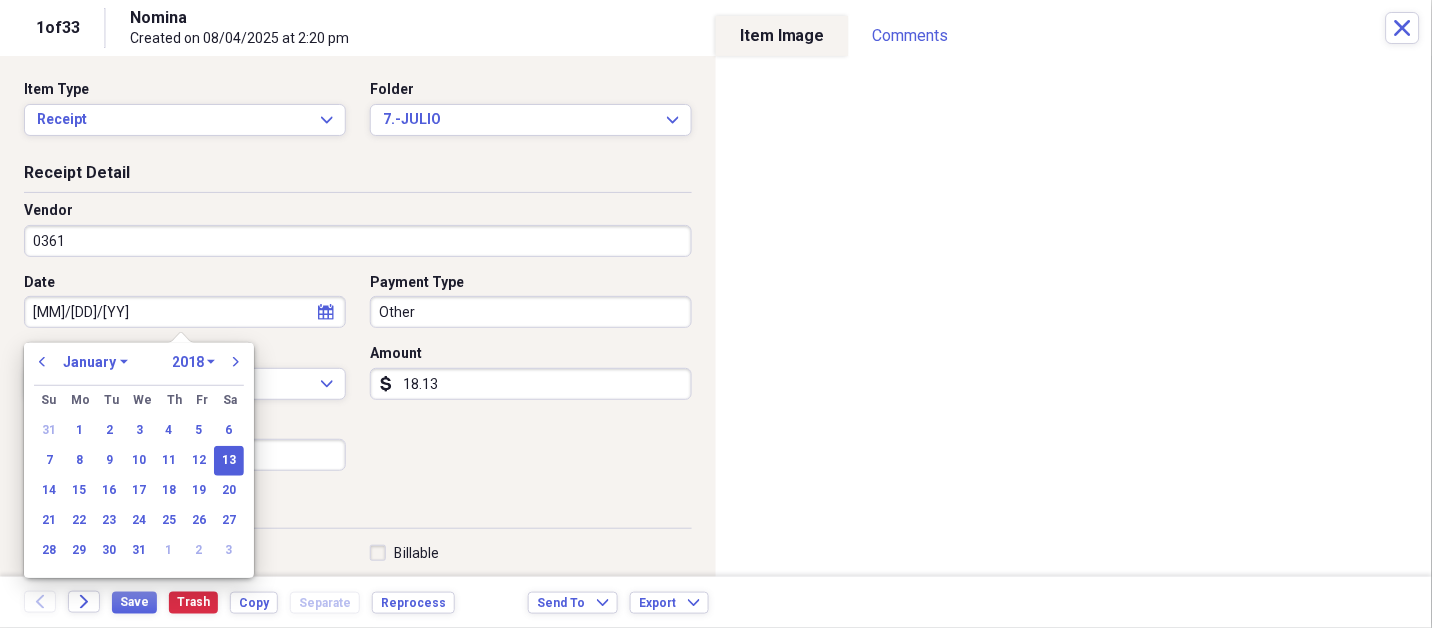 select on "2020" 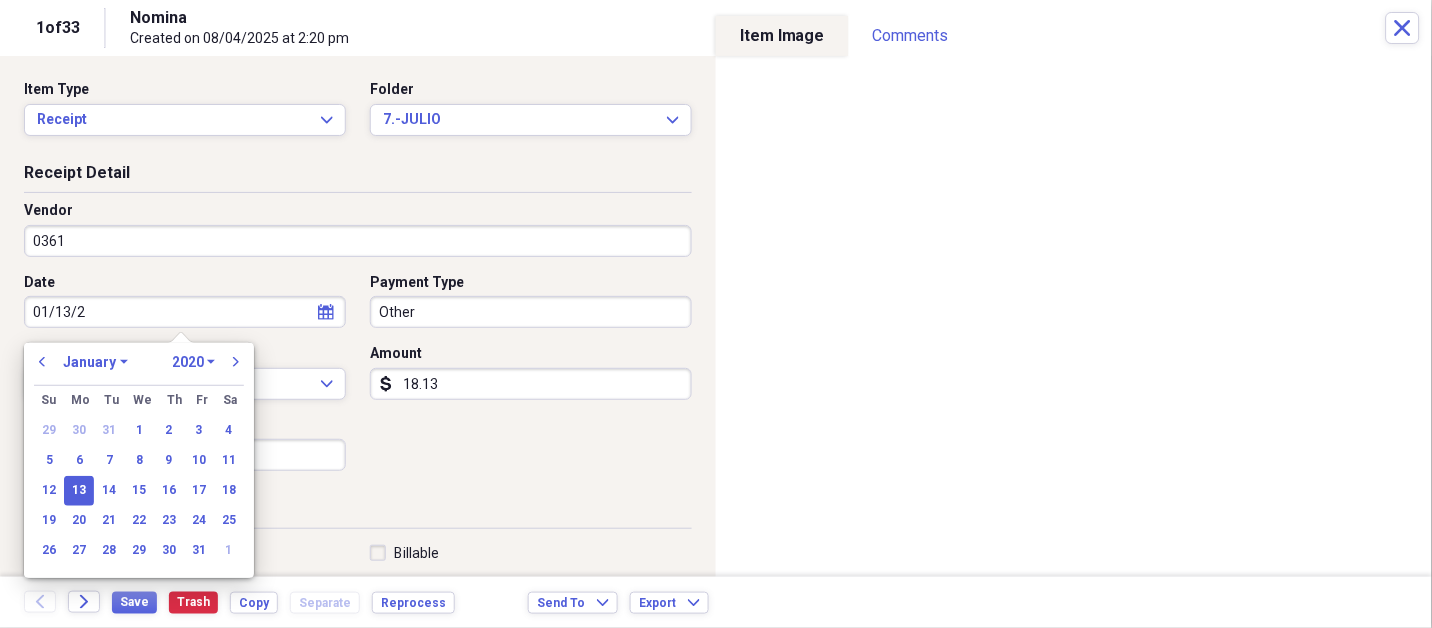 type on "[DATE]" 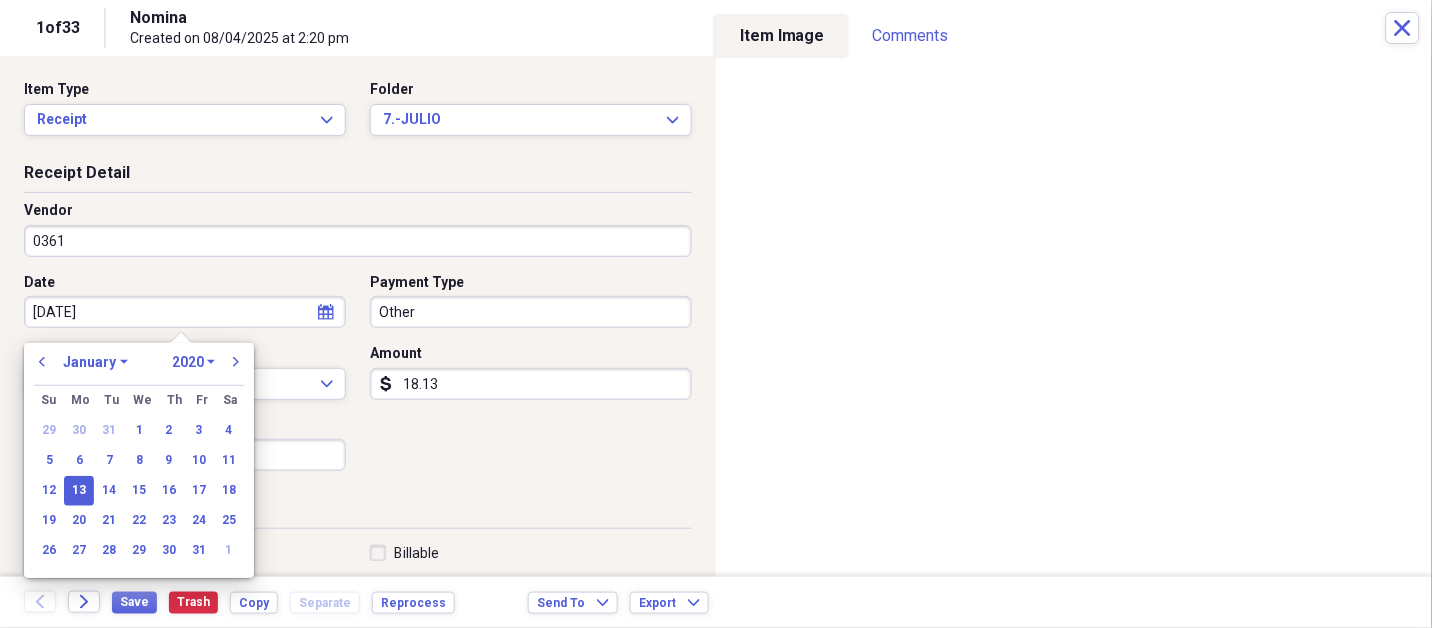 select on "2018" 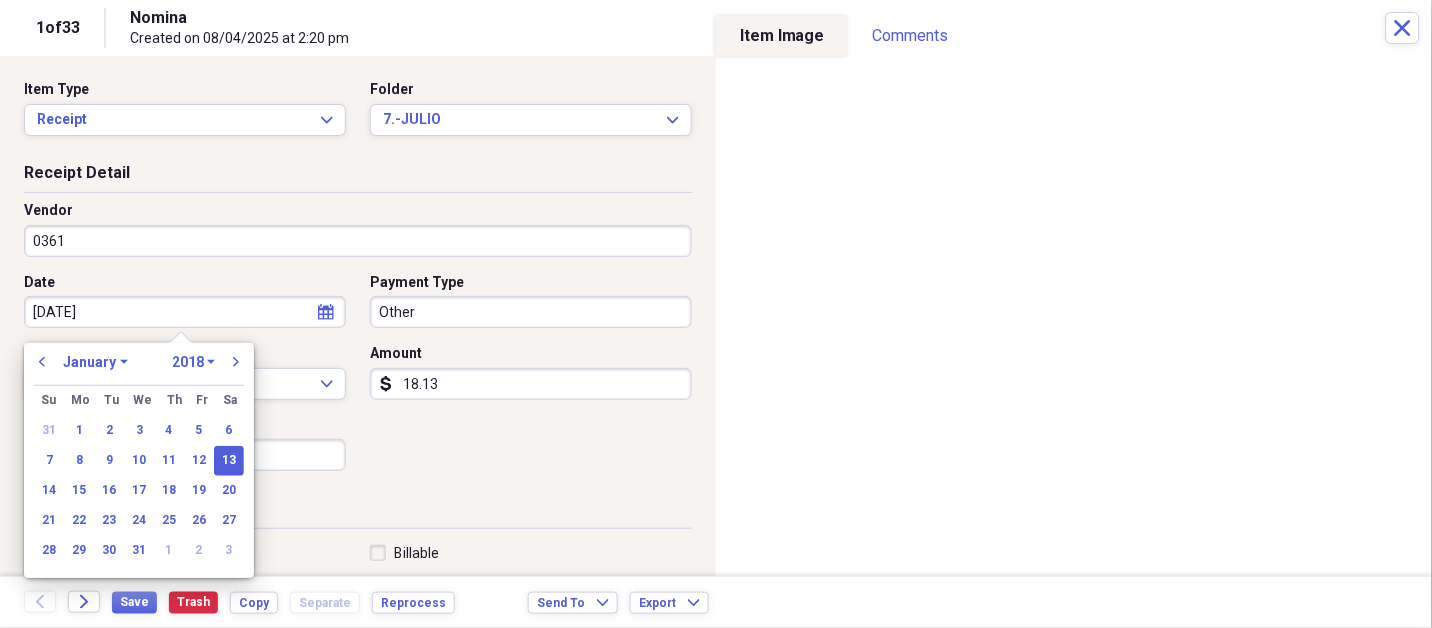 click on "January February March April May June July August September October November December" at bounding box center [95, 362] 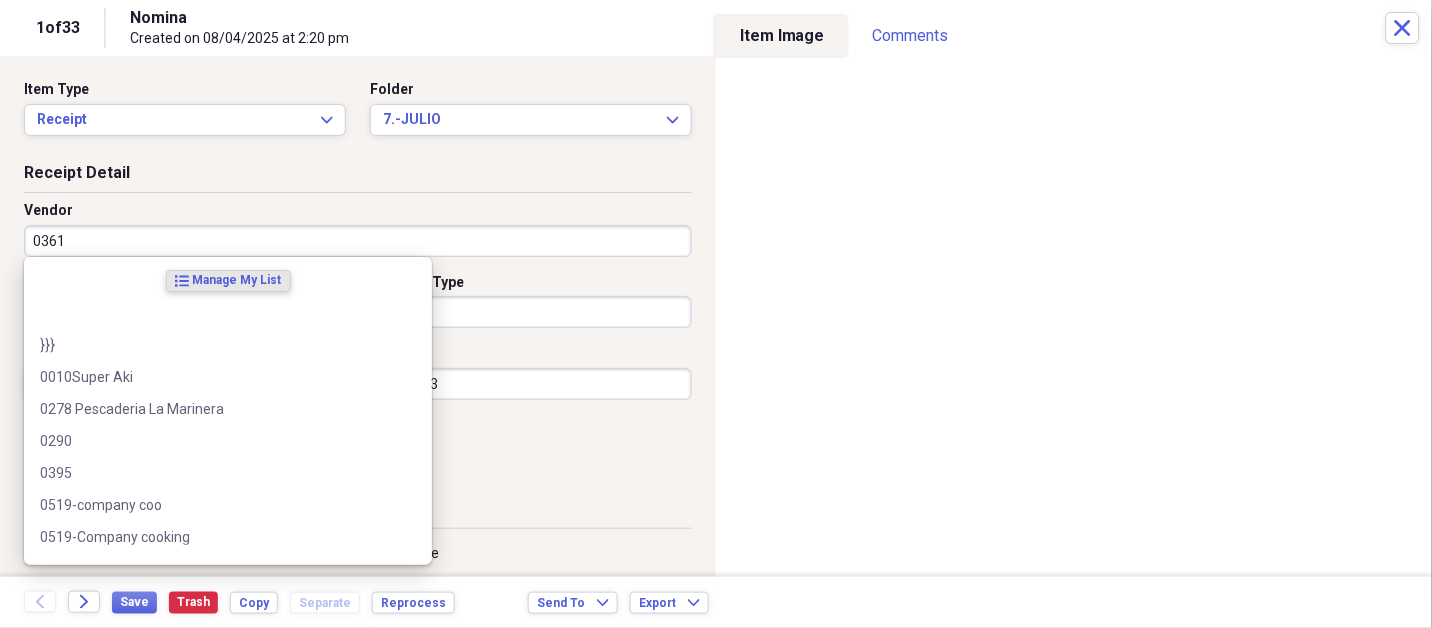 click on "0361" at bounding box center [358, 241] 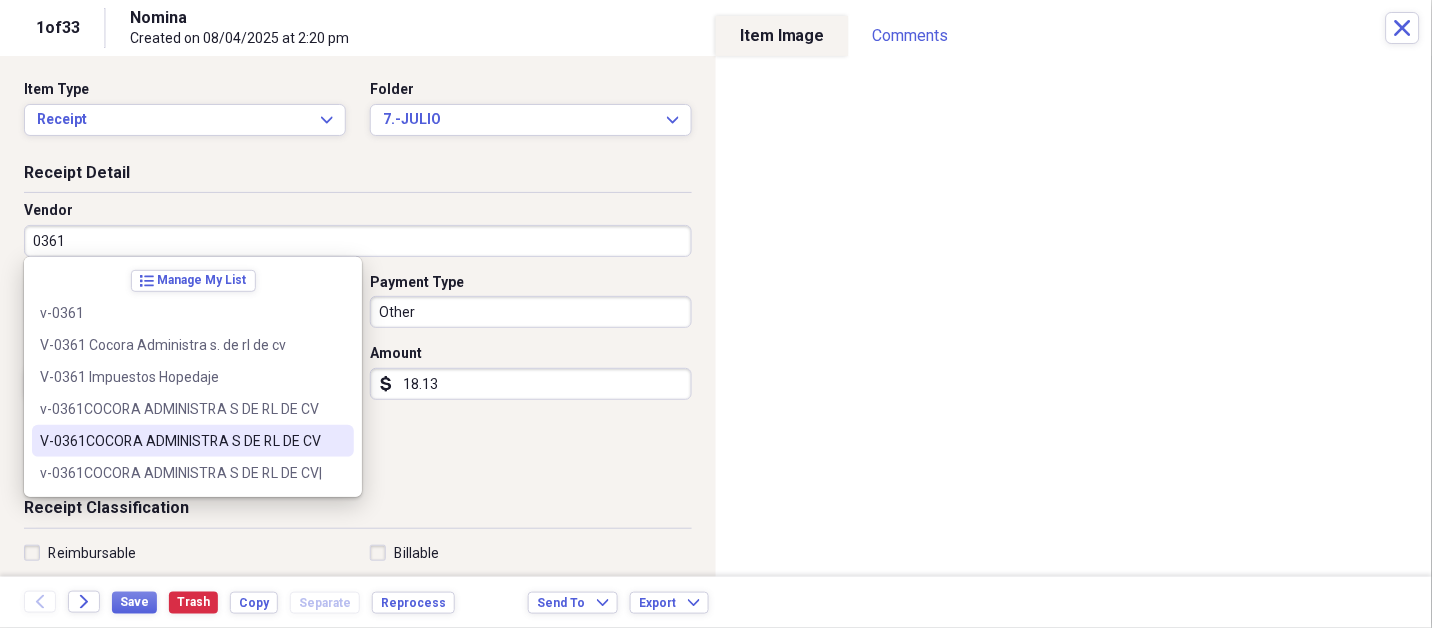 type on "V-0361COCORA ADMINISTRA S DE RL DE CV" 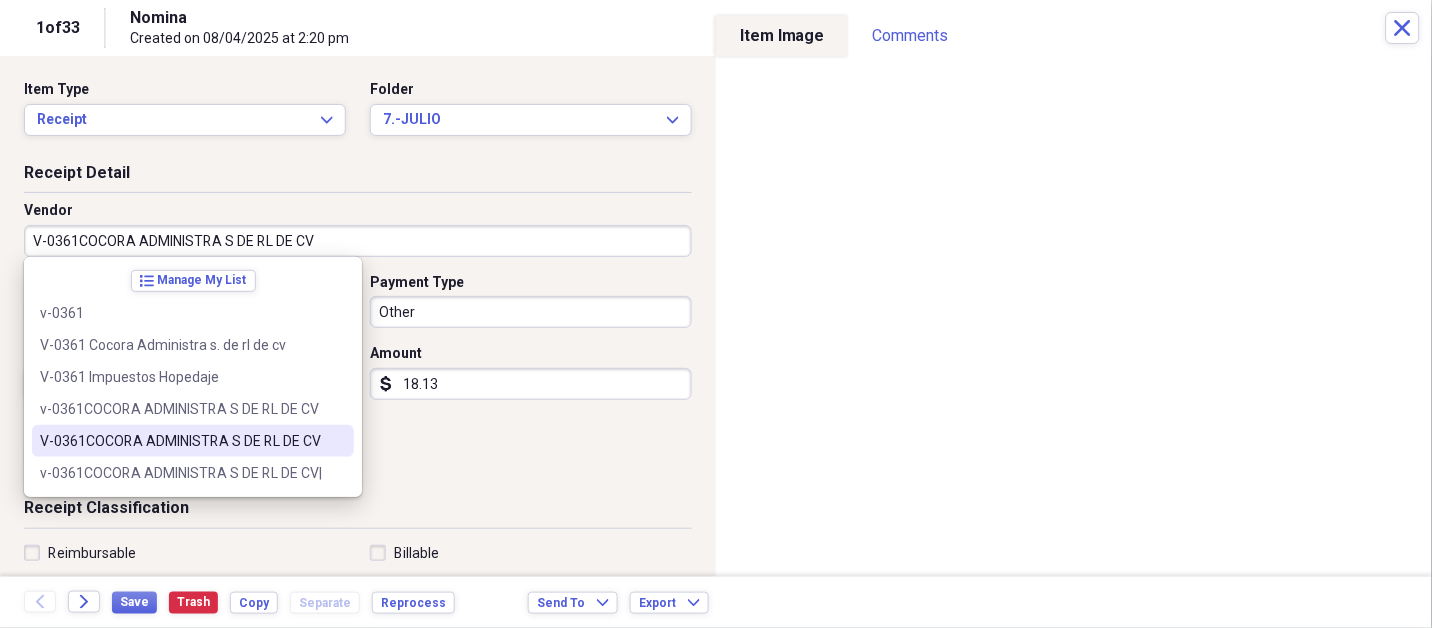 select on "2018" 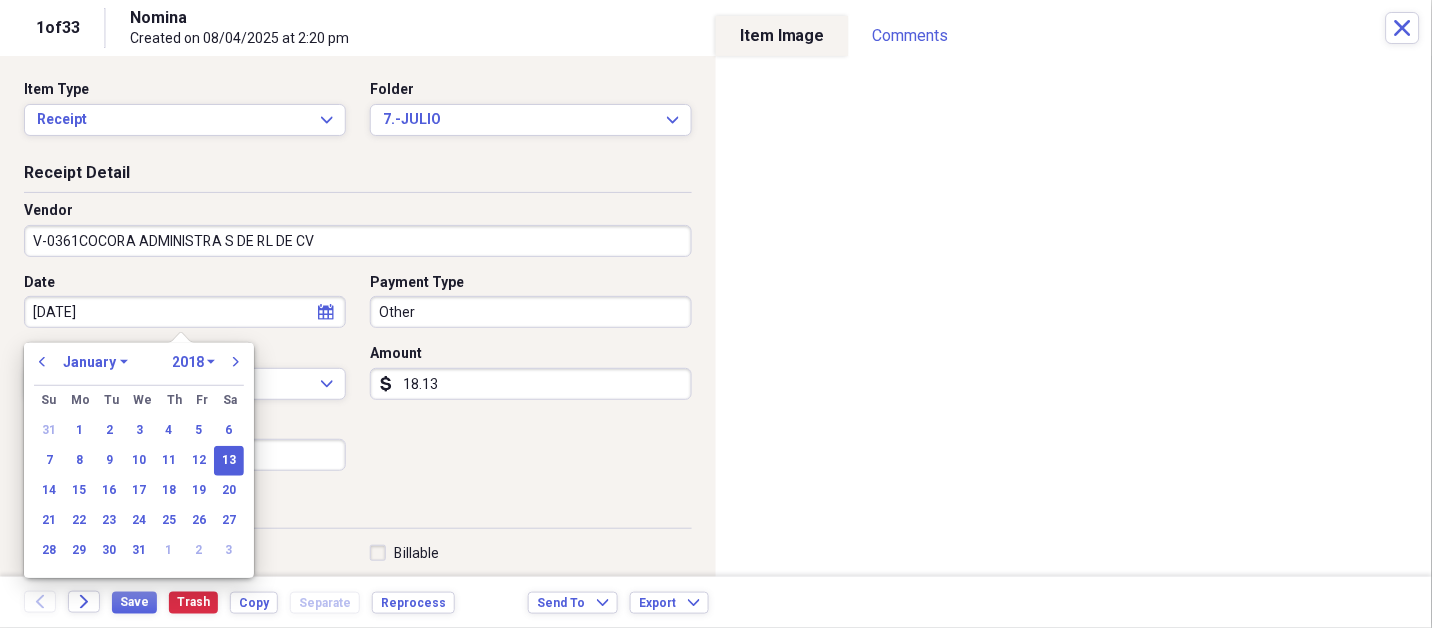 type on "FISCAL NOMINA" 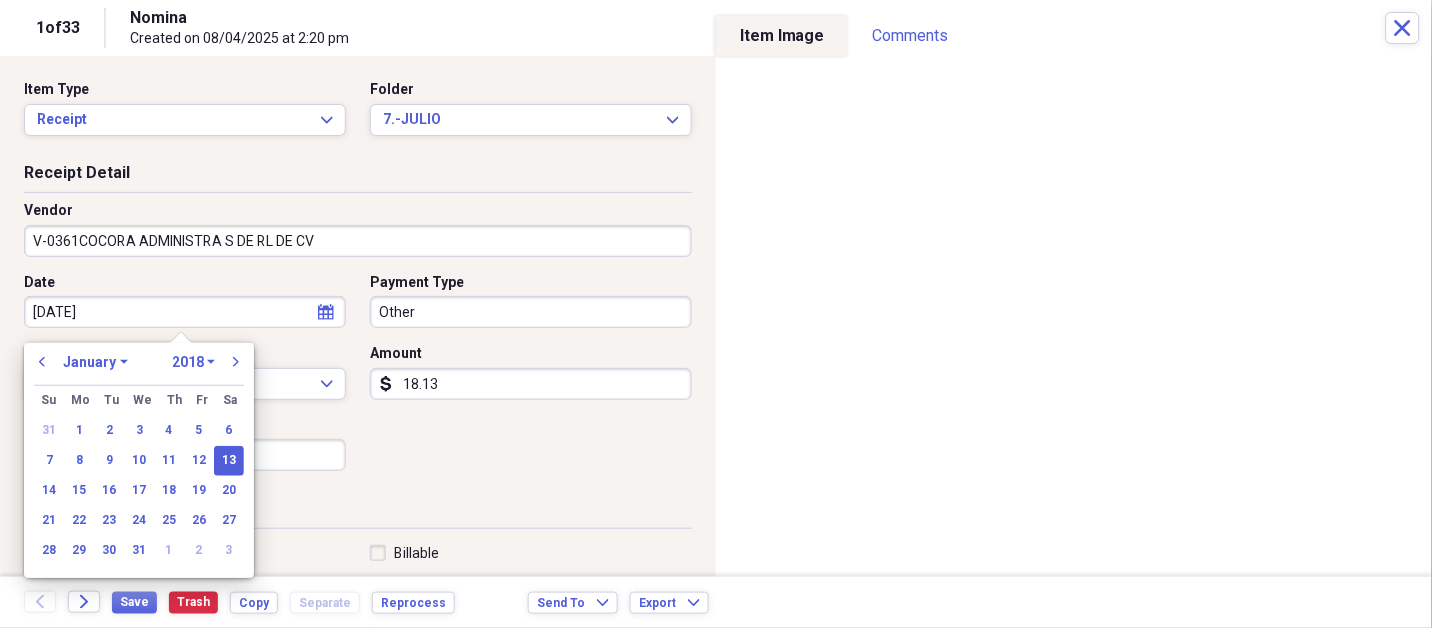 click on "January February March April May June July August September October November December" at bounding box center (95, 362) 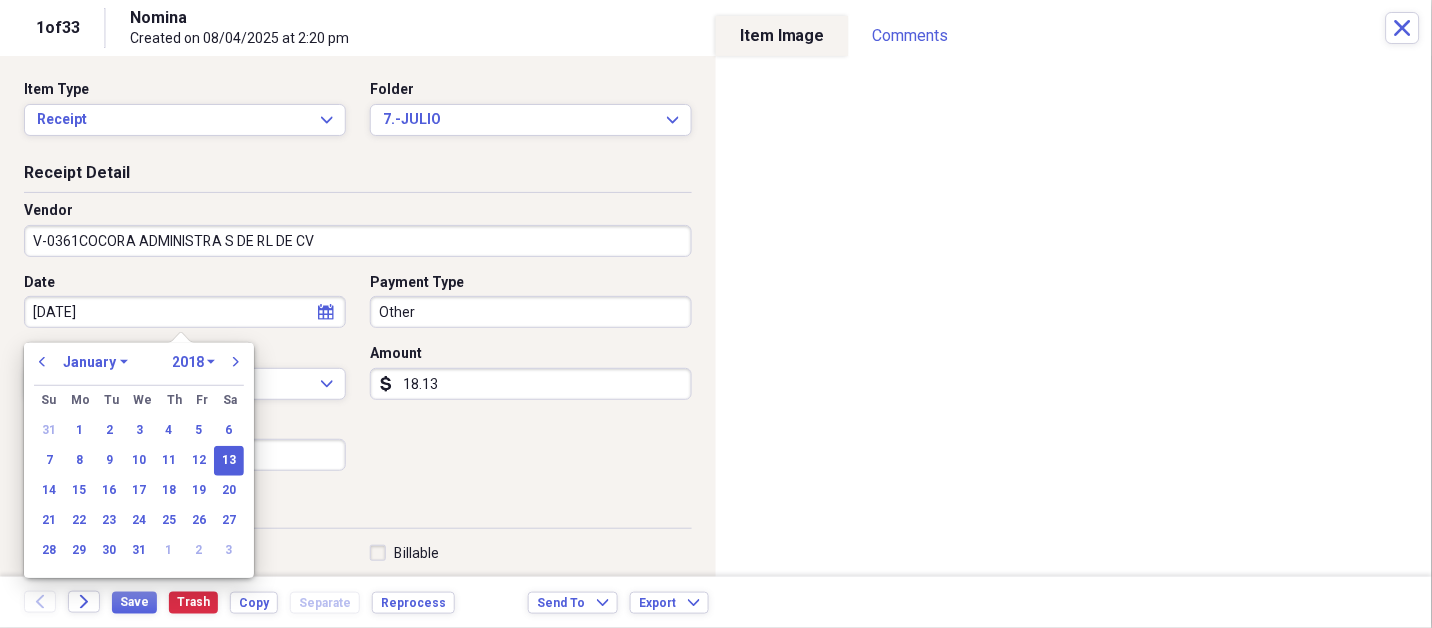 select on "6" 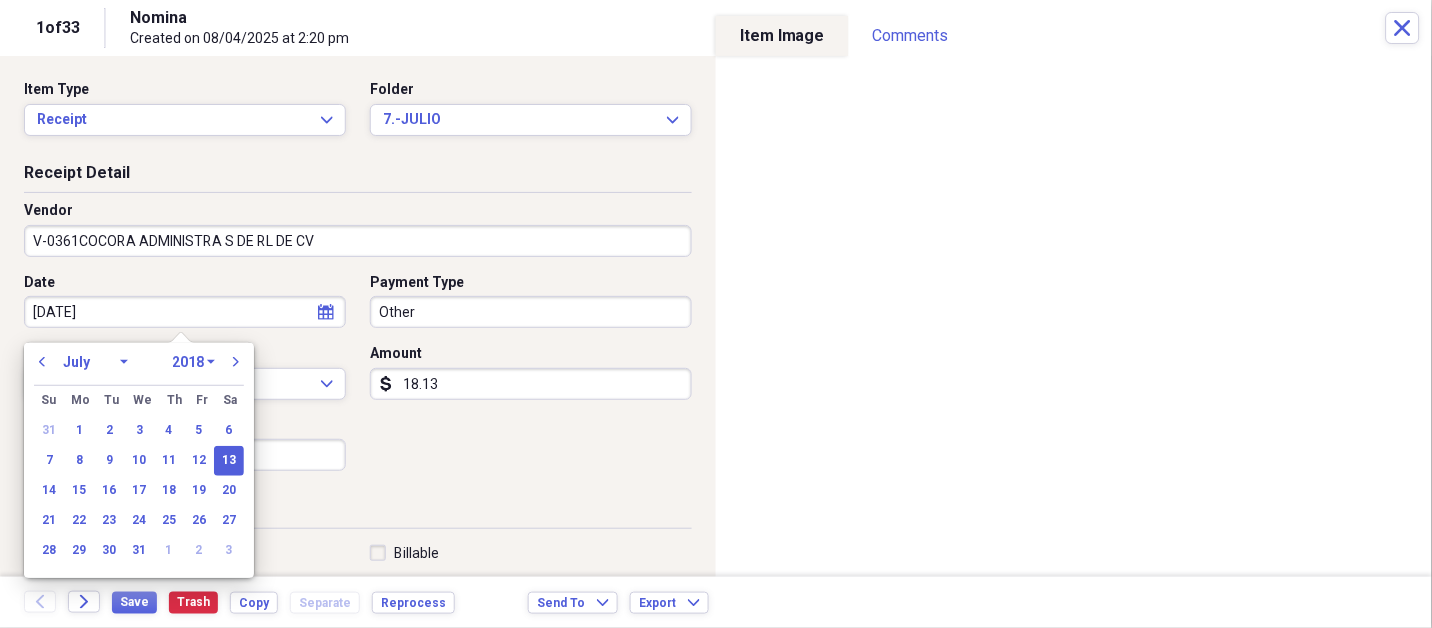 click on "January February March April May June July August September October November December" at bounding box center [95, 362] 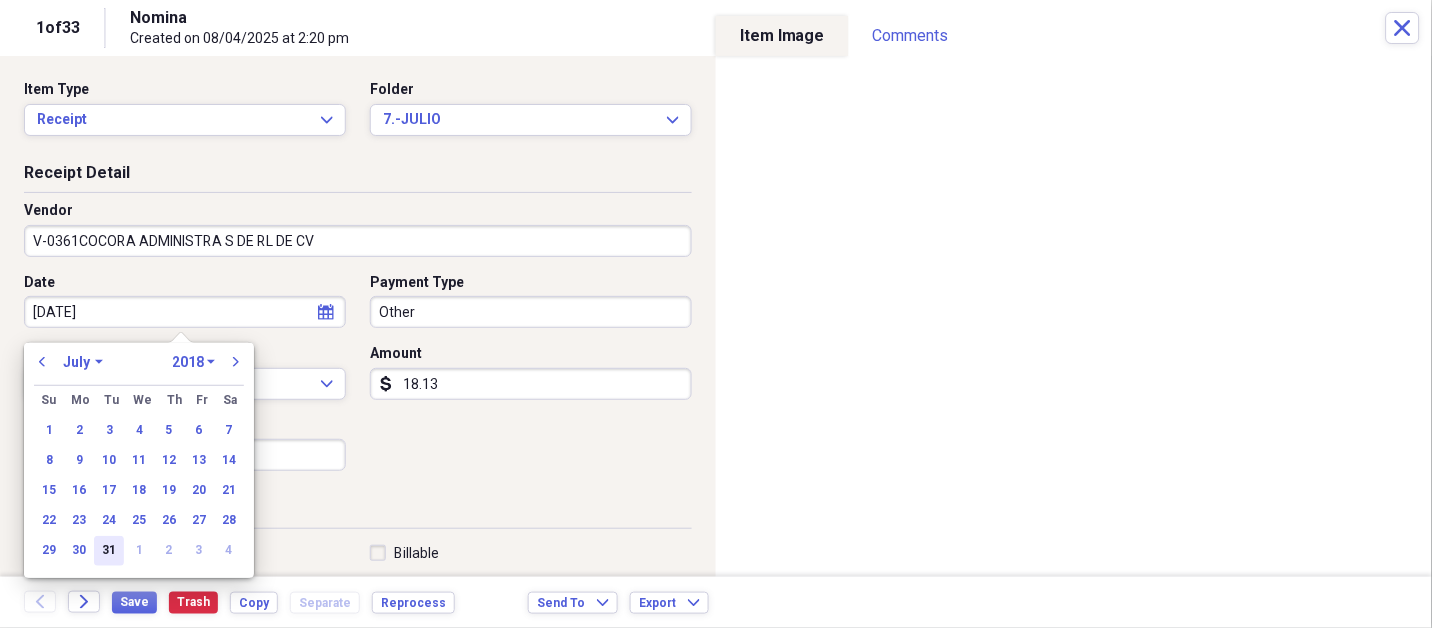 click on "31" at bounding box center [109, 551] 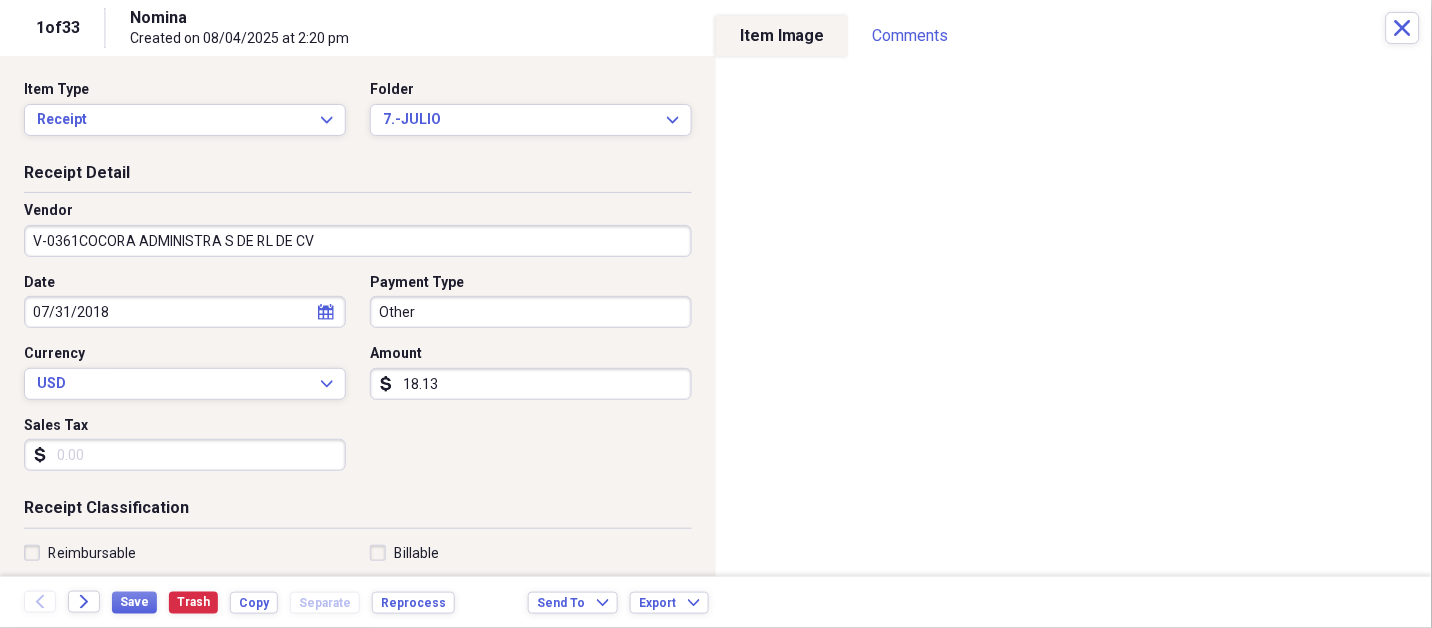 type 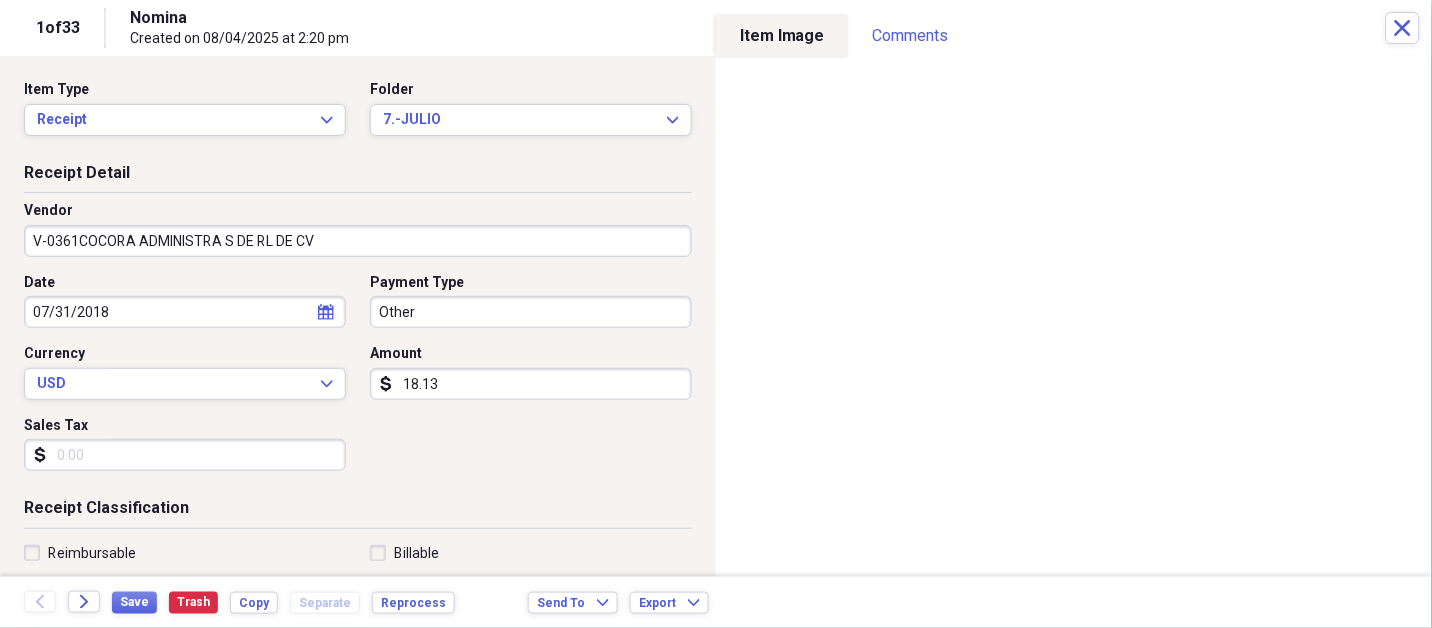select on "6" 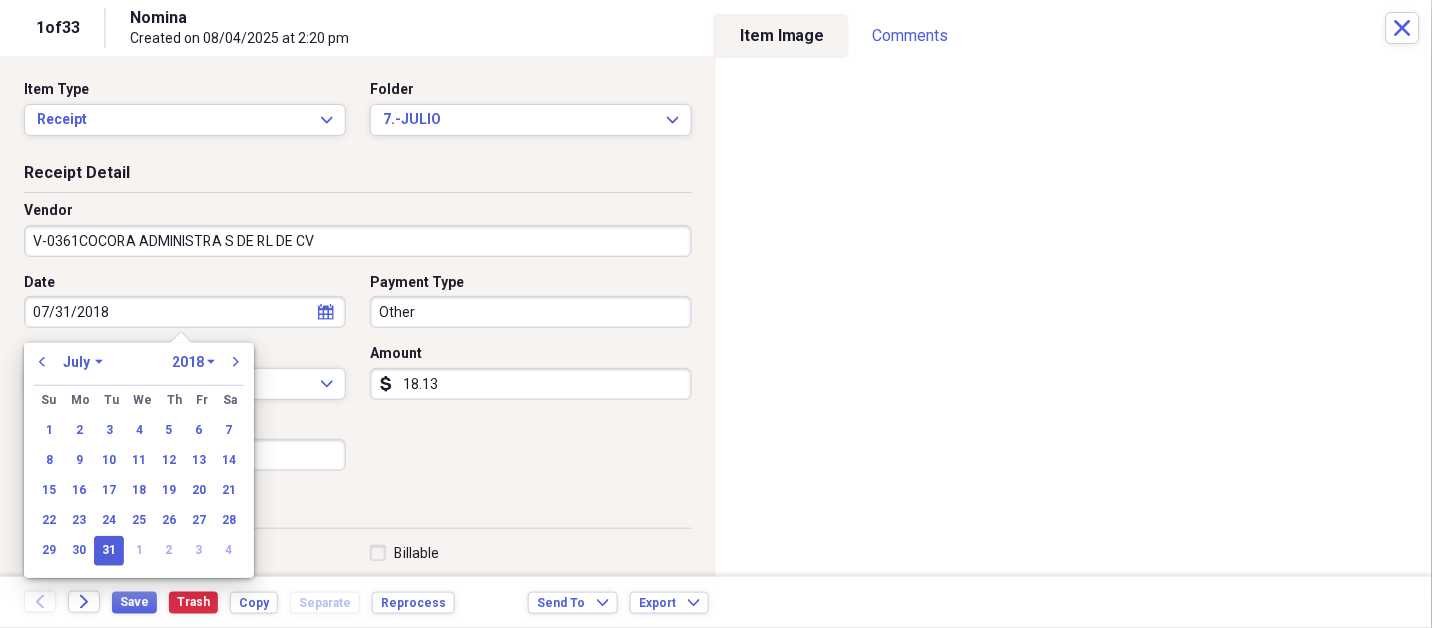 click on "07/31/2018" at bounding box center [185, 312] 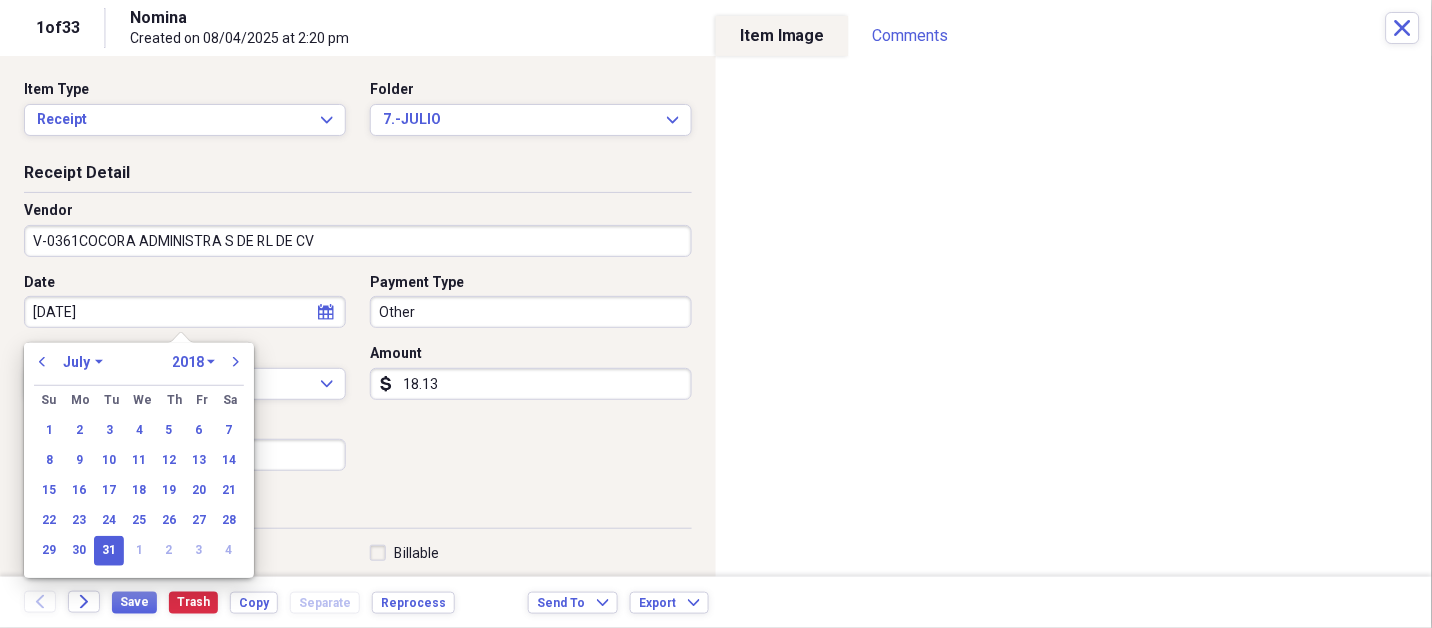 type on "07/31/20" 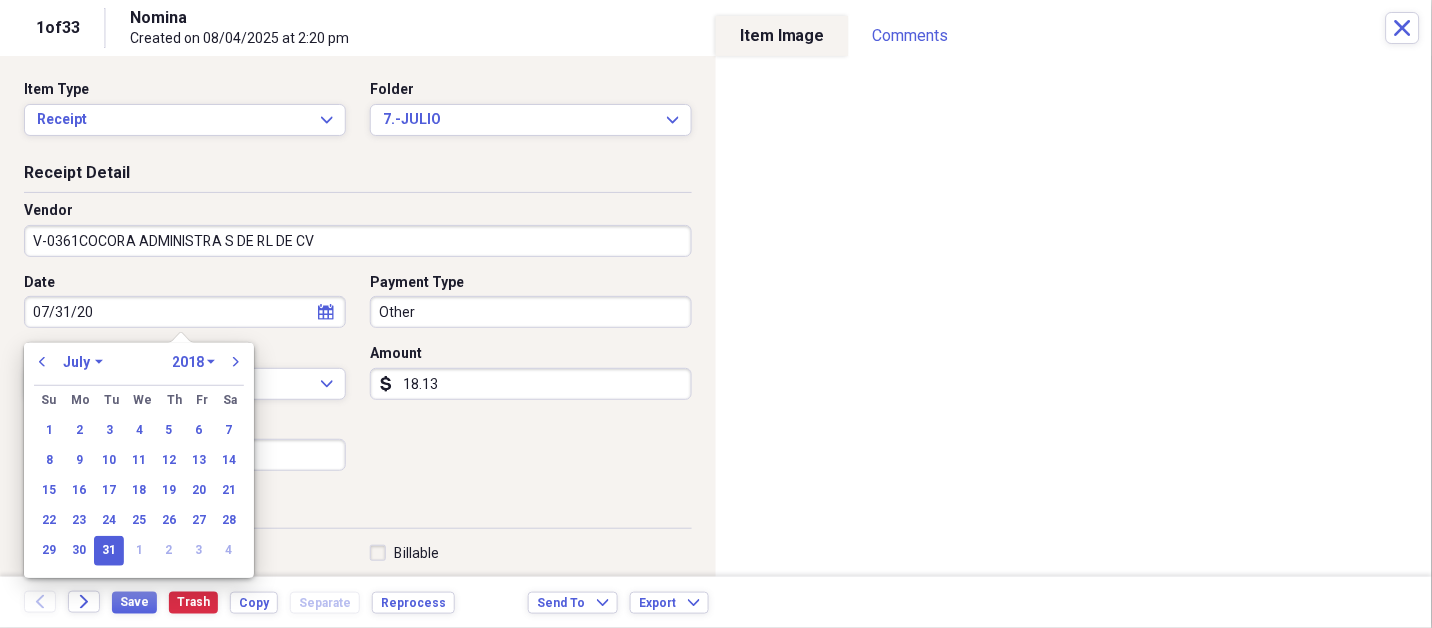 select on "2020" 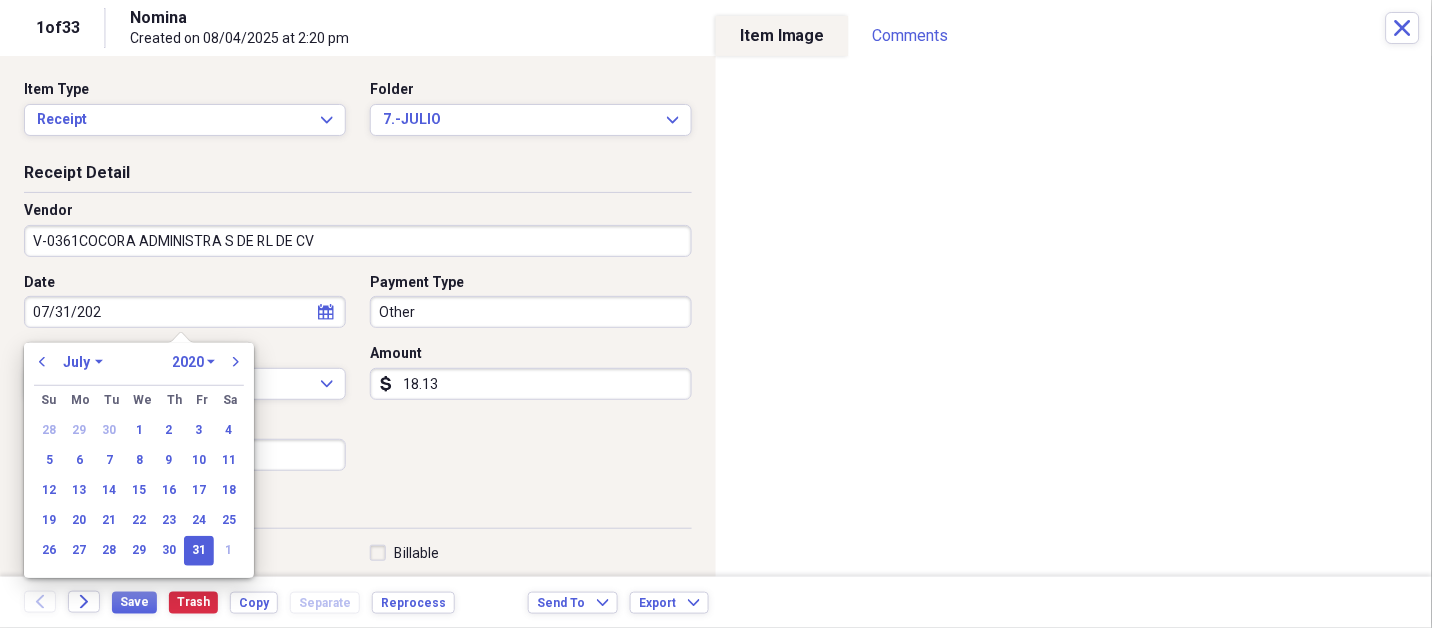 type on "07/31/2025" 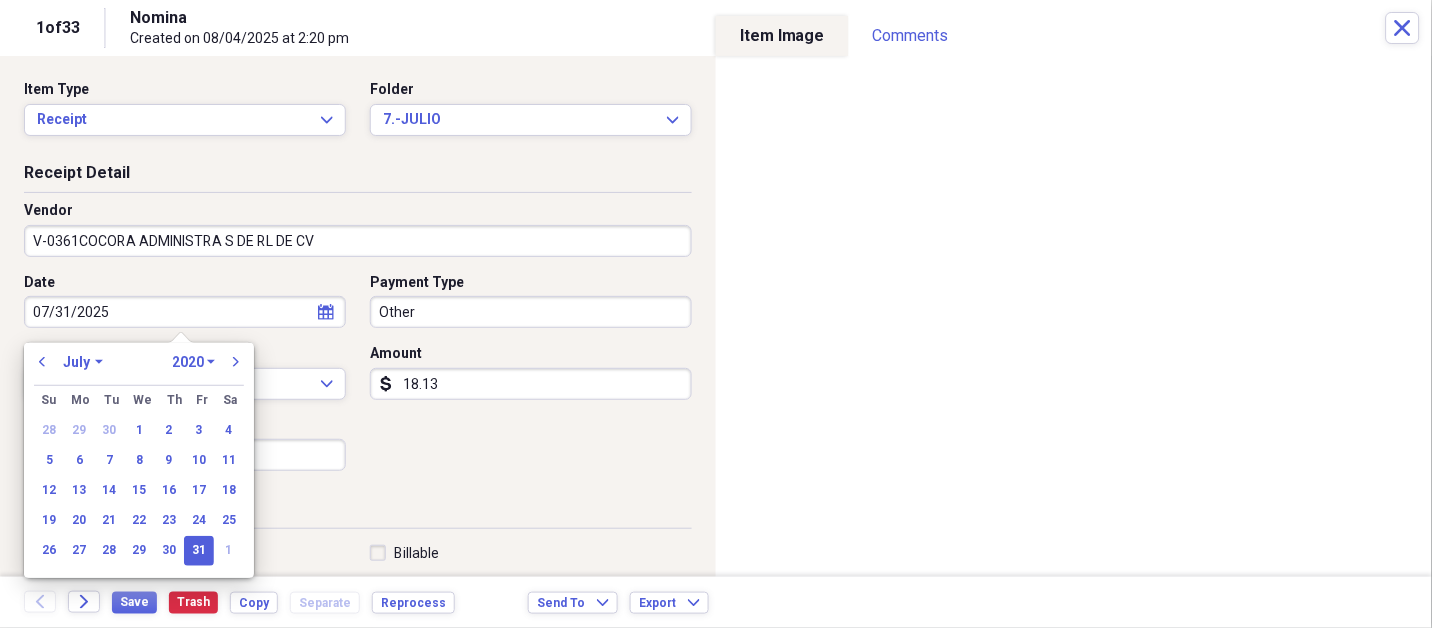 select on "2025" 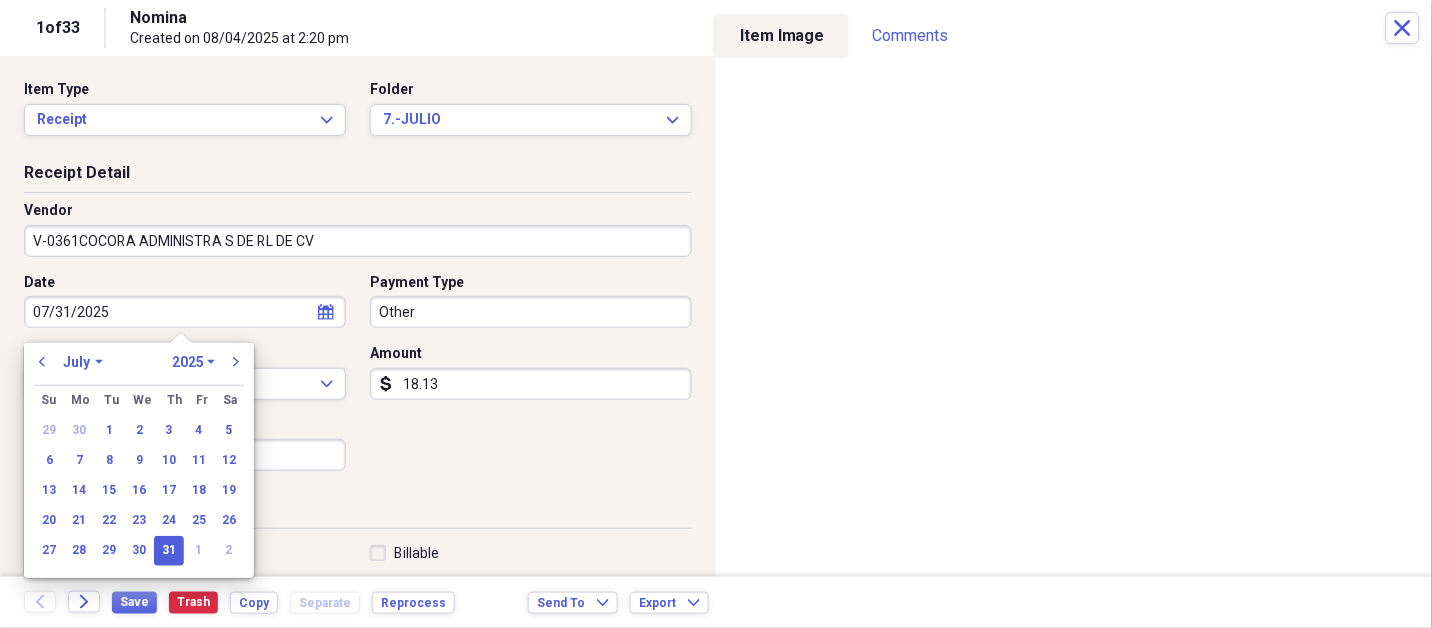 type on "07/31/2025" 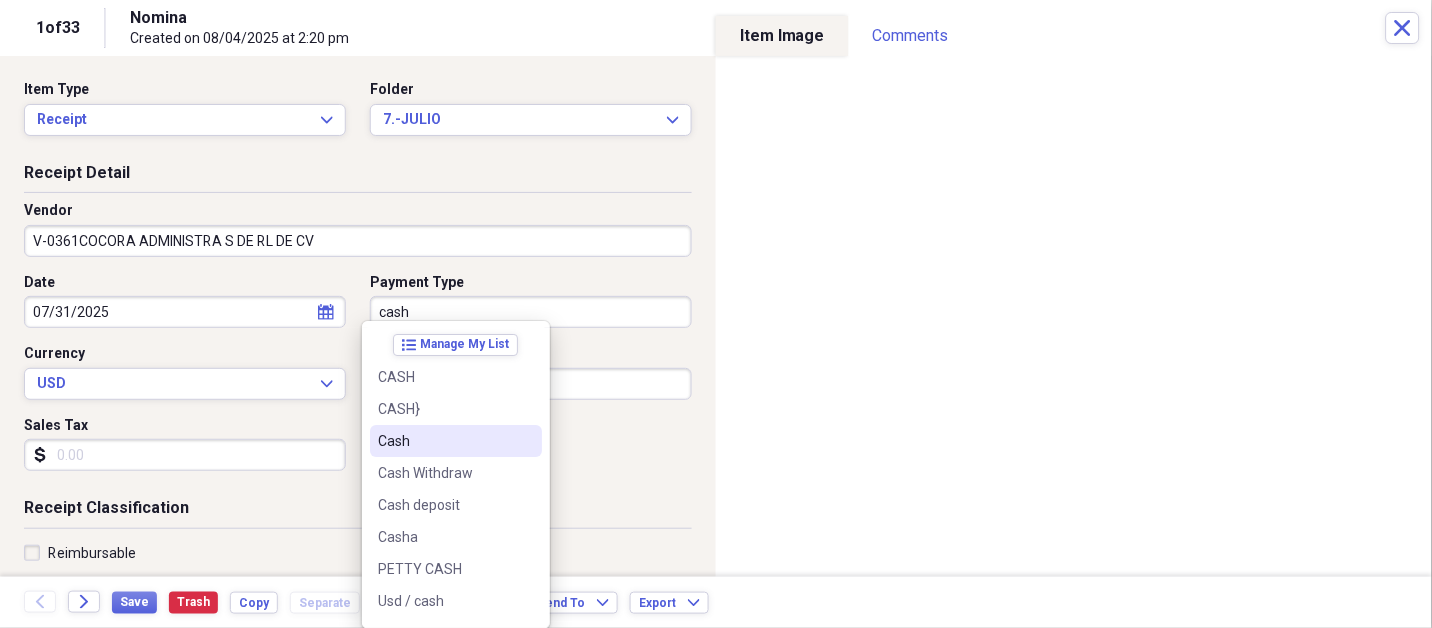 type on "Cash" 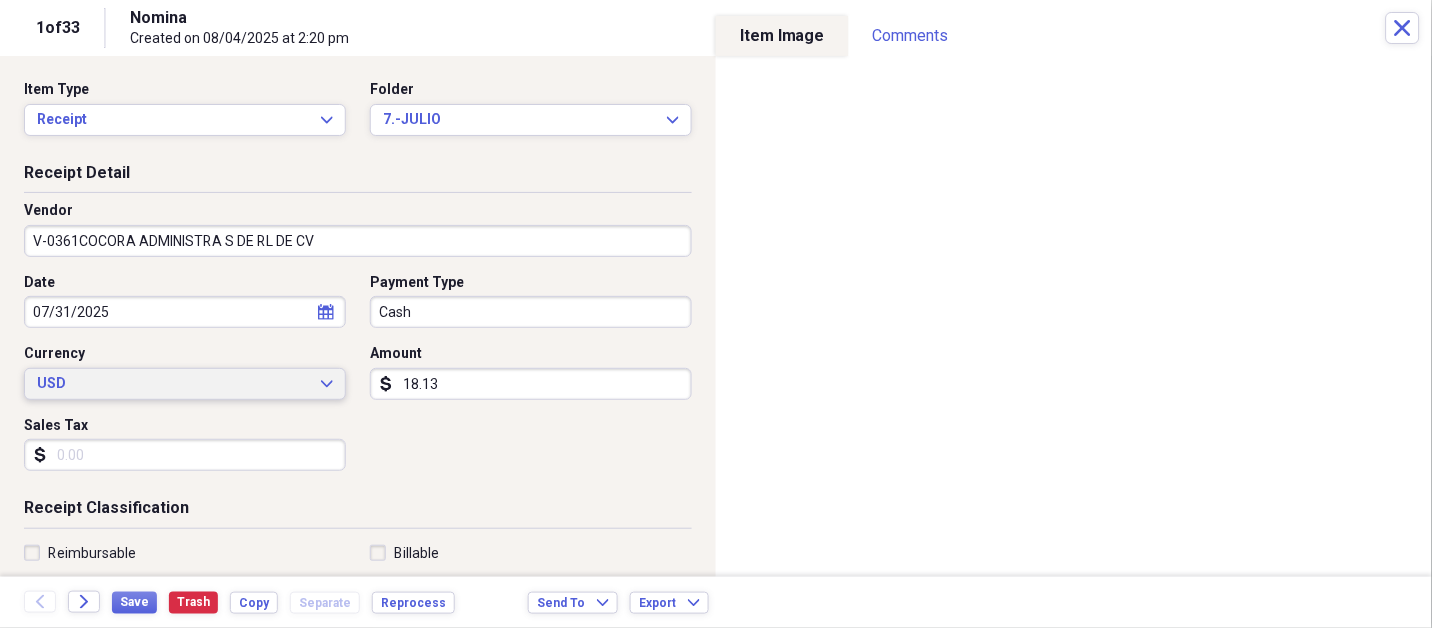 type 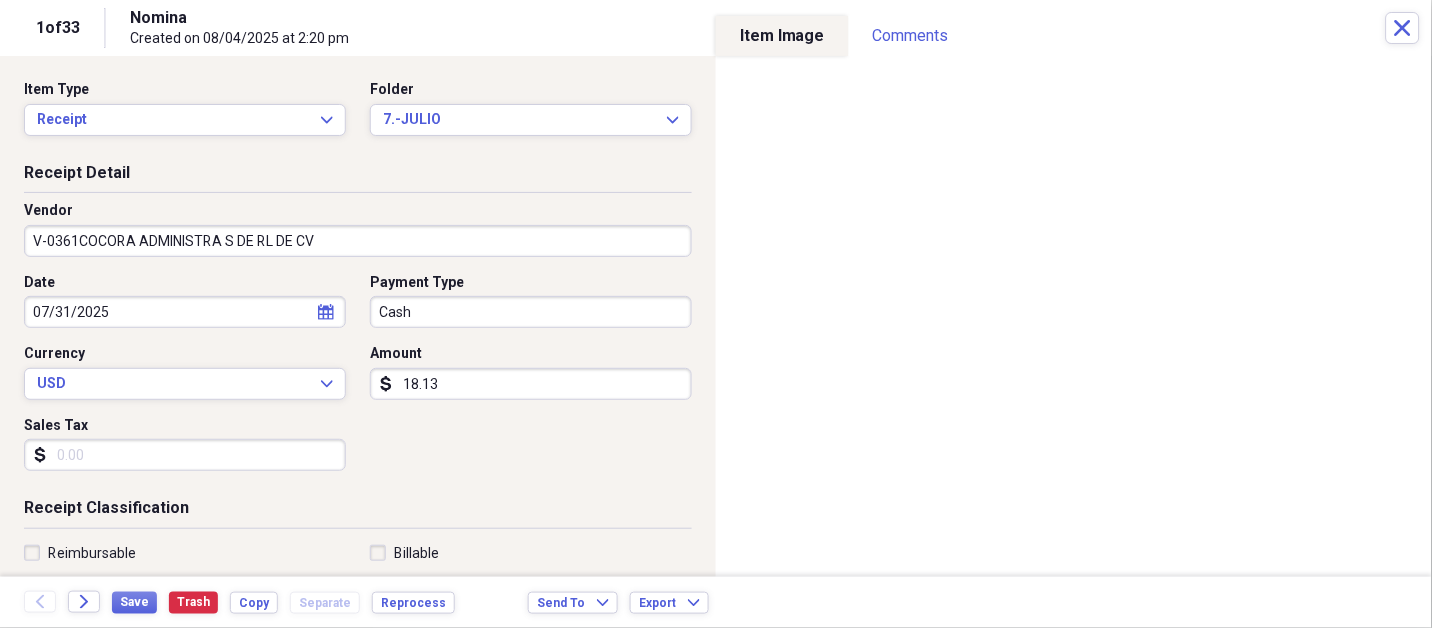 click on "18.13" at bounding box center (531, 384) 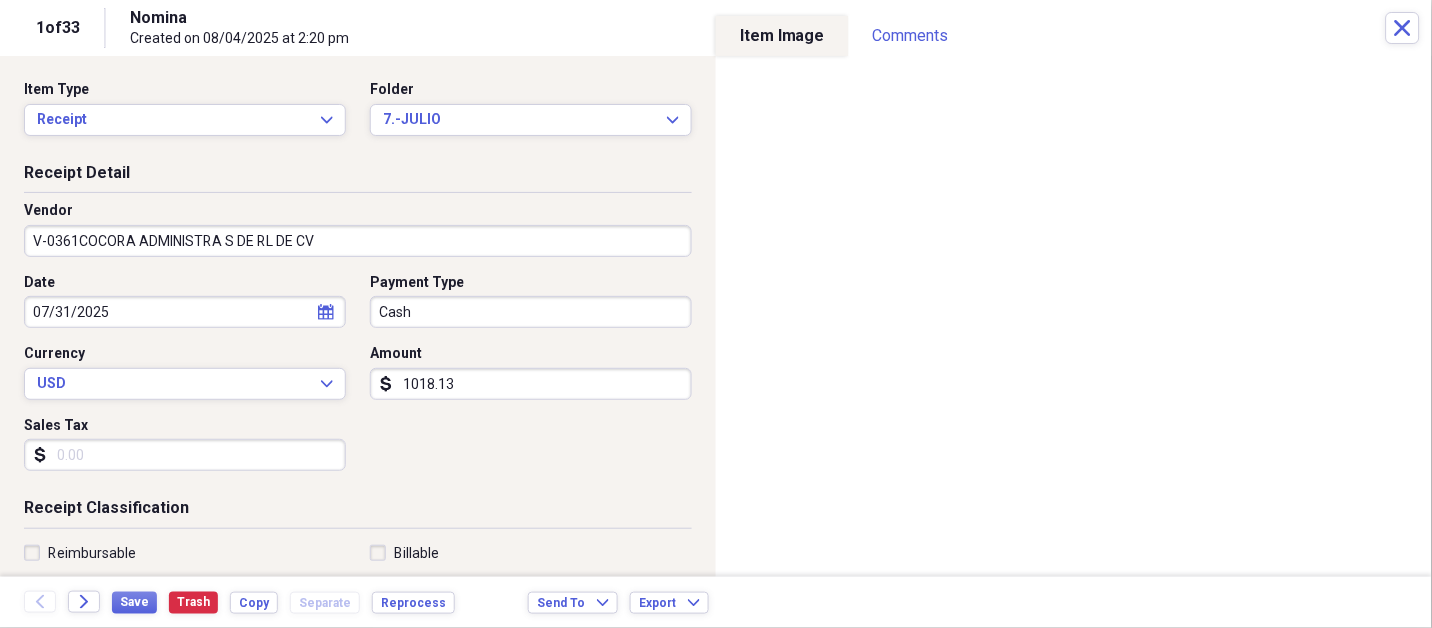 type on "1018.13" 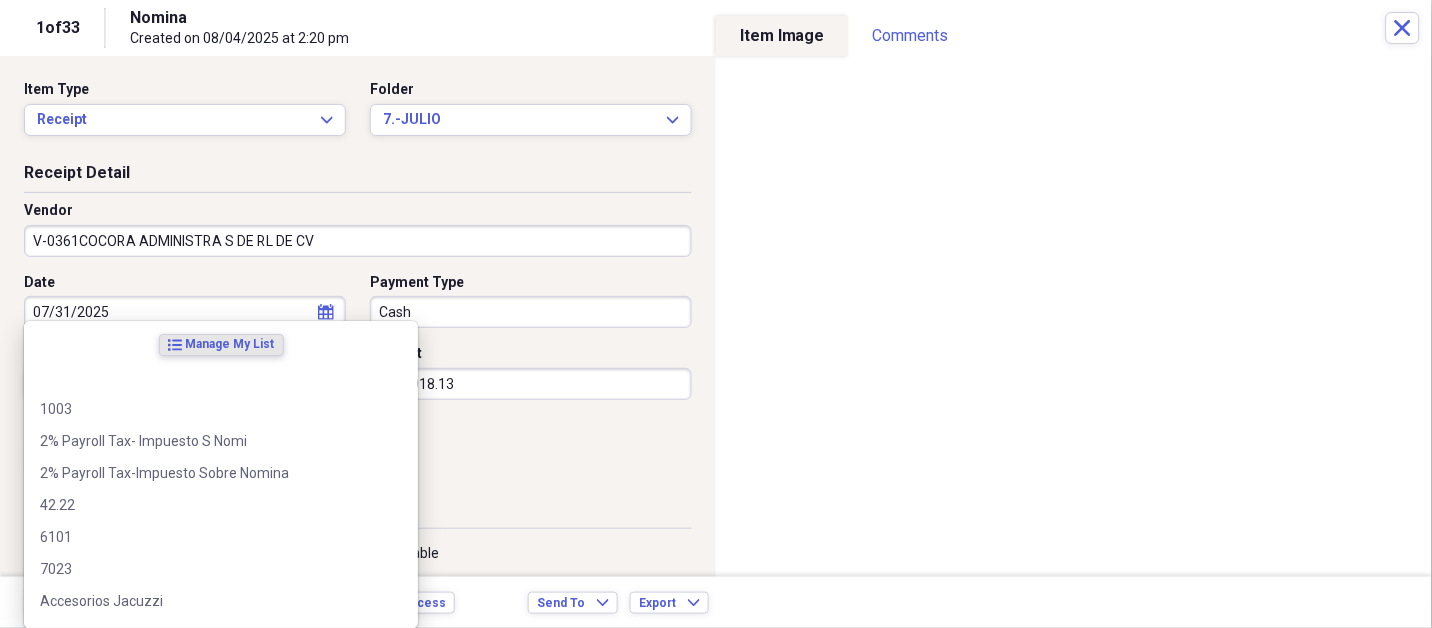 scroll, scrollTop: 307, scrollLeft: 0, axis: vertical 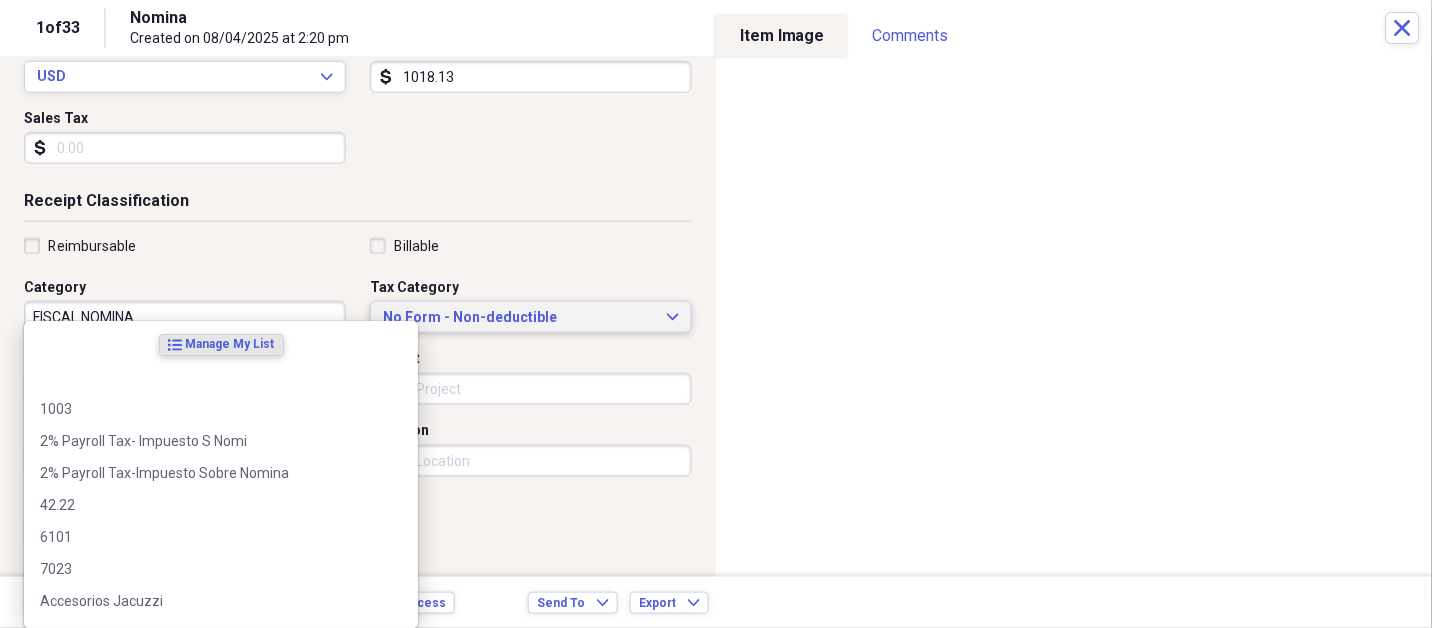 type 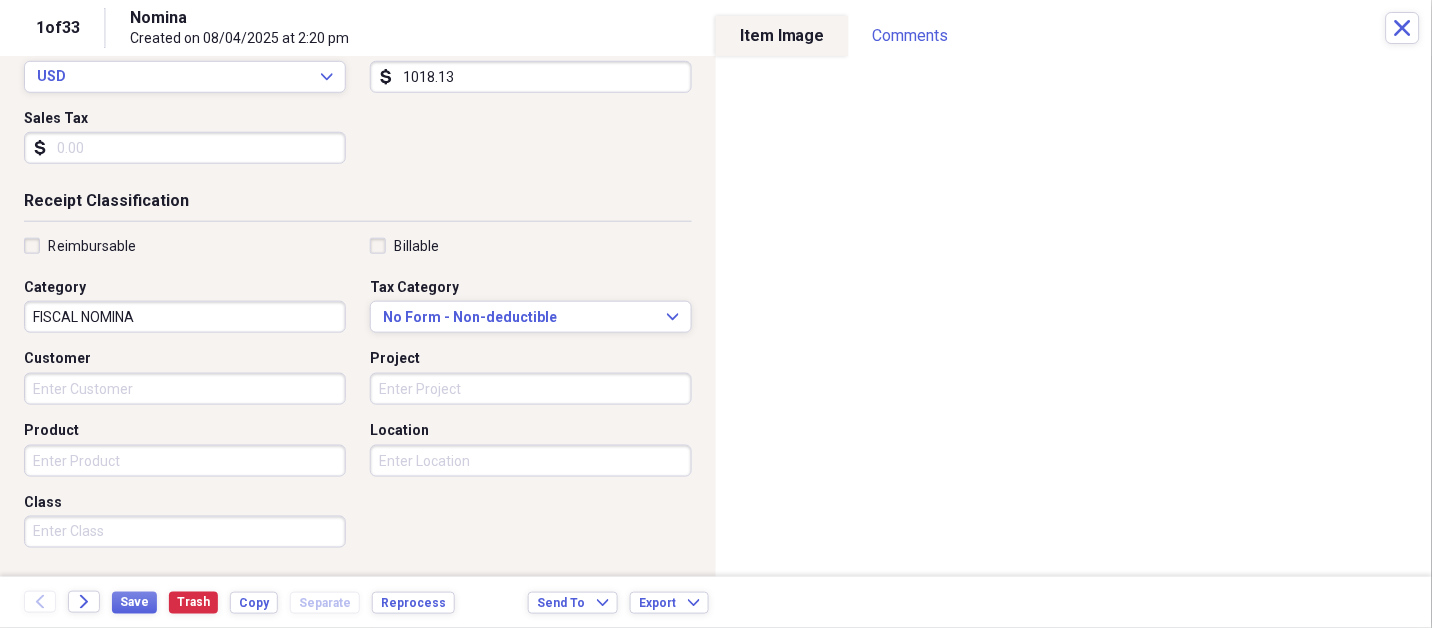 scroll, scrollTop: 497, scrollLeft: 0, axis: vertical 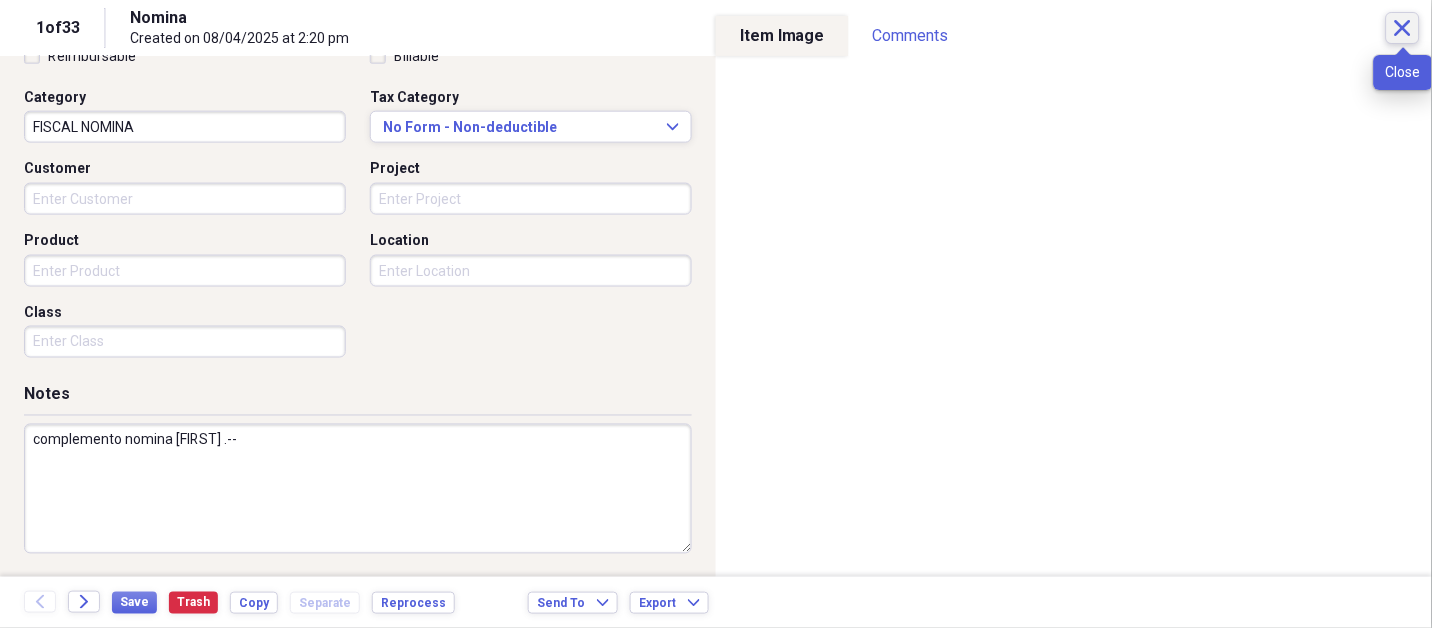 type on "complemento nomina [FIRST] .--" 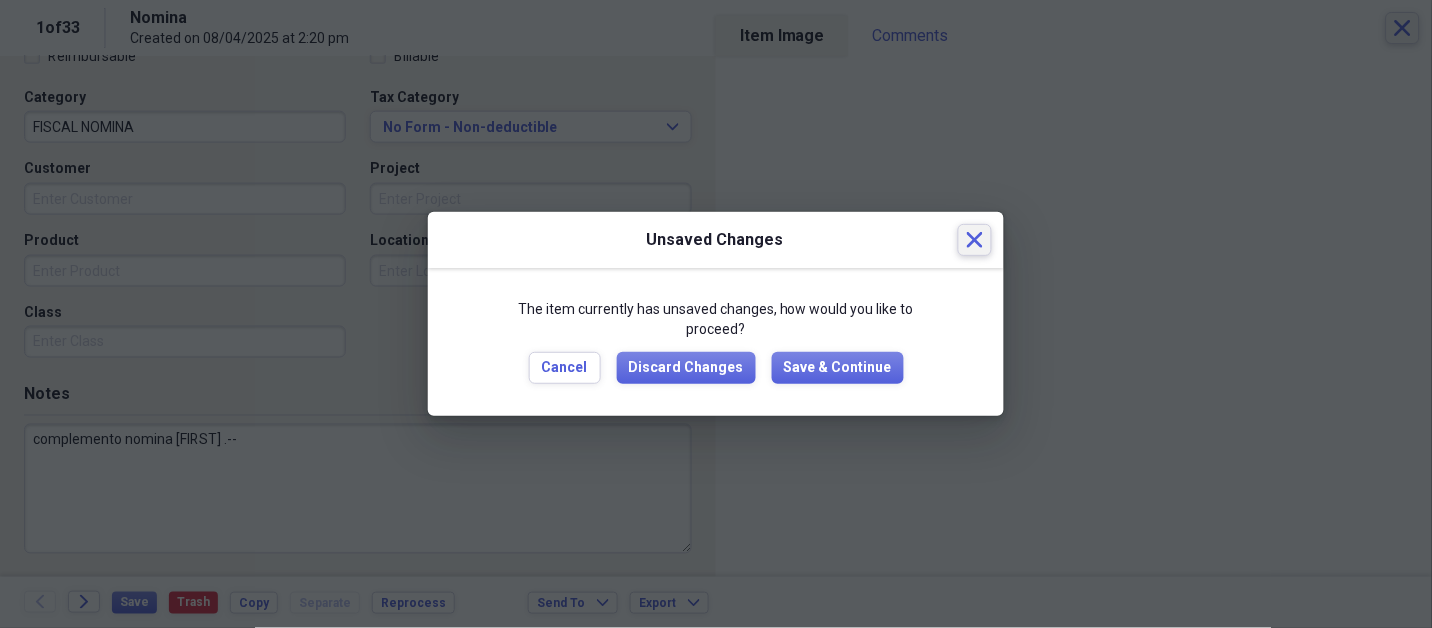 type 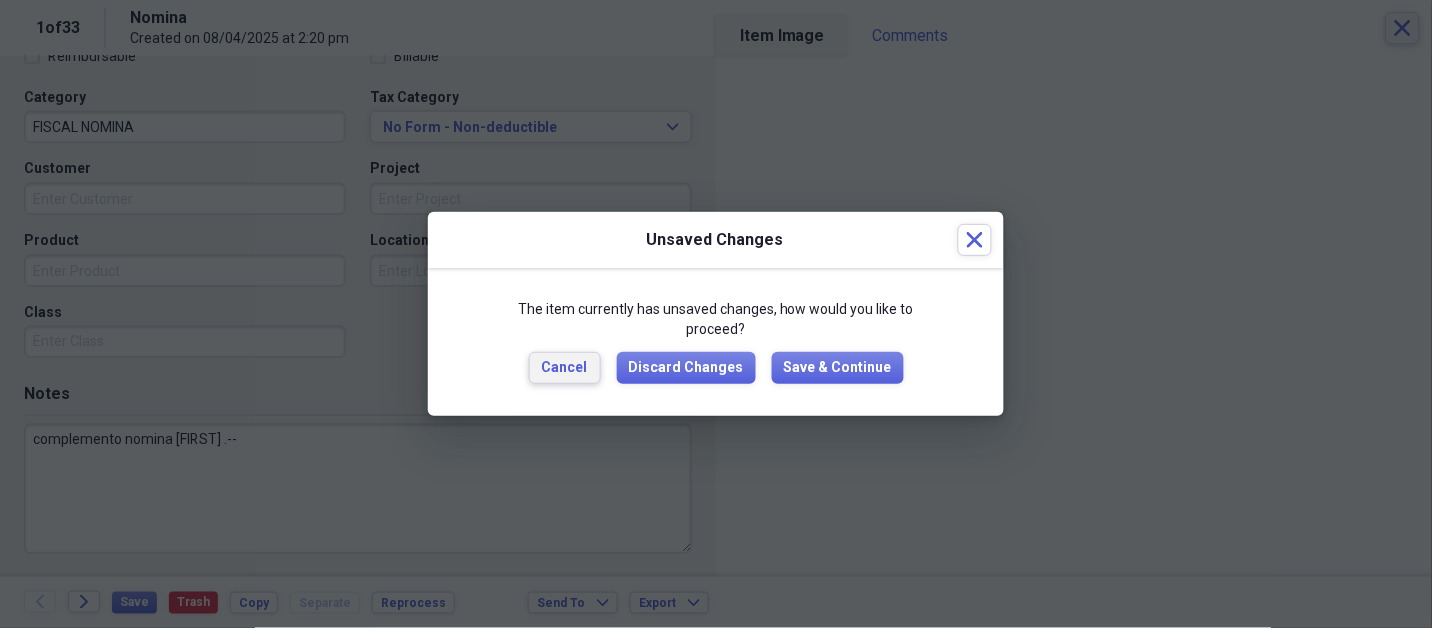 type 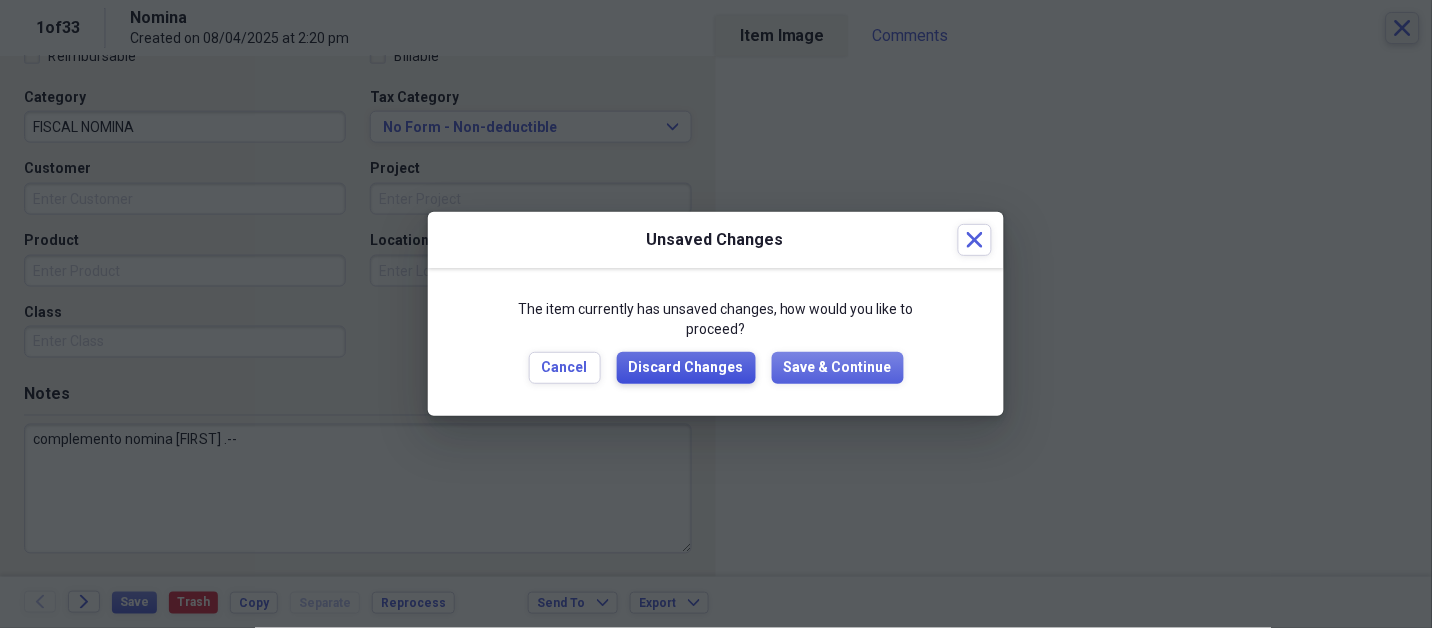 type 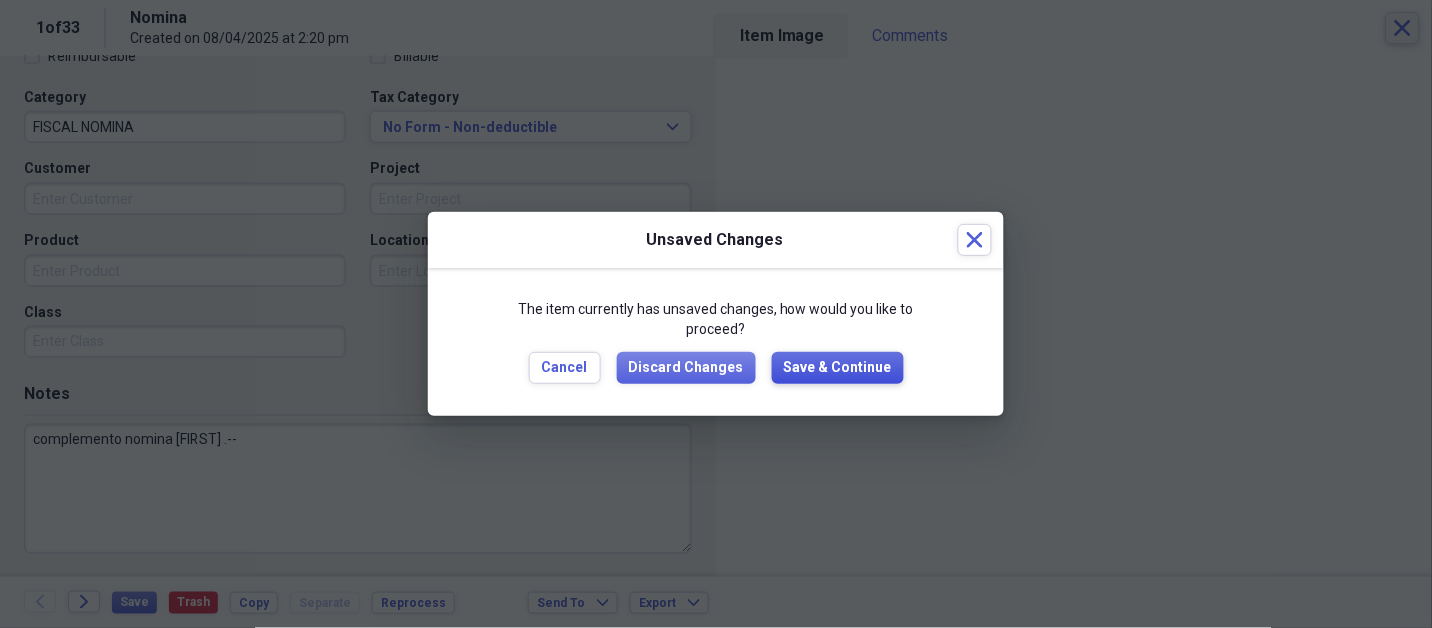 type 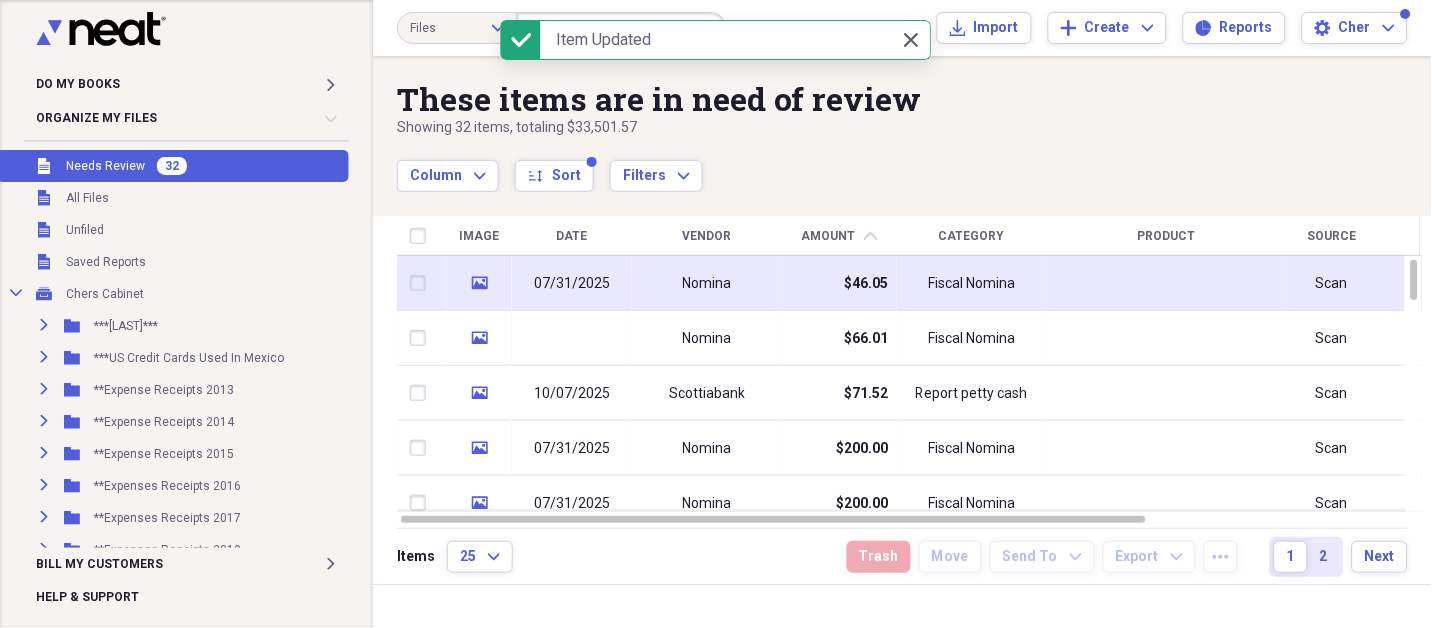 click on "07/31/2025" at bounding box center (572, 284) 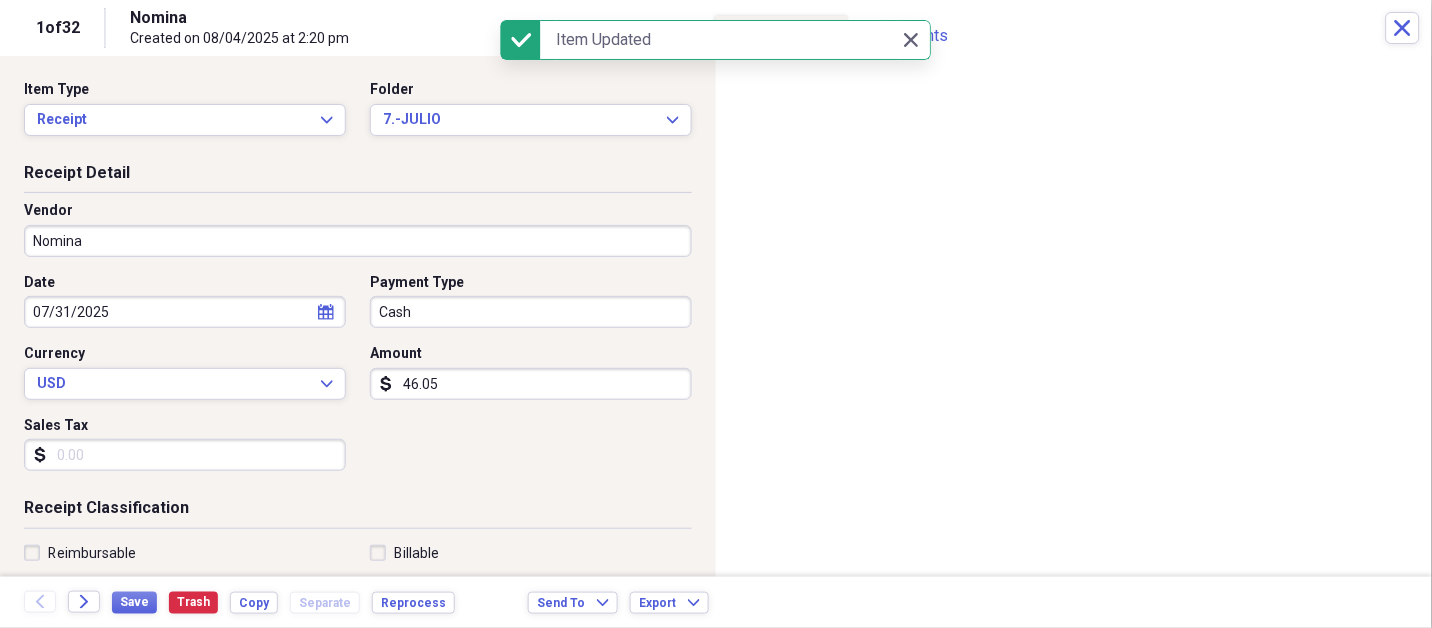 click on "Do My Books Expand Organize My Files 32 Collapse Unfiled Needs Review 32 Unfiled All Files Unfiled Unfiled Unfiled Saved Reports Collapse My Cabinet Chers Cabinet Add Folder Expand Folder ***[LAST]*** Add Folder Expand Folder ***US Credit Cards Used In Mexico Add Folder Expand Folder **Expense Receipts 2013 Add Folder Expand Folder **Expense Receipts 2014 Add Folder Expand Folder **Expense Receipts 2015 Add Folder Expand Folder **Expenses Receipts 2016 Add Folder Expand Folder **Expenses Receipts 2017 Add Folder Expand Folder **Expenses Receipts 2018 Add Folder Expand Folder **Expenses Receipts 2019 Add Folder Expand Folder **Expenses Receipts 2020 Add Folder Expand Folder **Expenses Receipts 2021 Add Folder Expand Folder **Expenses Receipts 2022 Add Folder Expand Folder **EXPENSES RECEIPTS 2023** Add Folder Expand Folder **EXPENSES RECEIPTS 2024** Add Folder Collapse Open Folder **EXPENSES RECEIPTS 2025** Add Folder Folder 1.-ENERO Add Folder Folder 2.-FEBRERO Add Folder Folder 3.-MARZO Add Folder Folder 25" at bounding box center [716, 314] 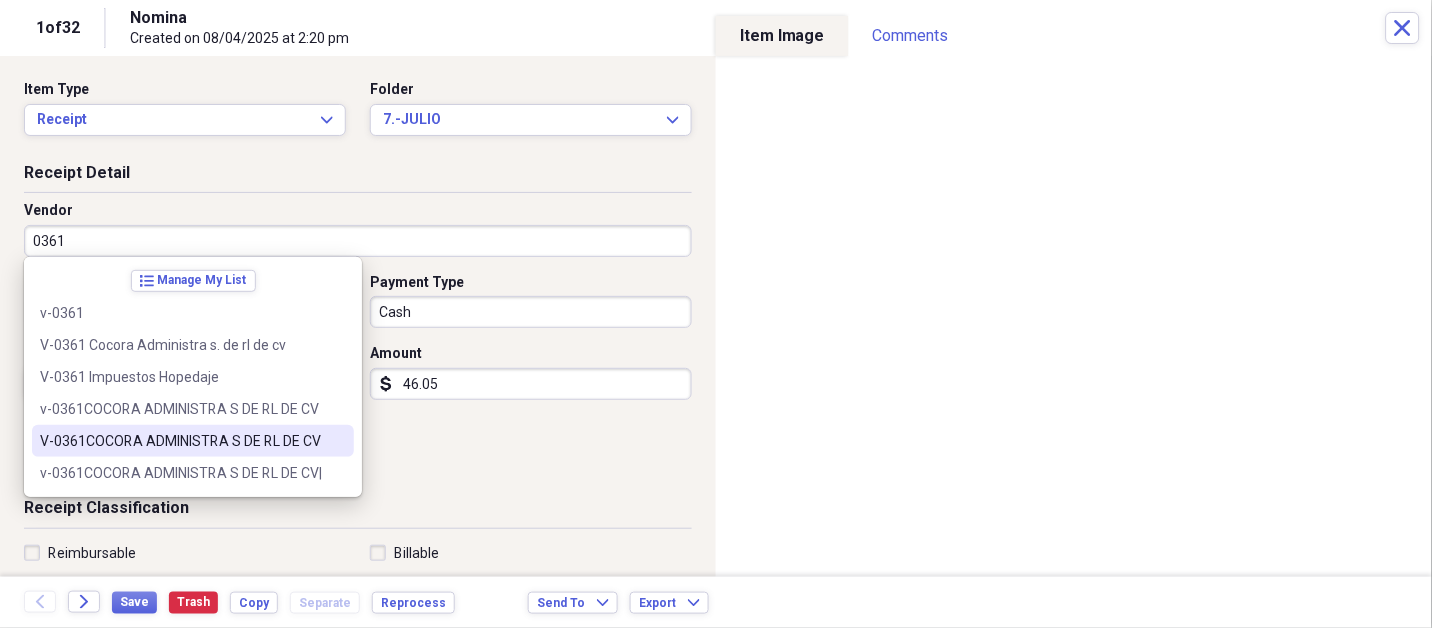 type on "V-0361COCORA ADMINISTRA S DE RL DE CV" 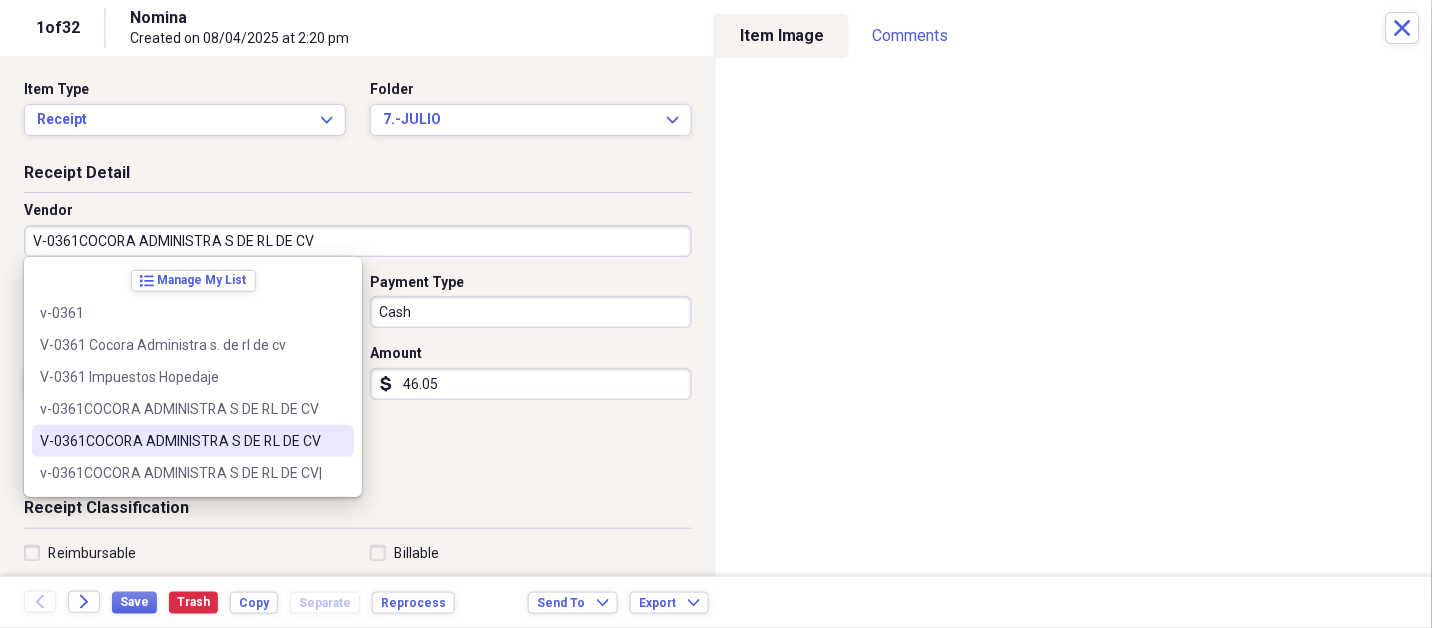 select on "6" 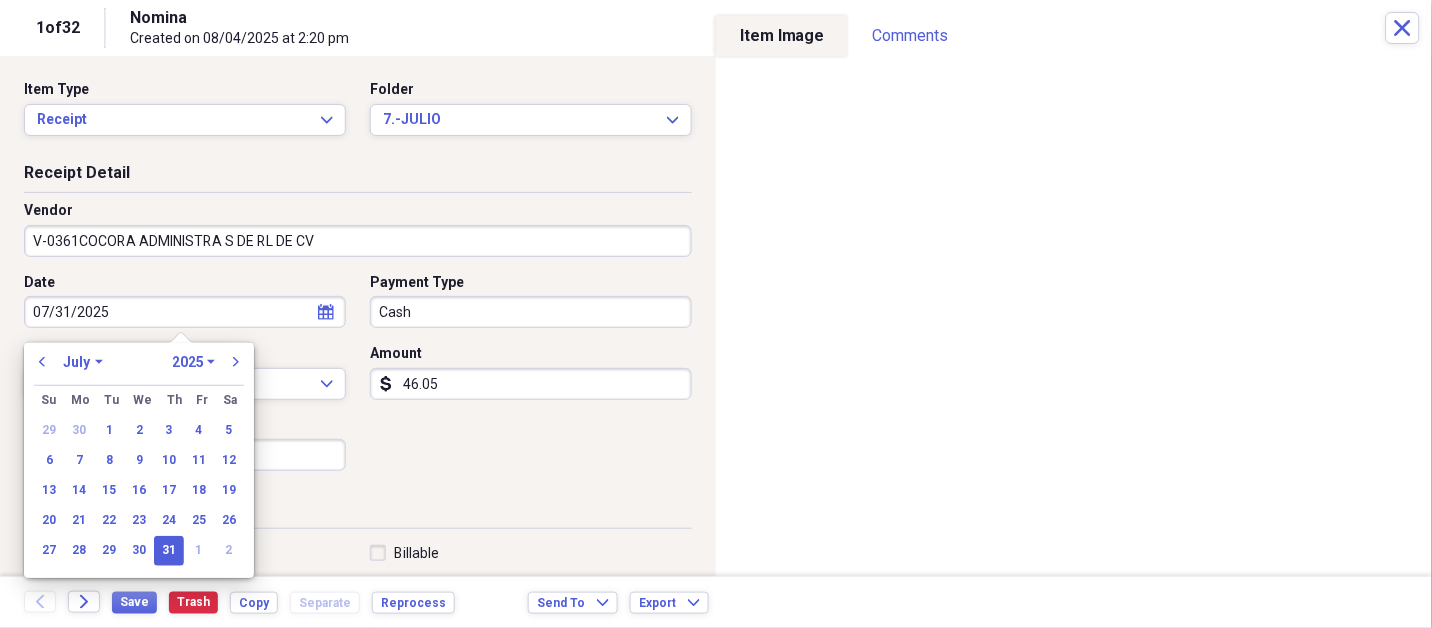 type on "FISCAL NOMINA" 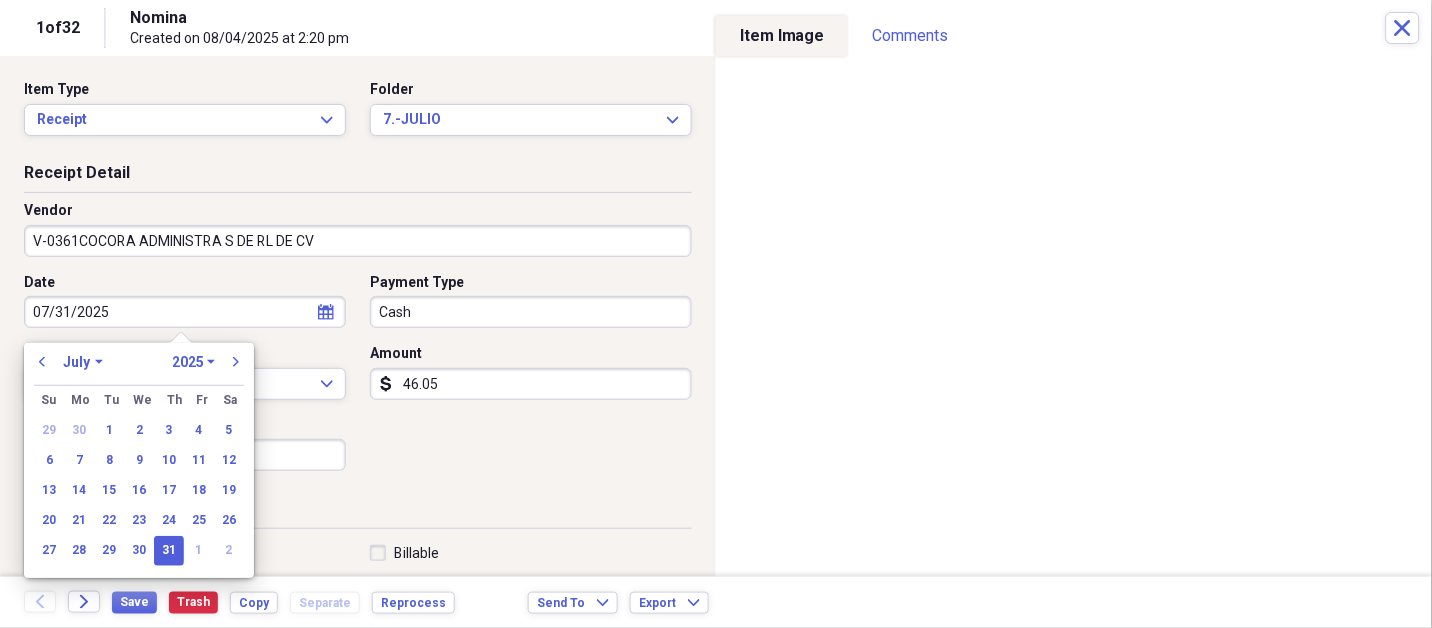 type 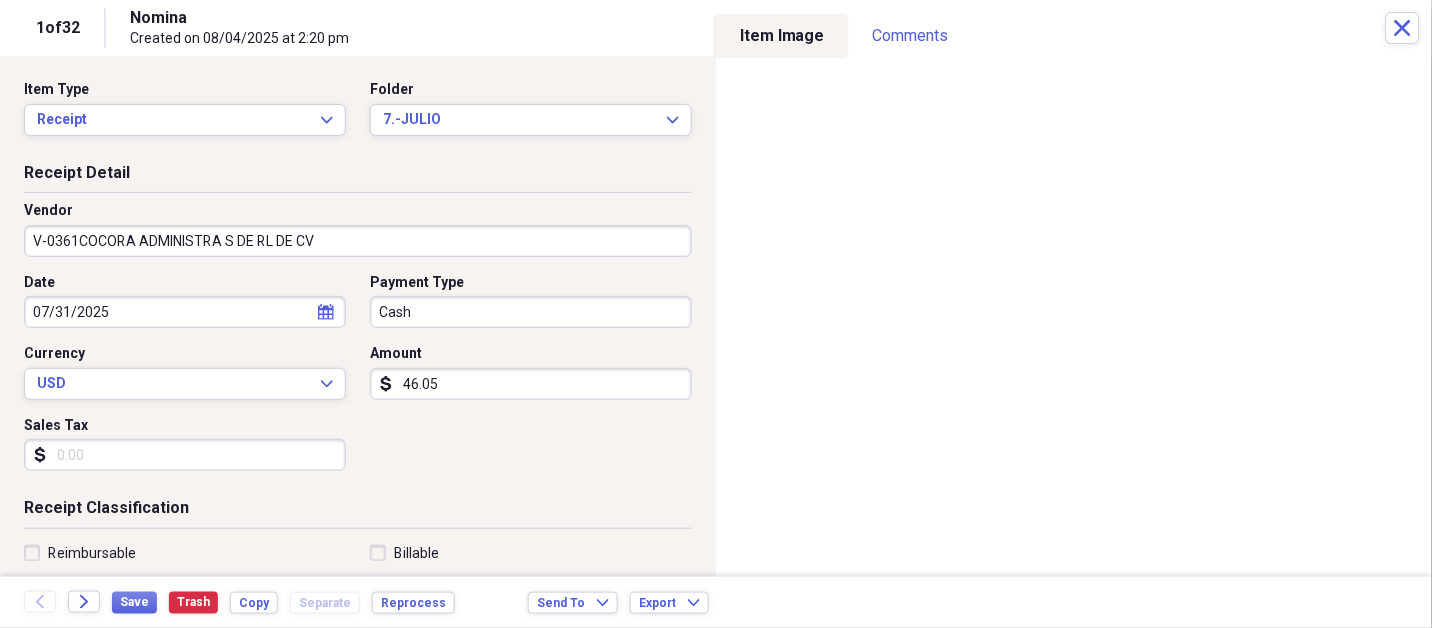 type 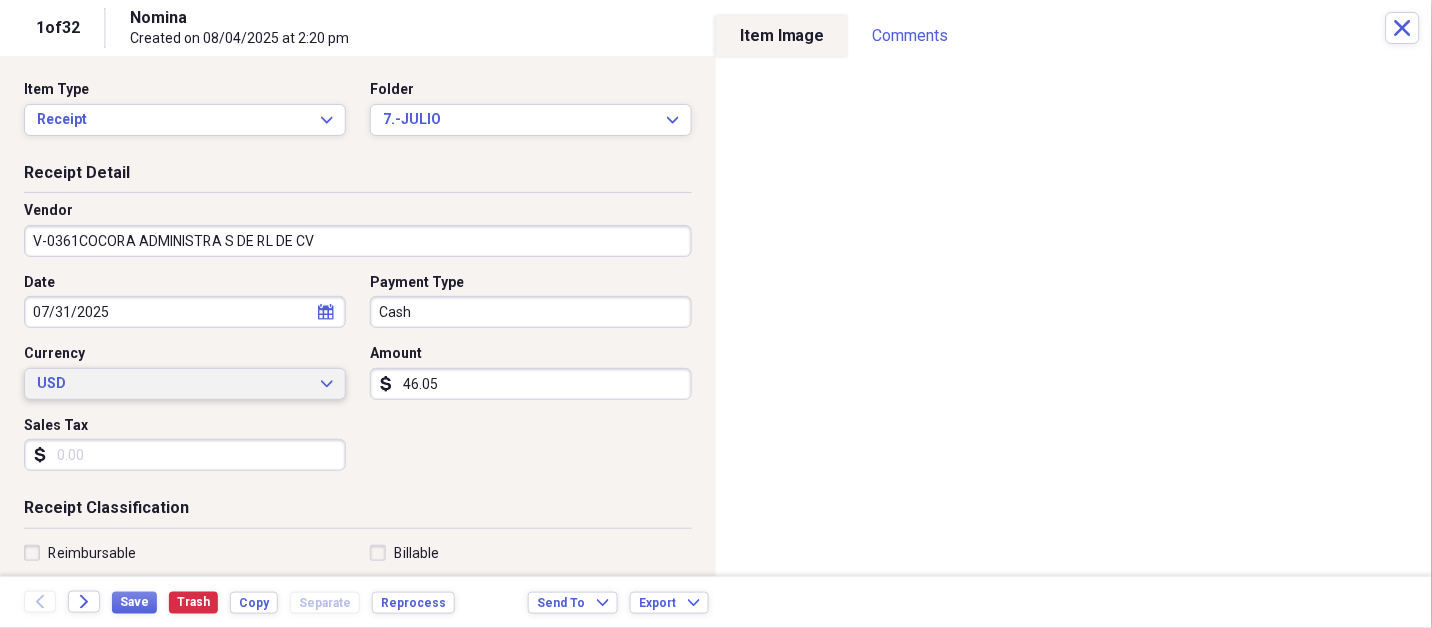 type 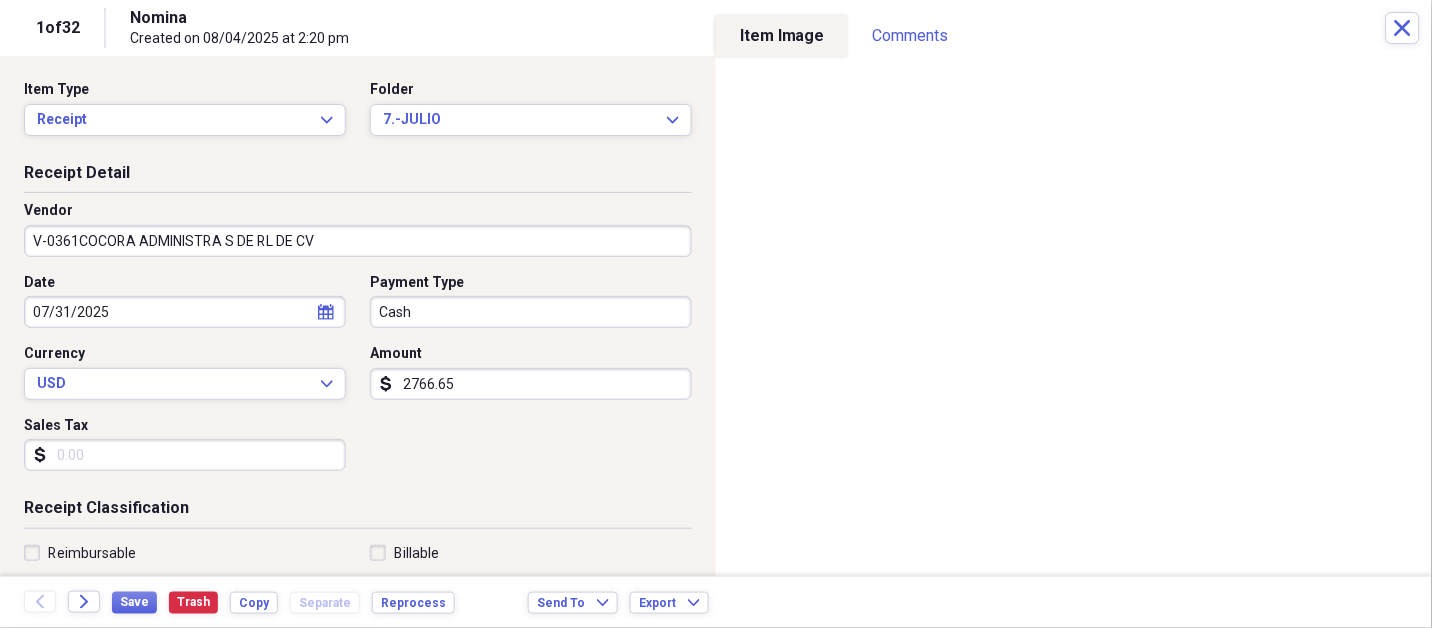 type on "2766.65" 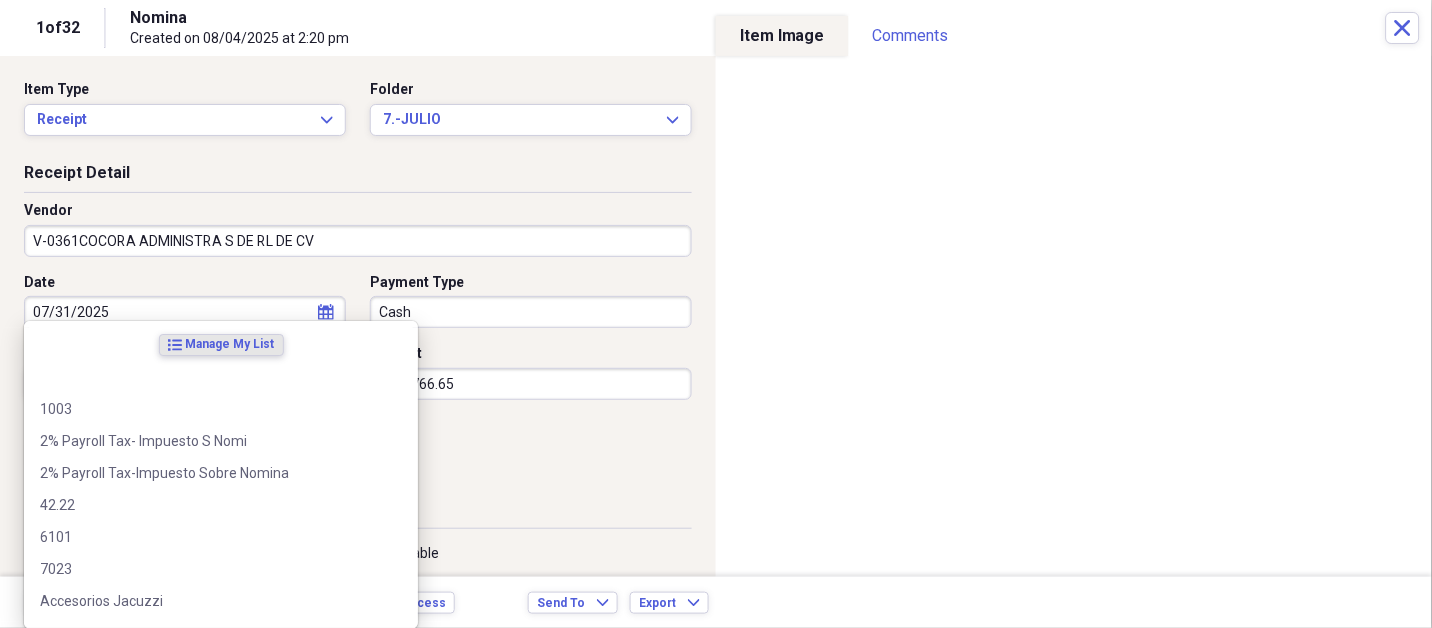 scroll, scrollTop: 307, scrollLeft: 0, axis: vertical 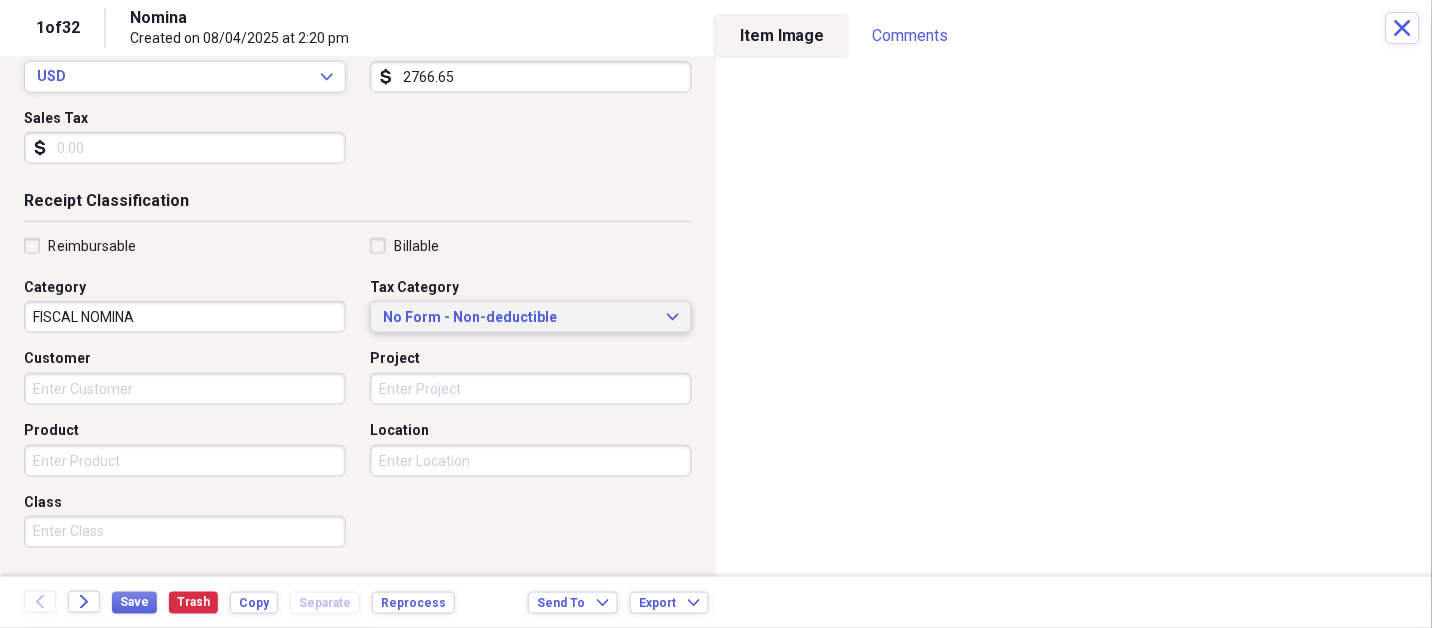 type 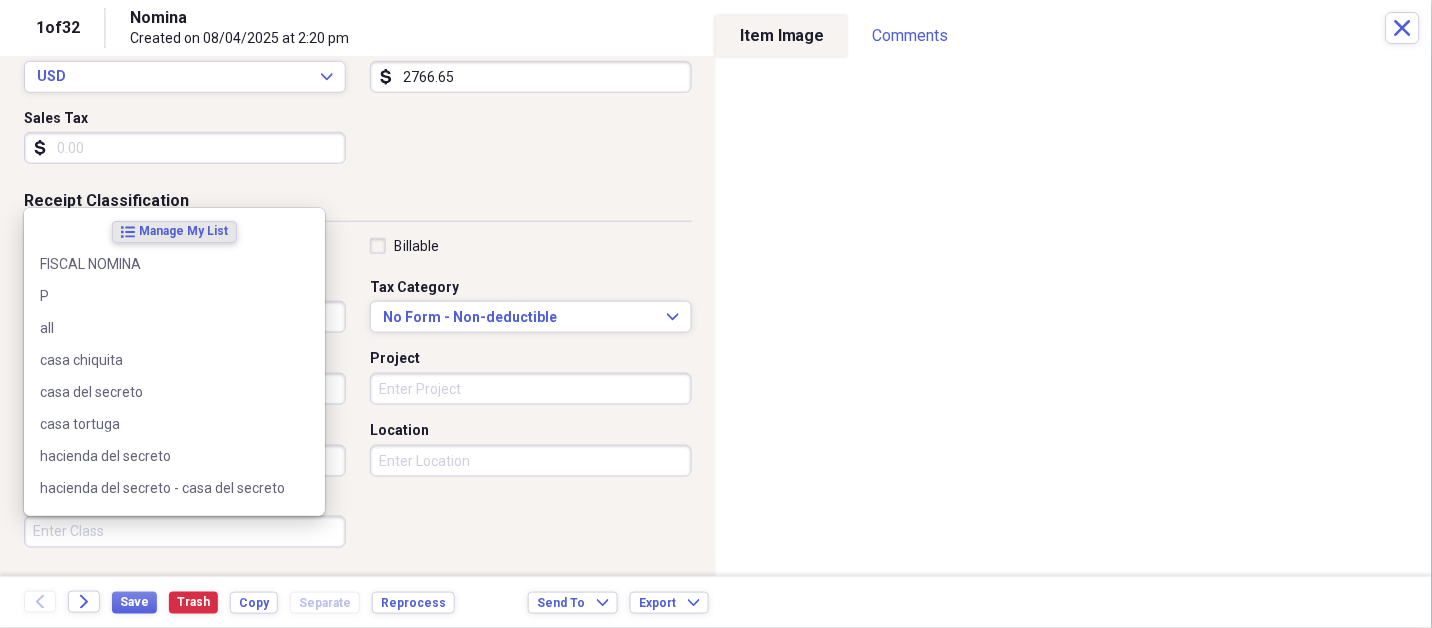 scroll, scrollTop: 497, scrollLeft: 0, axis: vertical 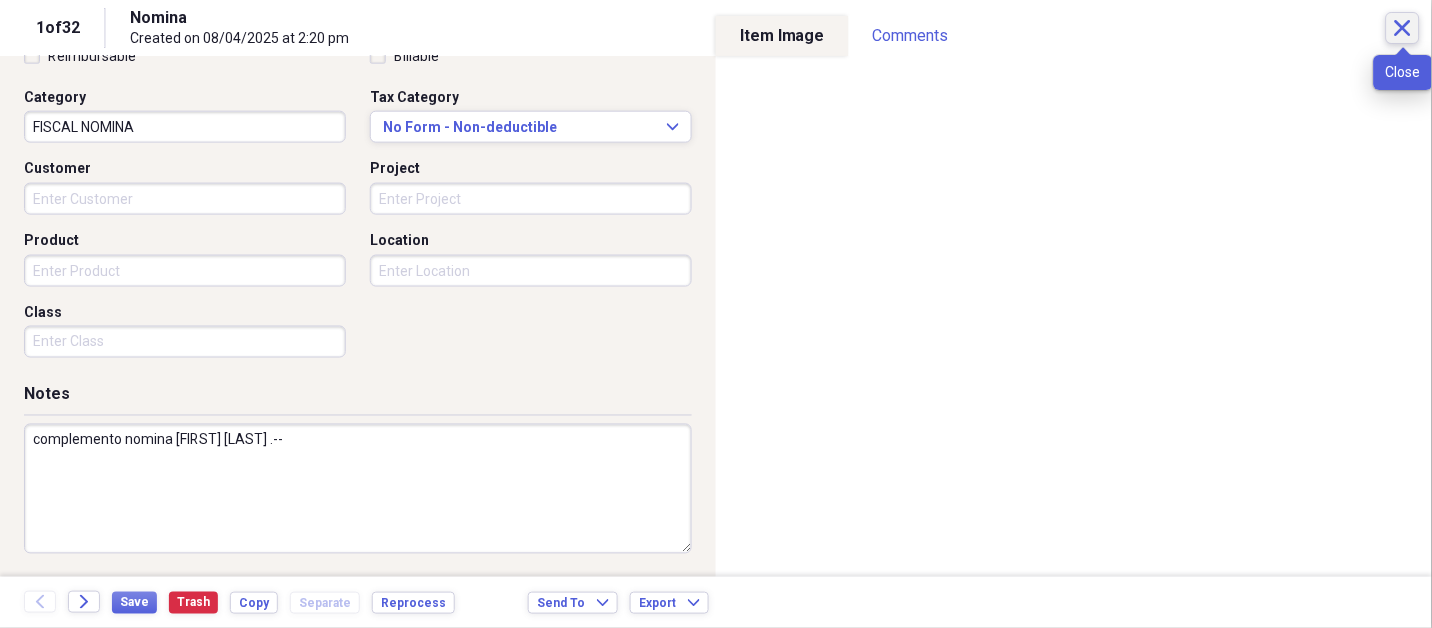 type on "complemento nomina [FIRST] [LAST] .--" 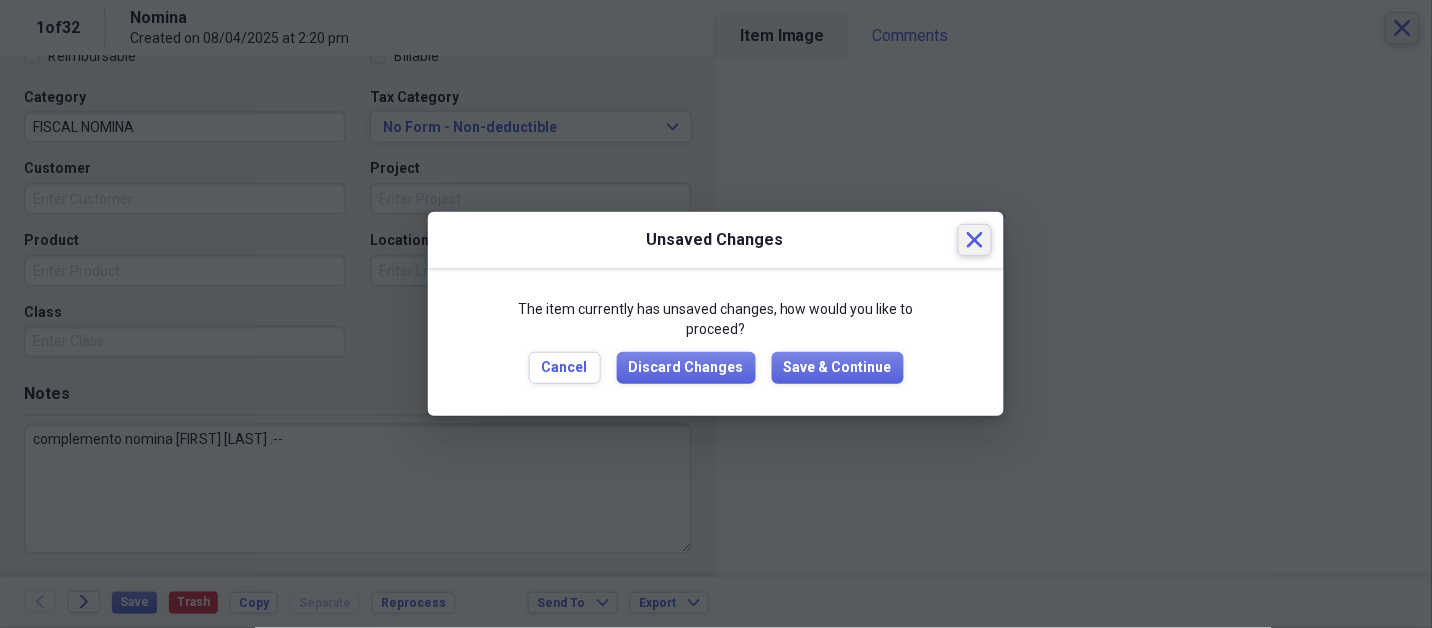 type 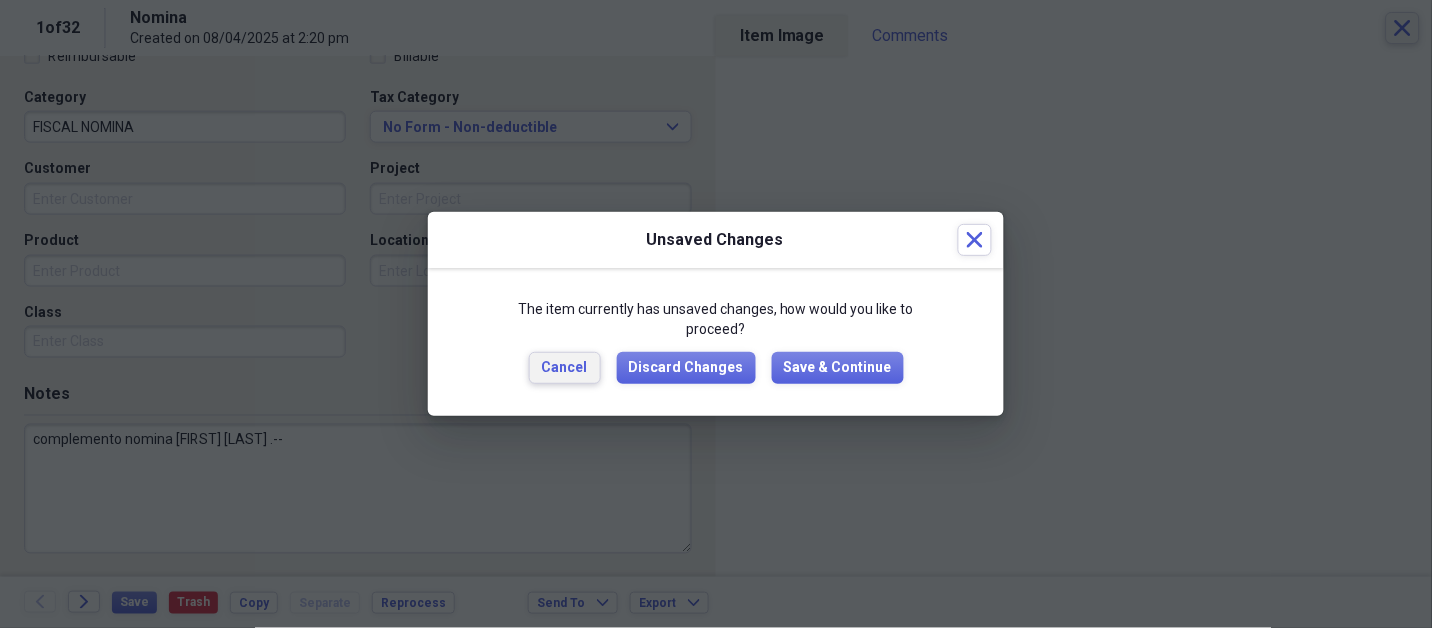 type 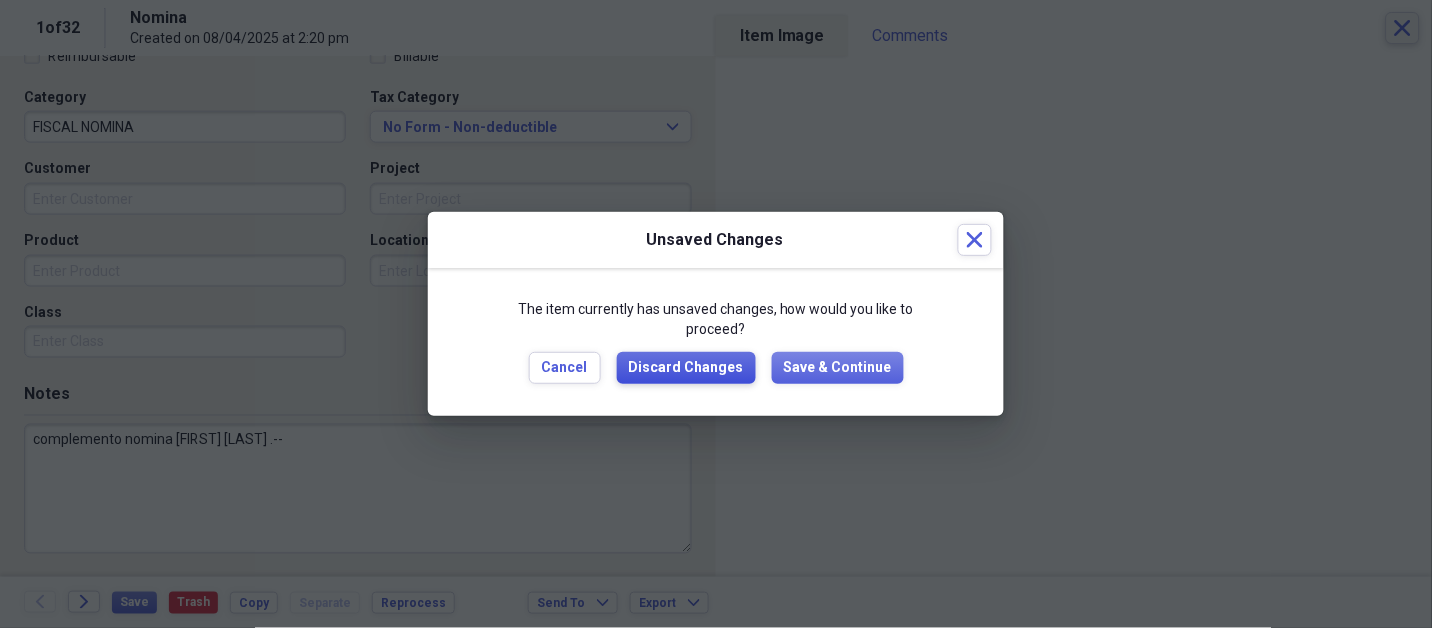 type 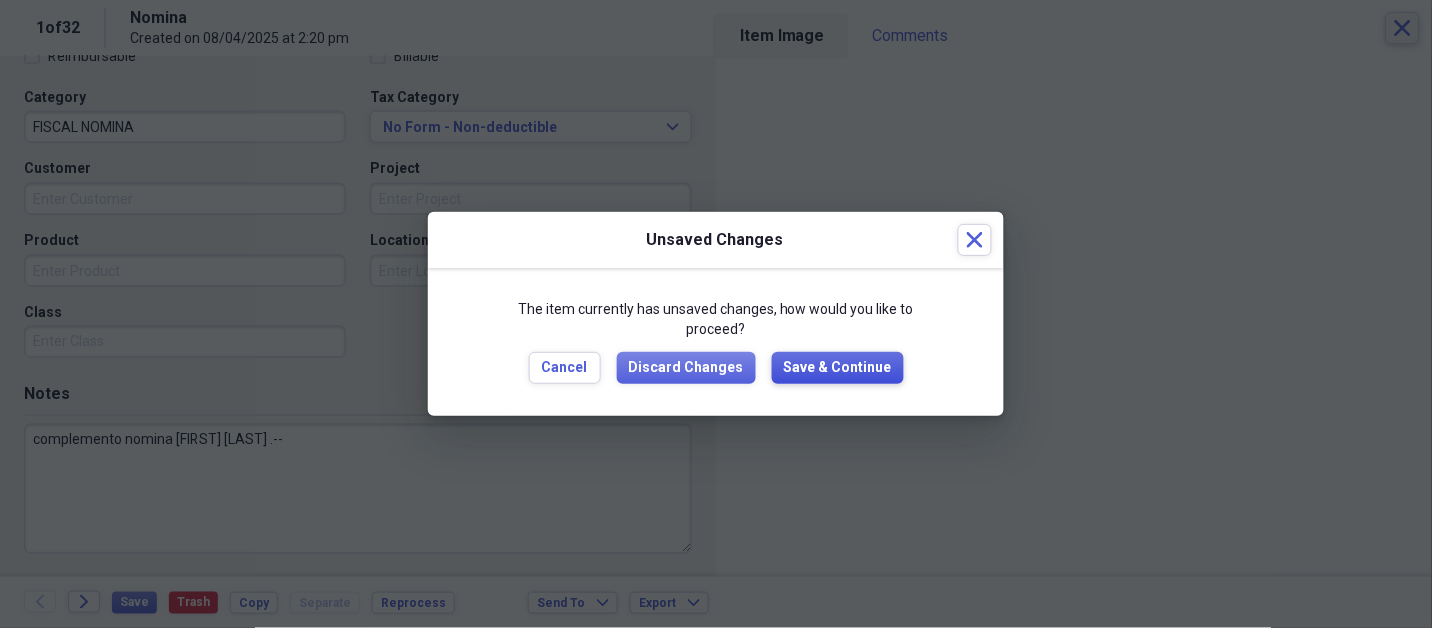 type 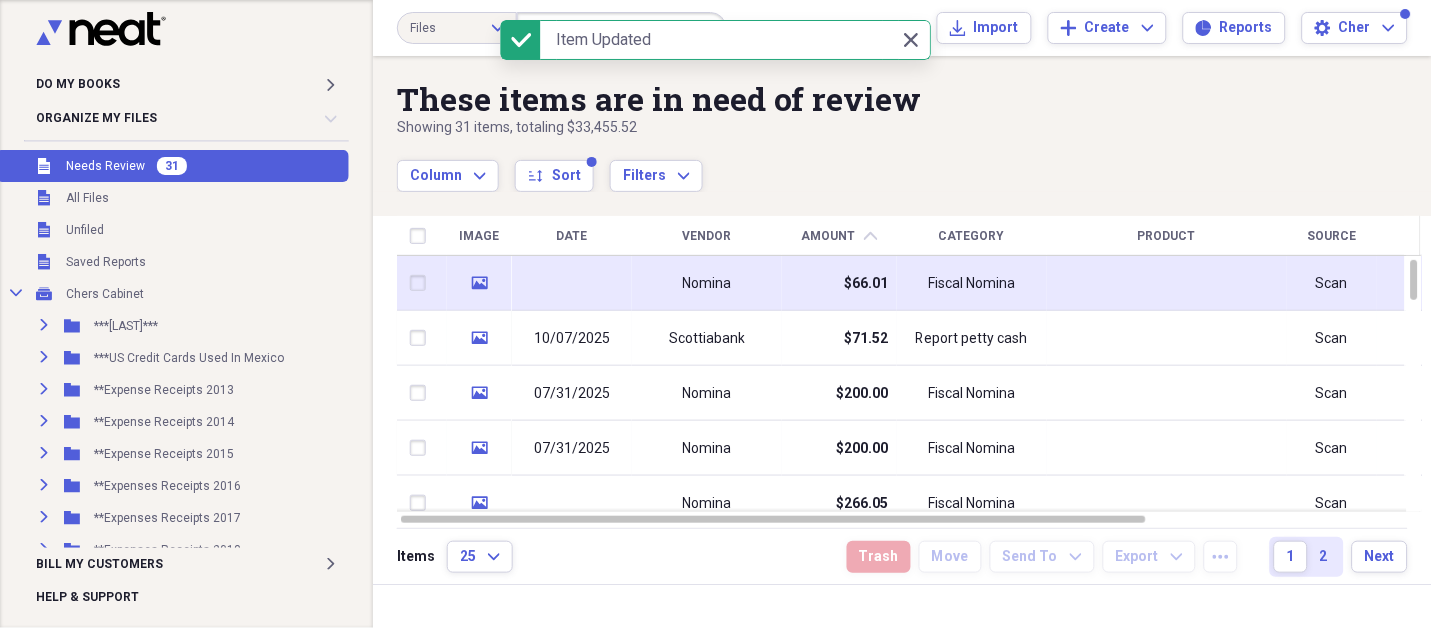 click on "Nomina" at bounding box center (707, 283) 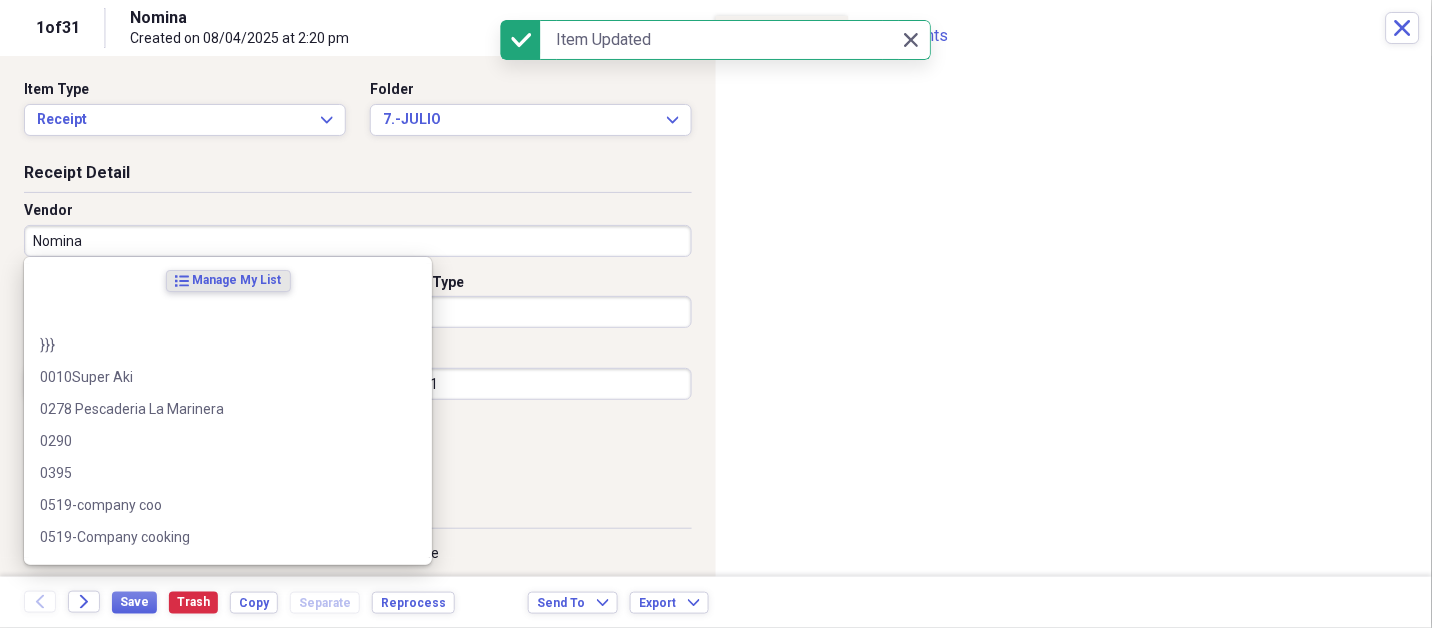 click on "Nomina" at bounding box center [358, 241] 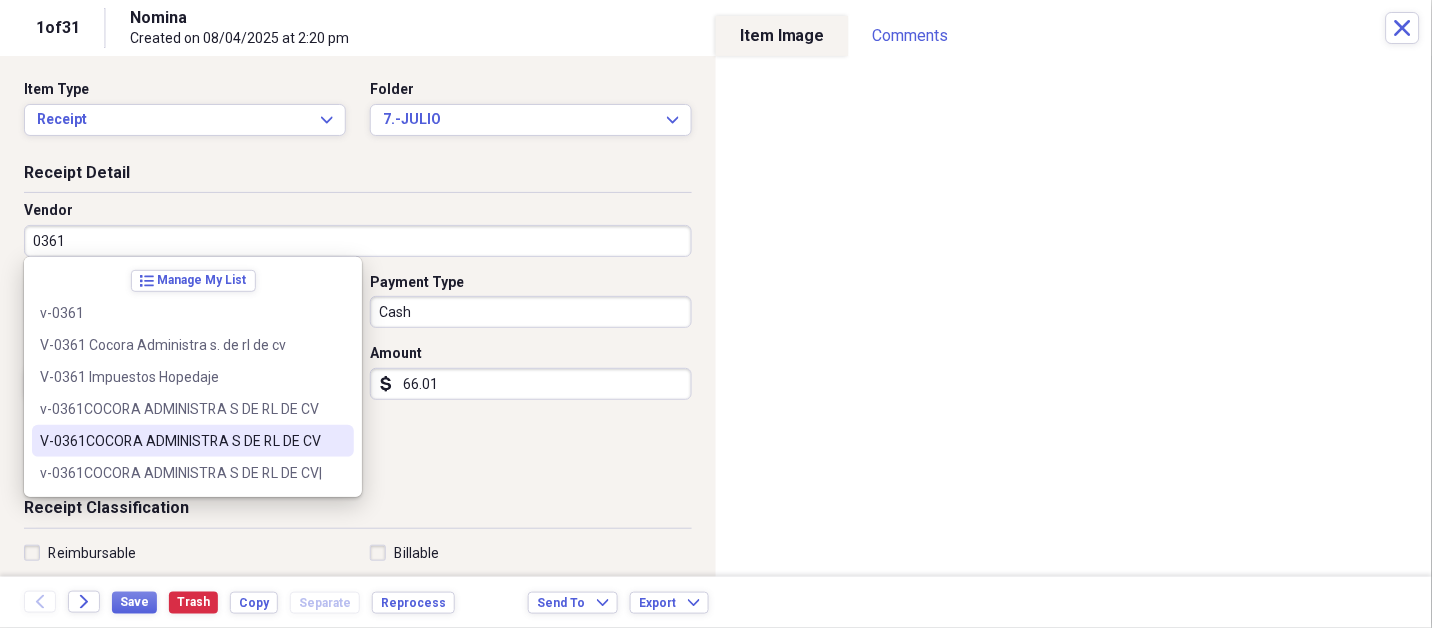 type on "V-0361COCORA ADMINISTRA S DE RL DE CV" 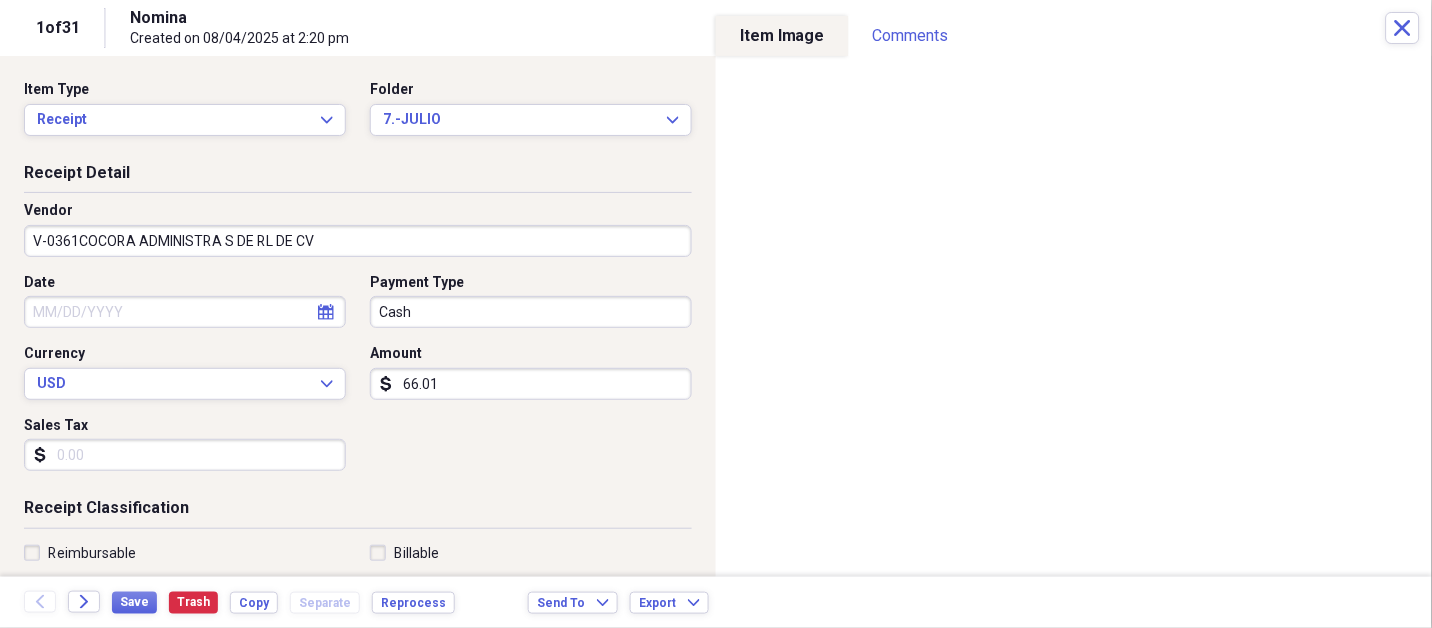 select on "7" 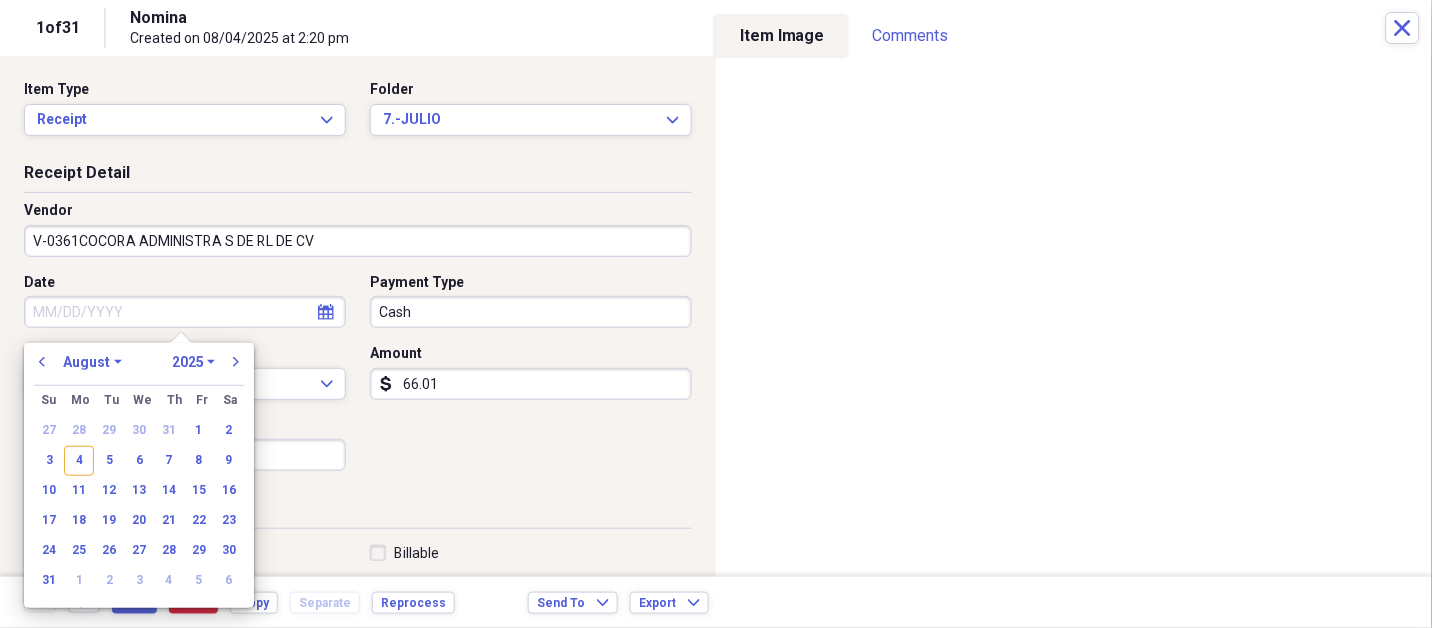 type on "FISCAL NOMINA" 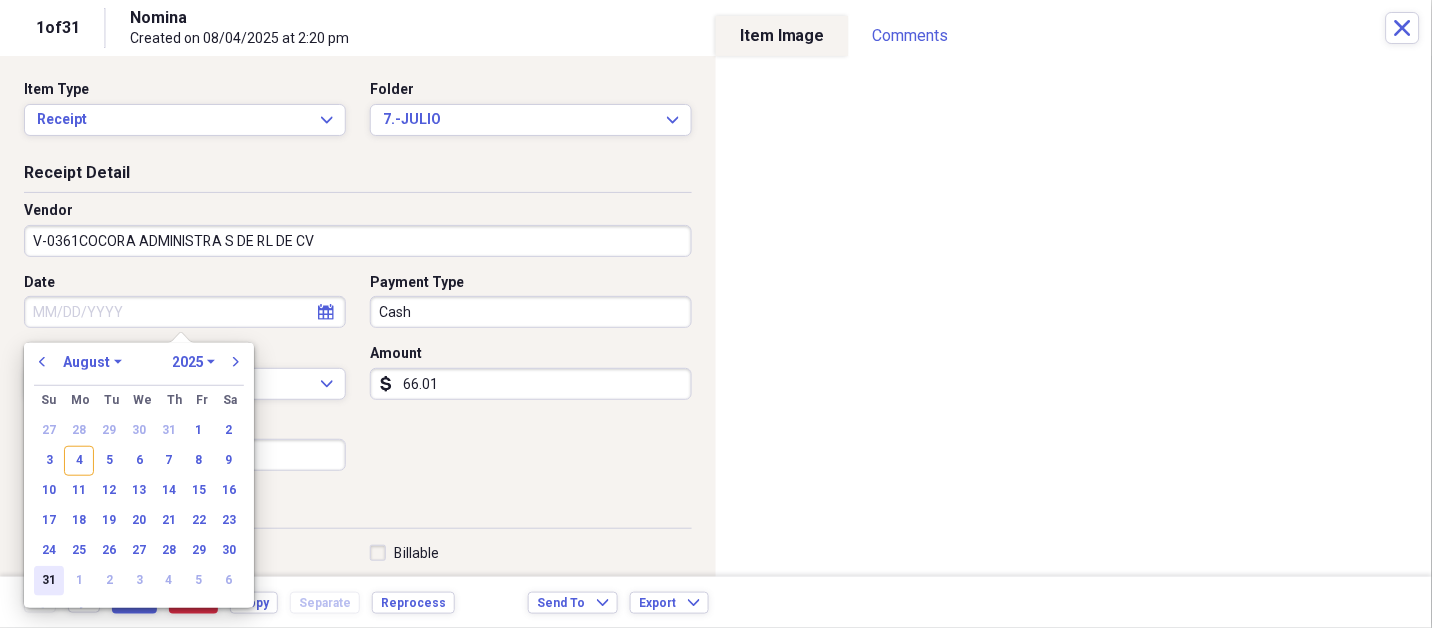 click on "31" at bounding box center [49, 581] 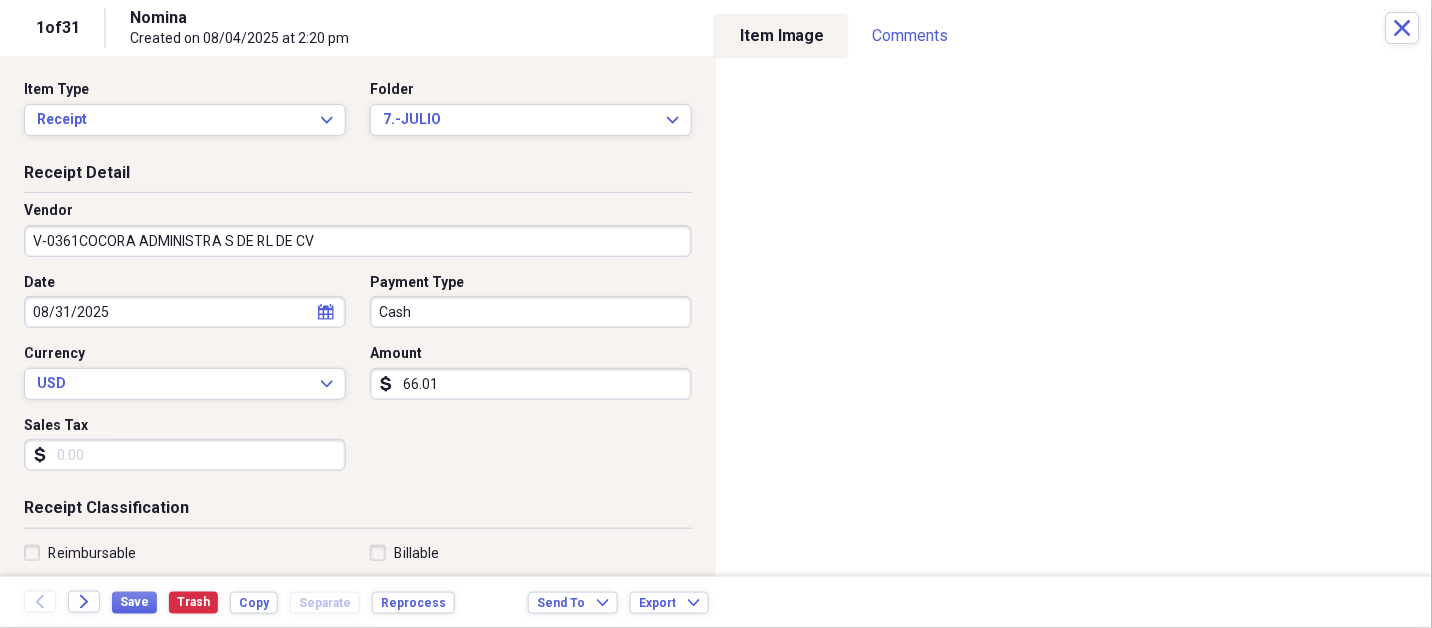 click 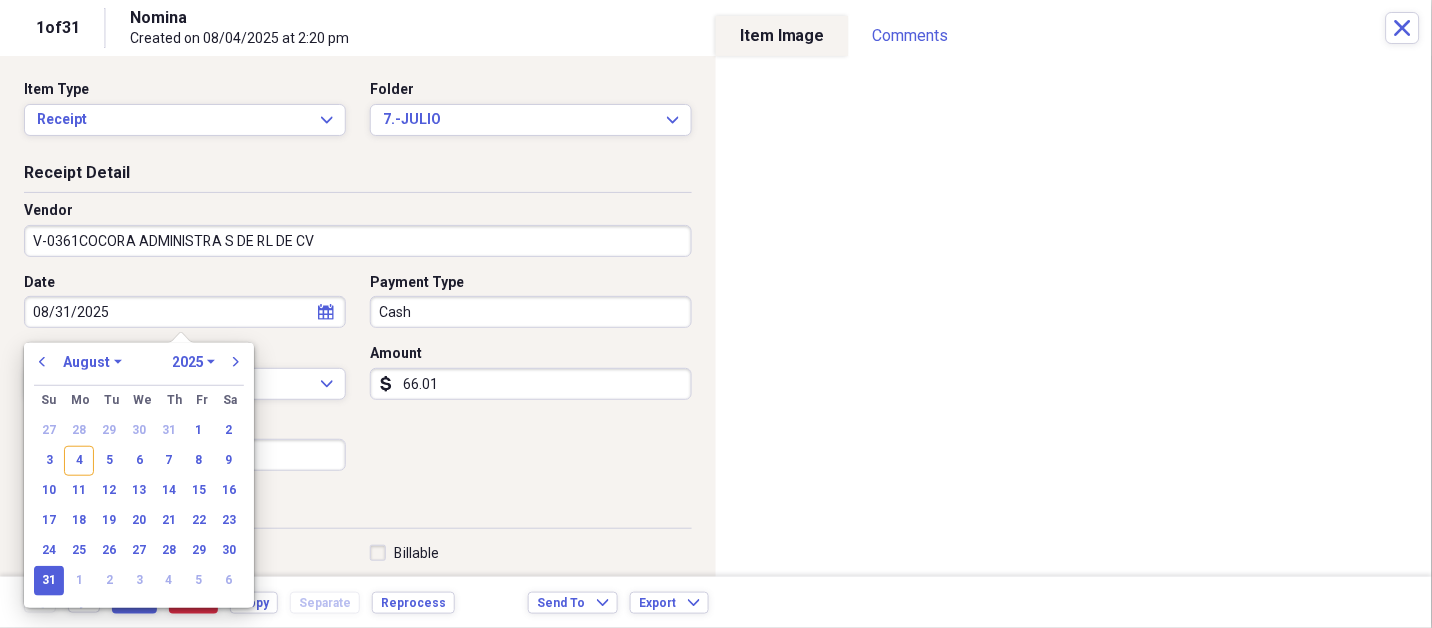 click on "January February March April May June July August September October November December" at bounding box center (92, 362) 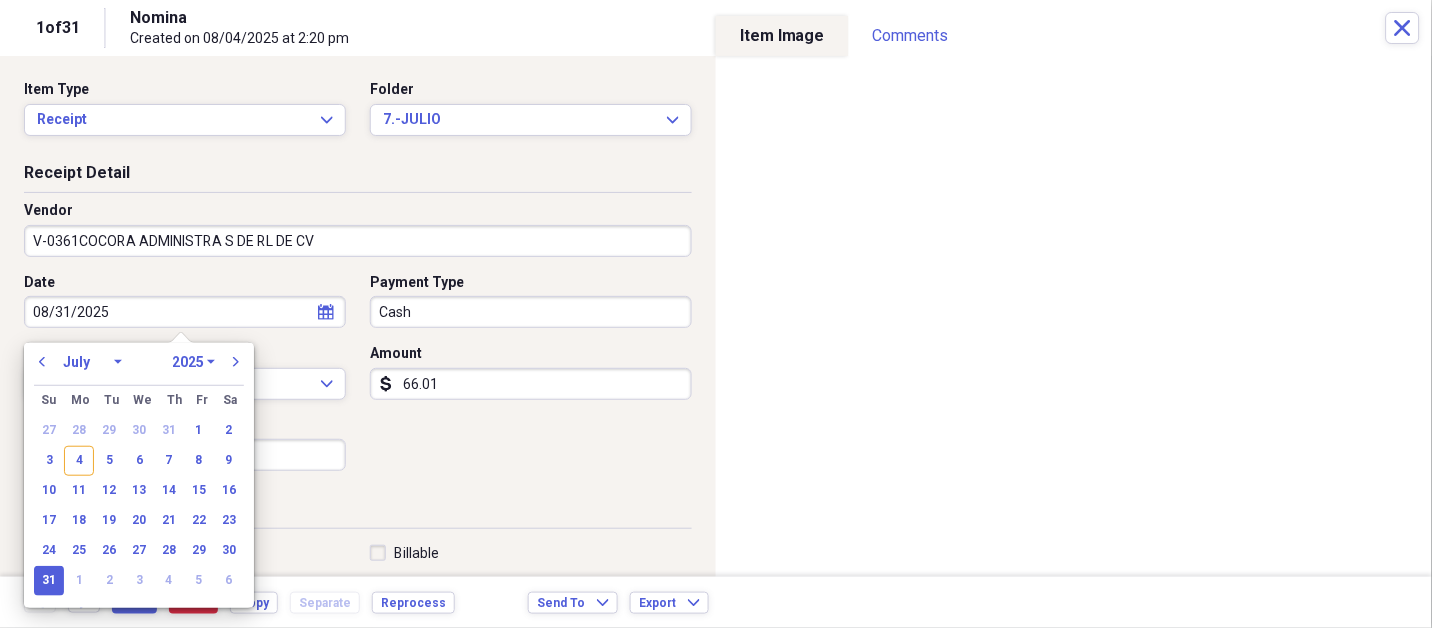 click on "January February March April May June July August September October November December" at bounding box center (92, 362) 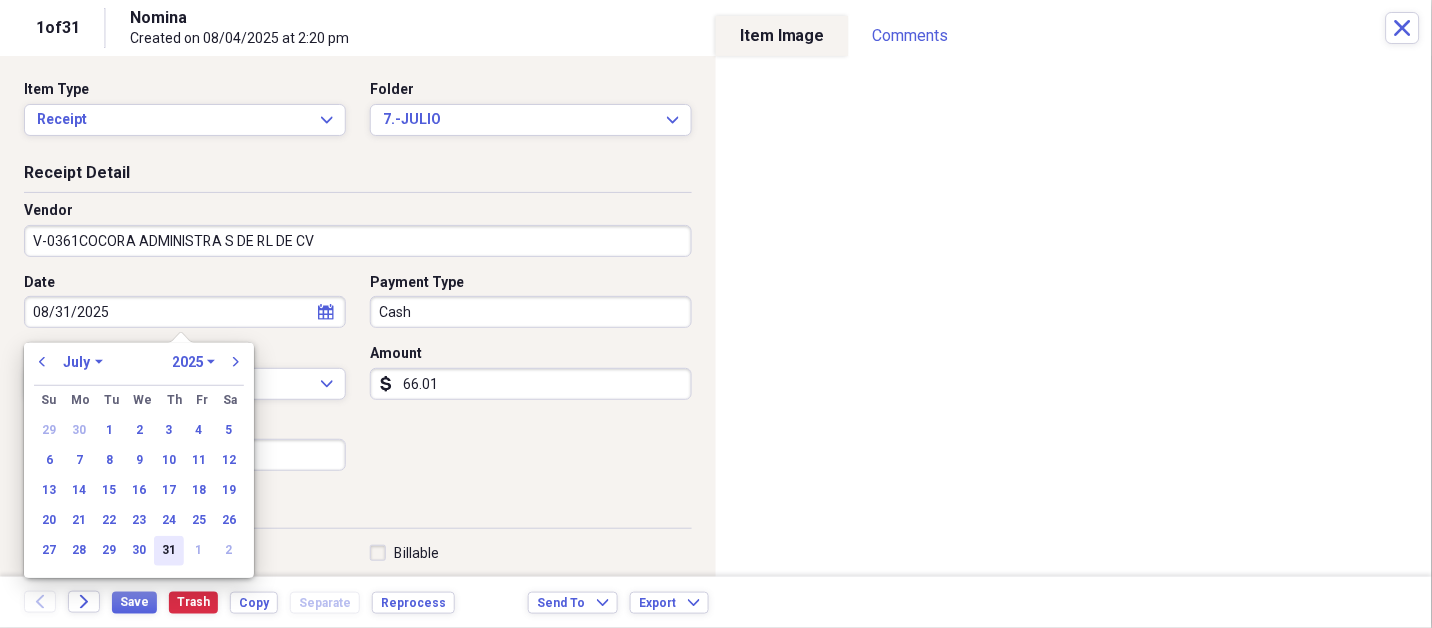 click on "31" at bounding box center (169, 551) 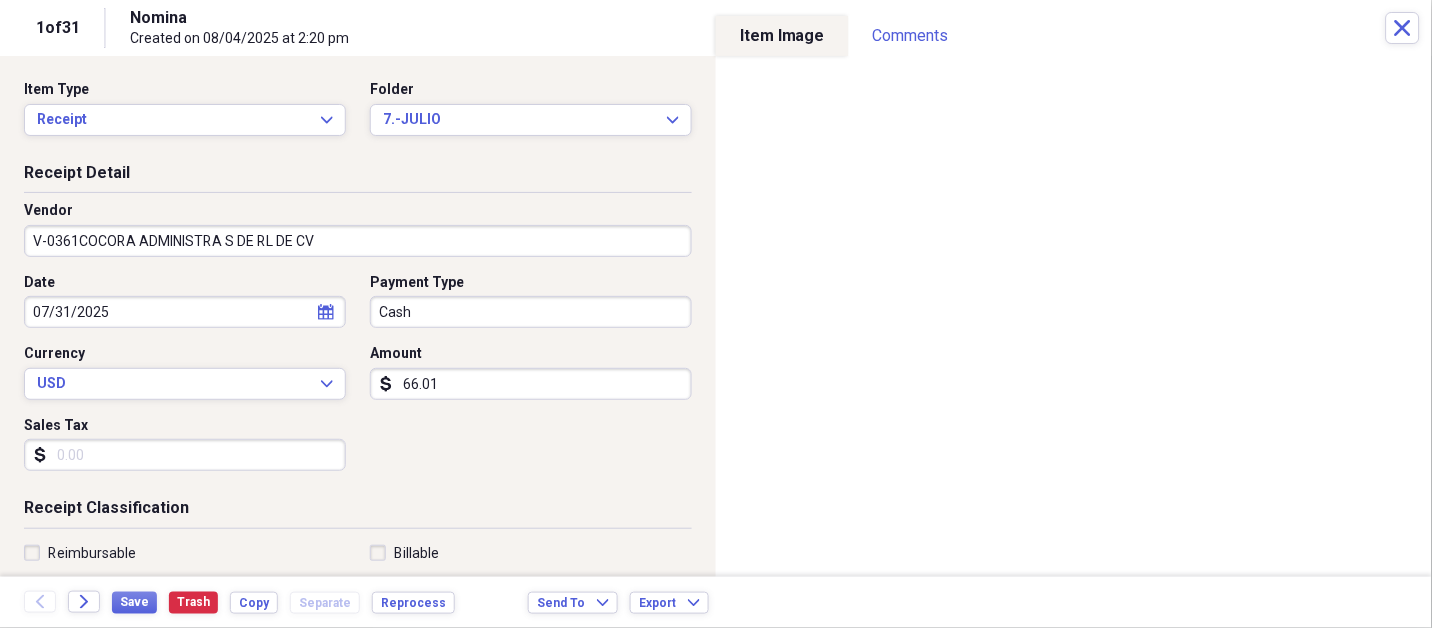 type 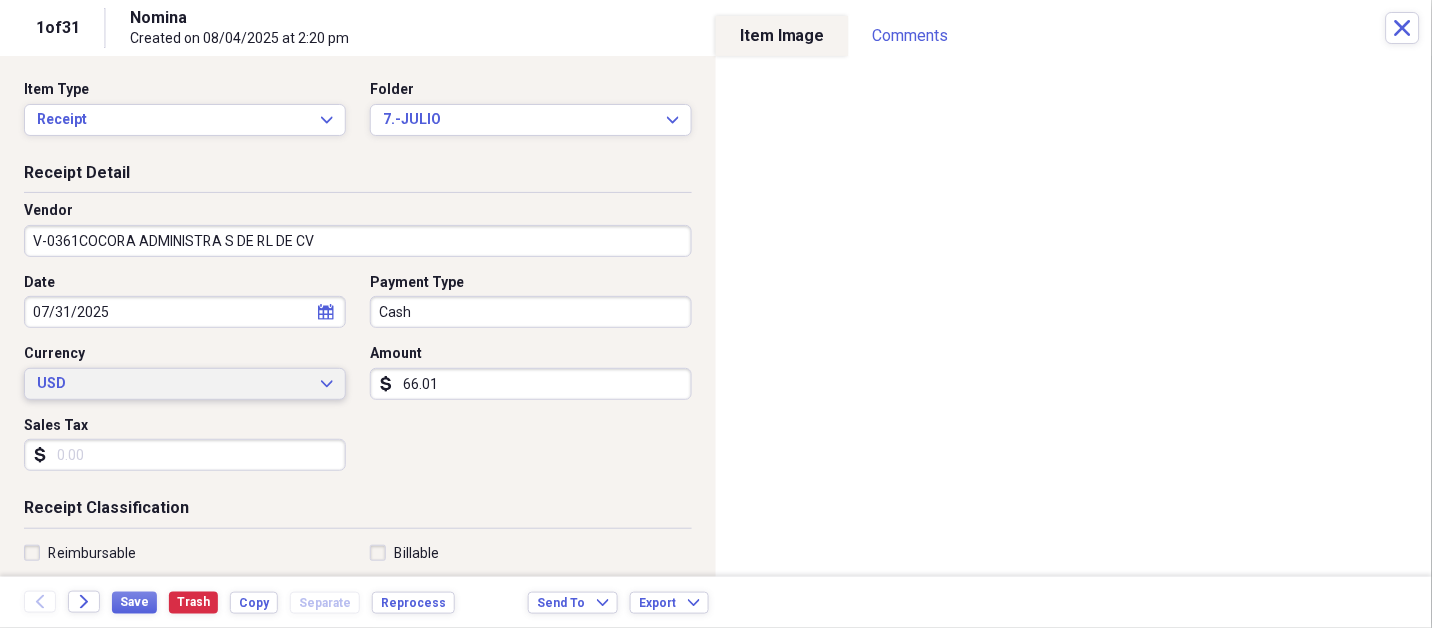 type 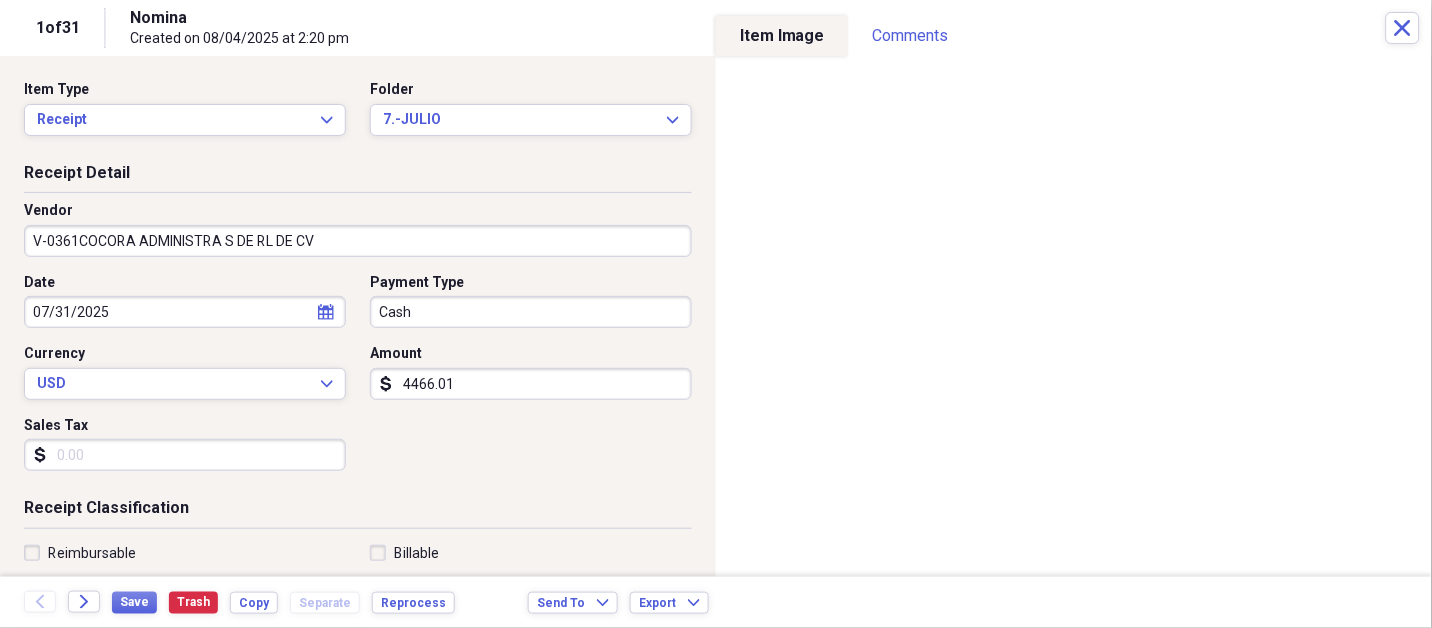 type on "4466.01" 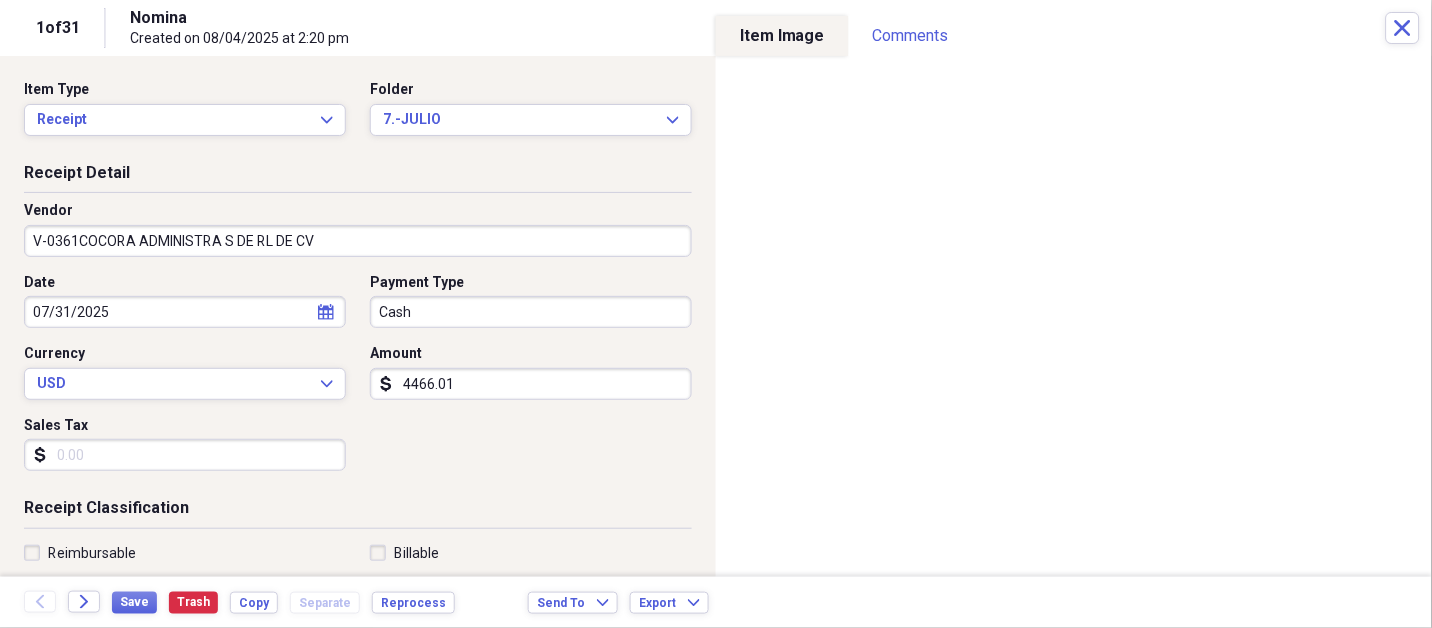 scroll, scrollTop: 307, scrollLeft: 0, axis: vertical 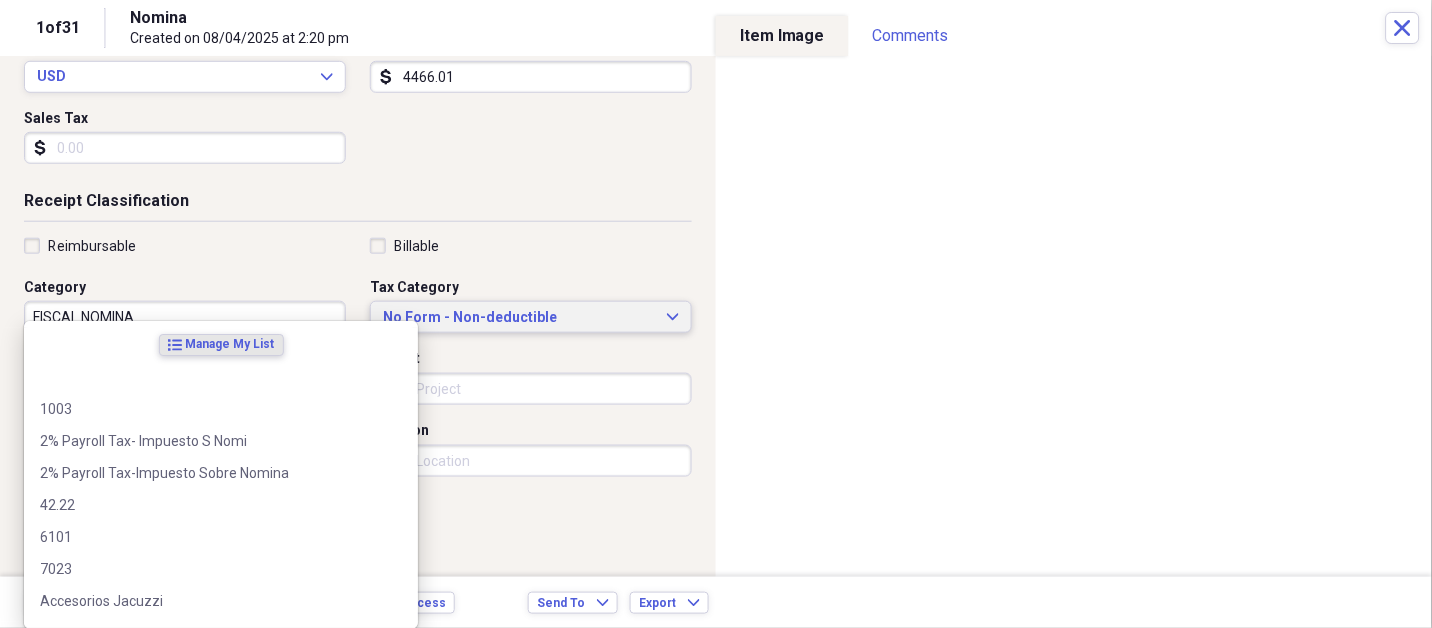 type 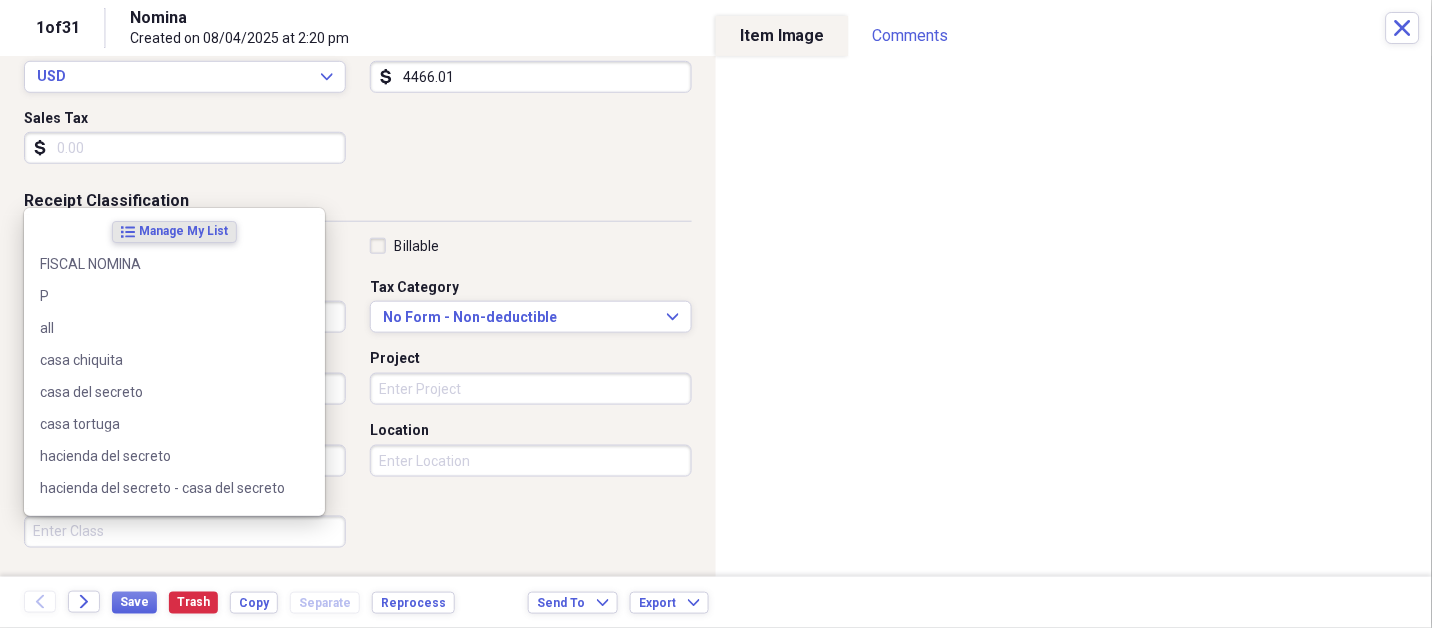 scroll, scrollTop: 497, scrollLeft: 0, axis: vertical 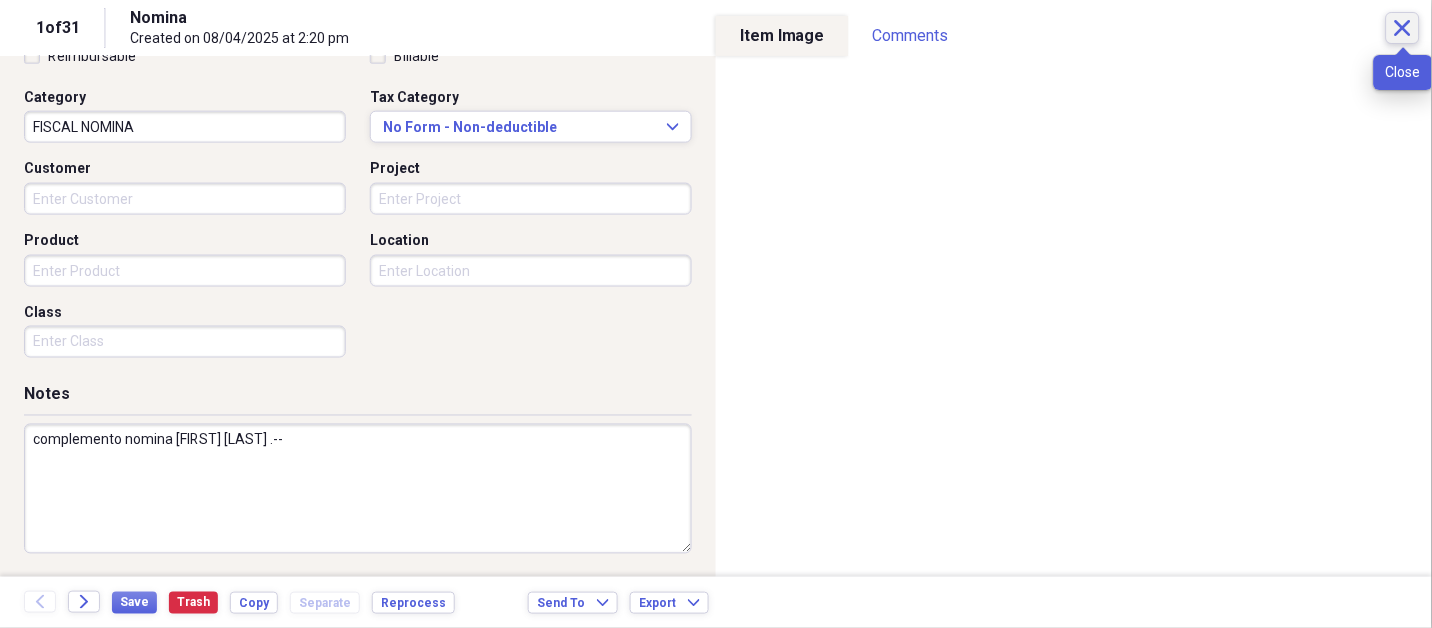 type on "complemento nomina [FIRST] [LAST] .--" 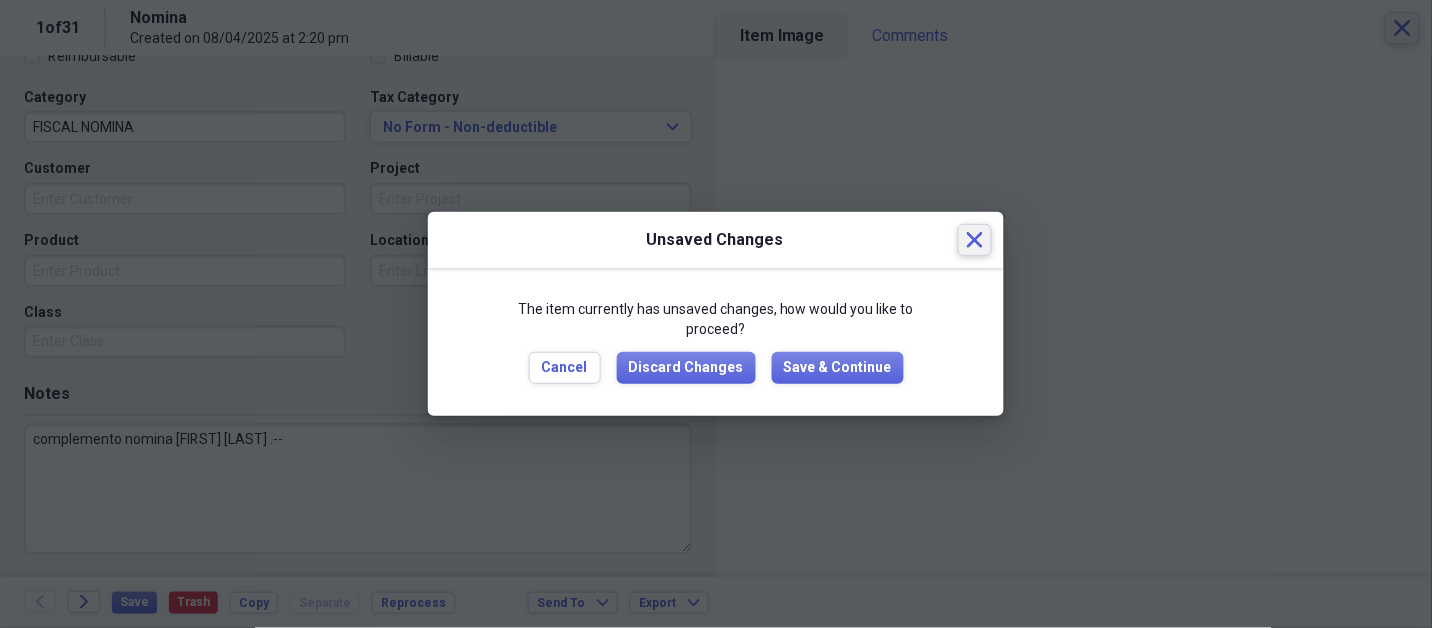 type 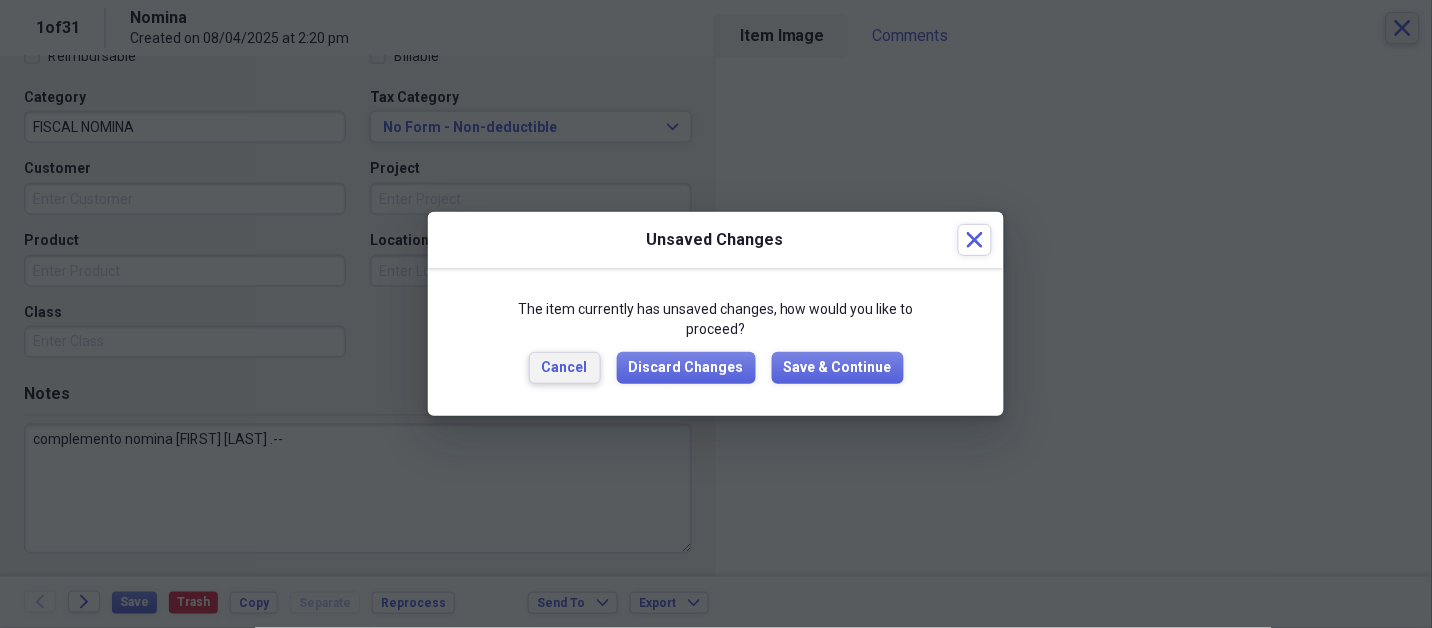 type 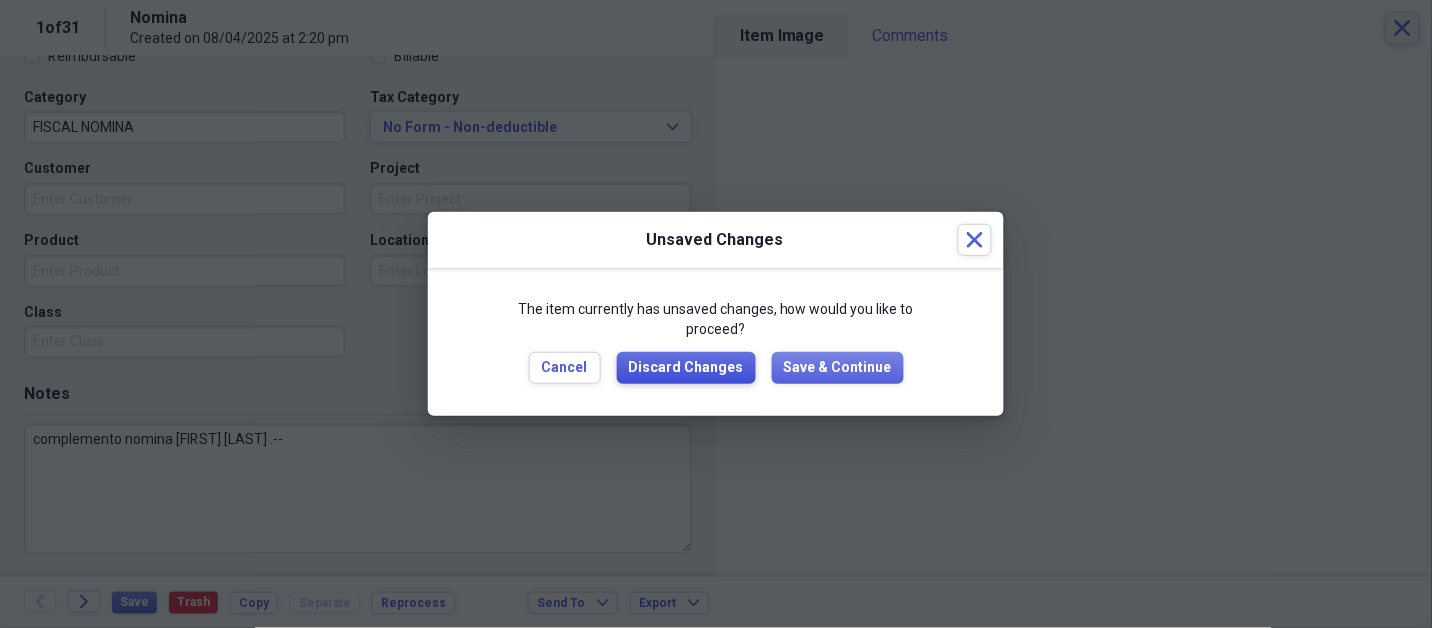 type 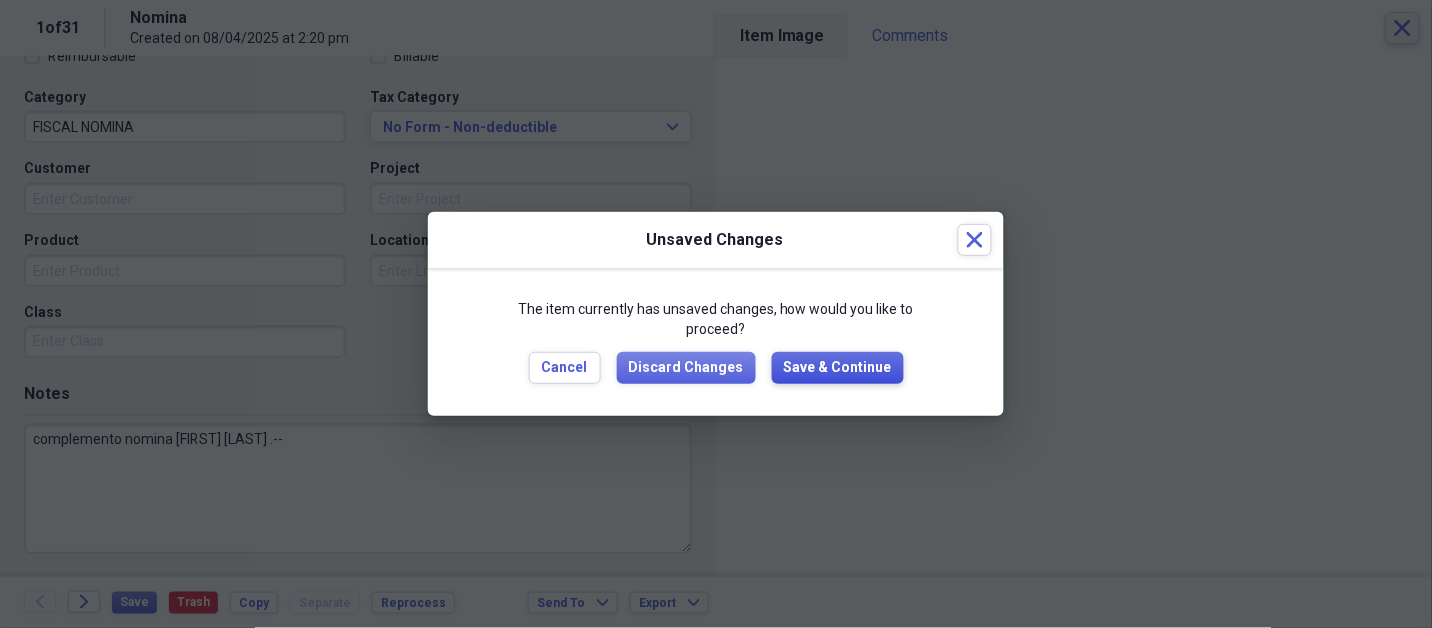 type 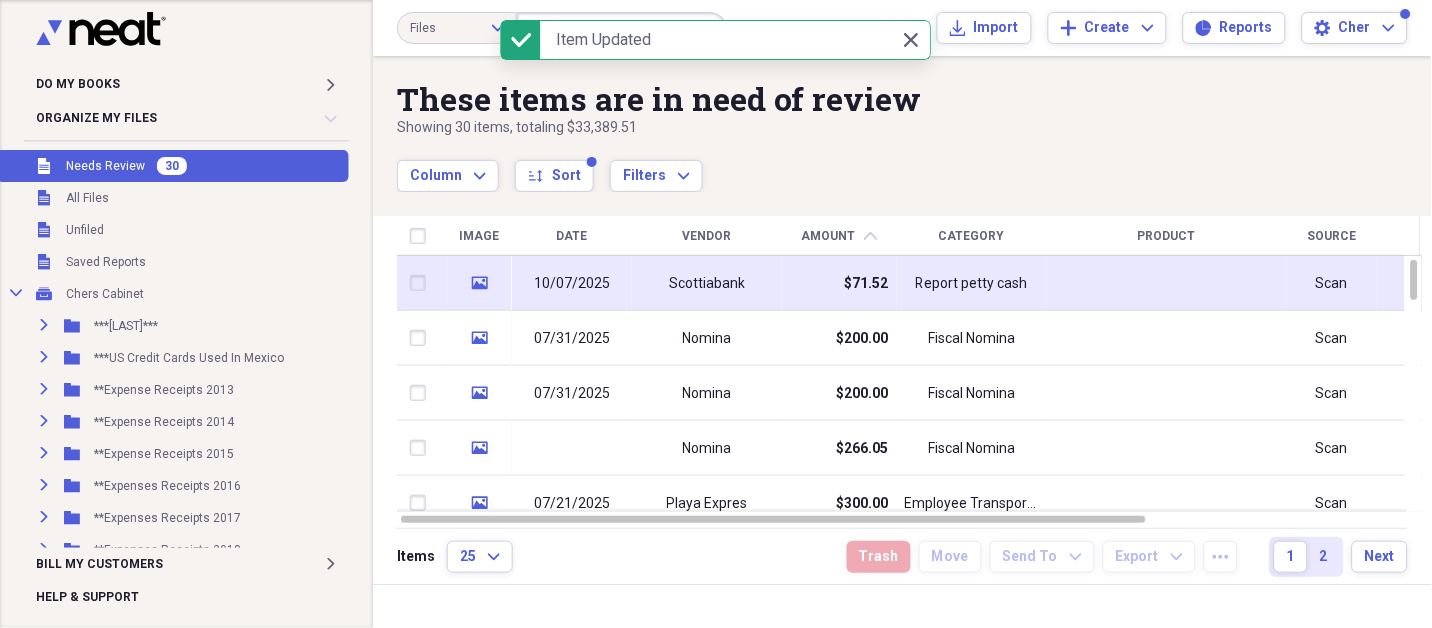click on "Scottiabank" at bounding box center [707, 283] 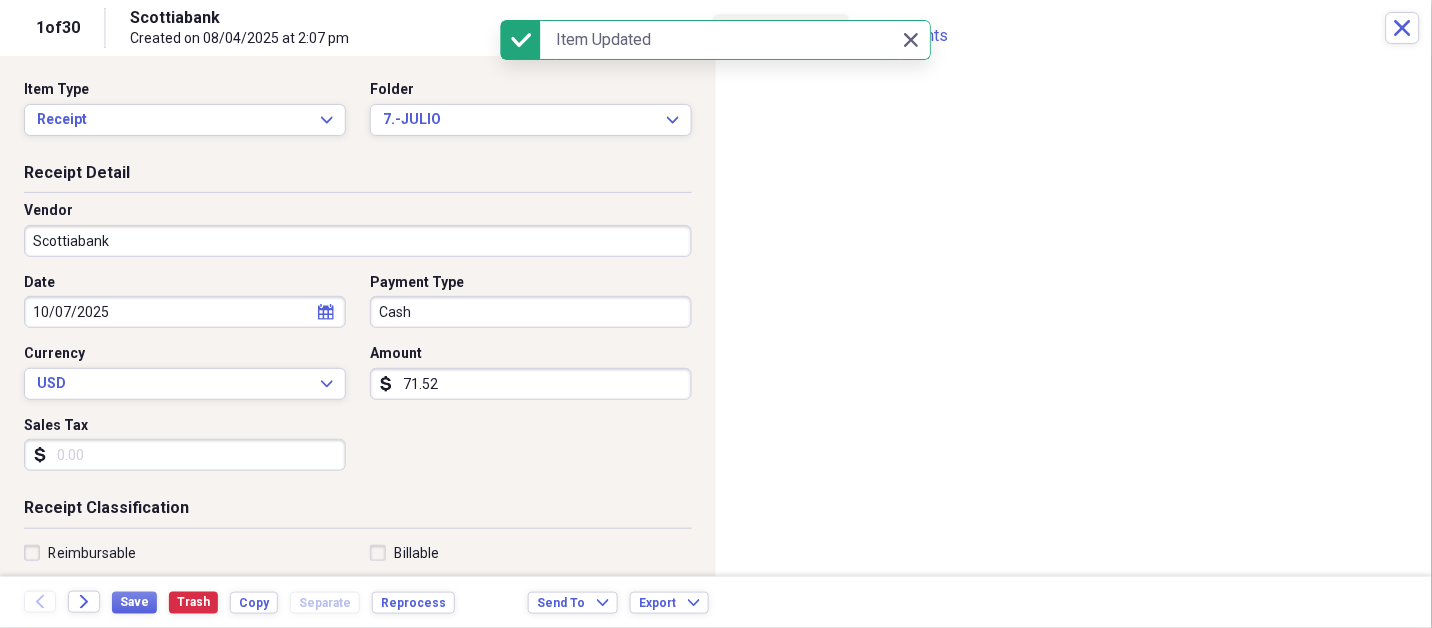 drag, startPoint x: 675, startPoint y: 289, endPoint x: 275, endPoint y: 230, distance: 404.32785 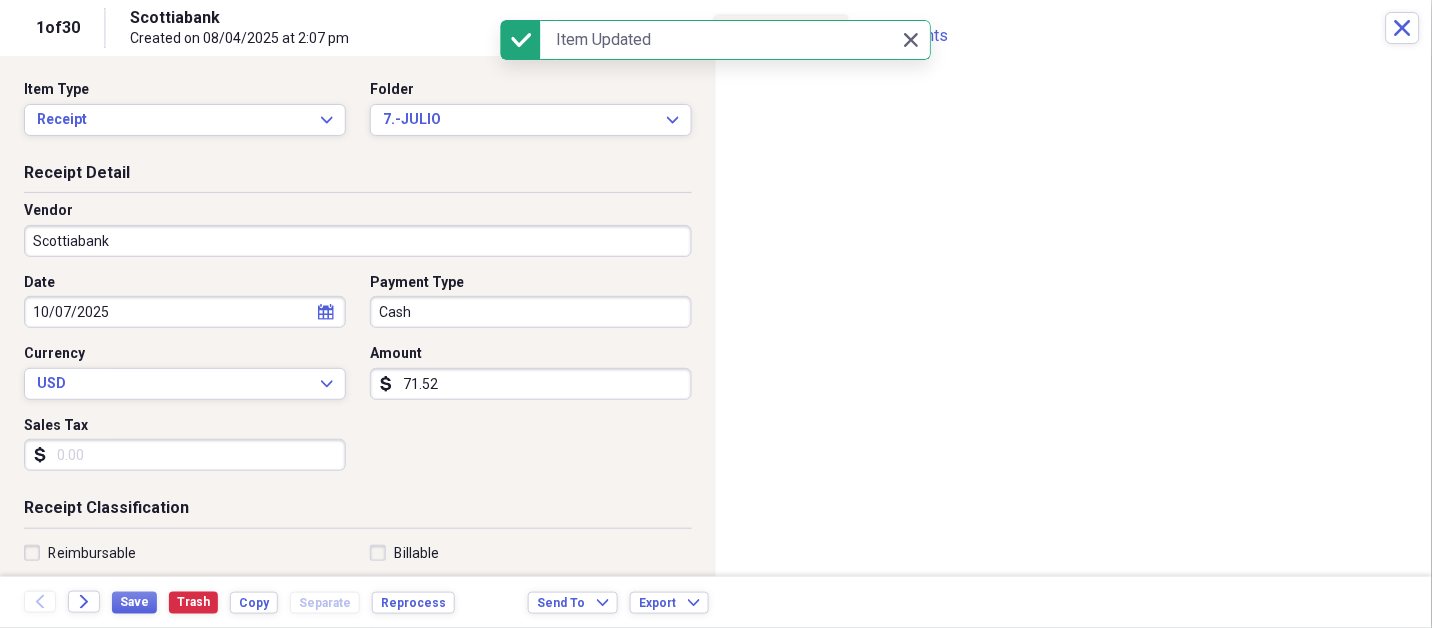 click on "Do My Books Expand Organize My Files 29 Collapse Unfiled Needs Review 29 Unfiled All Files Unfiled Unfiled Unfiled Saved Reports Collapse My Cabinet Chers Cabinet Add Folder Expand Folder ***[LAST]*** Add Folder Expand Folder ***US Credit Cards Used In Mexico Add Folder Expand Folder **Expense Receipts 2013 Add Folder Expand Folder **Expense Receipts 2014 Add Folder Expand Folder **Expense Receipts 2015 Add Folder Expand Folder **Expenses Receipts 2016 Add Folder Expand Folder **Expenses Receipts 2017 Add Folder Expand Folder **Expenses Receipts 2018 Add Folder Expand Folder **Expenses Receipts 2019 Add Folder Expand Folder **Expenses Receipts 2020 Add Folder Expand Folder **Expenses Receipts 2021 Add Folder Expand Folder **Expenses Receipts 2022 Add Folder Expand Folder **EXPENSES RECEIPTS 2023** Add Folder Expand Folder **EXPENSES RECEIPTS 2024** Add Folder Collapse Open Folder **EXPENSES RECEIPTS 2025** Add Folder Folder 1.-ENERO Add Folder Folder 2.-FEBRERO Add Folder Folder 3.-MARZO Add Folder Folder 25" at bounding box center [716, 314] 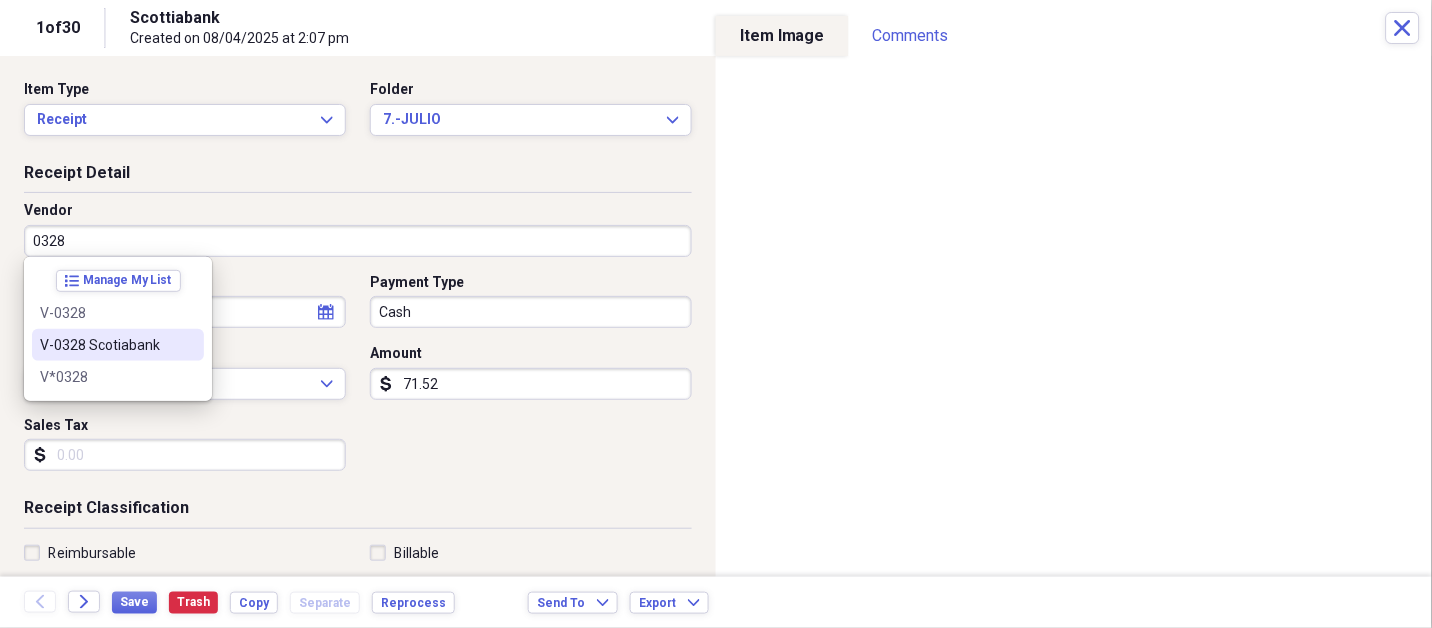 type on "V-0328 Scotiabank" 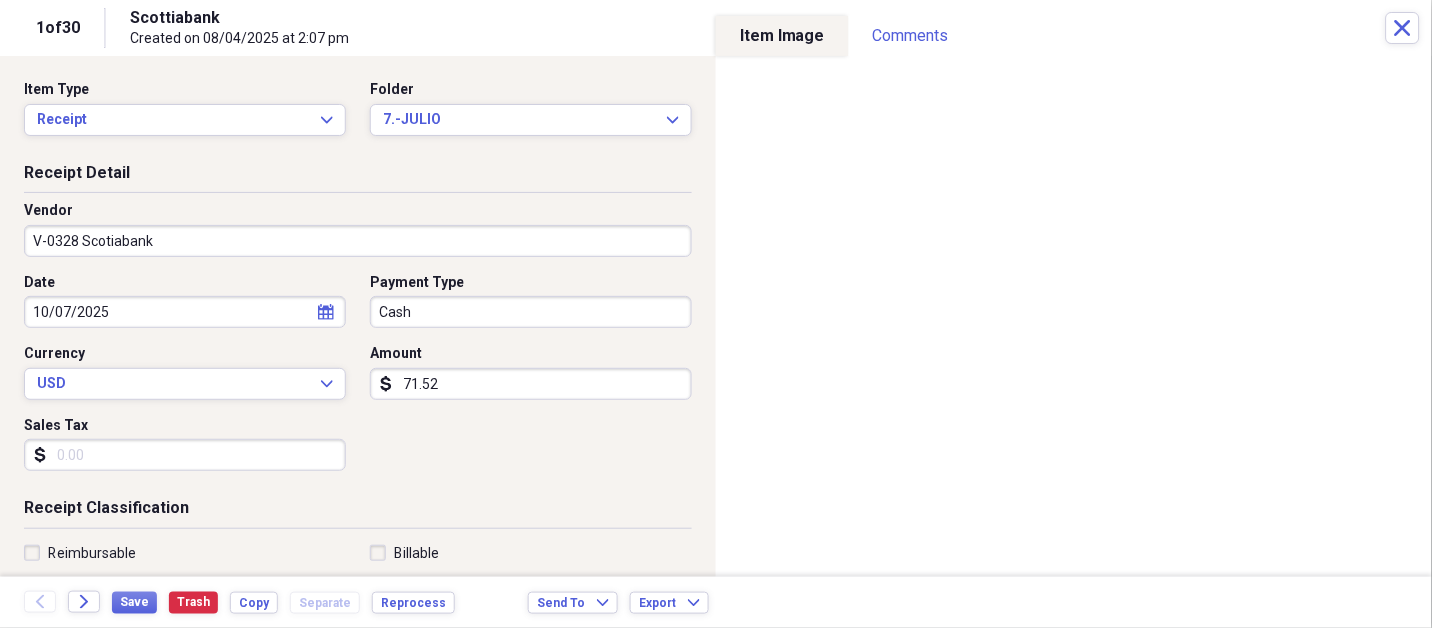 select on "9" 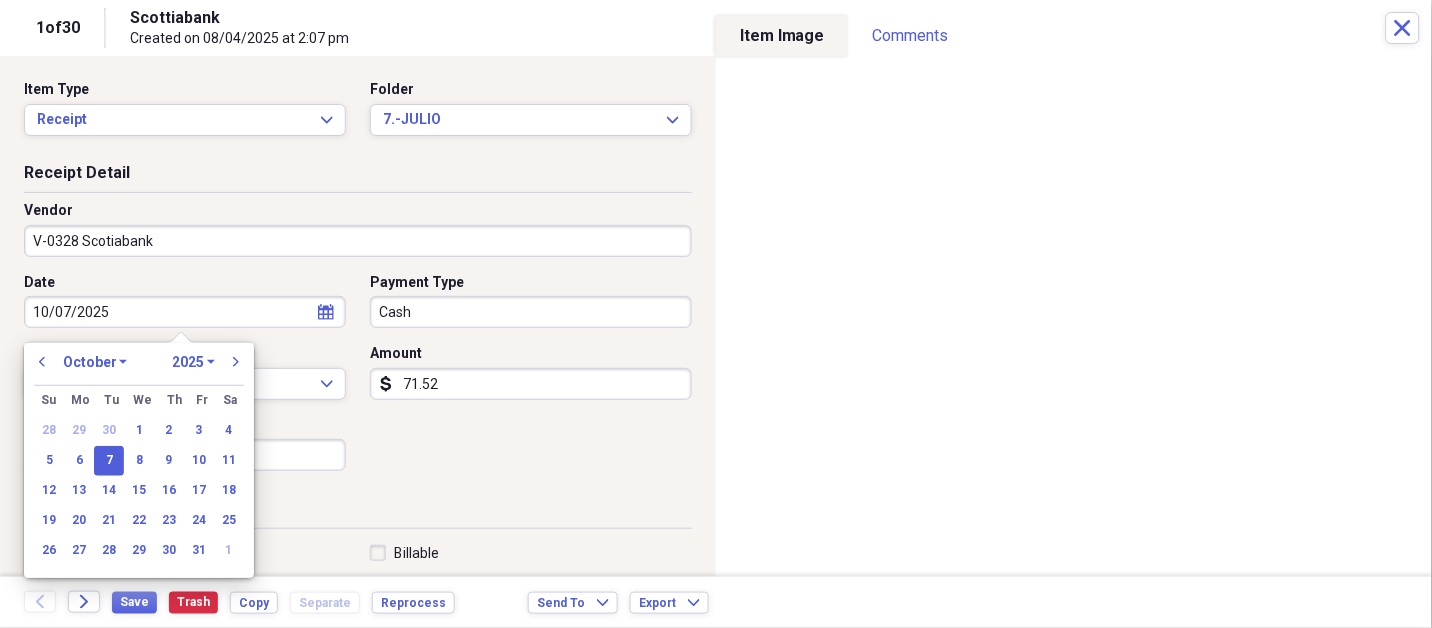 type on "Fiscal Nomina" 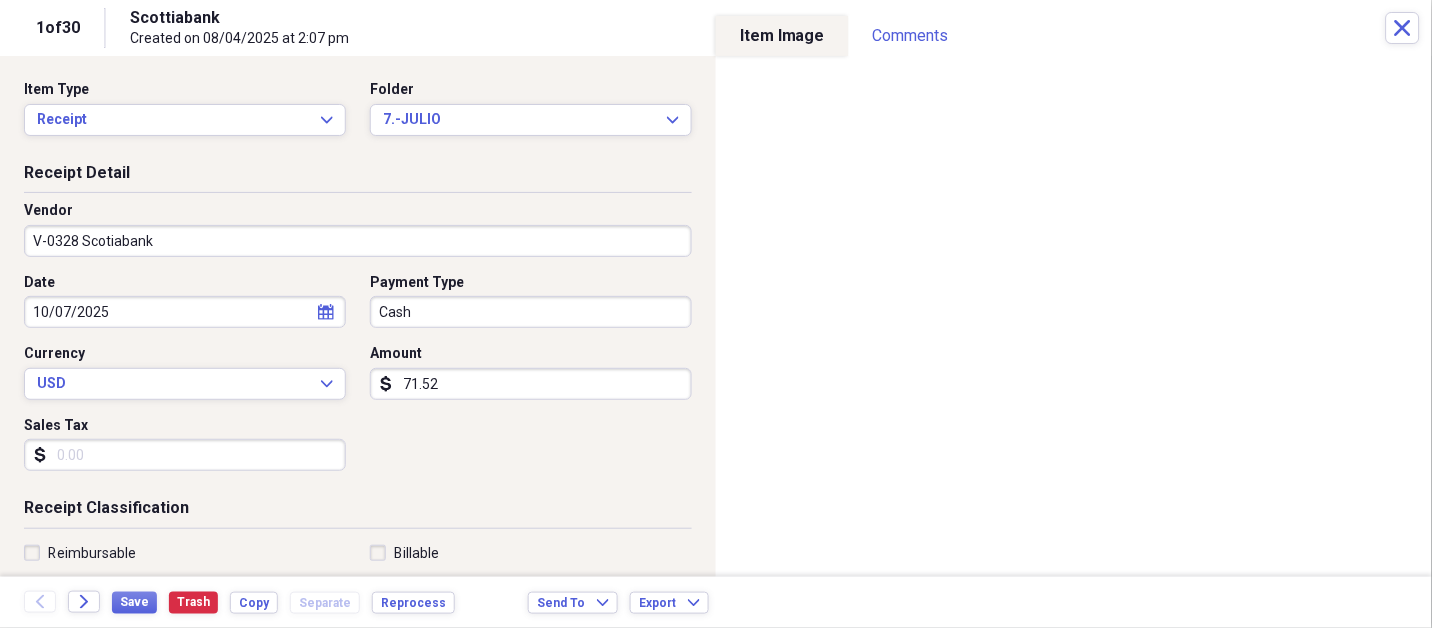 type 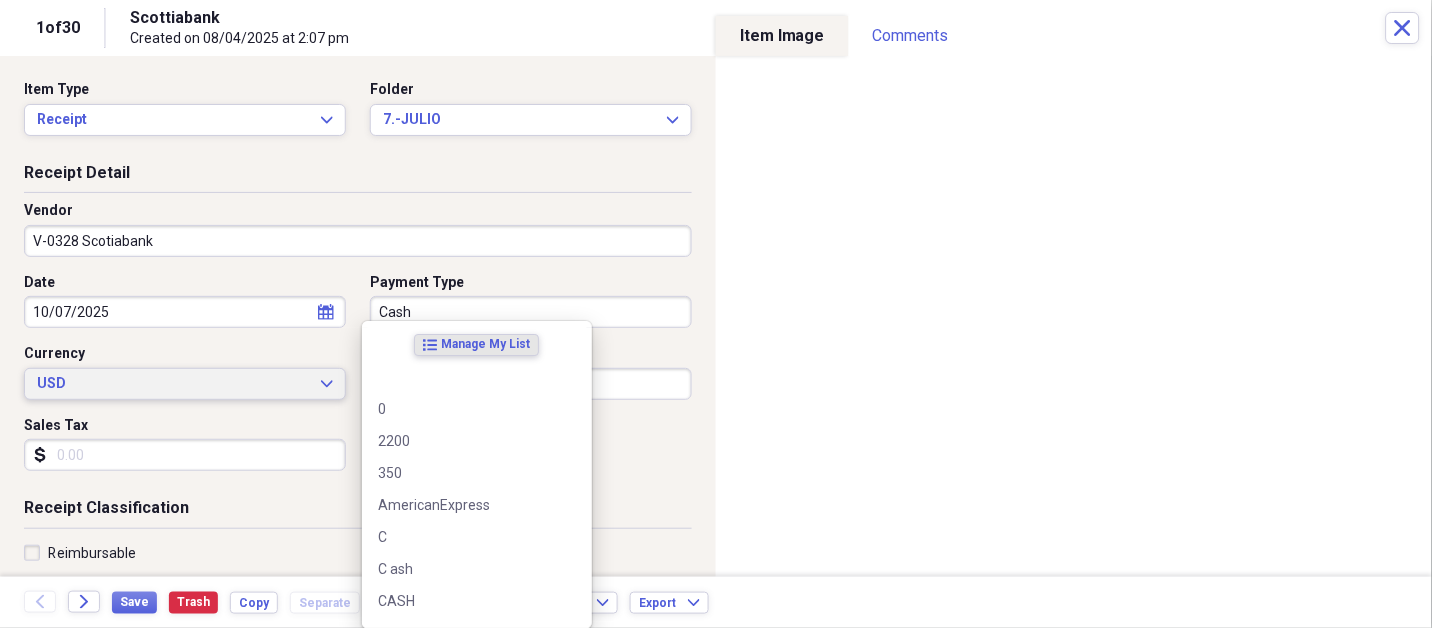 type 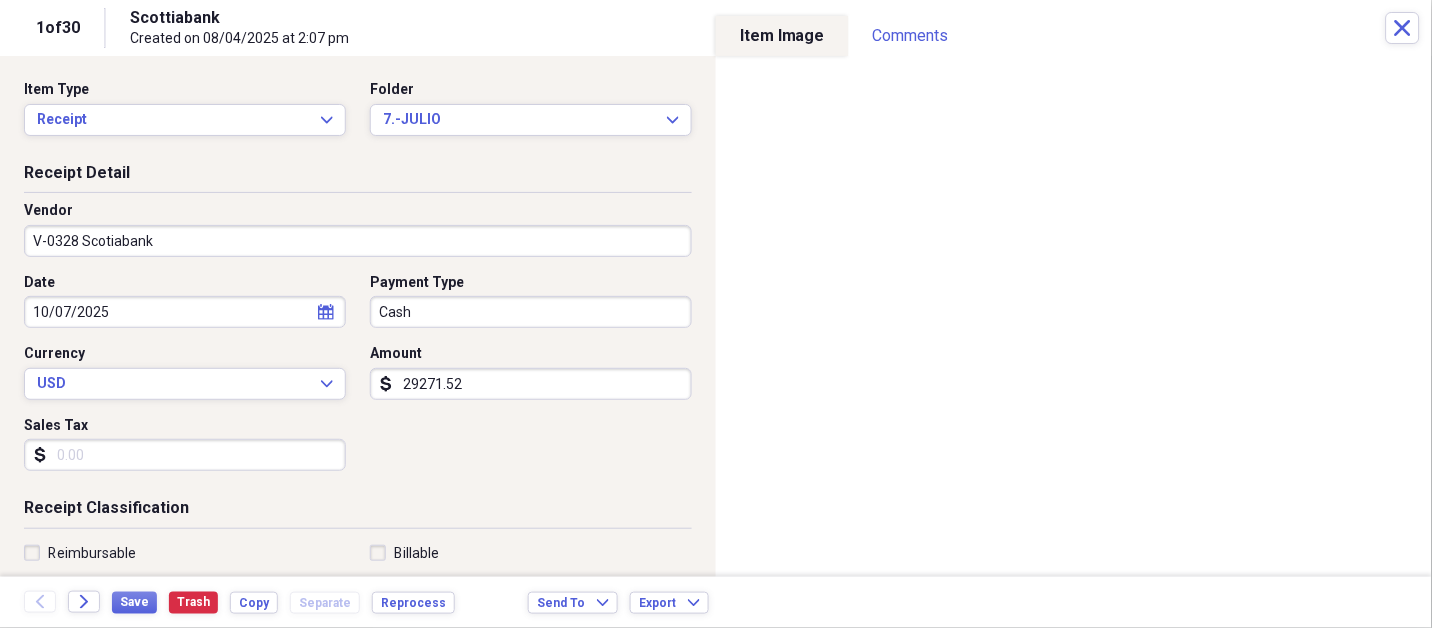 type on "29271.52" 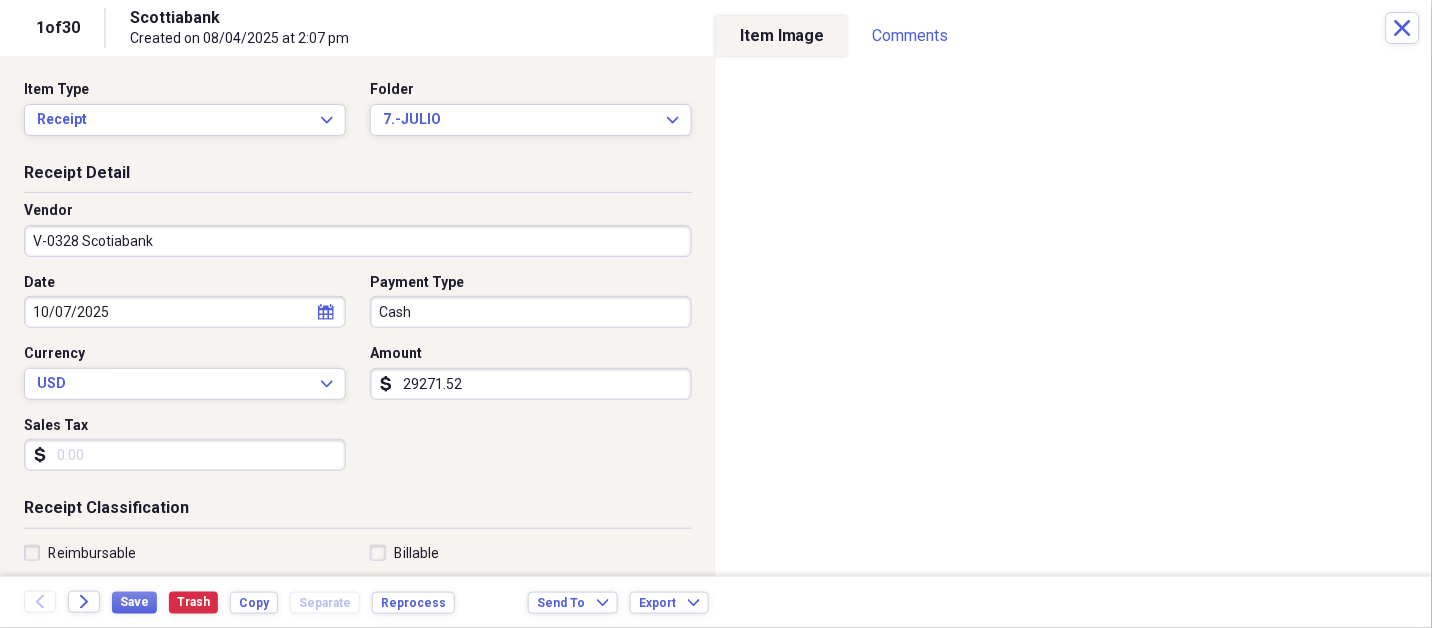 scroll, scrollTop: 307, scrollLeft: 0, axis: vertical 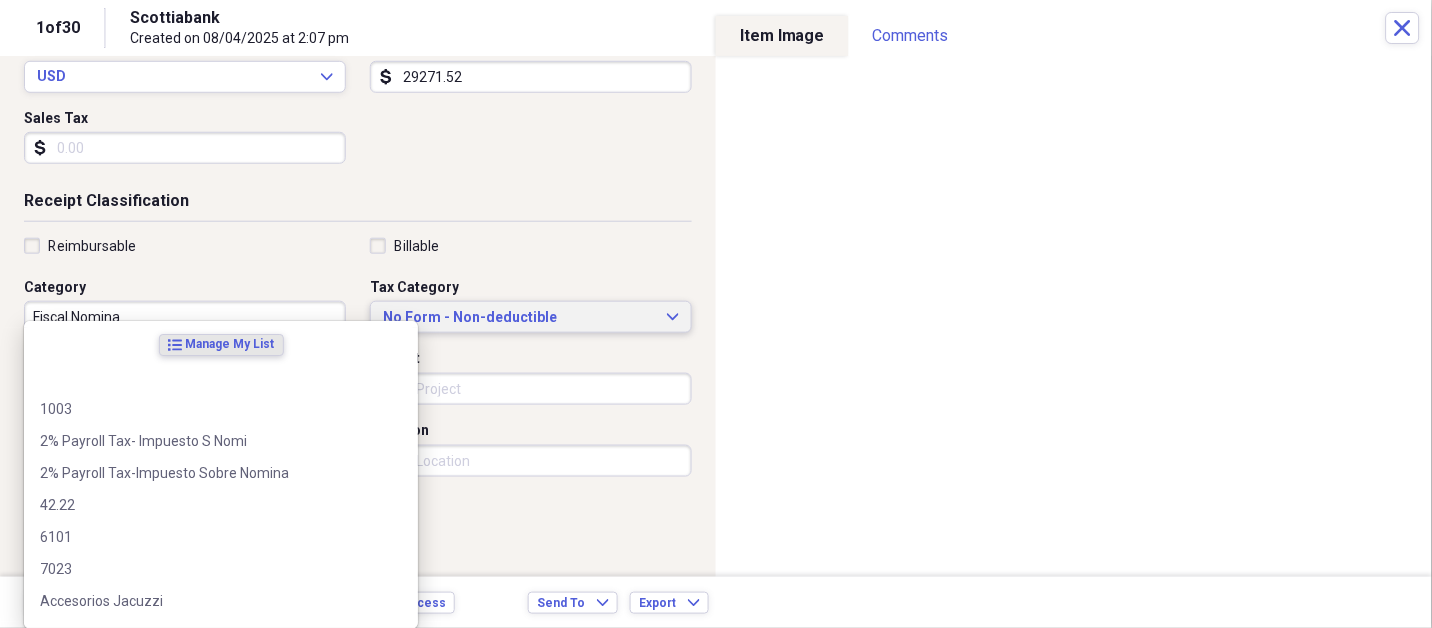 type 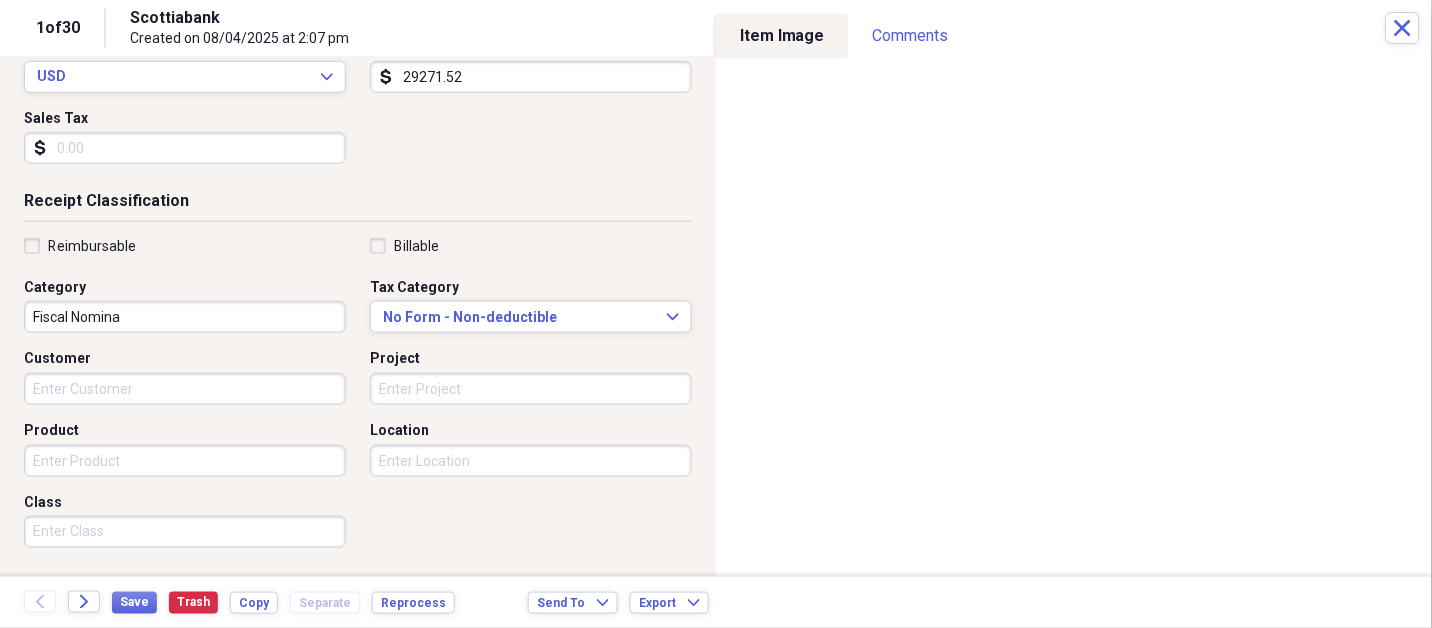 click on "Receipt Classification" at bounding box center (358, 205) 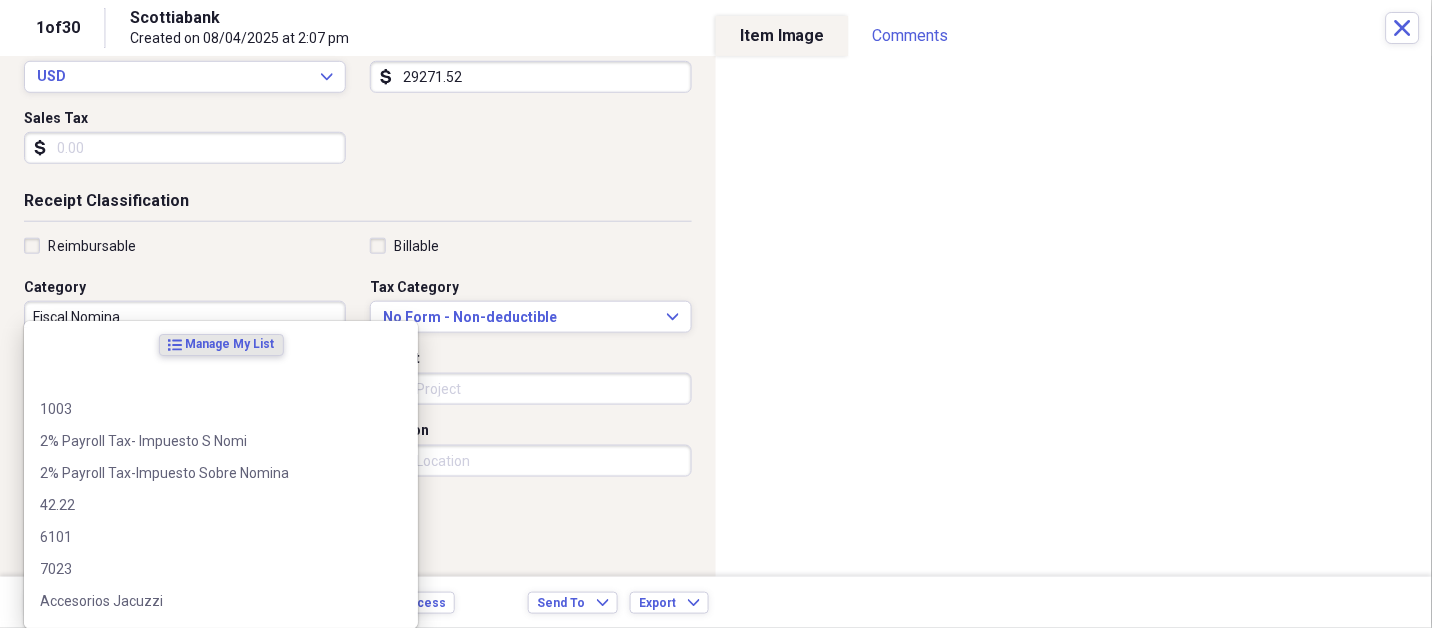 click on "Fiscal Nomina" at bounding box center [185, 317] 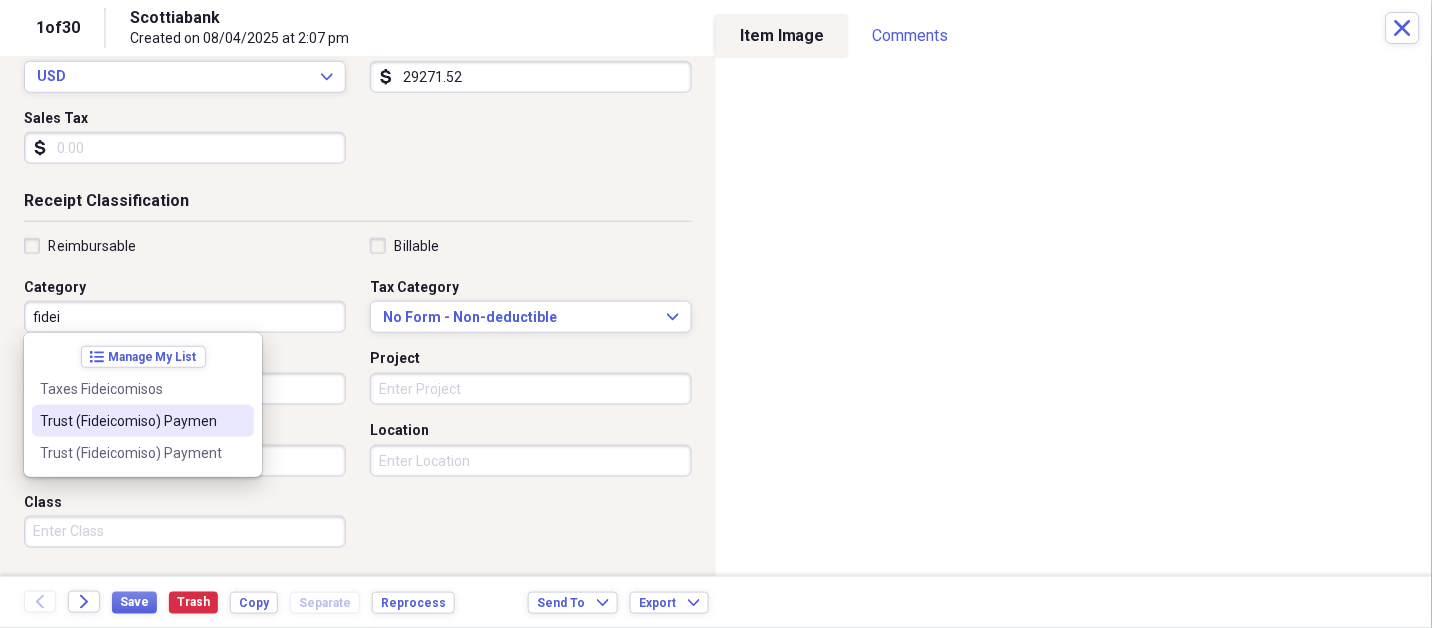 type on "Trust (Fideicomiso) Paymen" 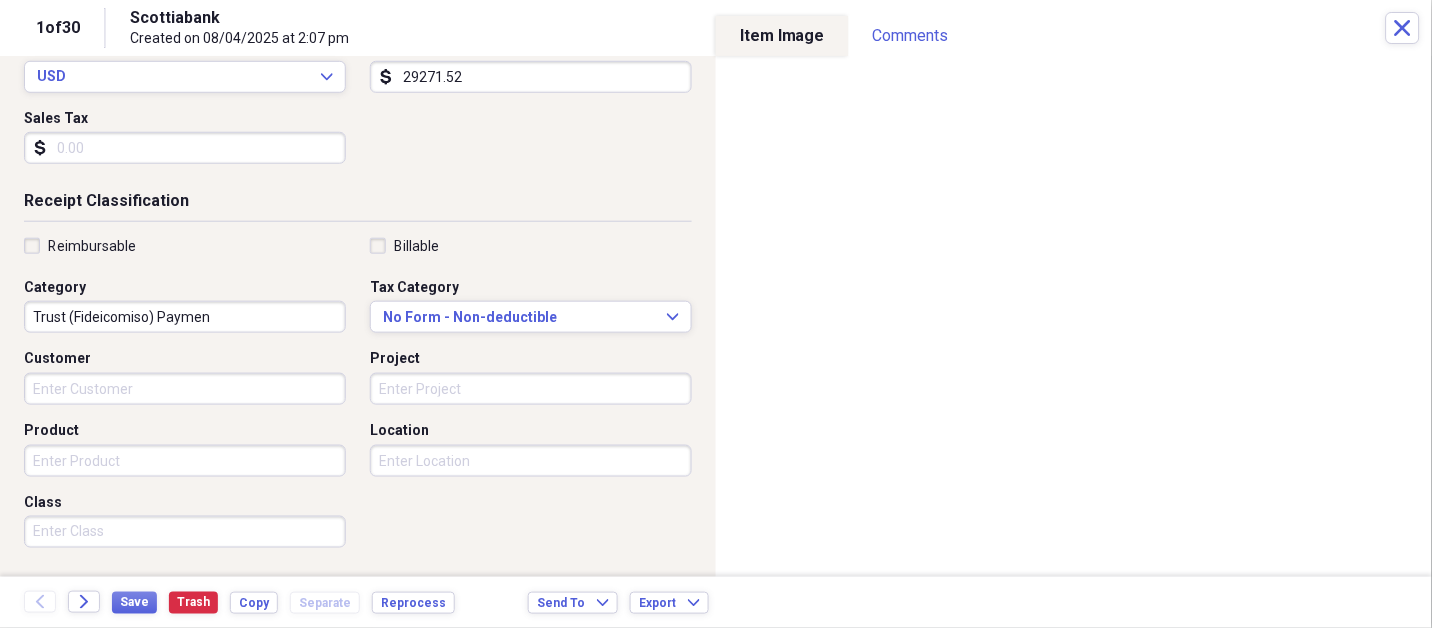 scroll, scrollTop: 497, scrollLeft: 0, axis: vertical 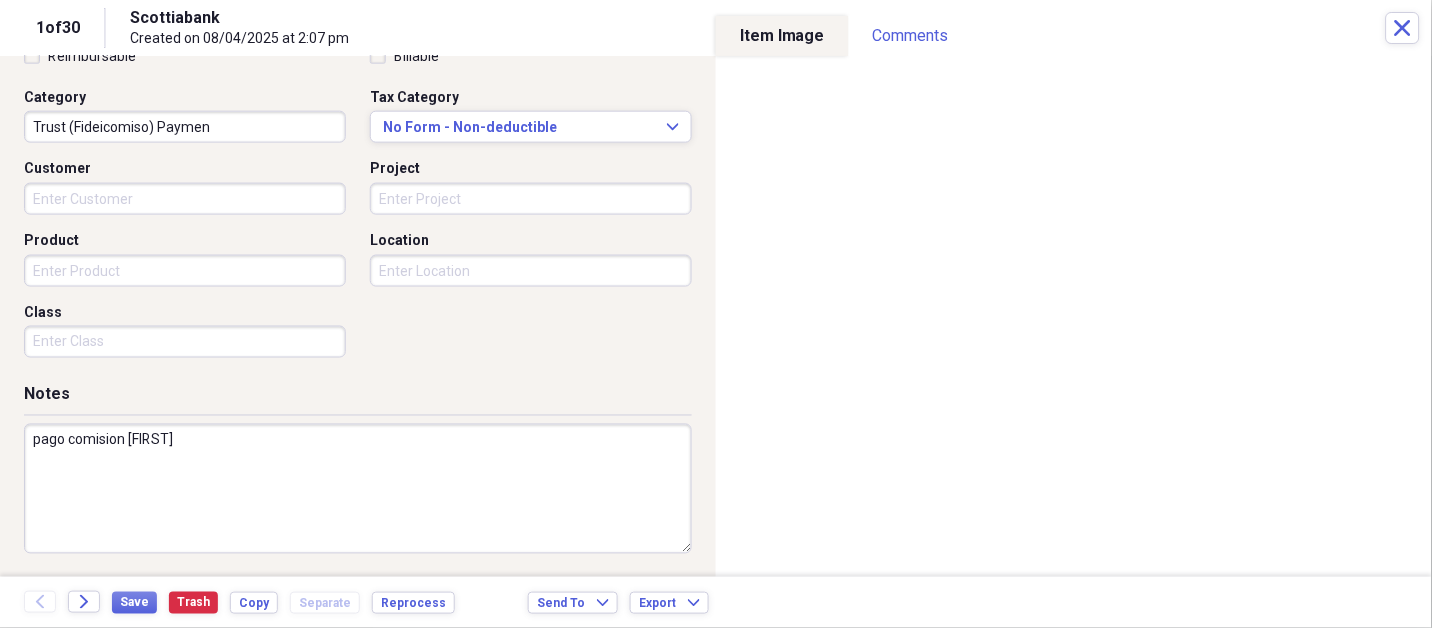 click on "pago comision [FIRST]" at bounding box center [358, 489] 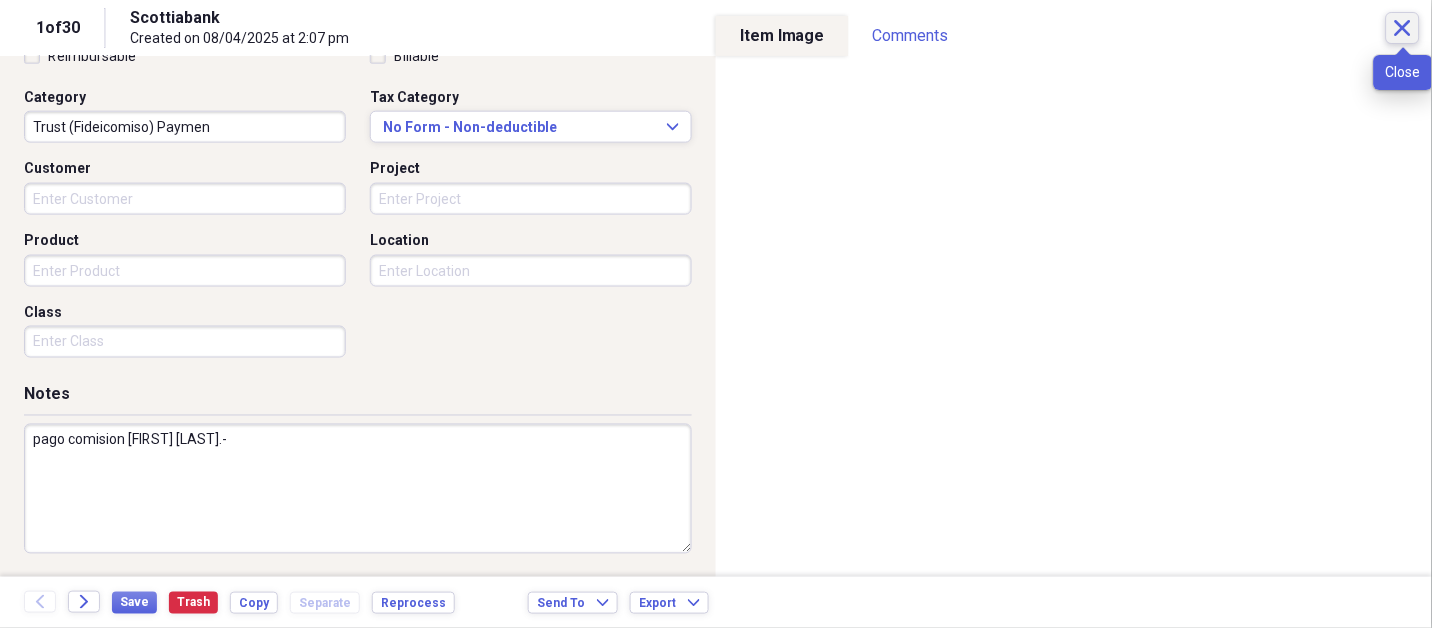 type on "pago comision [FIRST] [LAST].-" 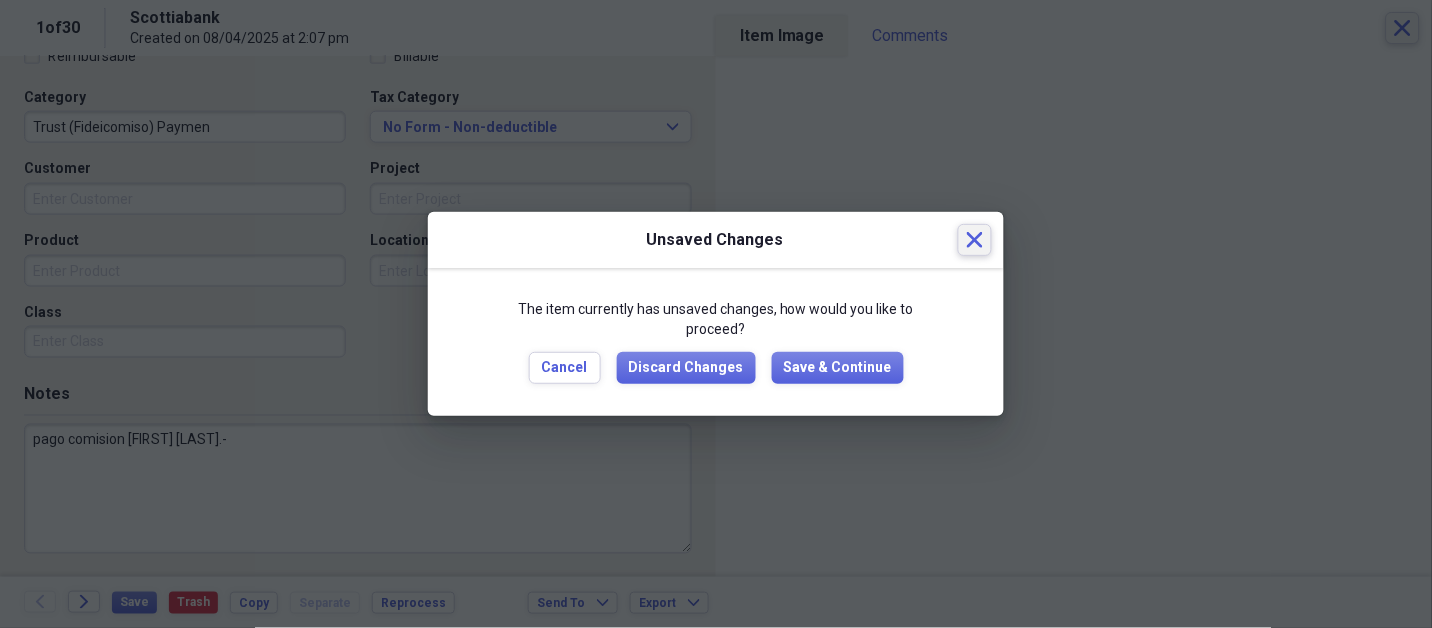 type 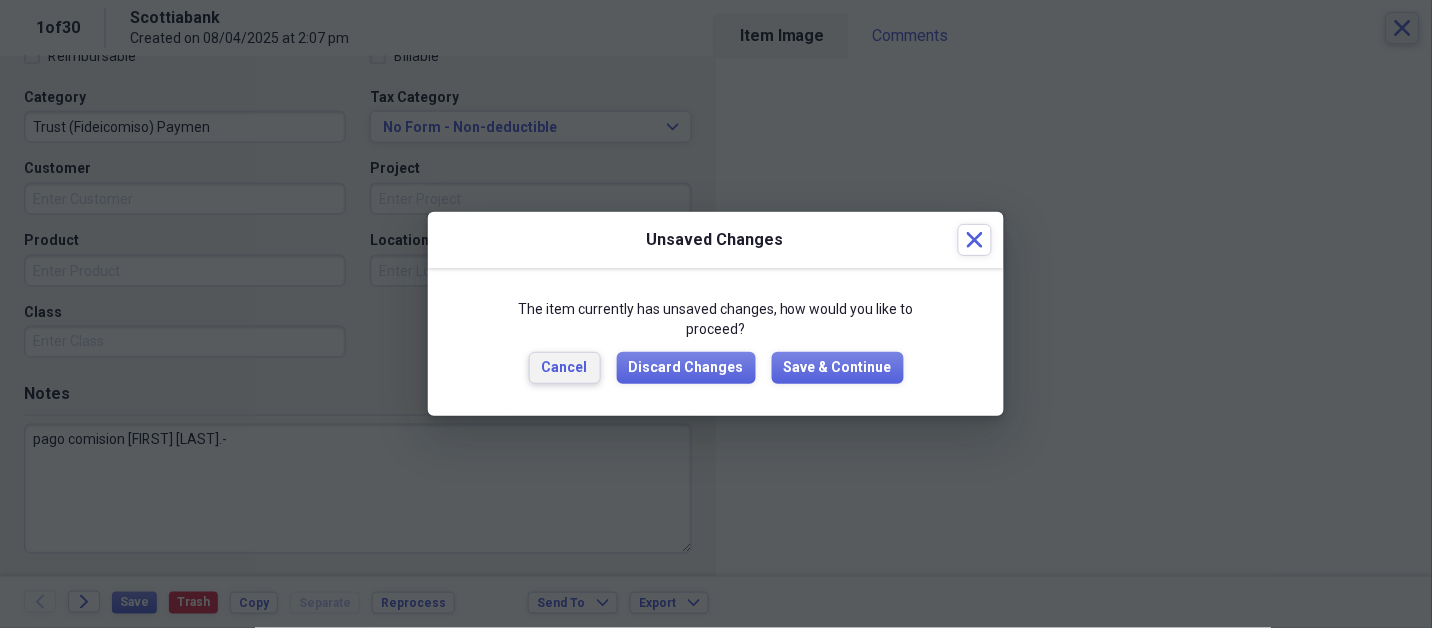 type 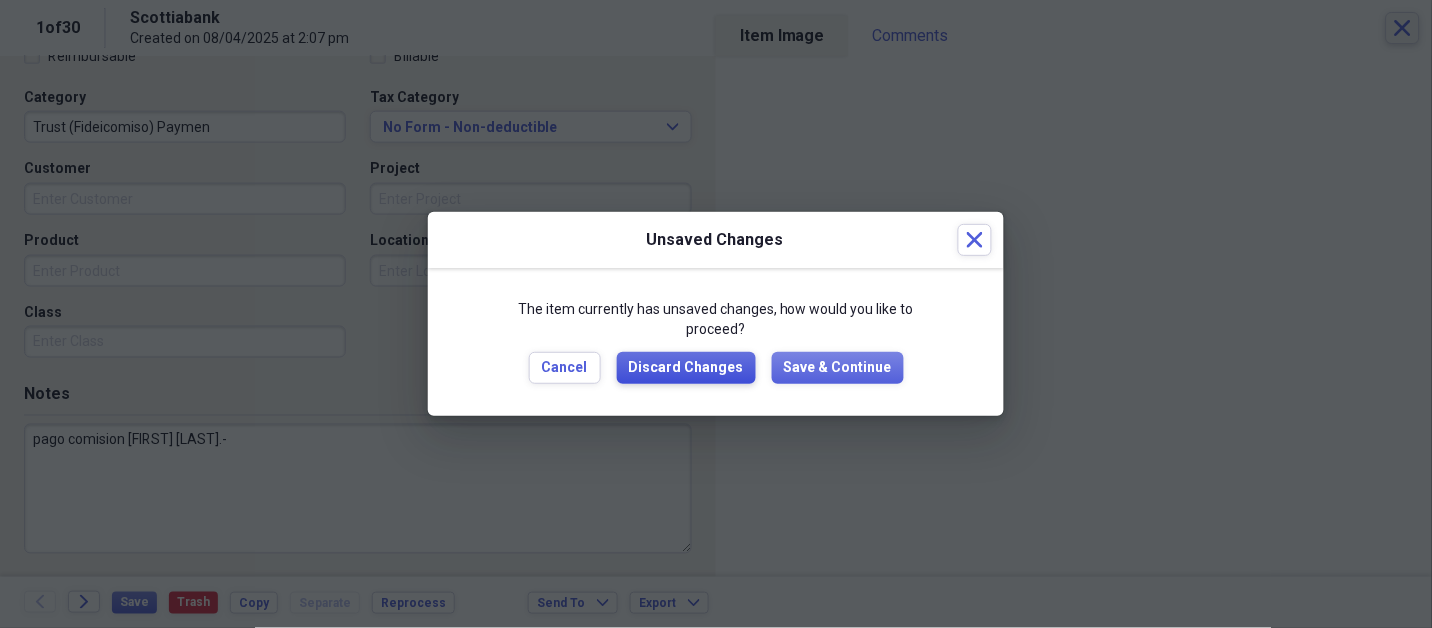 type 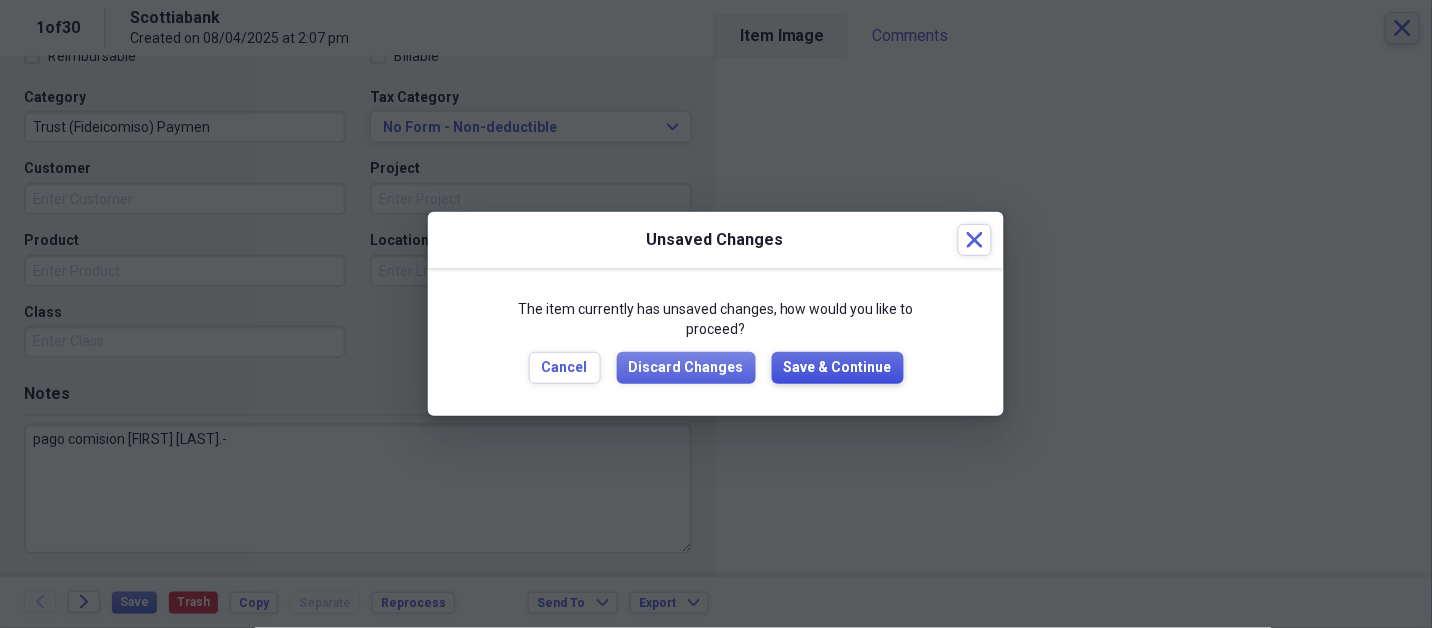 type 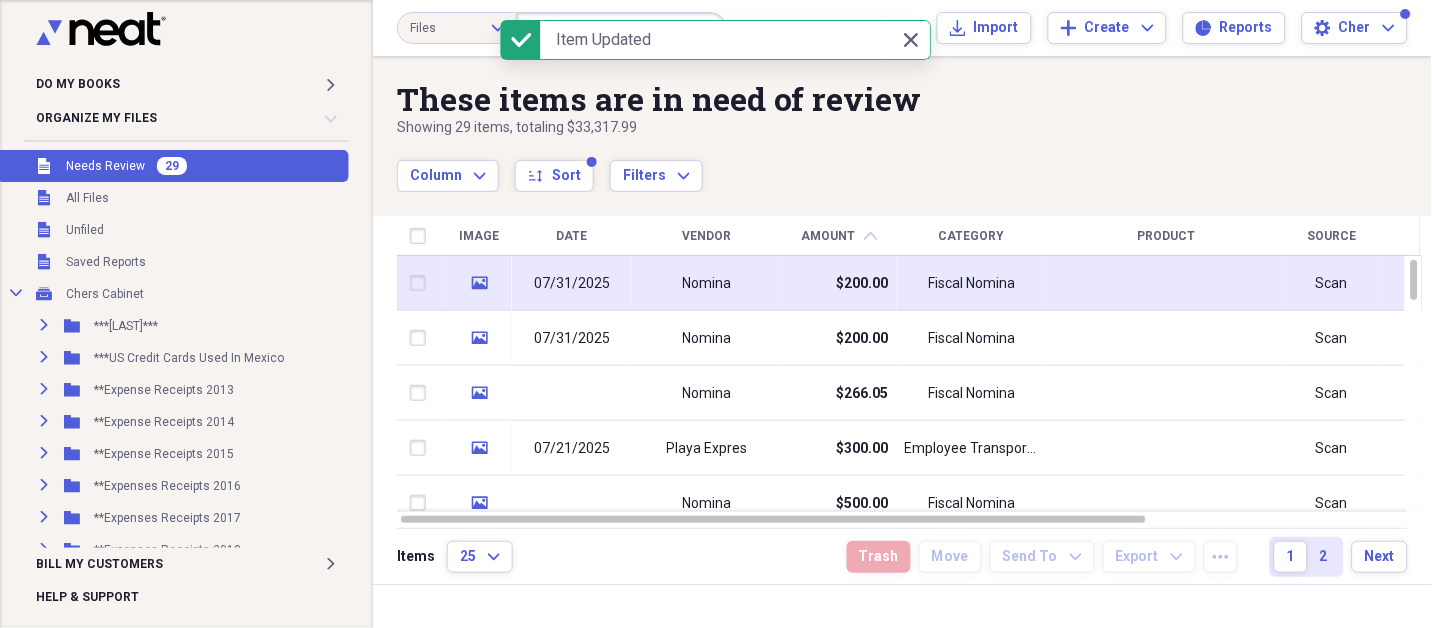 click on "Nomina" at bounding box center [707, 283] 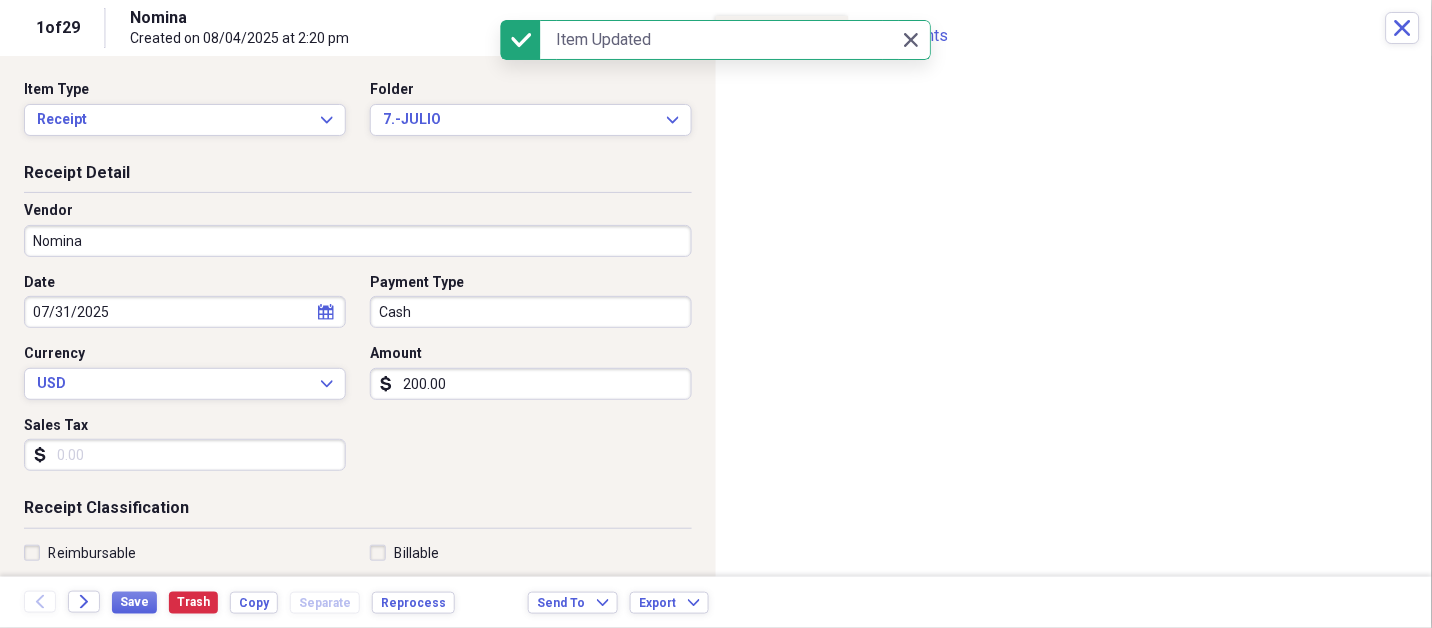 click on "Nomina" at bounding box center (358, 241) 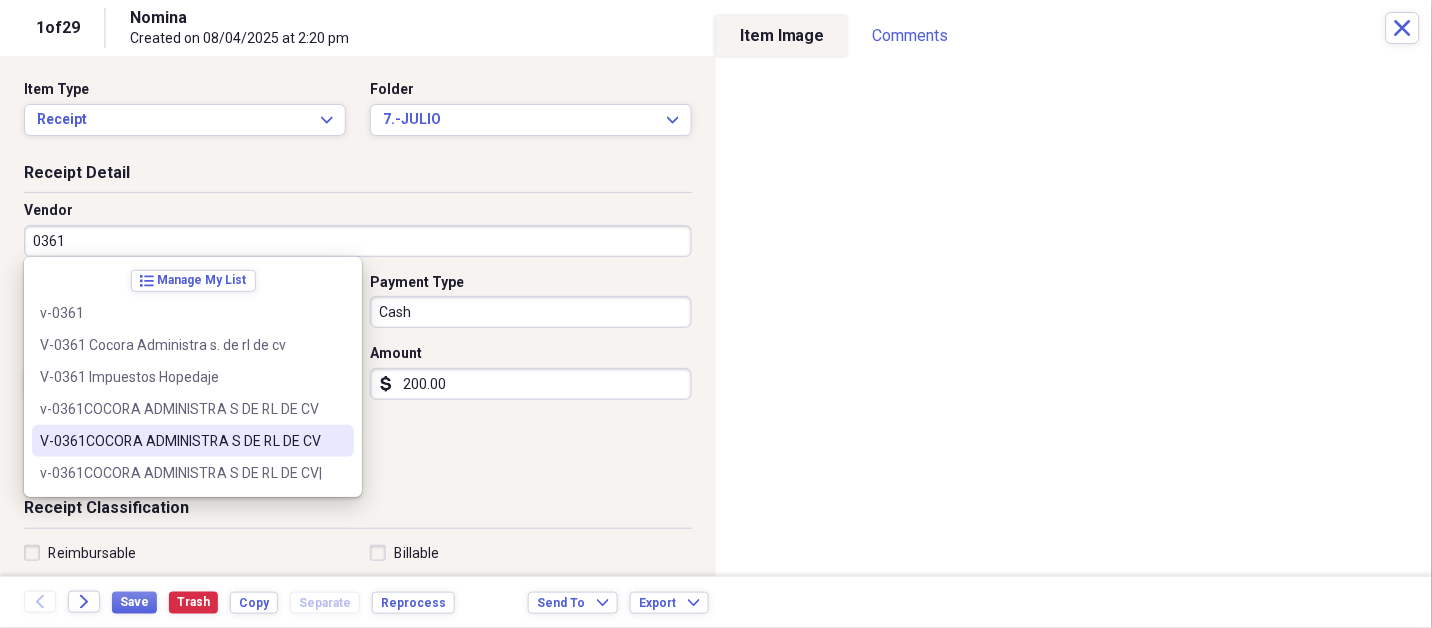 type on "V-0361COCORA ADMINISTRA S DE RL DE CV" 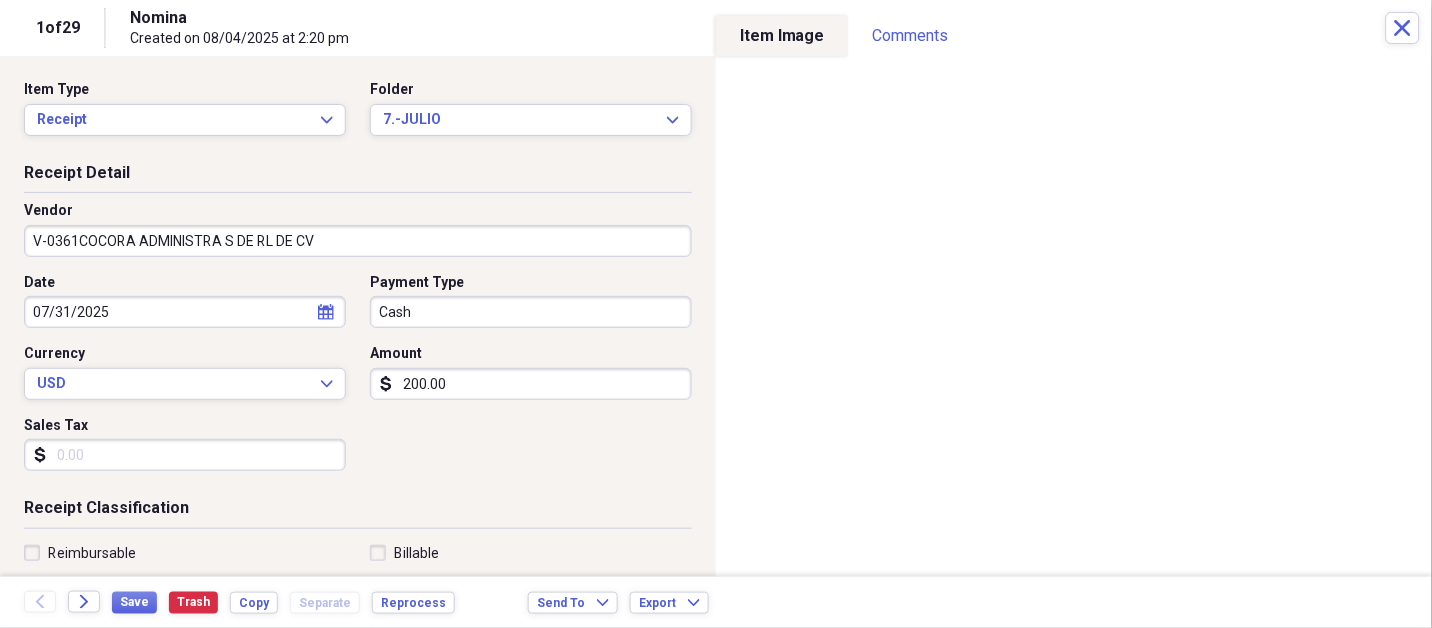 select on "6" 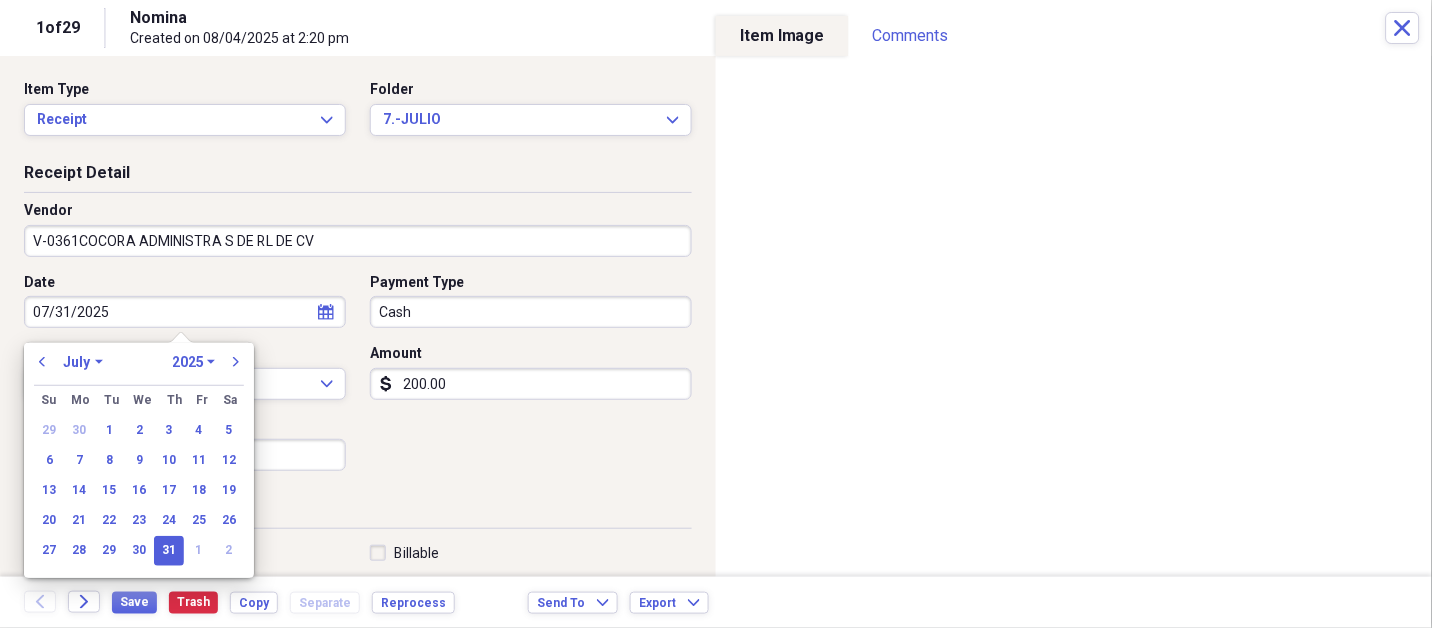 type on "FISCAL NOMINA" 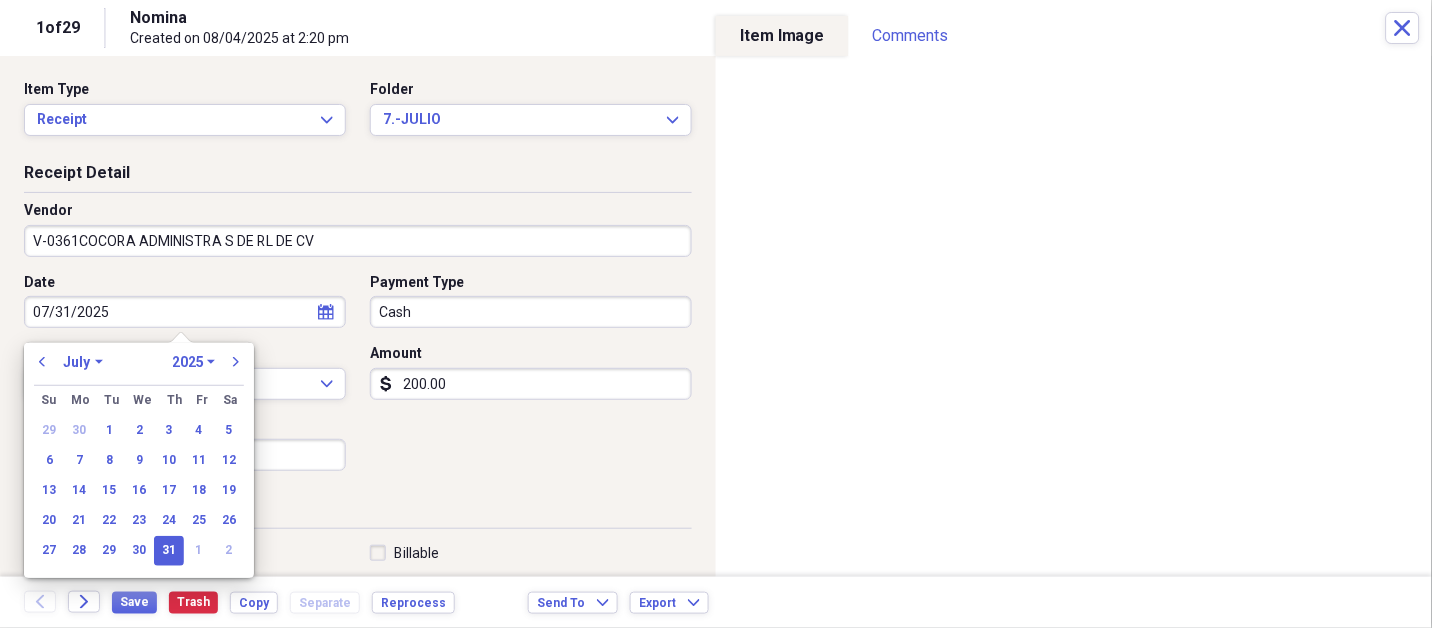 click on "31" at bounding box center (169, 551) 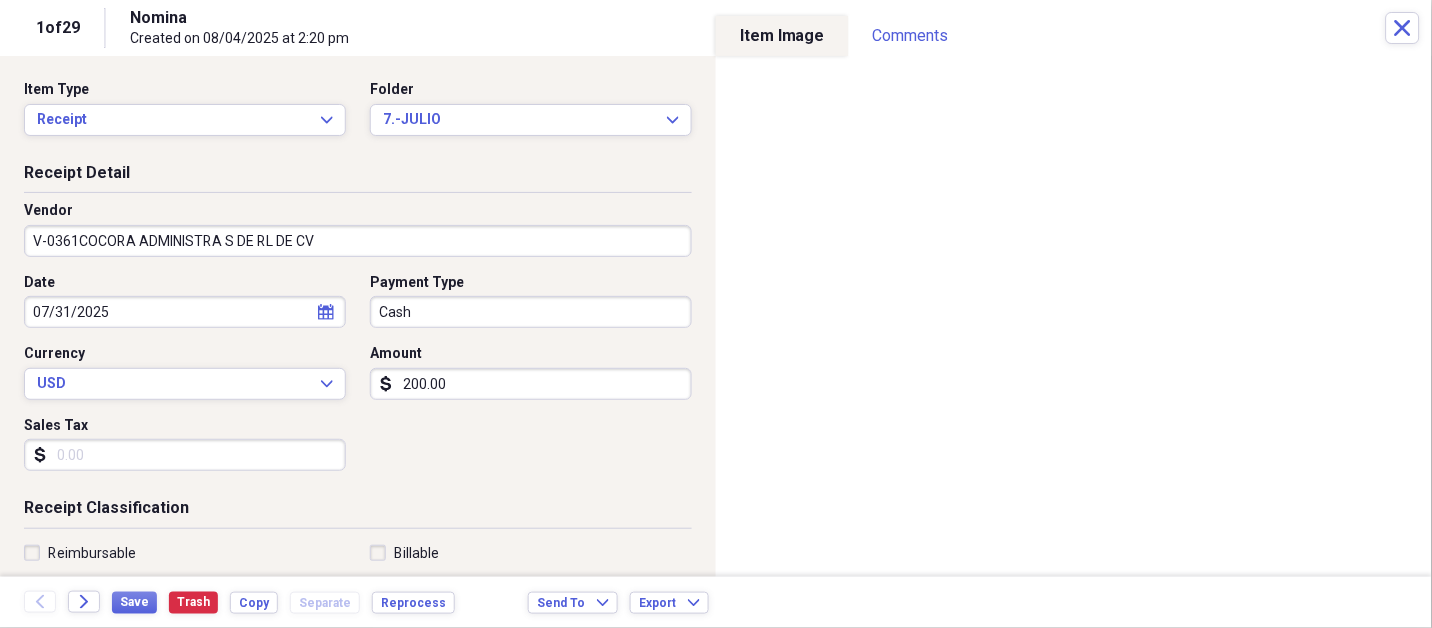 type 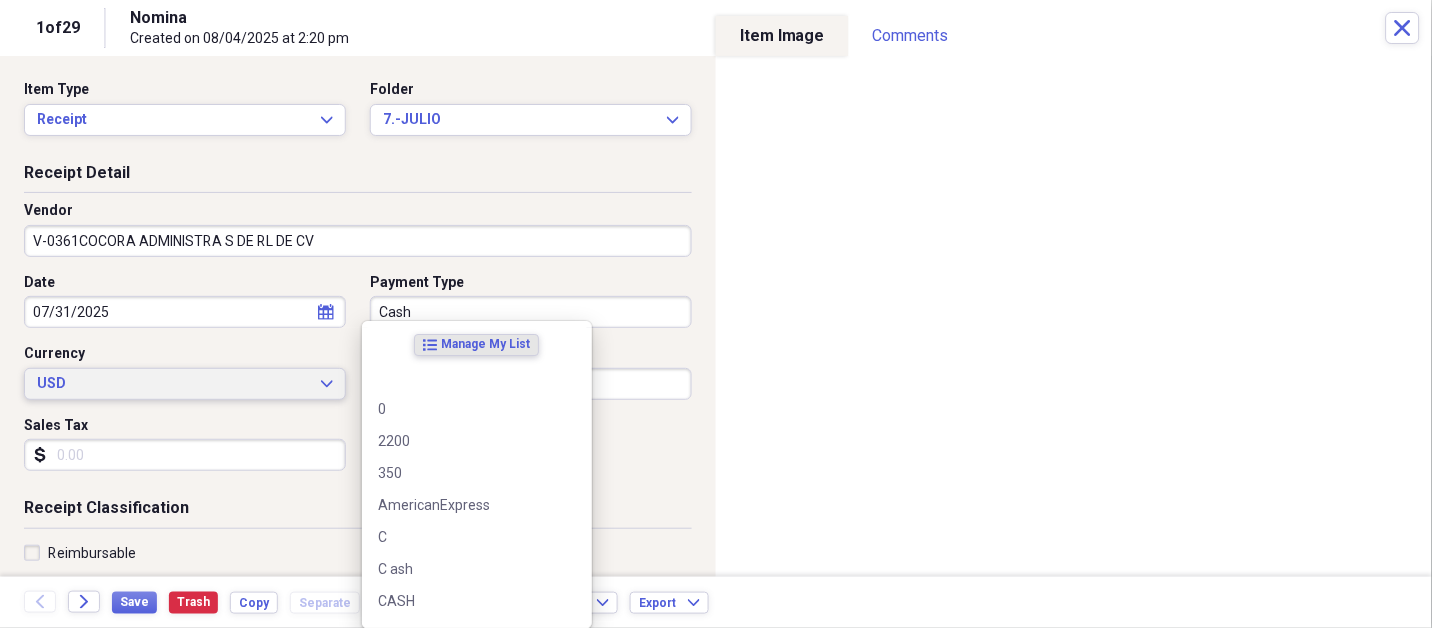 type 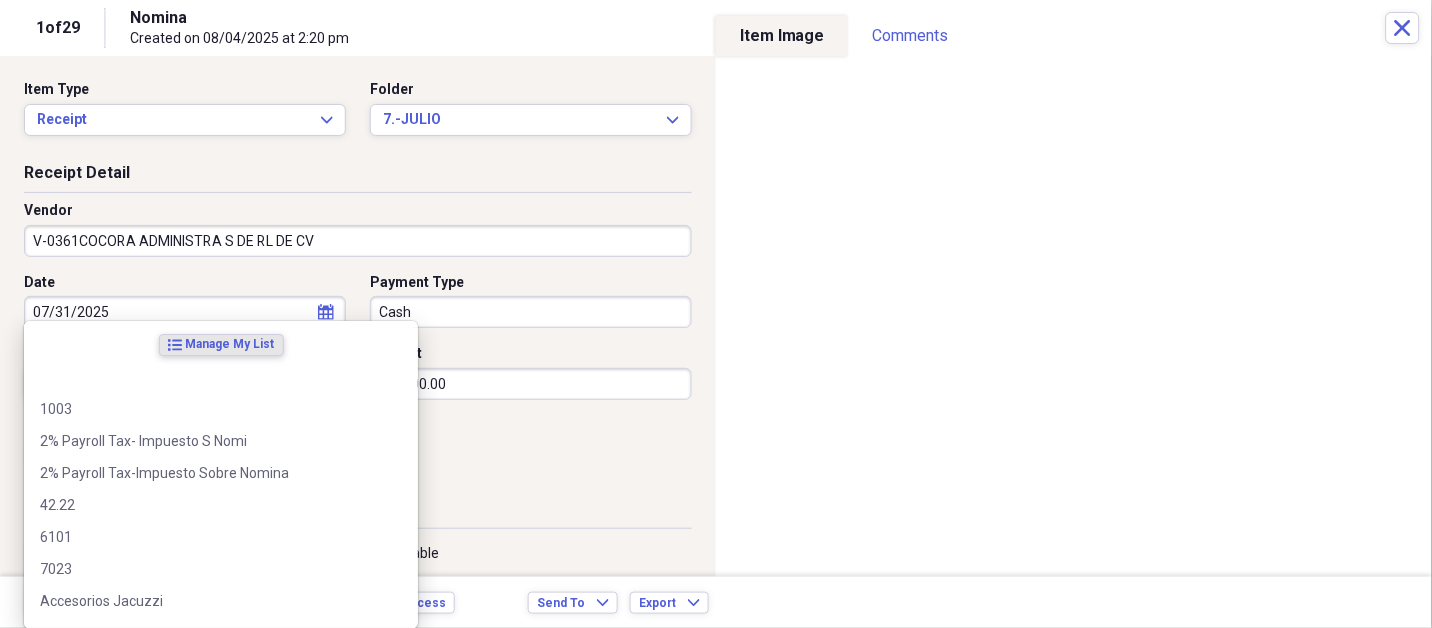 scroll, scrollTop: 307, scrollLeft: 0, axis: vertical 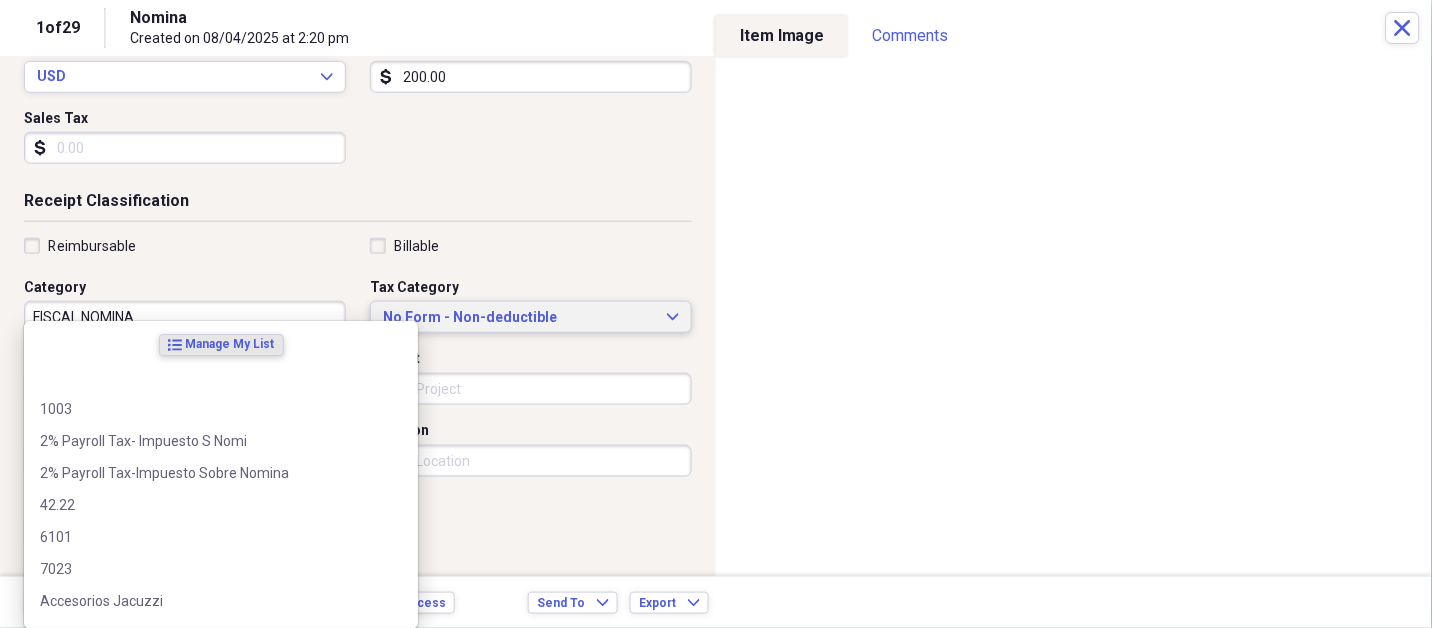 type 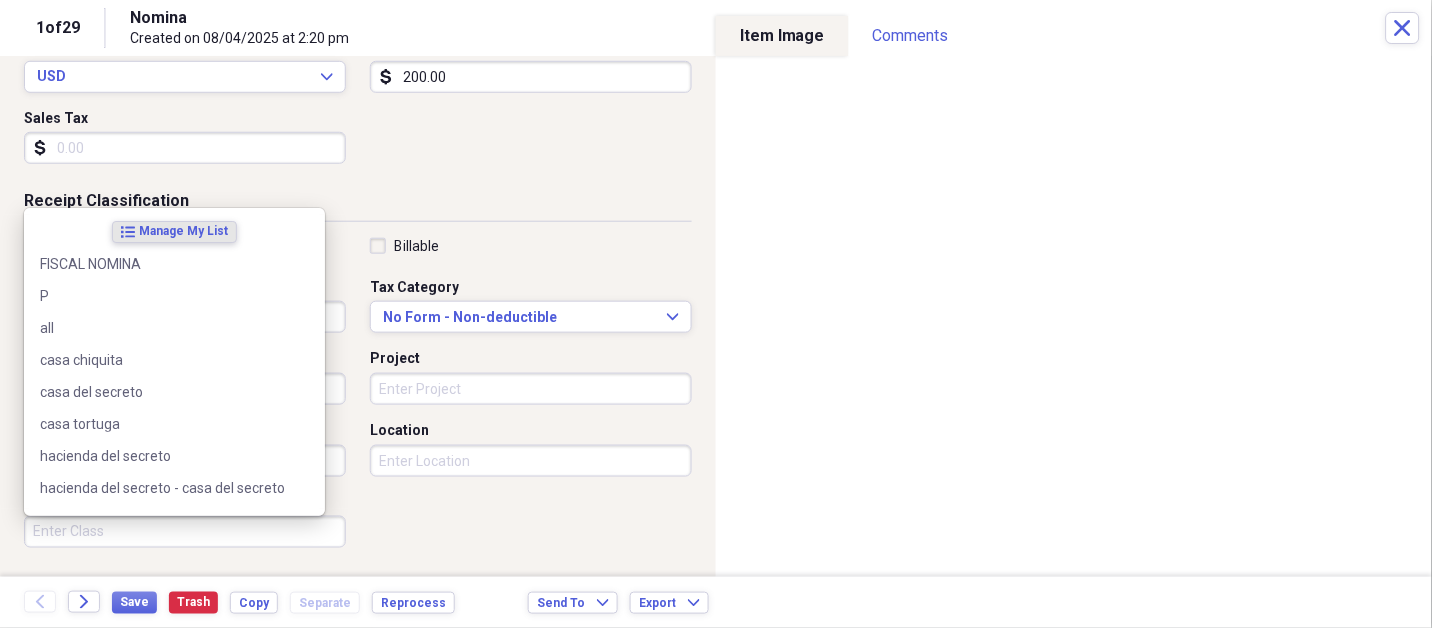 scroll, scrollTop: 497, scrollLeft: 0, axis: vertical 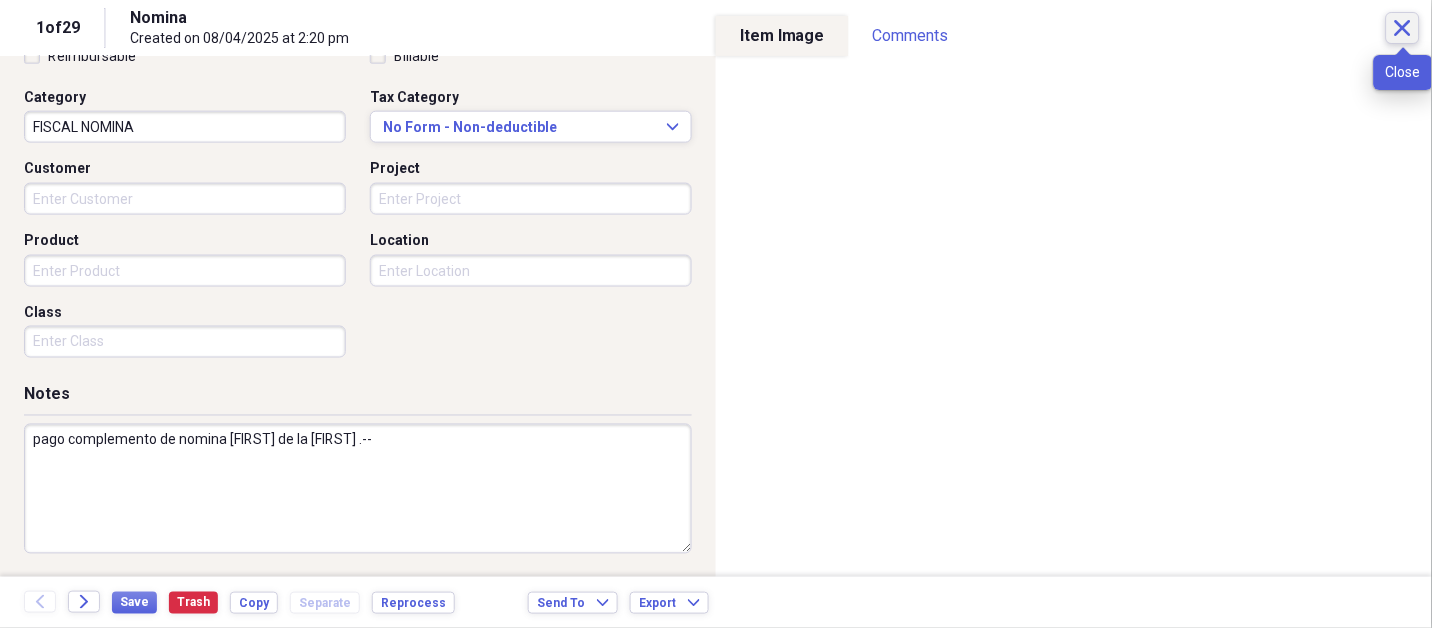 type on "pago complemento de nomina [FIRST] de la [FIRST] .--" 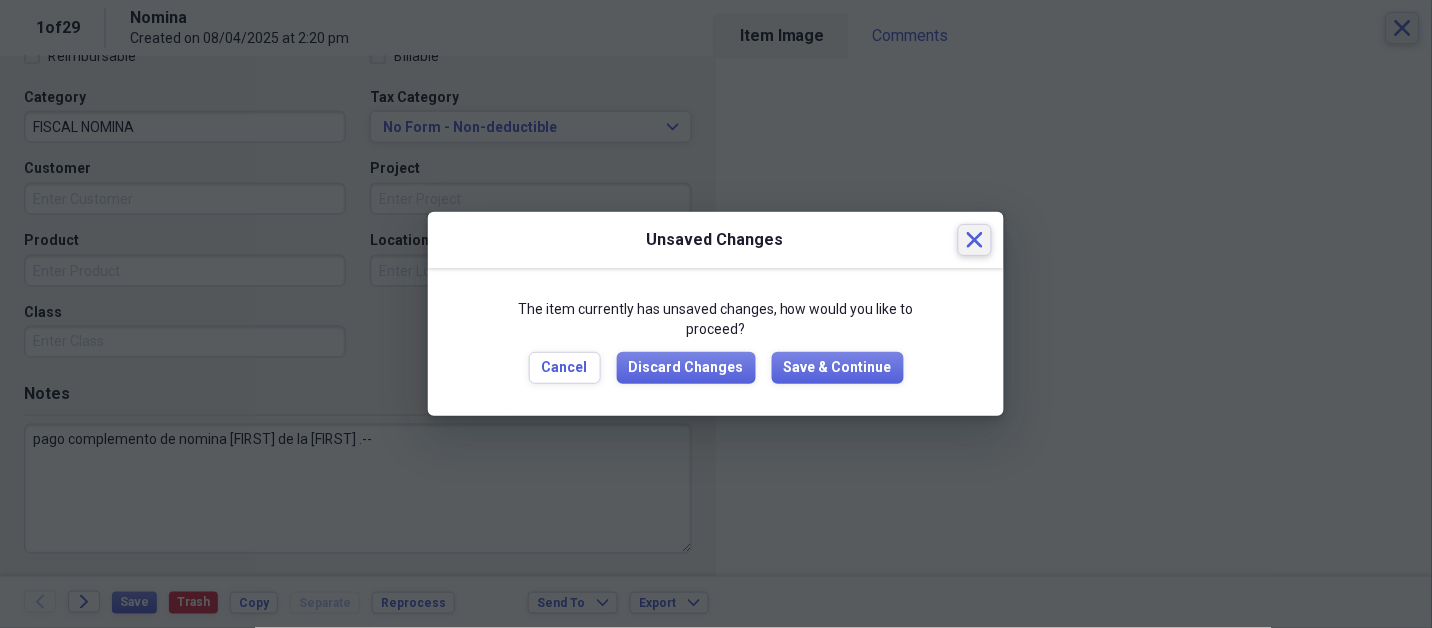 type 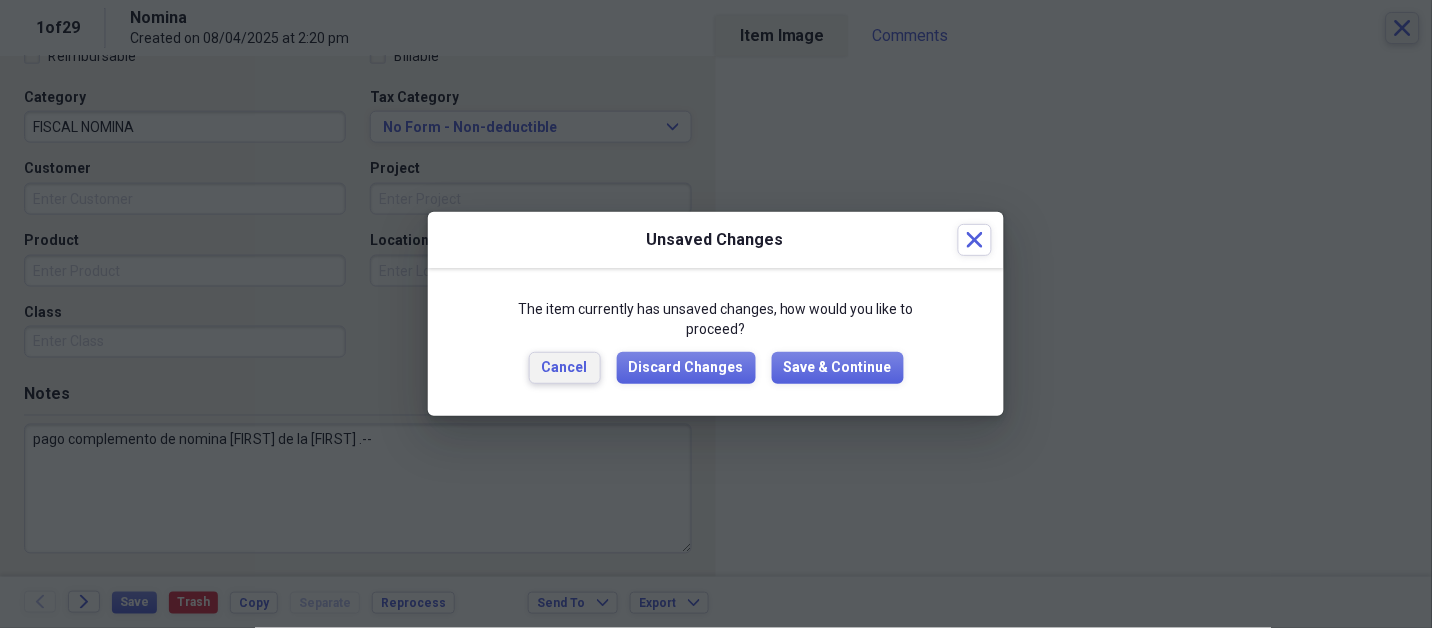 type 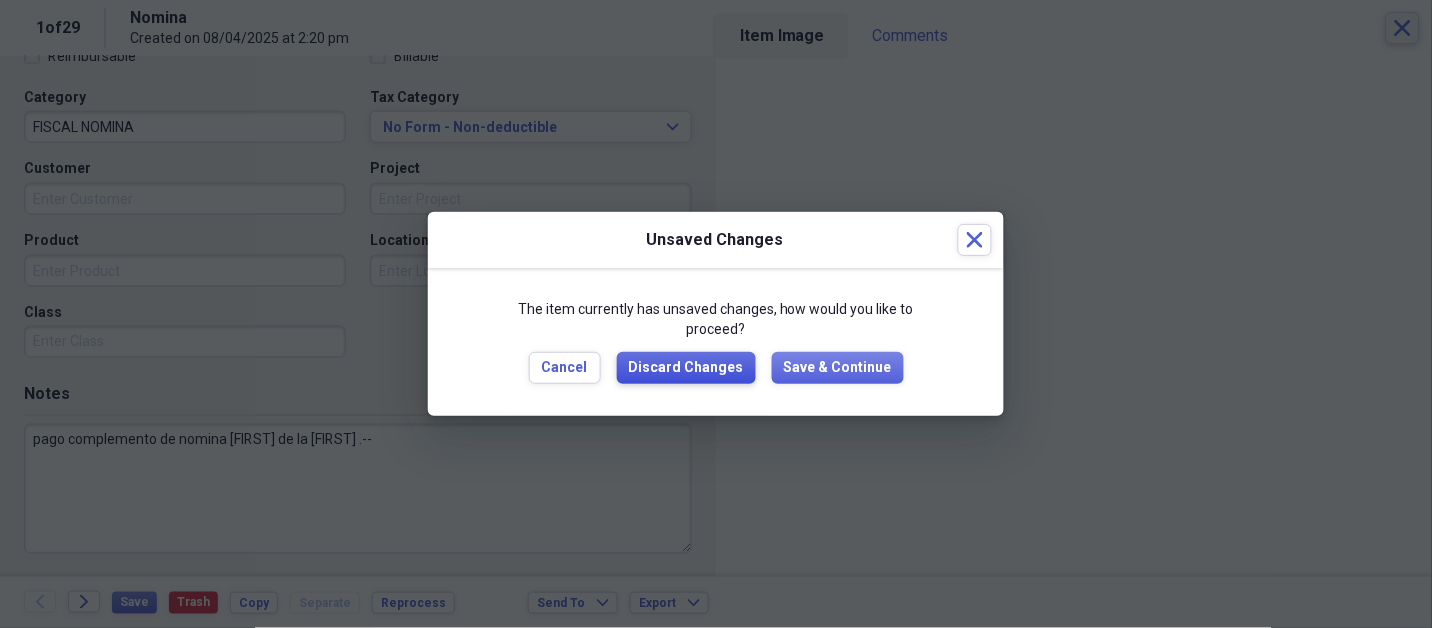 type 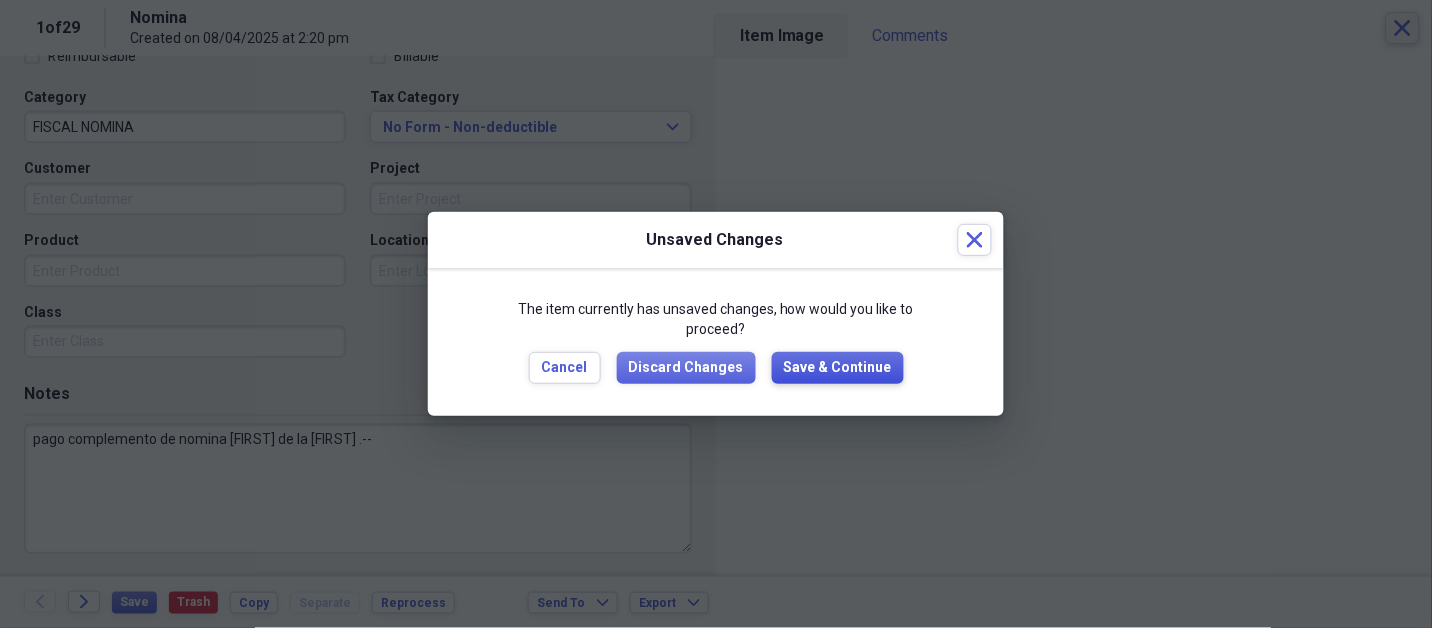 type 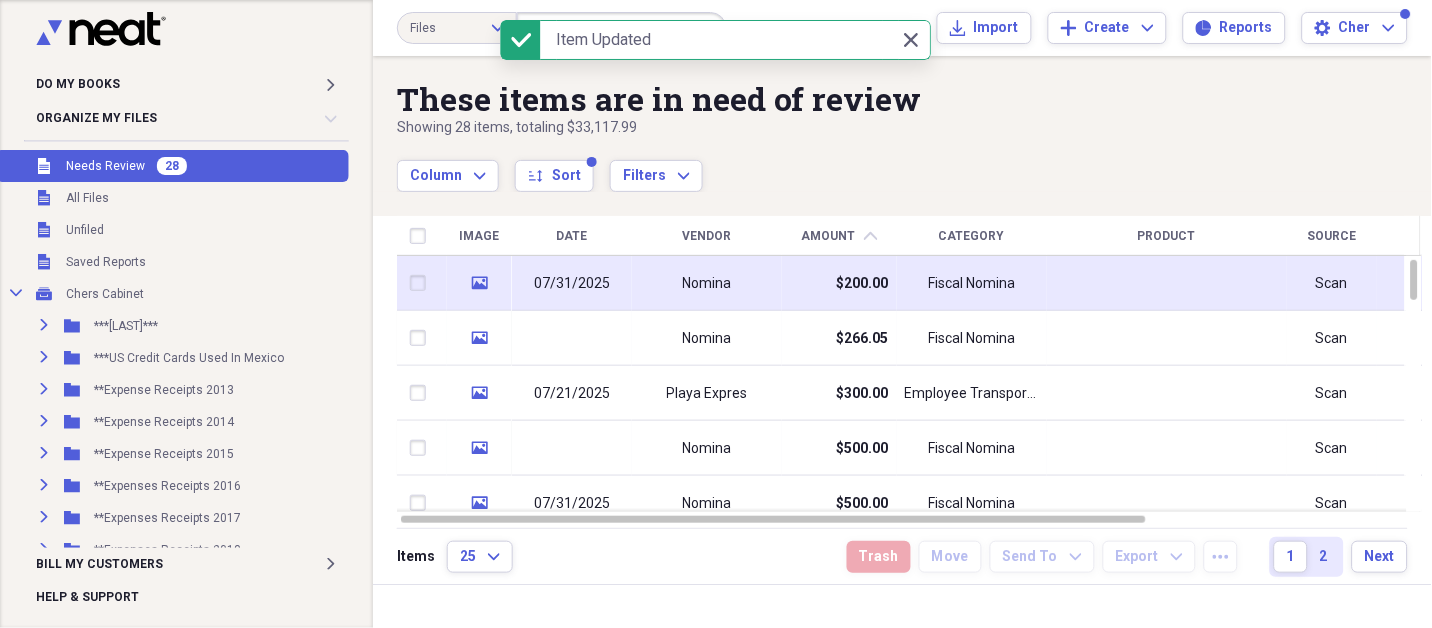 click on "Nomina" at bounding box center (707, 284) 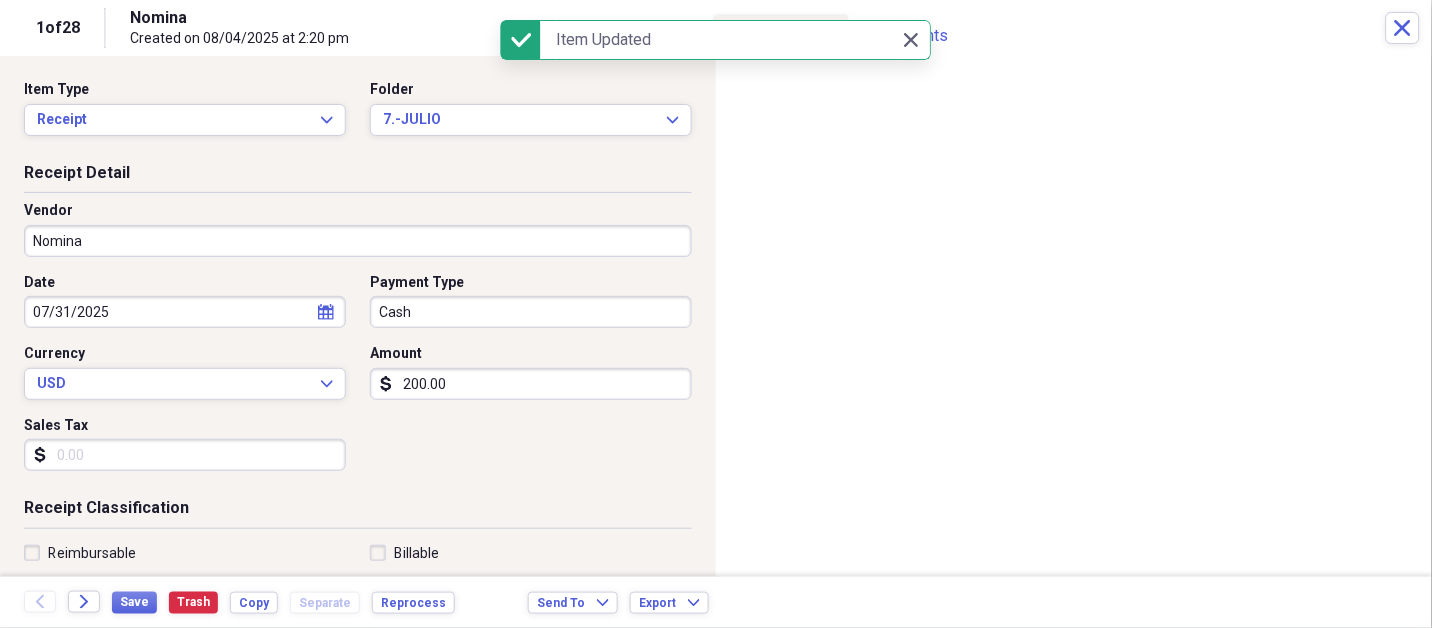 drag, startPoint x: 711, startPoint y: 274, endPoint x: 343, endPoint y: 231, distance: 370.50372 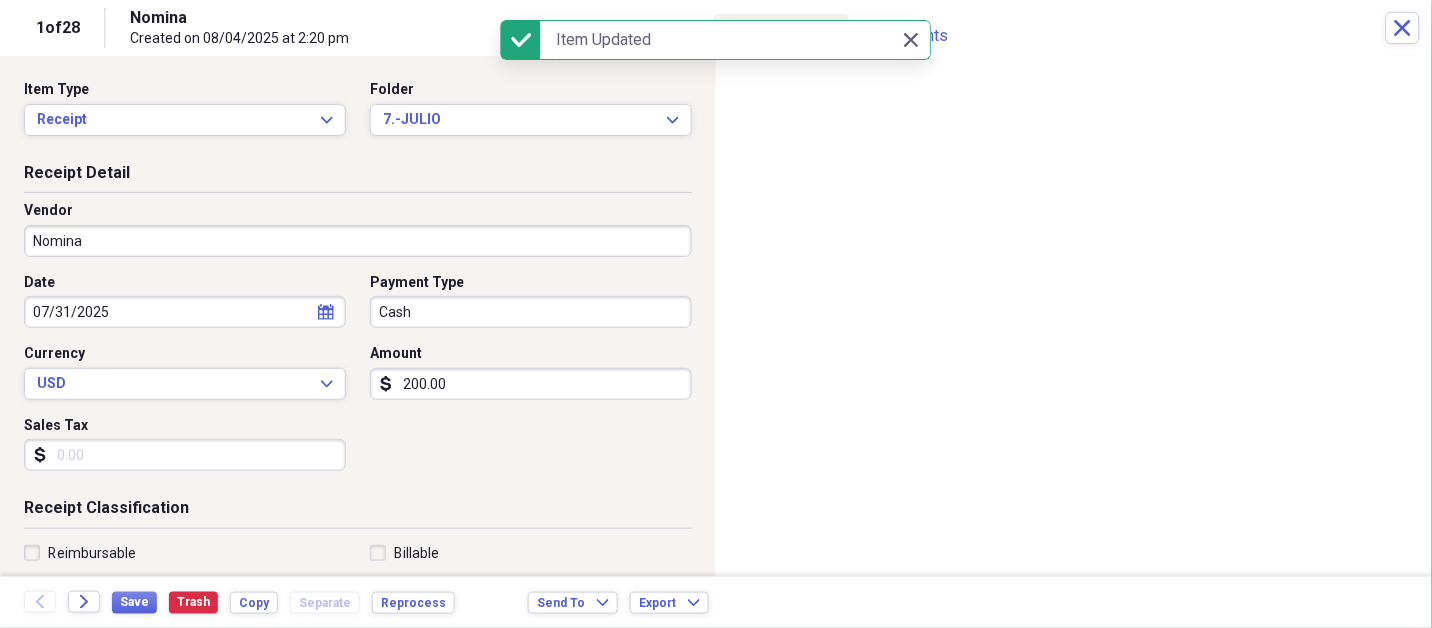 click on "Do My Books Expand Organize My Files 27 Collapse Unfiled Needs Review 27 Unfiled All Files Unfiled Unfiled Unfiled Saved Reports Collapse My Cabinet Chers Cabinet Add Folder Expand Folder ***[LAST]*** Add Folder Expand Folder ***US Credit Cards Used In Mexico Add Folder Expand Folder **Expense Receipts 2013 Add Folder Expand Folder **Expense Receipts 2014 Add Folder Expand Folder **Expense Receipts 2015 Add Folder Expand Folder **Expenses Receipts 2016 Add Folder Expand Folder **Expenses Receipts 2017 Add Folder Expand Folder **Expenses Receipts 2018 Add Folder Expand Folder **Expenses Receipts 2019 Add Folder Expand Folder **Expenses Receipts 2020 Add Folder Expand Folder **Expenses Receipts 2021 Add Folder Expand Folder **Expenses Receipts 2022 Add Folder Expand Folder **EXPENSES RECEIPTS 2023** Add Folder Expand Folder **EXPENSES RECEIPTS 2024** Add Folder Collapse Open Folder **EXPENSES RECEIPTS 2025** Add Folder Folder 1.-ENERO Add Folder Folder 2.-FEBRERO Add Folder Folder 3.-MARZO Add Folder Folder 25" at bounding box center (716, 314) 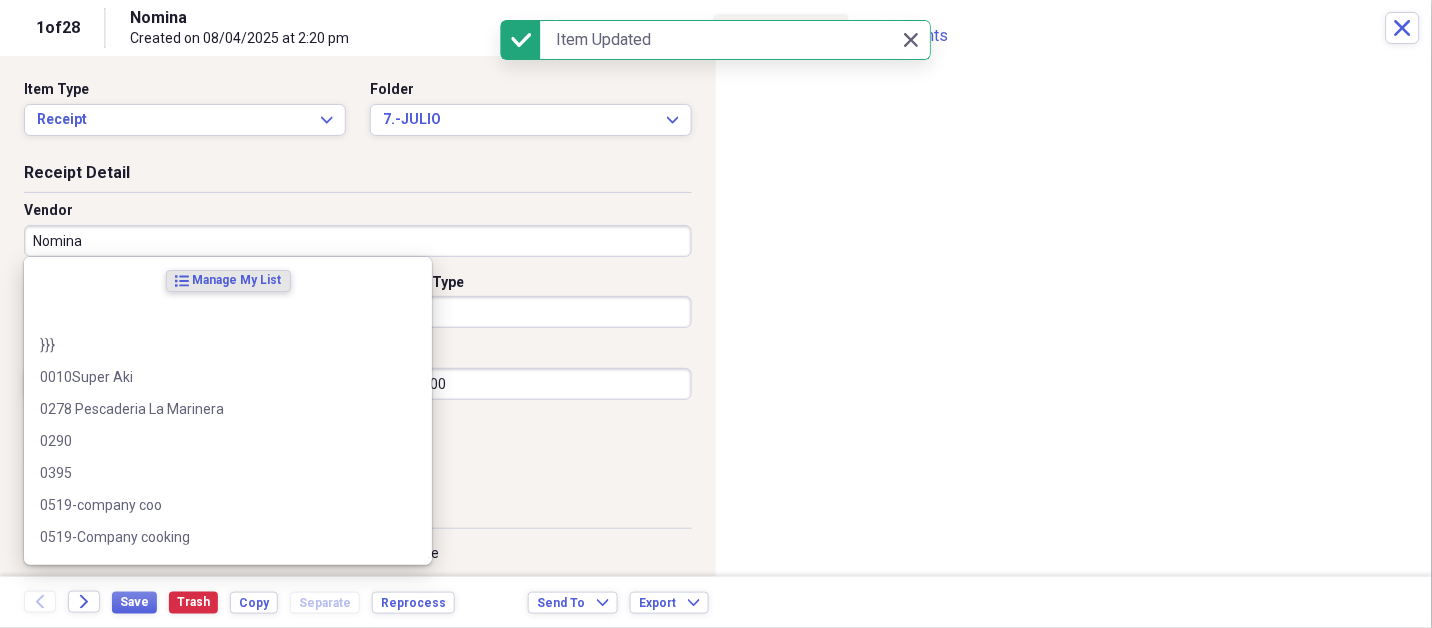 click on "Nomina" at bounding box center [358, 241] 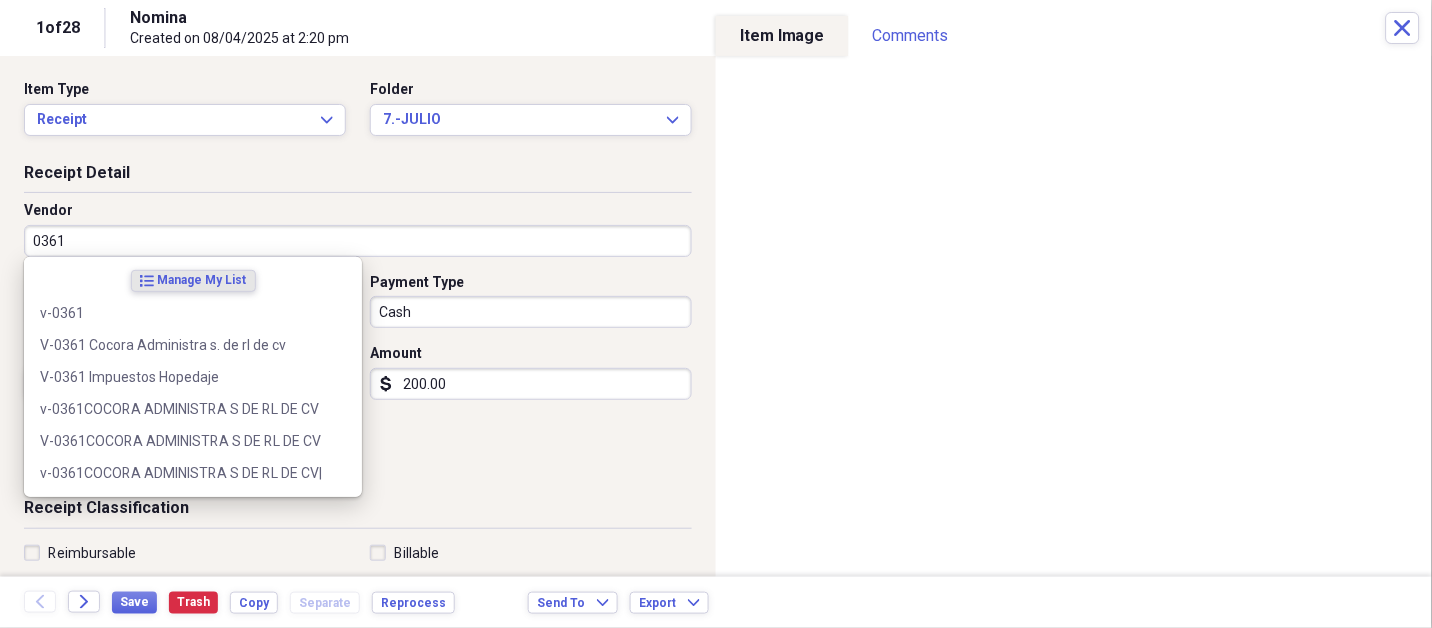 type on "0361" 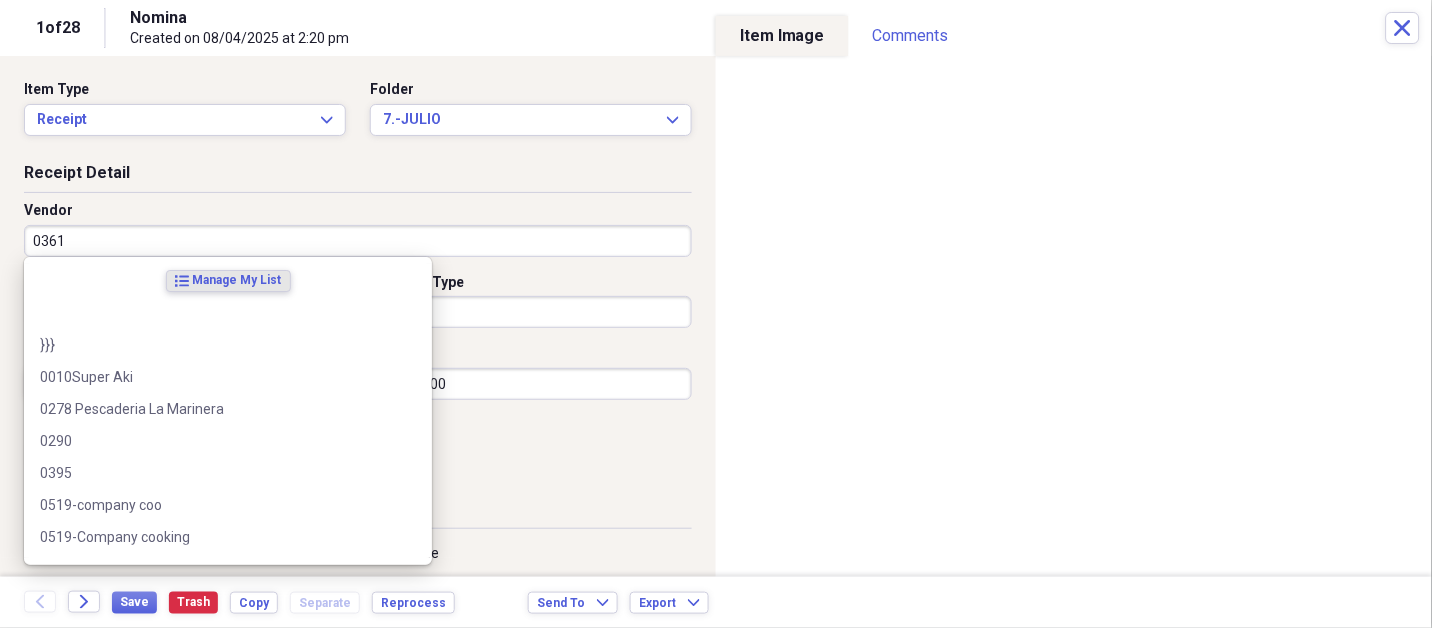 click on "0361" at bounding box center (358, 241) 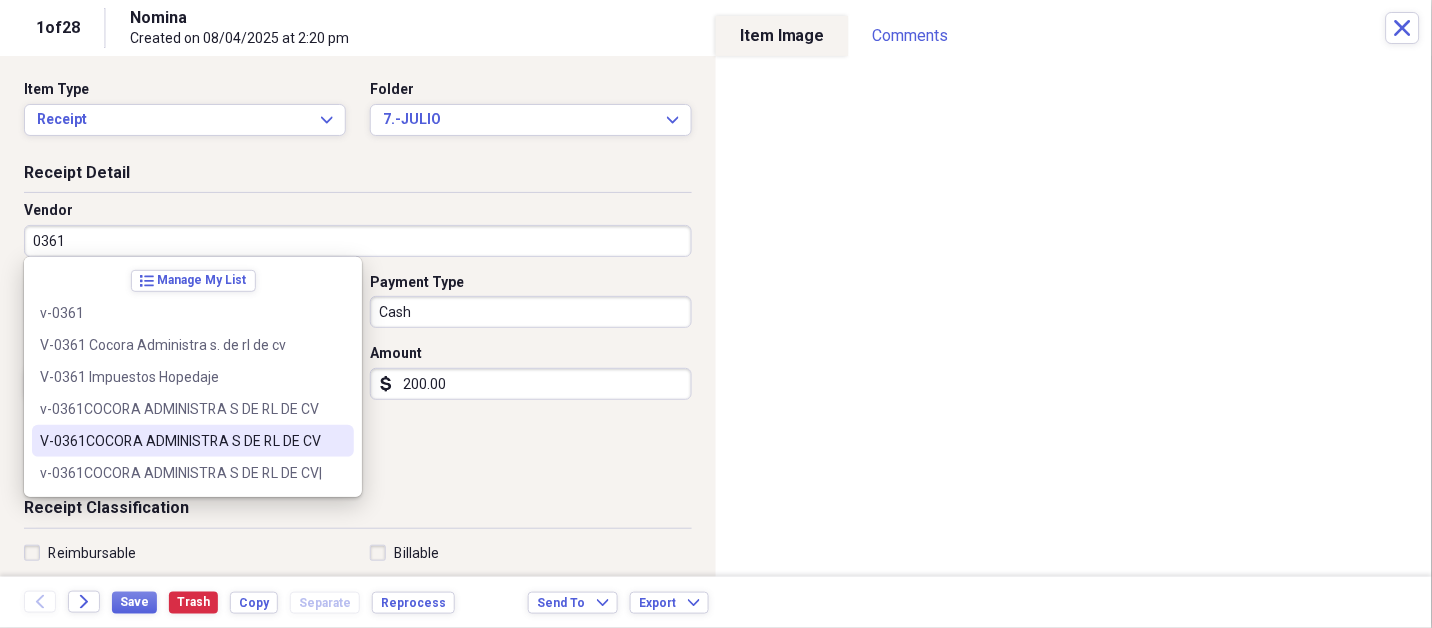 type on "V-0361COCORA ADMINISTRA S DE RL DE CV" 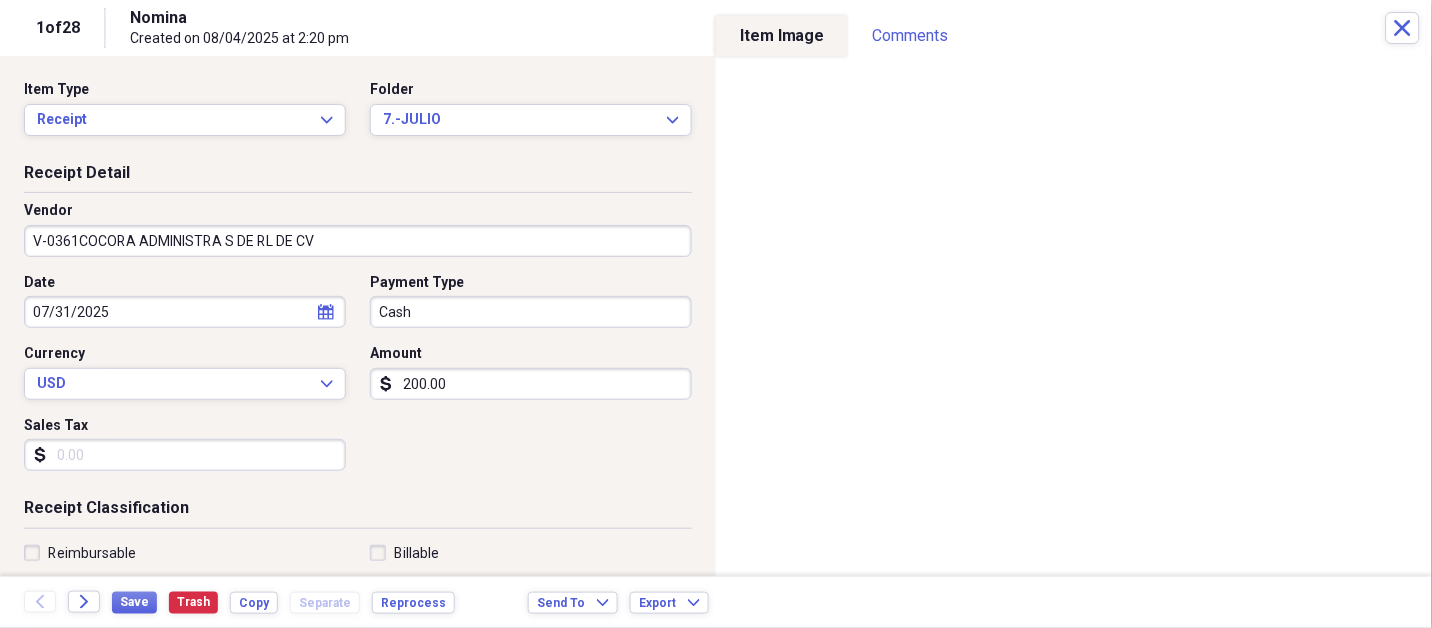 select on "6" 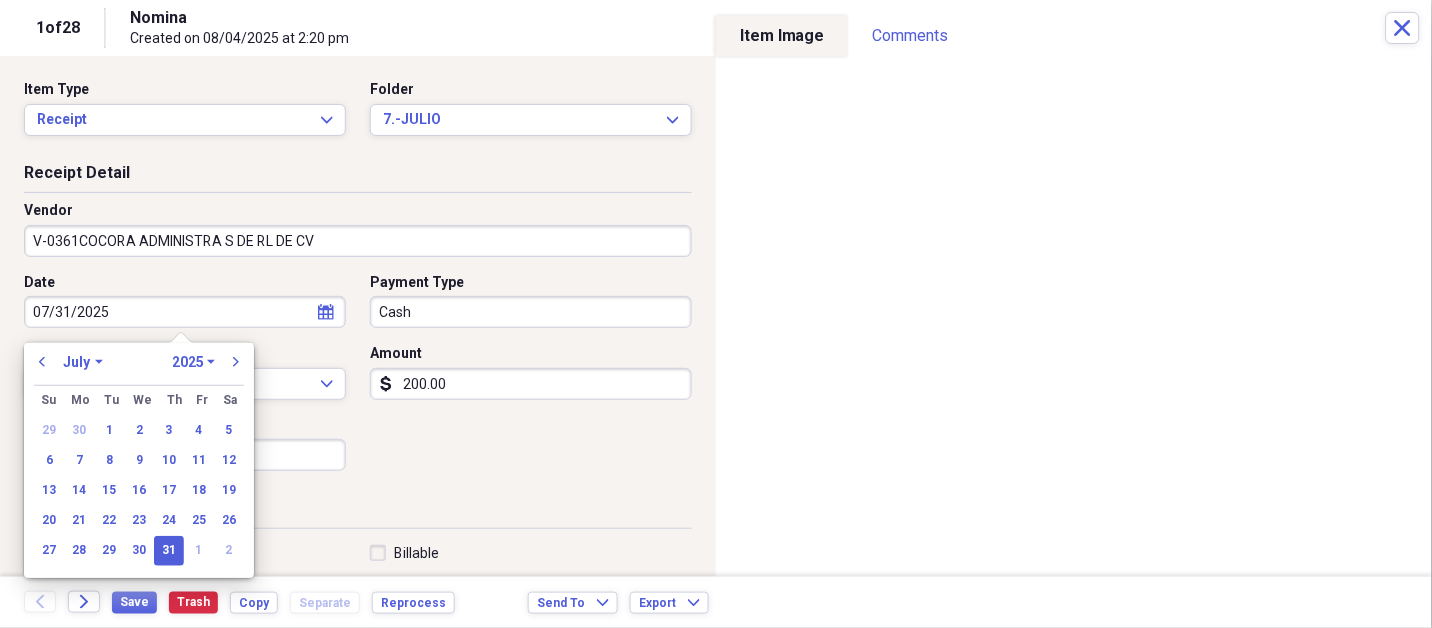 type on "FISCAL NOMINA" 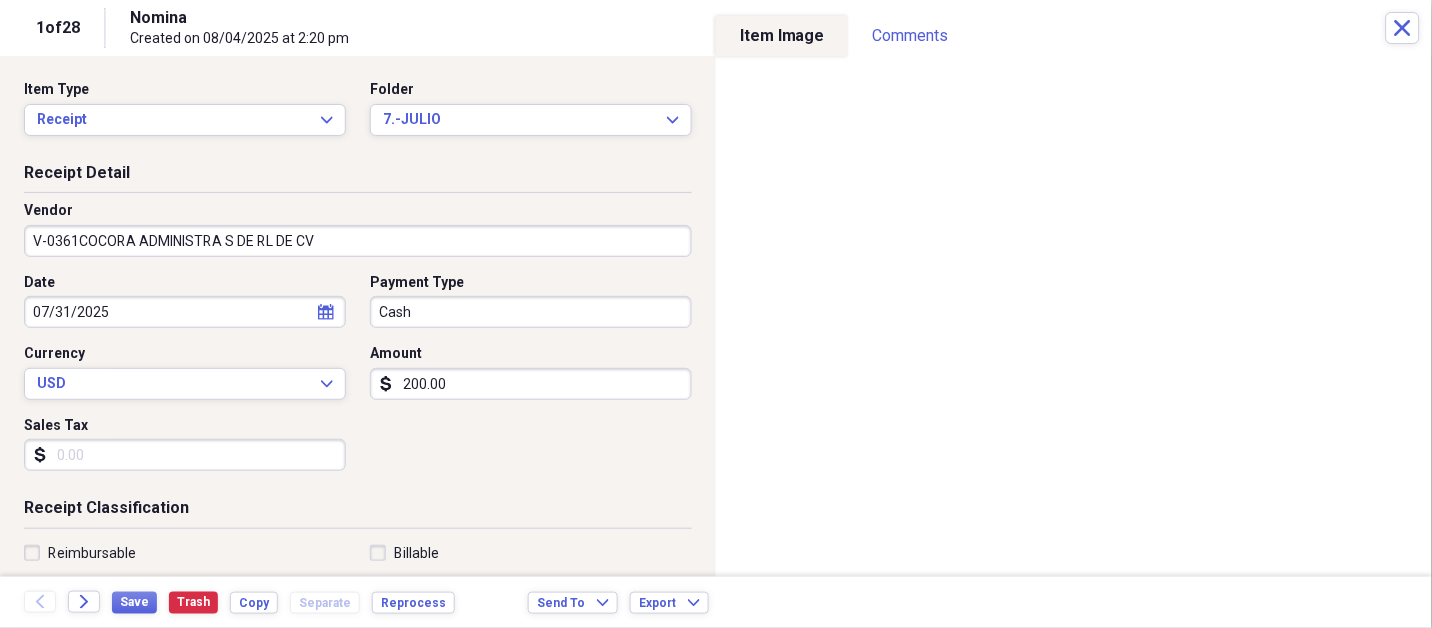 type 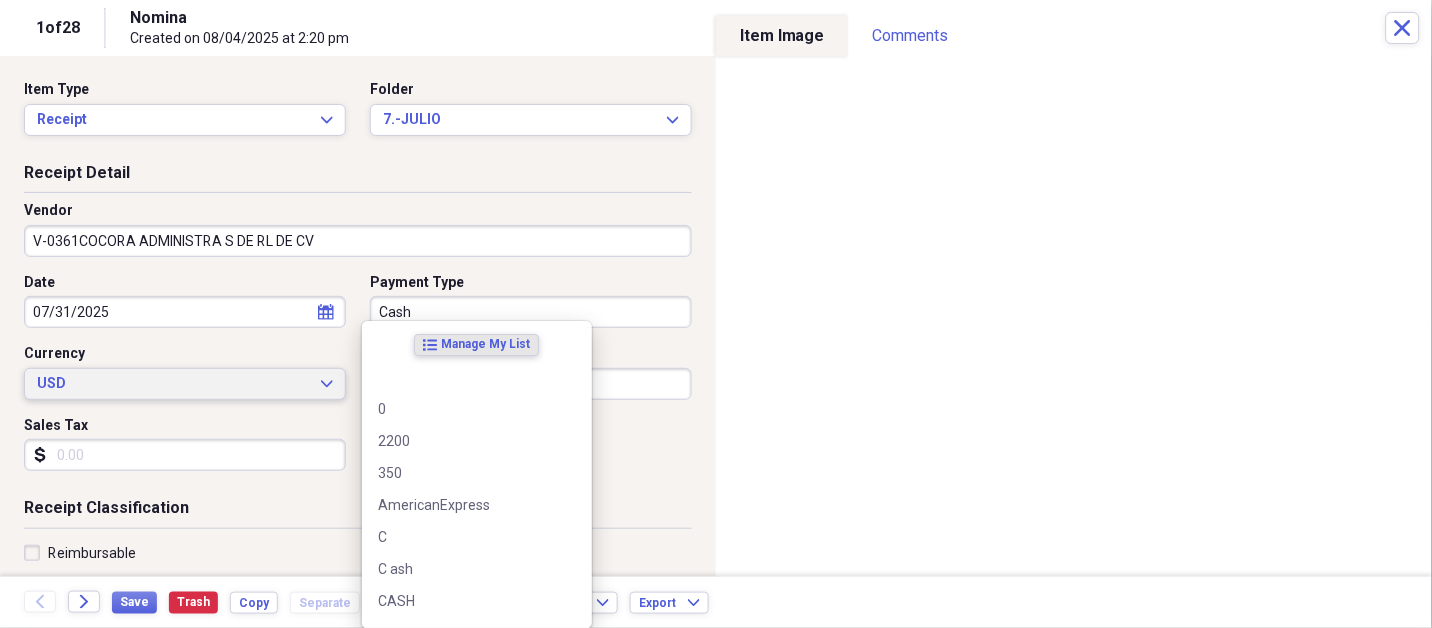 type 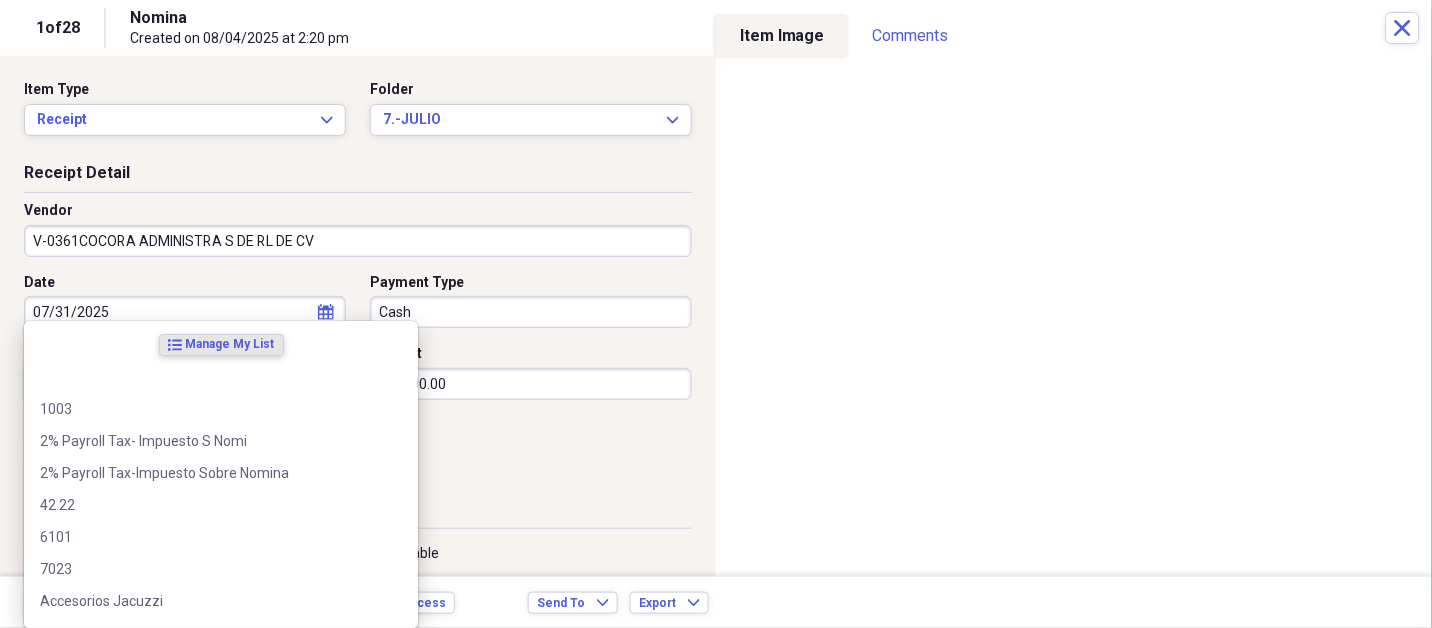 scroll, scrollTop: 307, scrollLeft: 0, axis: vertical 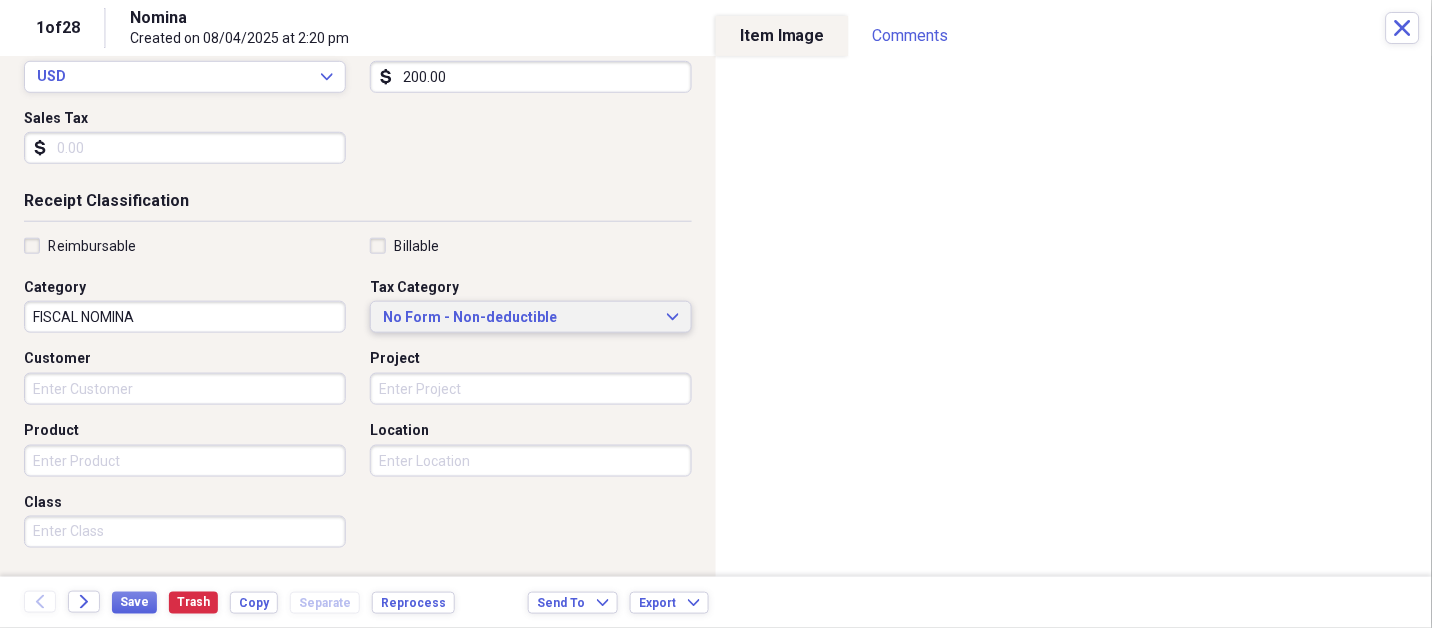 type 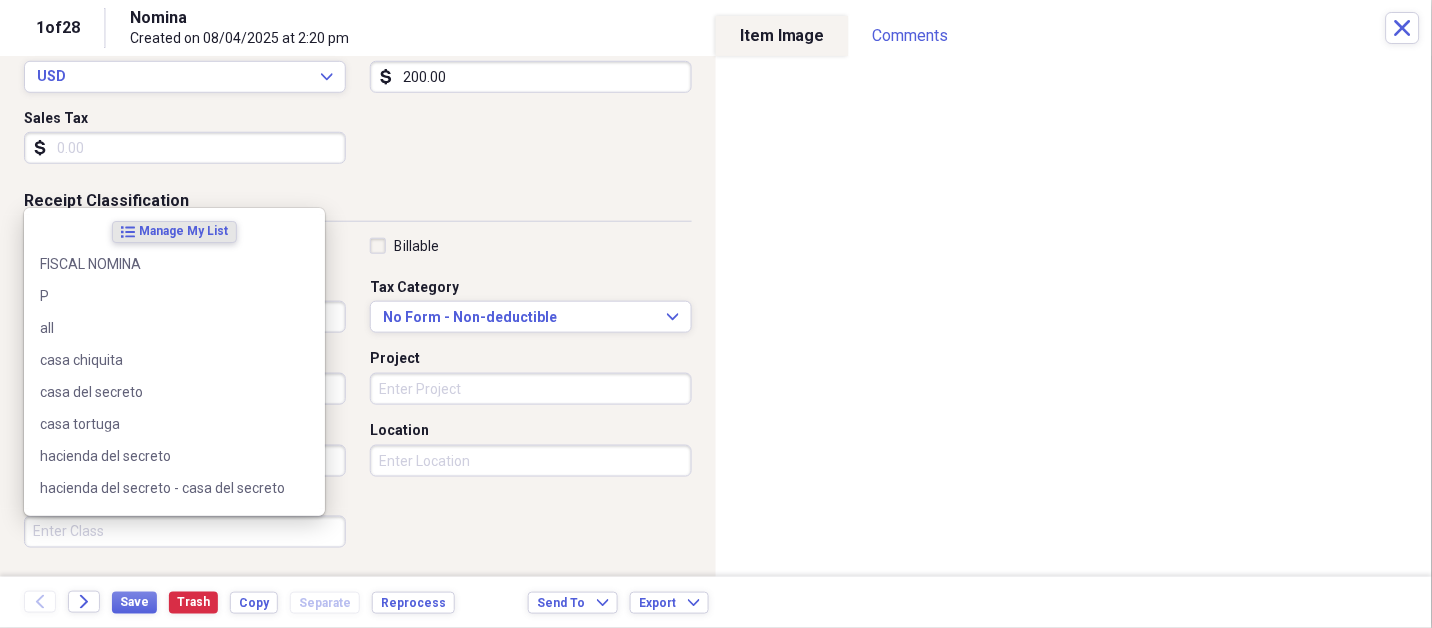 scroll, scrollTop: 497, scrollLeft: 0, axis: vertical 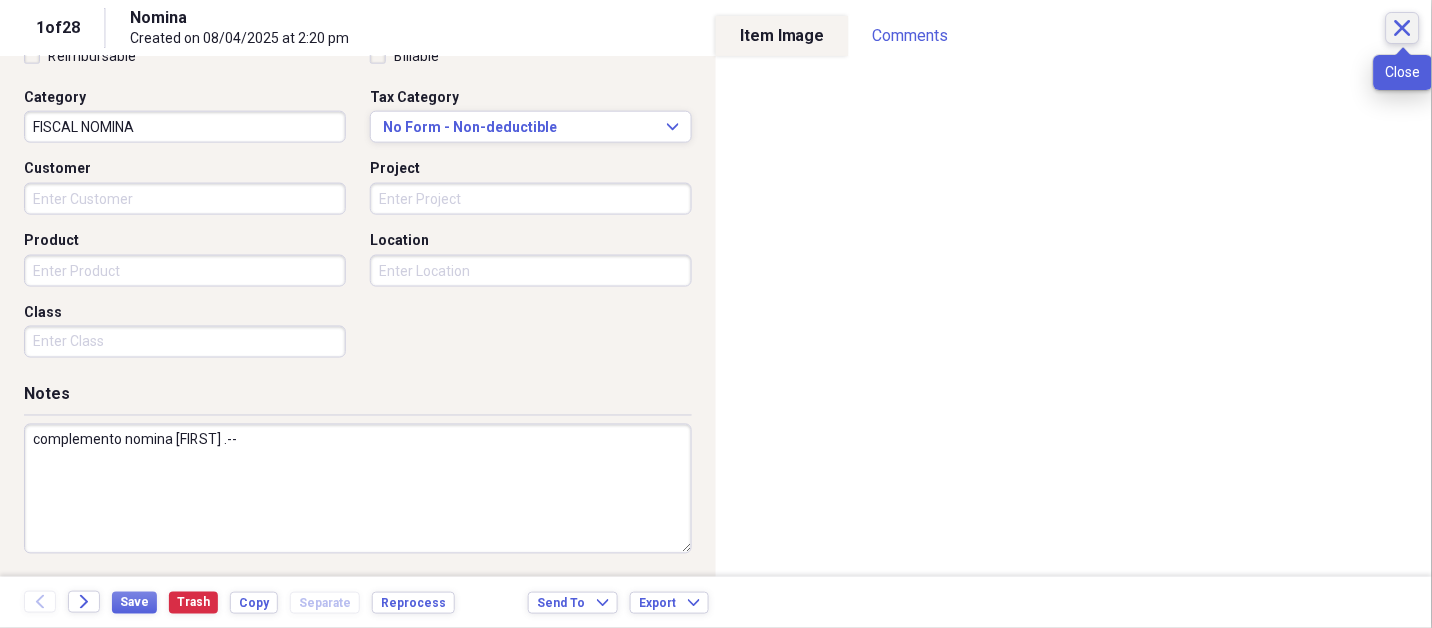 type on "complemento nomina [FIRST] .--" 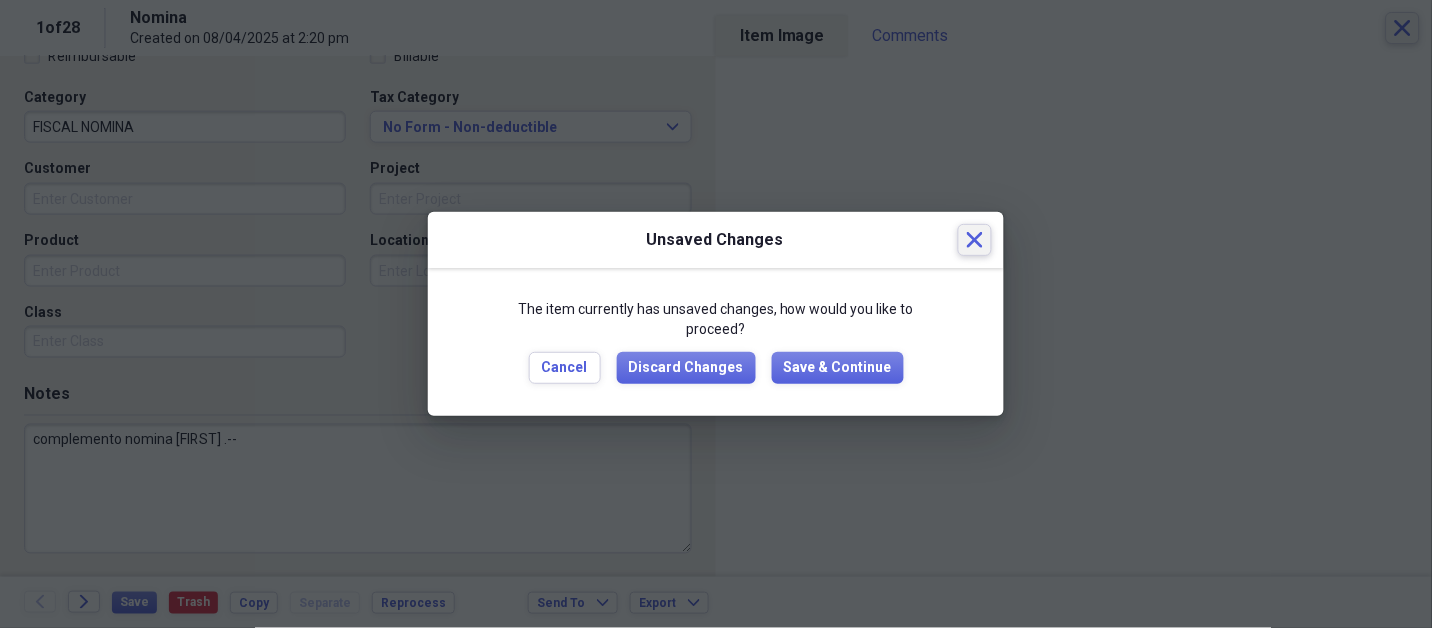 type 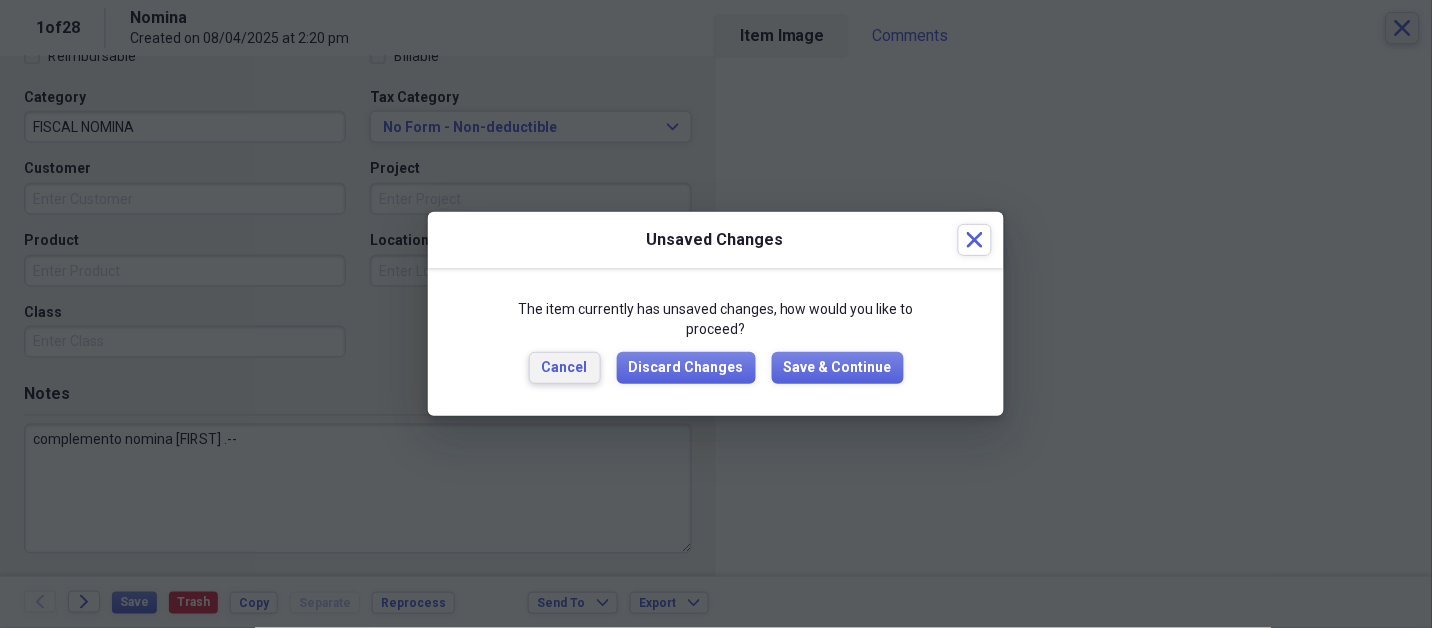 type 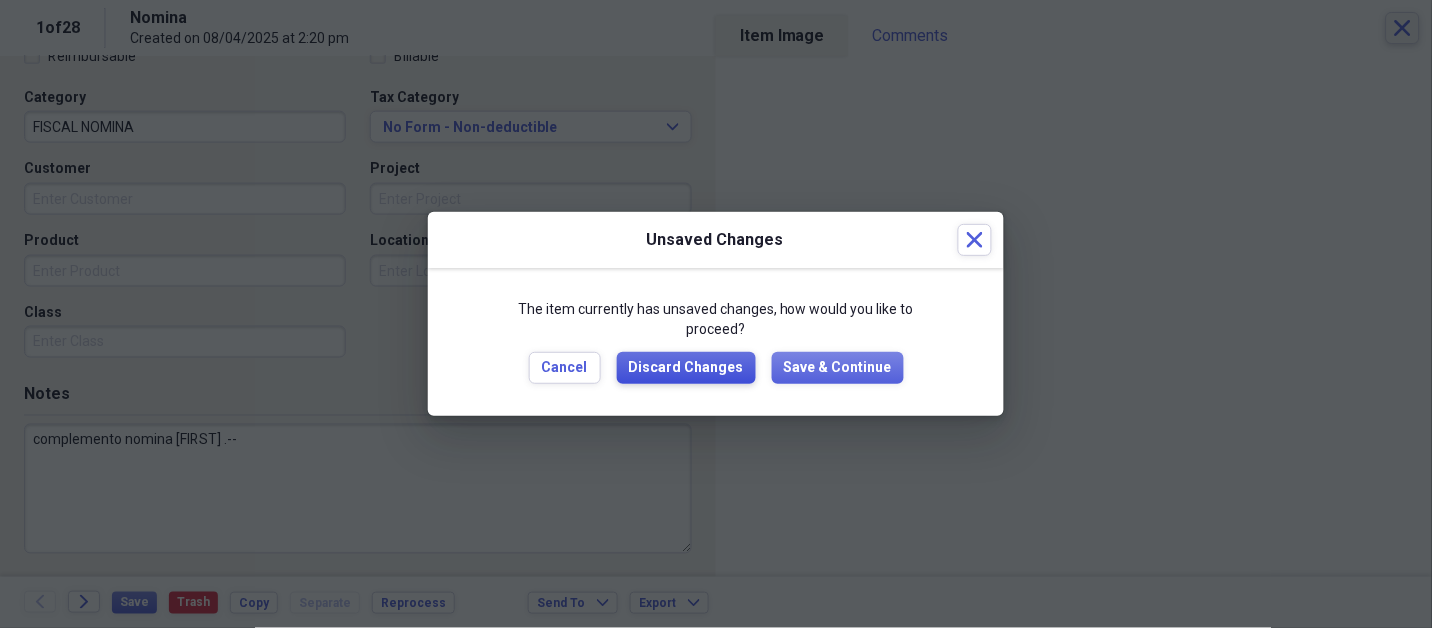 type 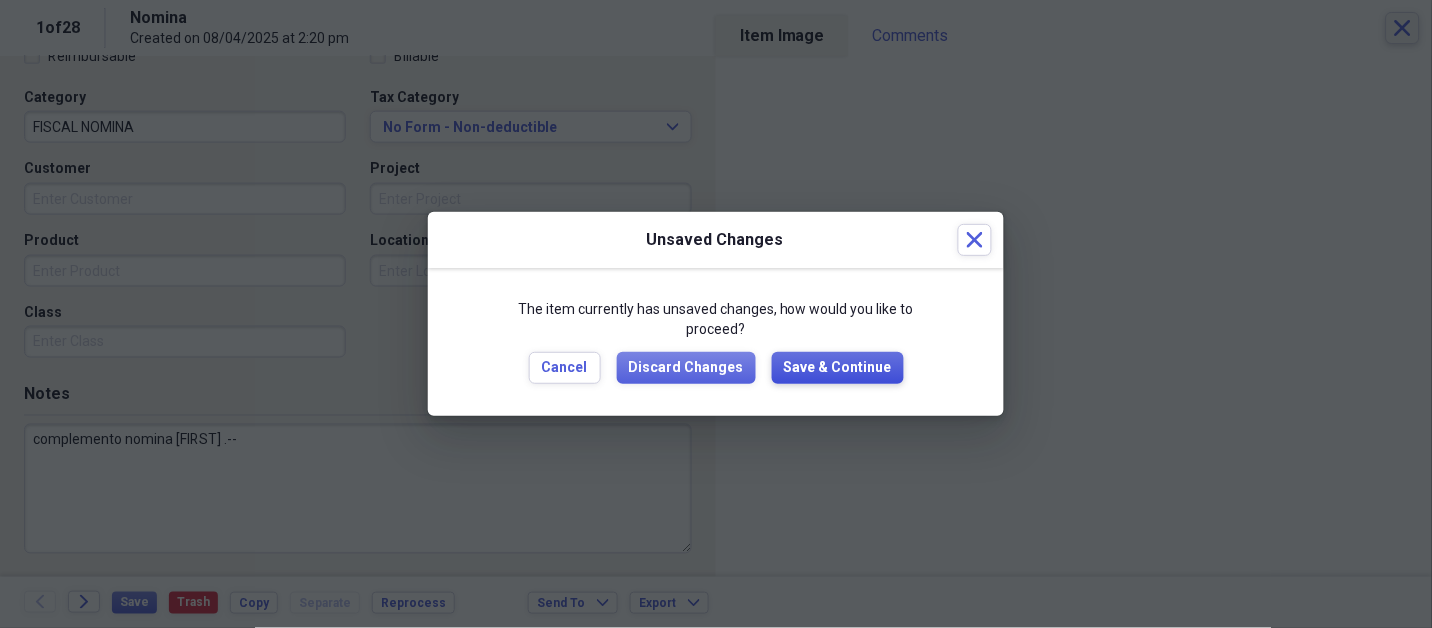 type 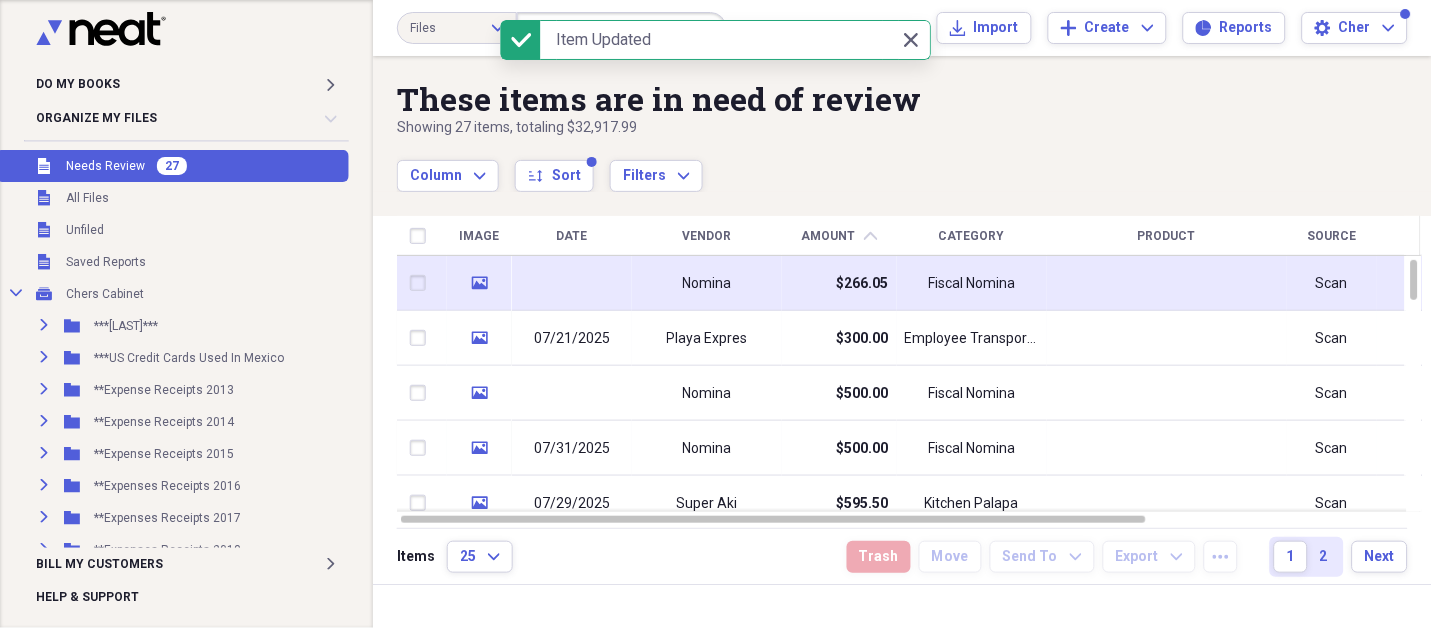 click at bounding box center [572, 283] 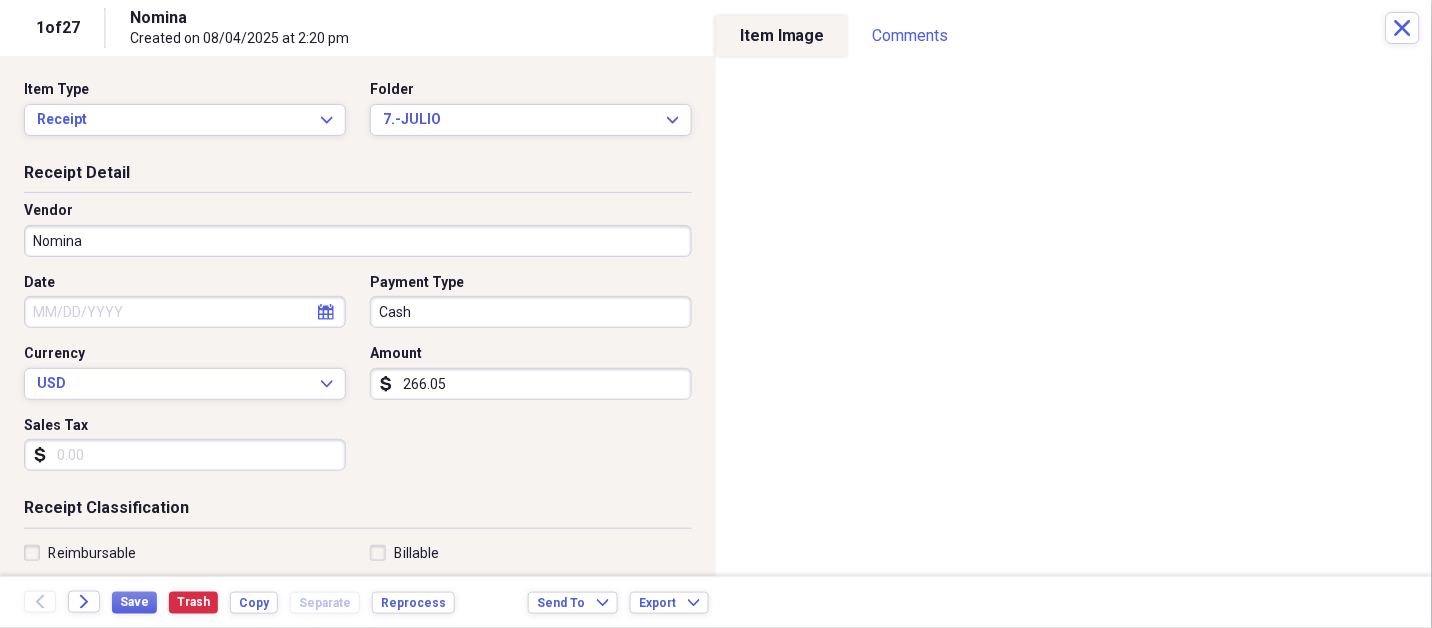 drag, startPoint x: 544, startPoint y: 278, endPoint x: 279, endPoint y: 240, distance: 267.71066 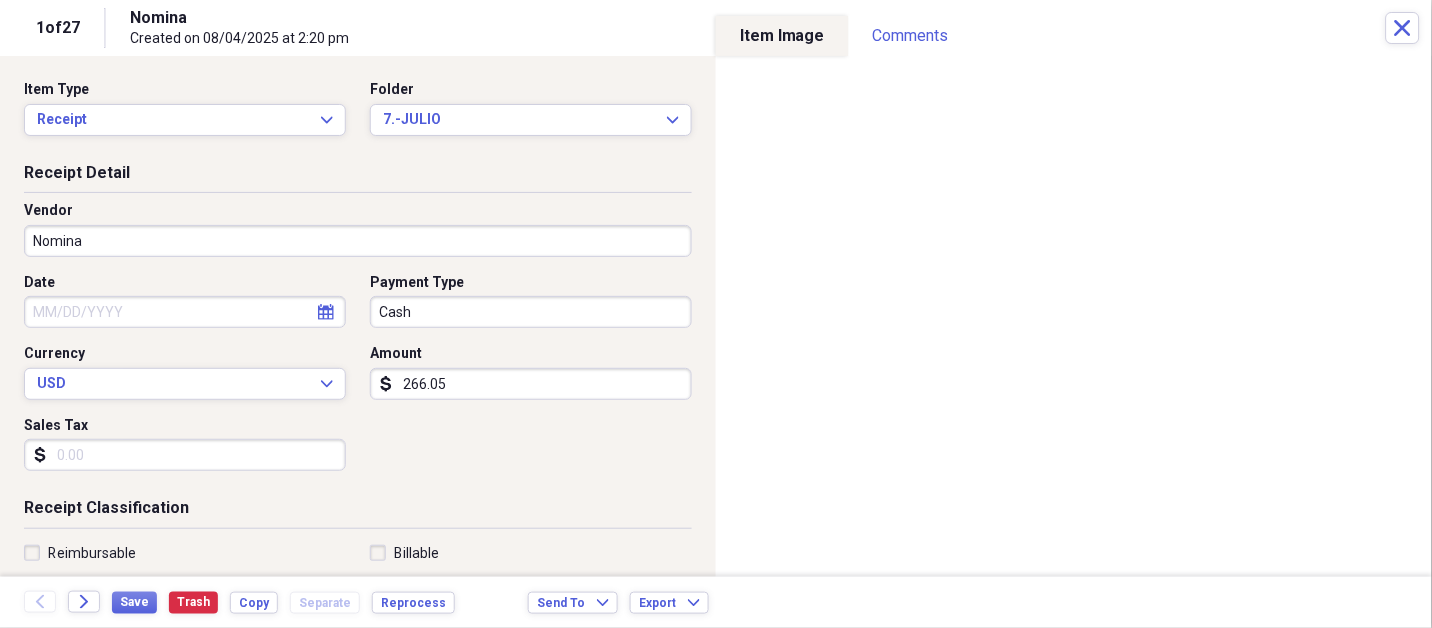 click on "Do My Books Expand Organize My Files 26 Collapse Unfiled Needs Review 26 Unfiled All Files Unfiled Unfiled Unfiled Saved Reports Collapse My Cabinet Chers Cabinet Add Folder Expand Folder ***[LAST]*** Add Folder Expand Folder ***US Credit Cards Used In Mexico Add Folder Expand Folder **Expense Receipts 2013 Add Folder Expand Folder **Expense Receipts 2014 Add Folder Expand Folder **Expense Receipts 2015 Add Folder Expand Folder **Expenses Receipts 2016 Add Folder Expand Folder **Expenses Receipts 2017 Add Folder Expand Folder **Expenses Receipts 2018 Add Folder Expand Folder **Expenses Receipts 2019 Add Folder Expand Folder **Expenses Receipts 2020 Add Folder Expand Folder **Expenses Receipts 2021 Add Folder Expand Folder **Expenses Receipts 2022 Add Folder Expand Folder **EXPENSES RECEIPTS 2023** Add Folder Expand Folder **EXPENSES RECEIPTS 2024** Add Folder Collapse Open Folder **EXPENSES RECEIPTS 2025** Add Folder Folder 1.-ENERO Add Folder Folder 2.-FEBRERO Add Folder Folder 3.-MARZO Add Folder Folder 25" at bounding box center [716, 314] 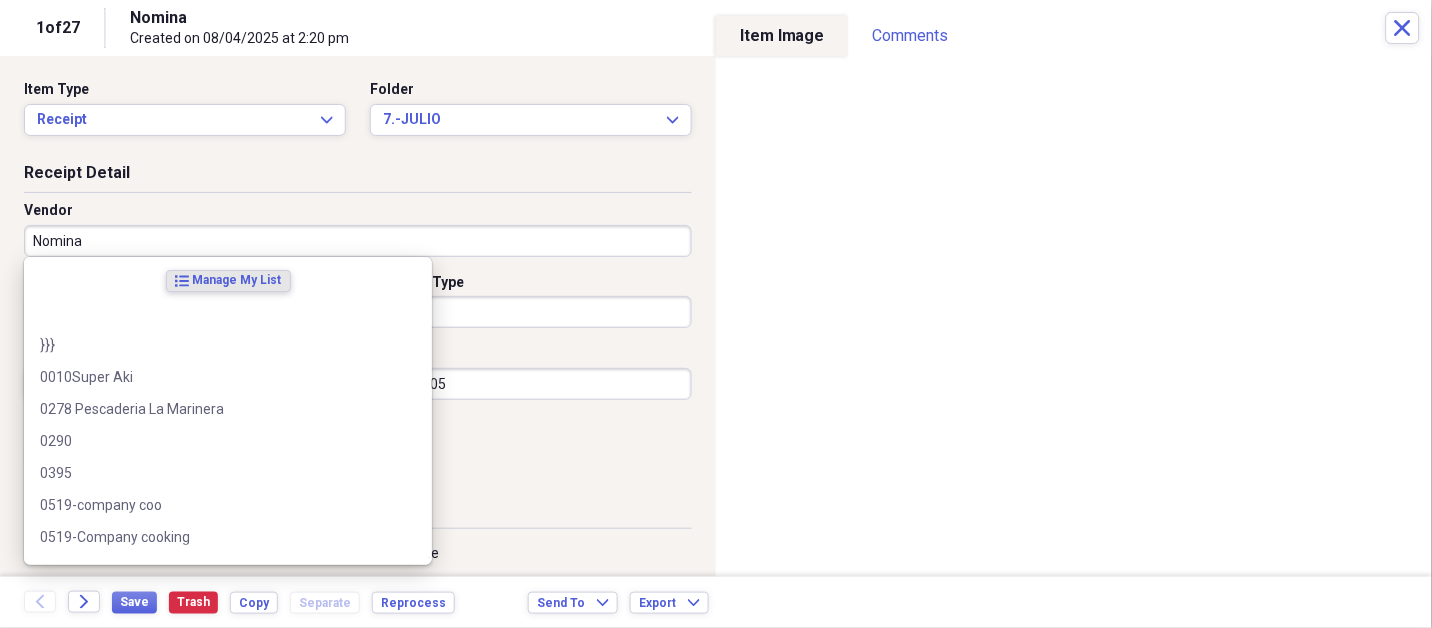 click on "Nomina" at bounding box center (358, 241) 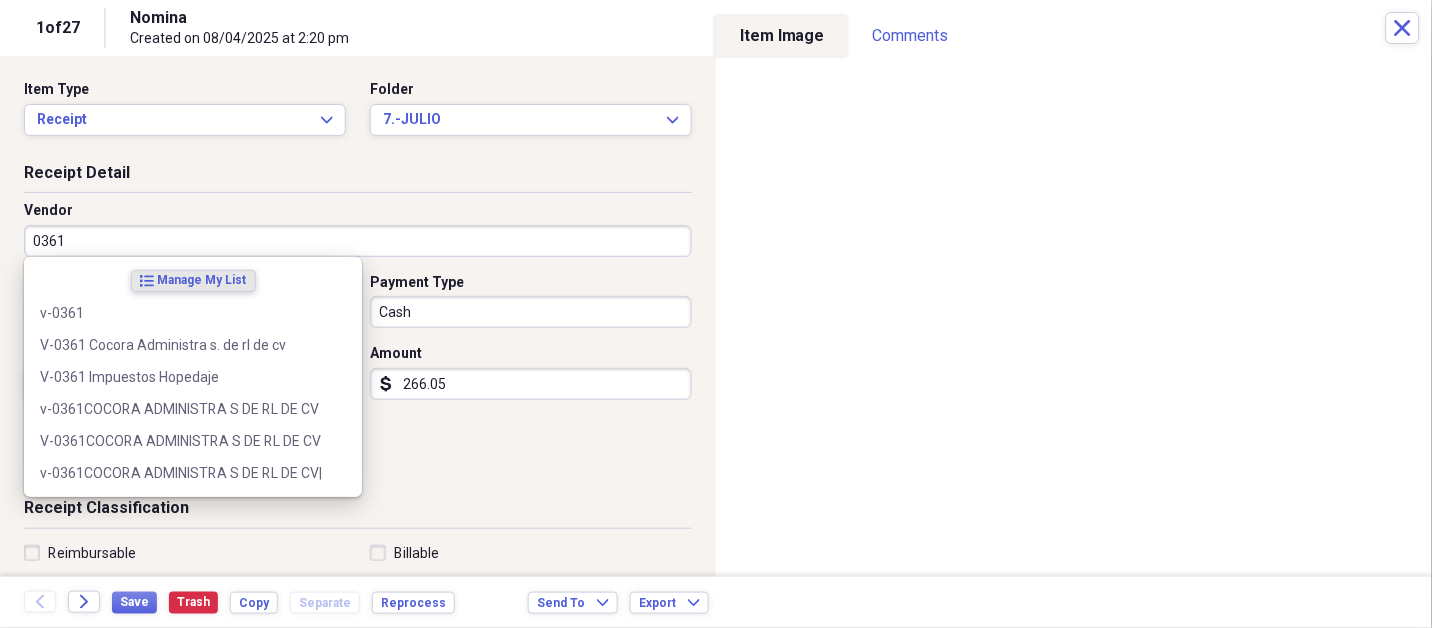 type on "0361" 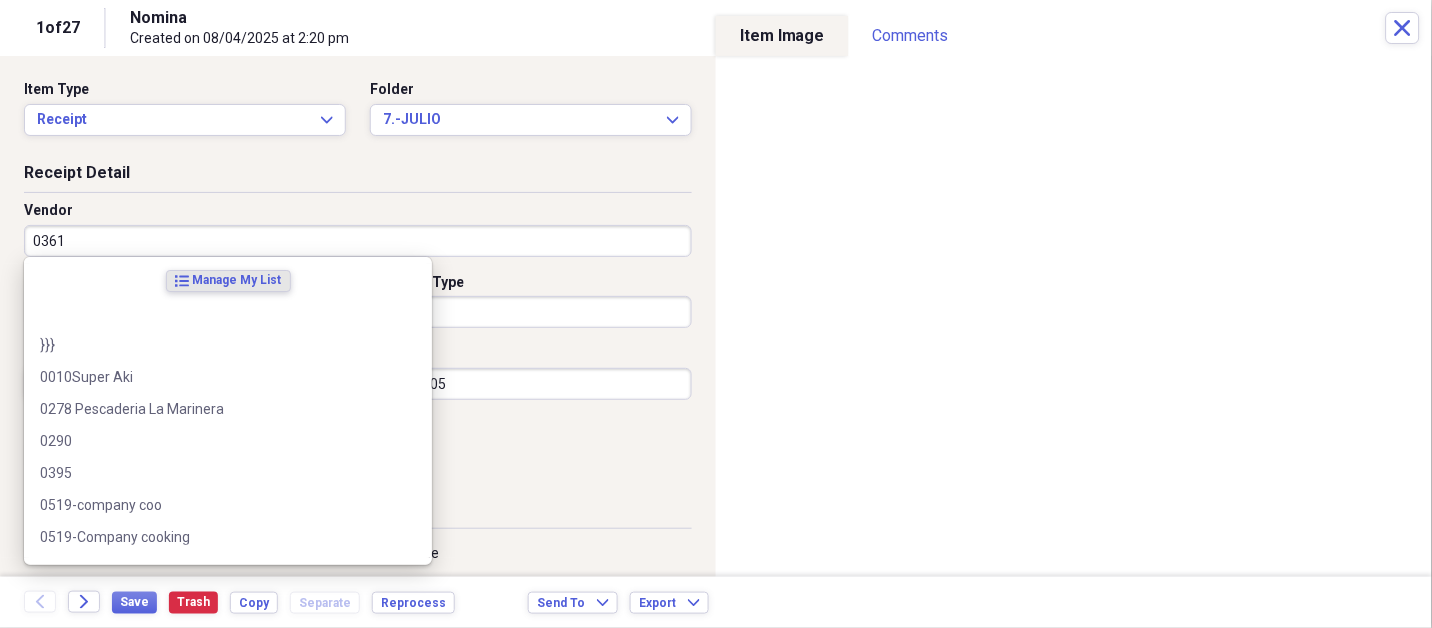 click on "0361" at bounding box center (358, 241) 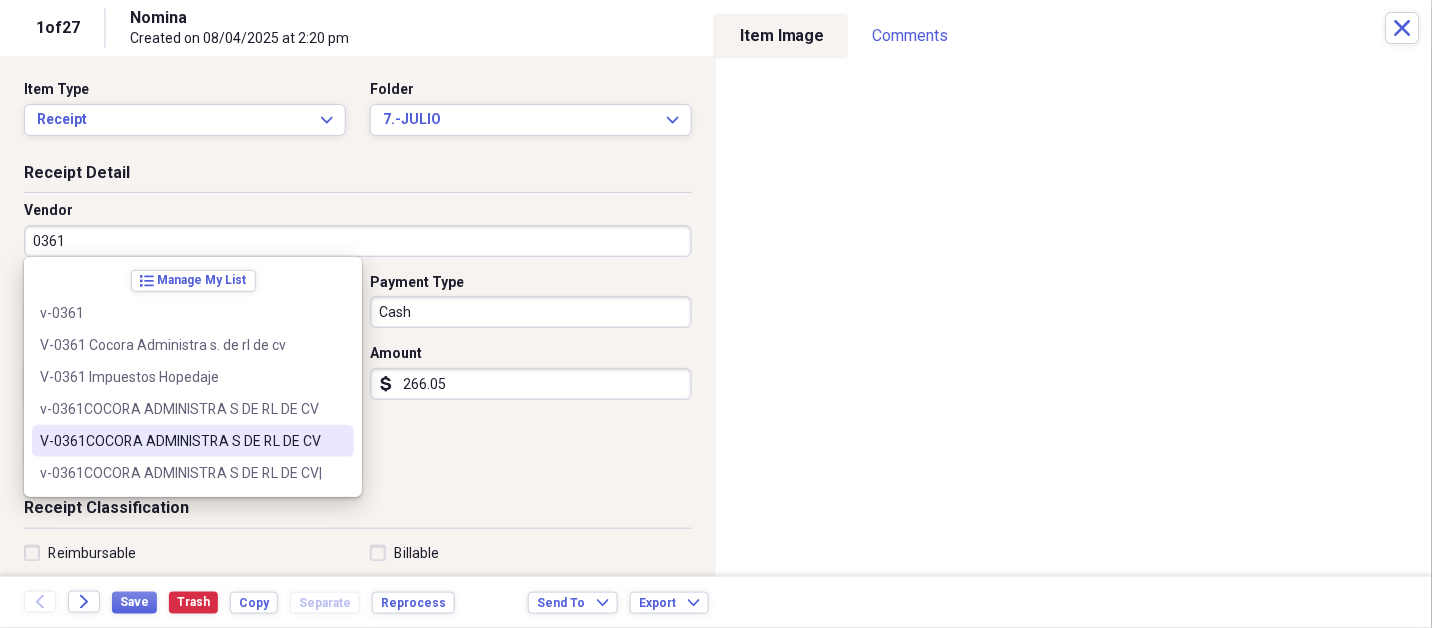 type on "V-0361COCORA ADMINISTRA S DE RL DE CV" 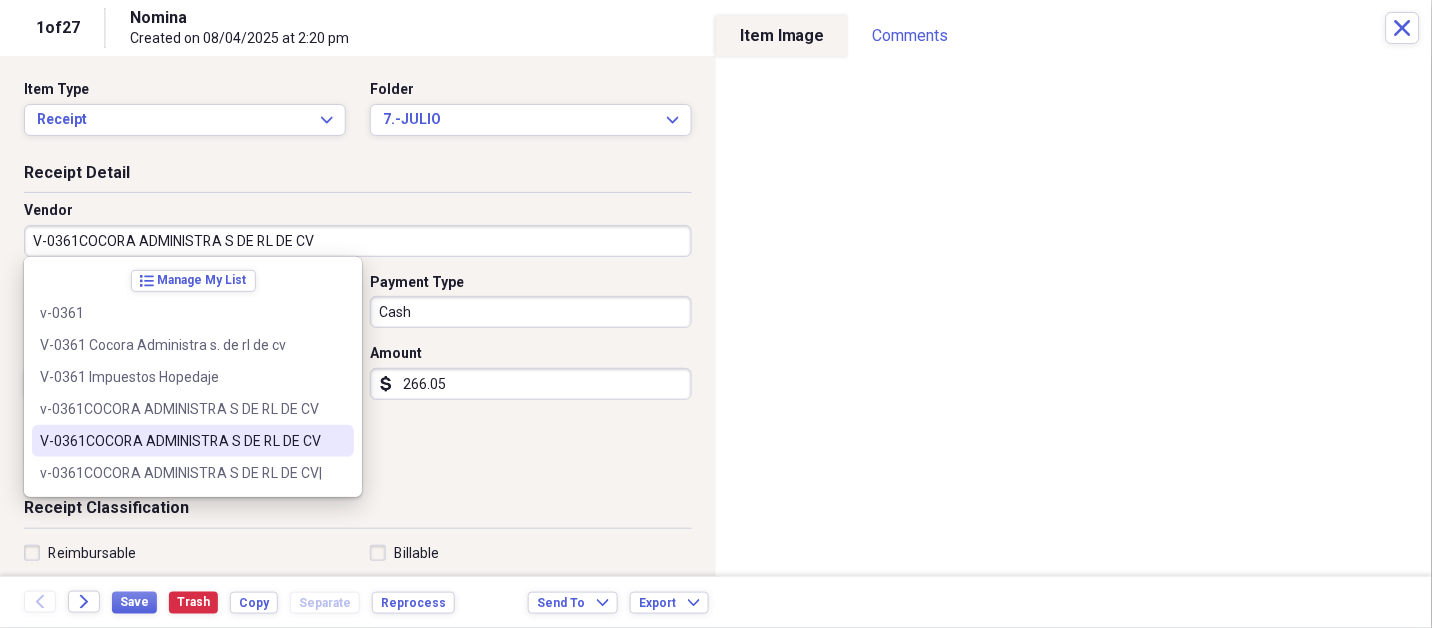 select on "7" 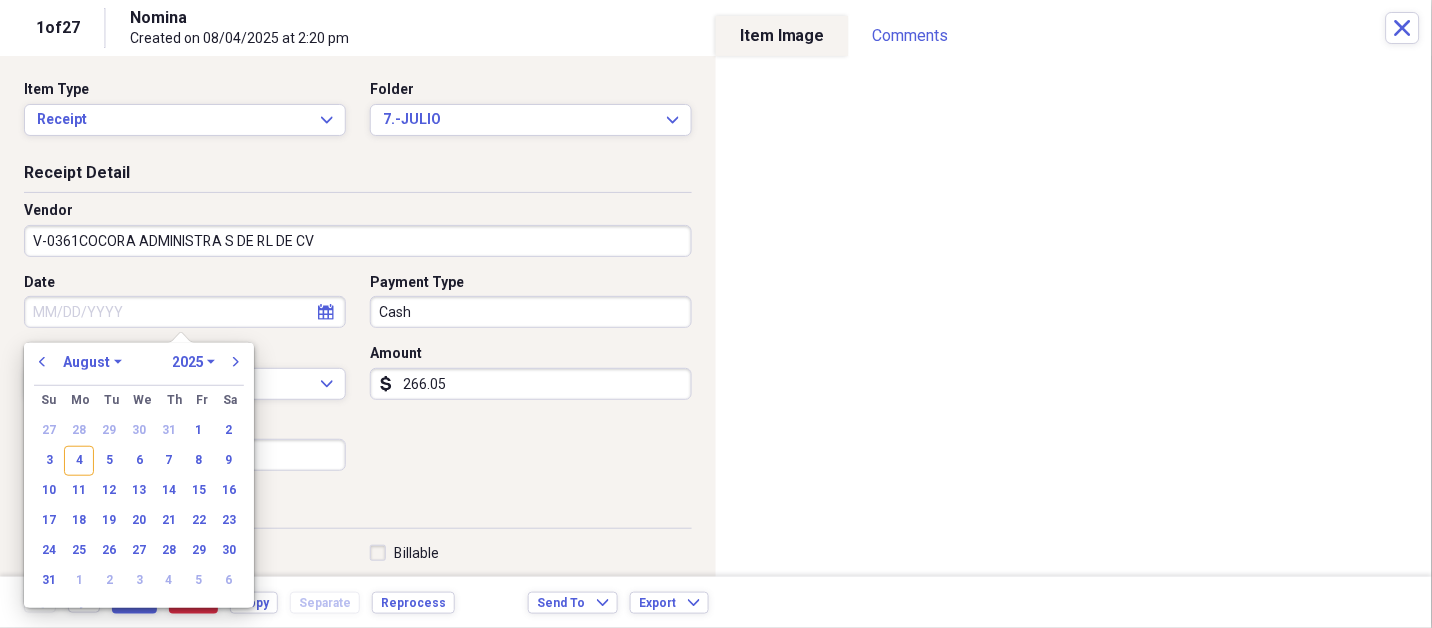 type on "FISCAL NOMINA" 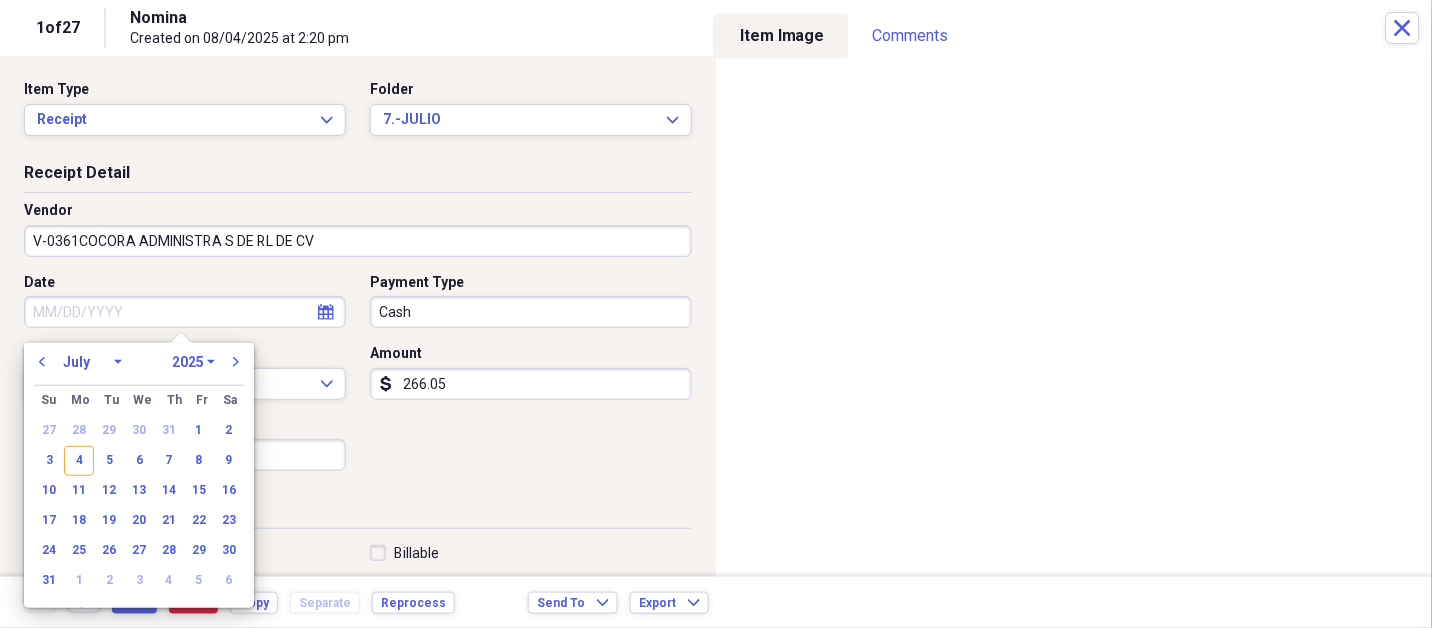 click on "January February March April May June July August September October November December" at bounding box center (92, 362) 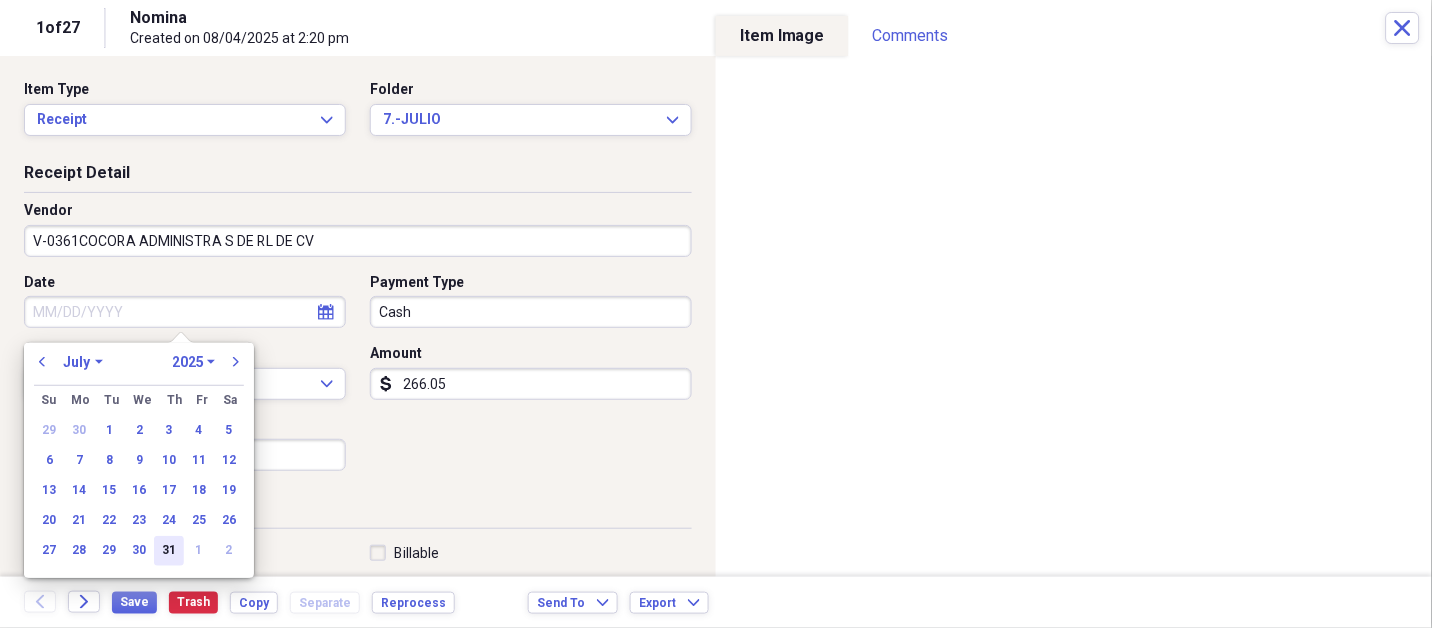 click on "31" at bounding box center [169, 551] 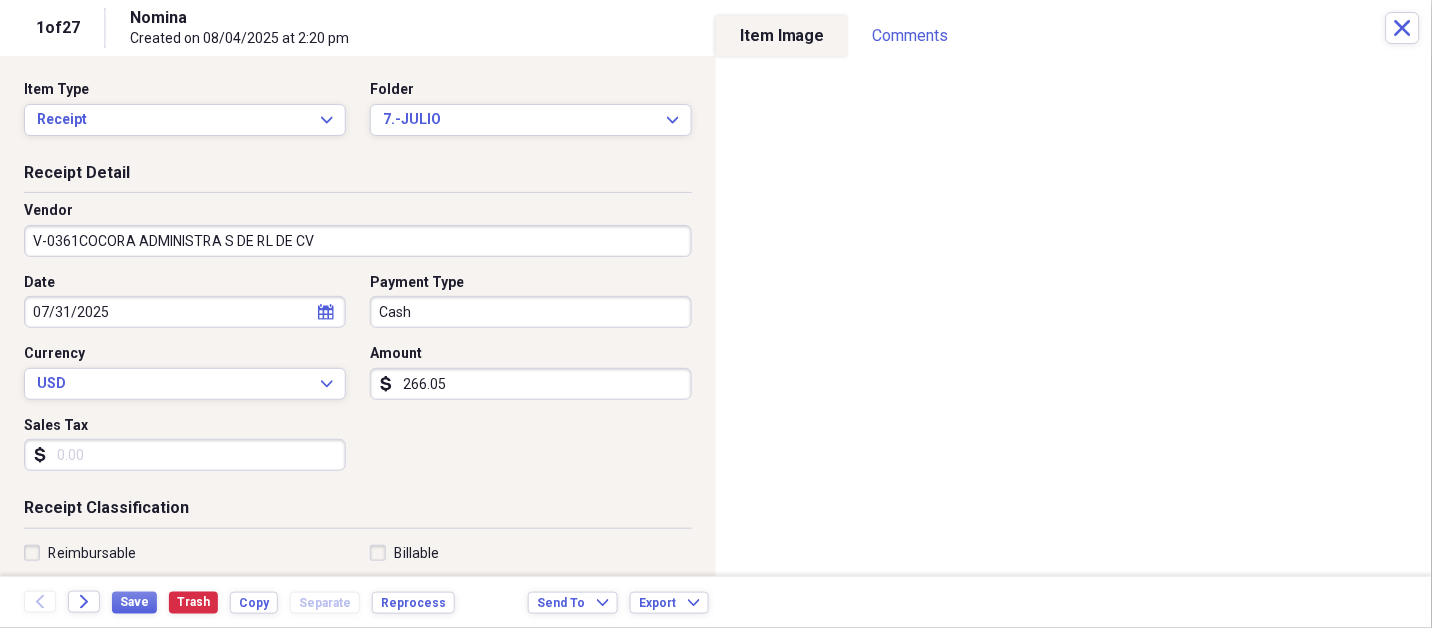 type 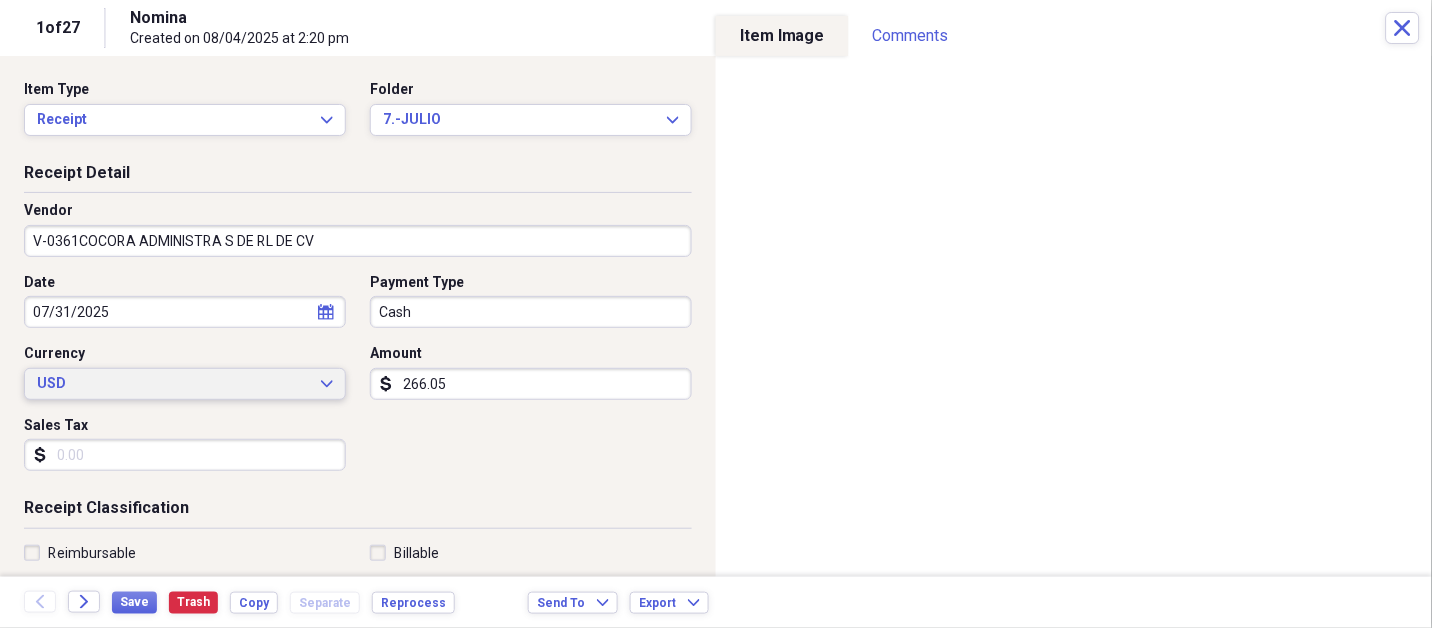 type 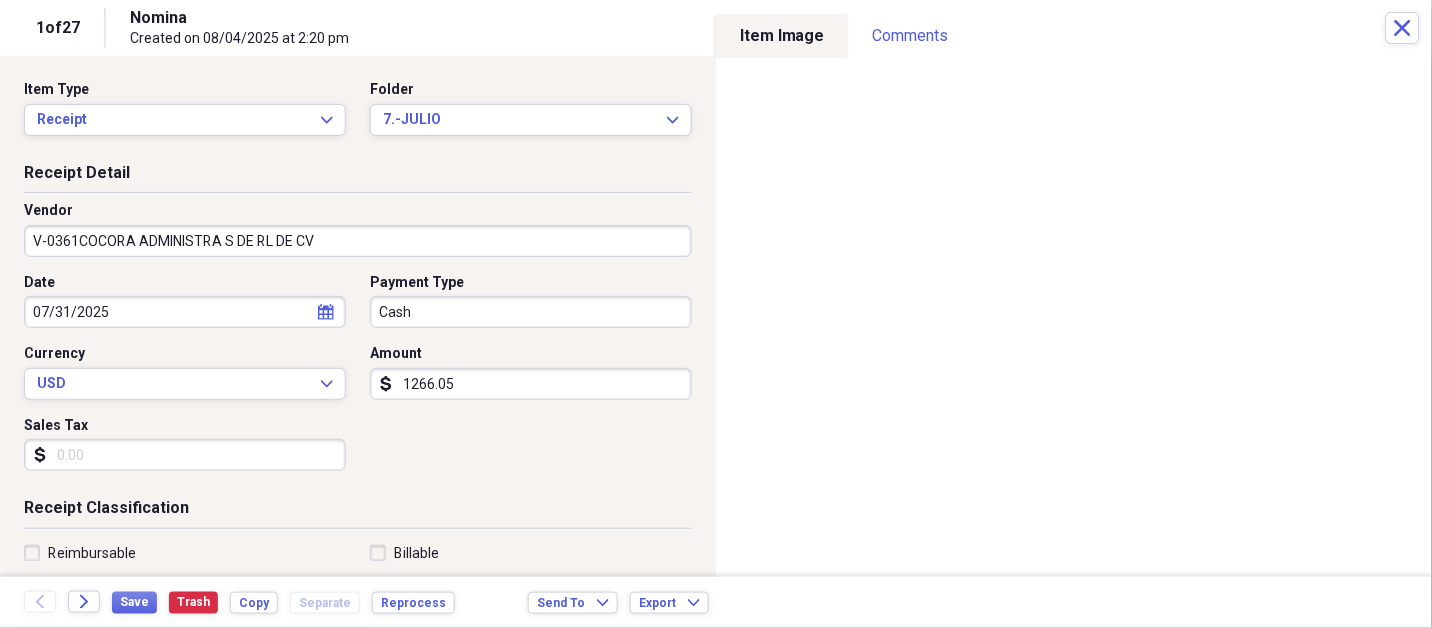 type on "1266.05" 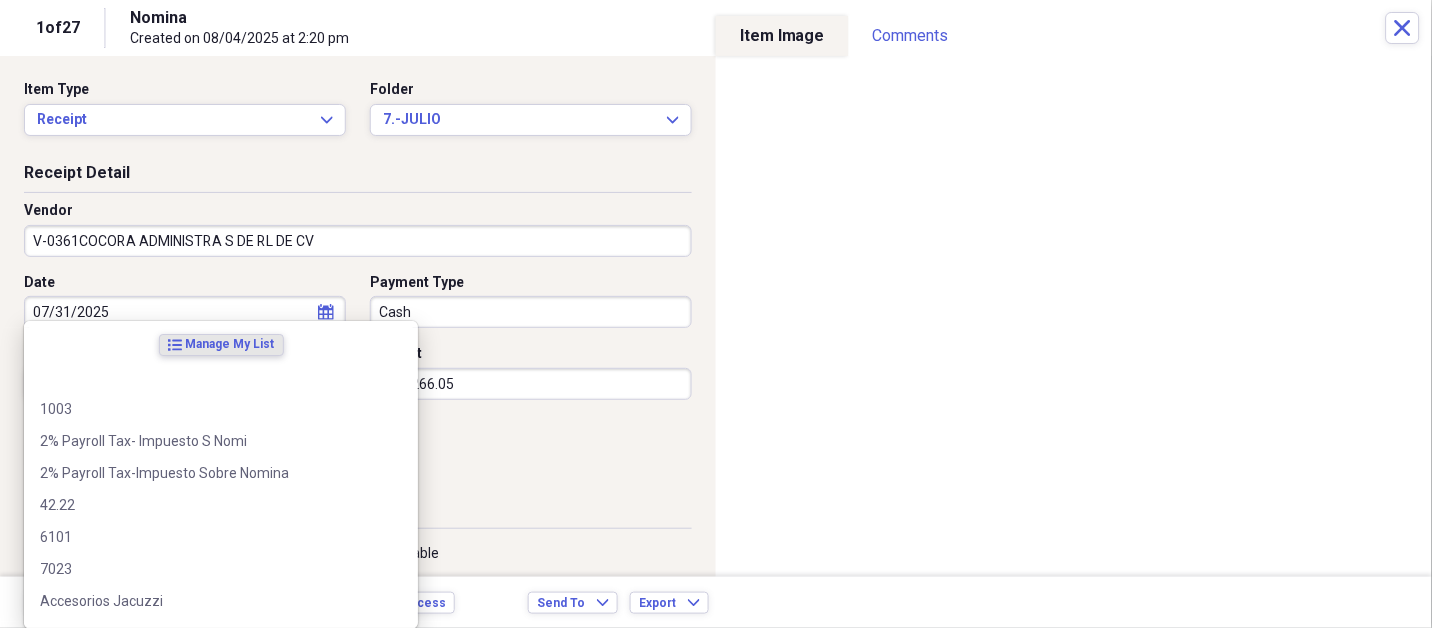 scroll, scrollTop: 307, scrollLeft: 0, axis: vertical 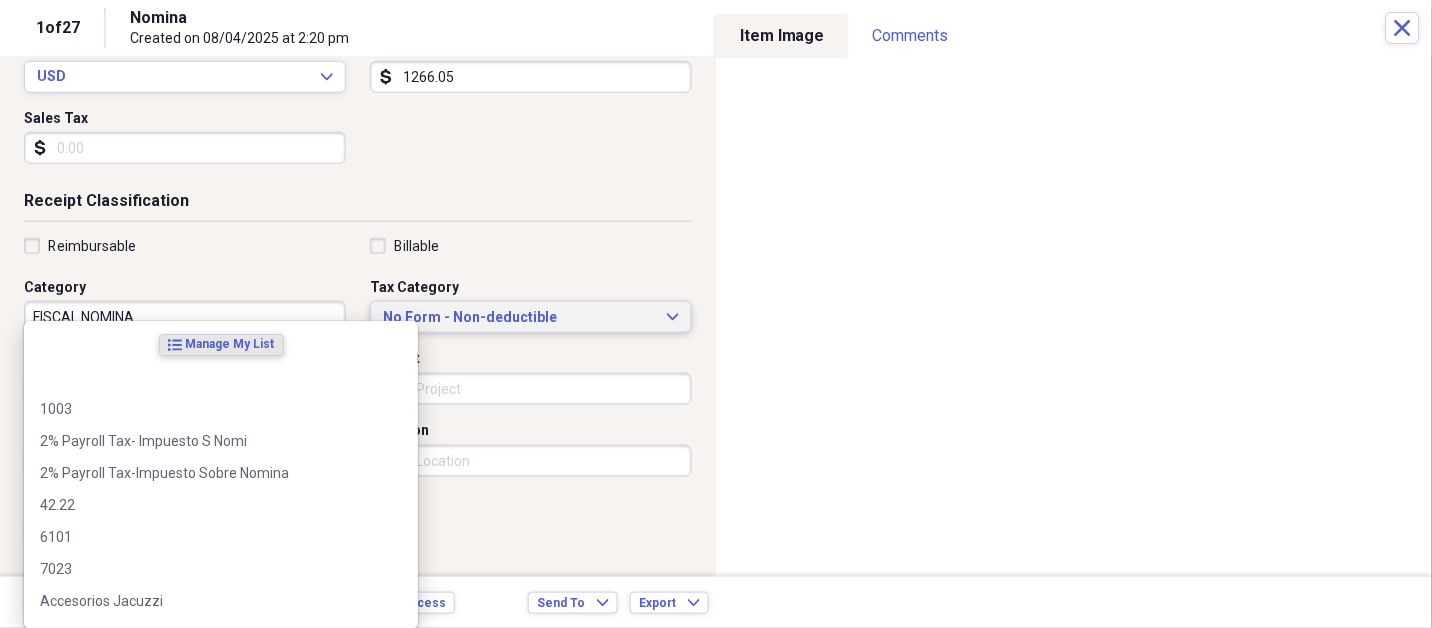 type 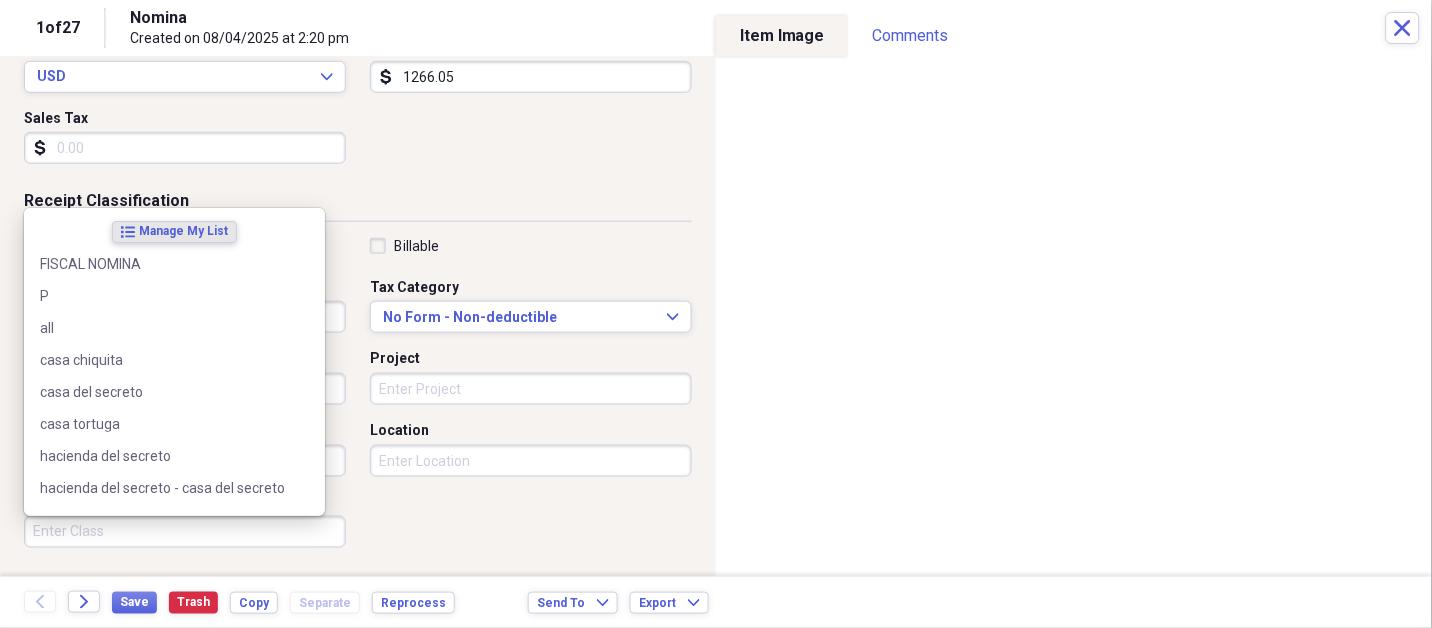 scroll, scrollTop: 497, scrollLeft: 0, axis: vertical 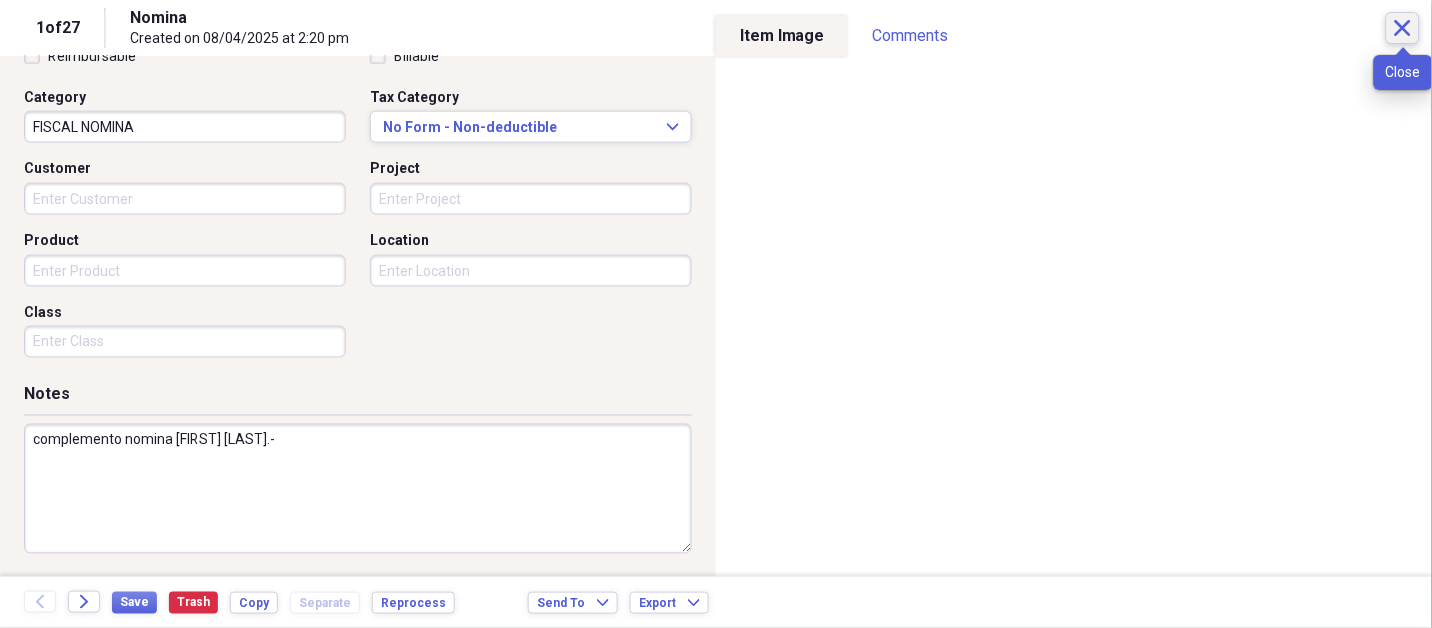 type on "complemento nomina [FIRST] [LAST].-" 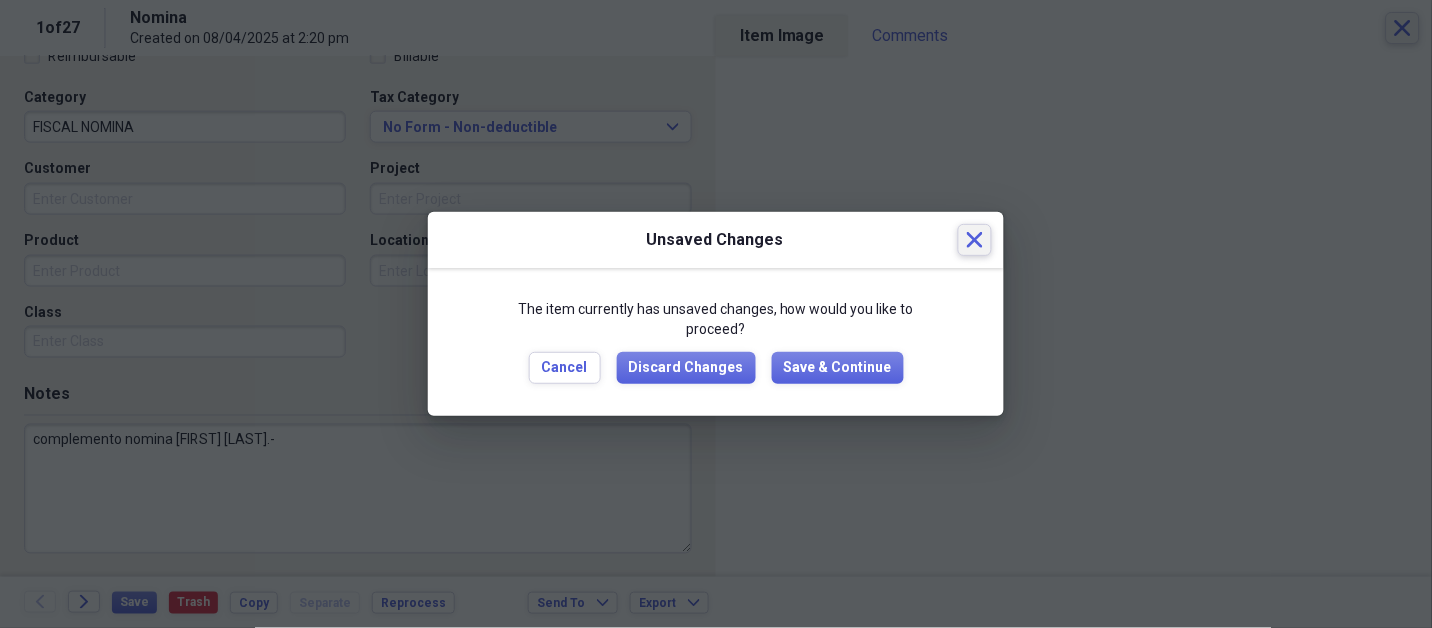 type 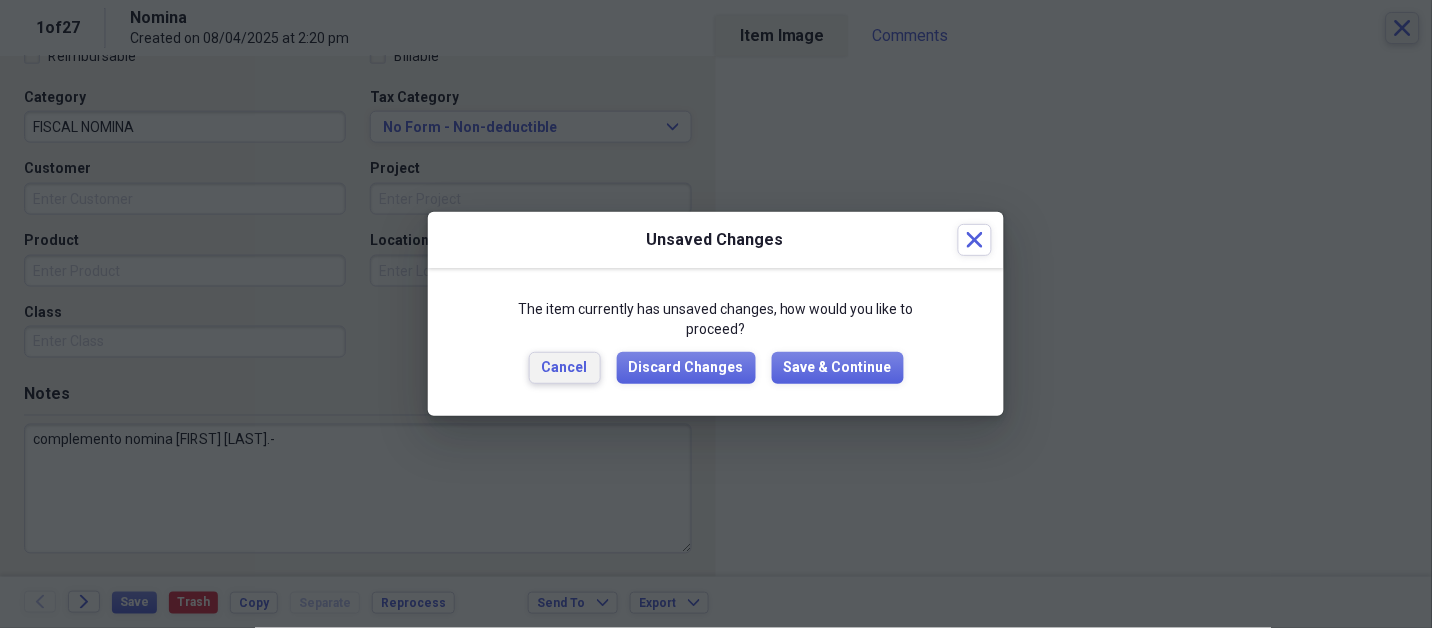 type 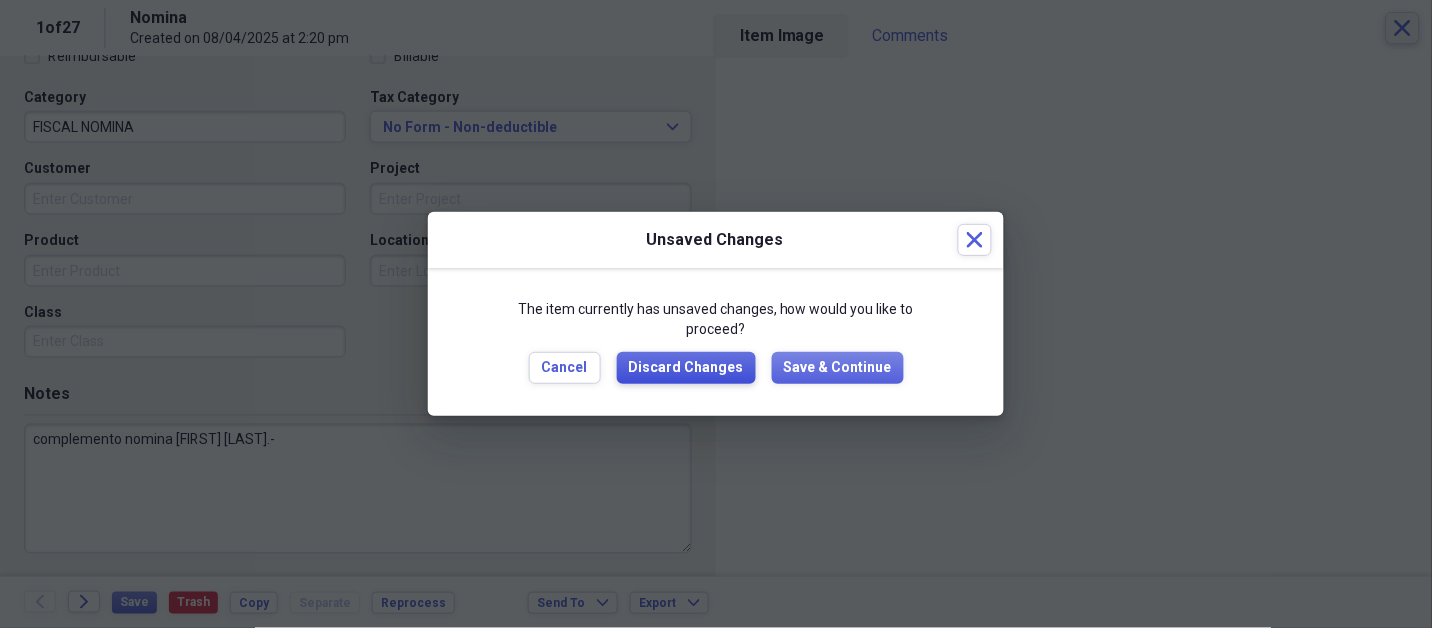 type 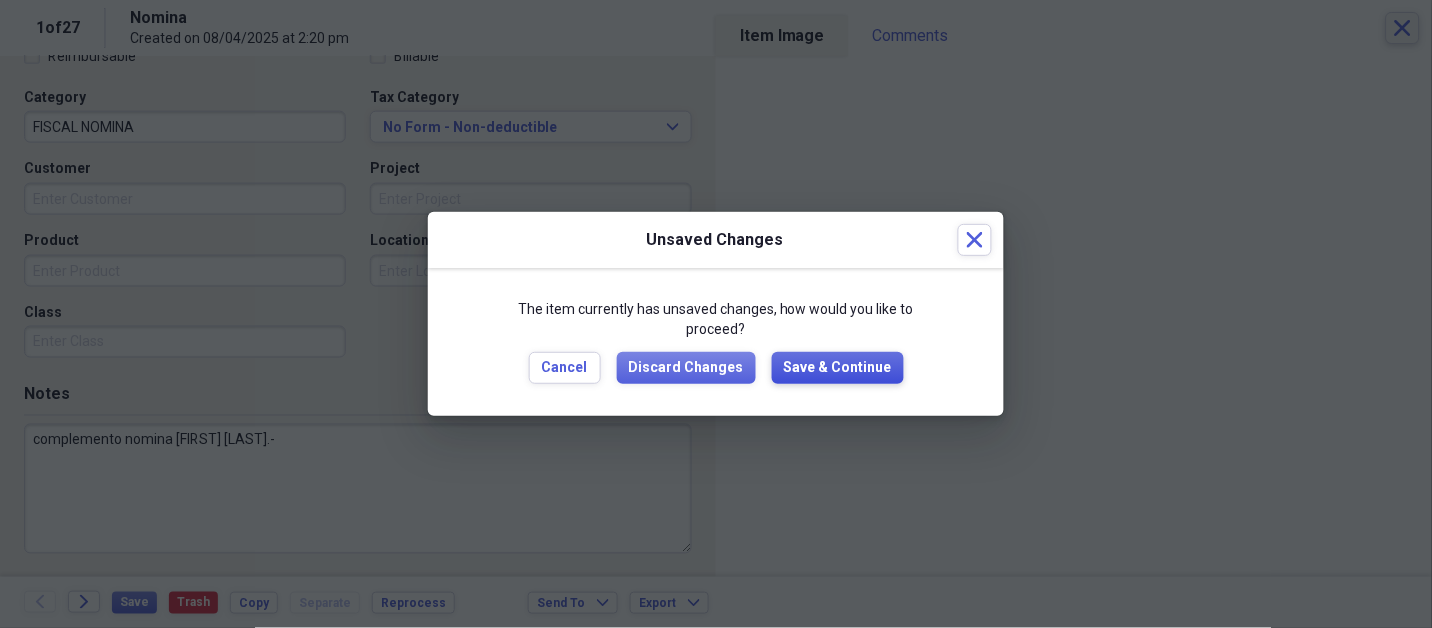 type 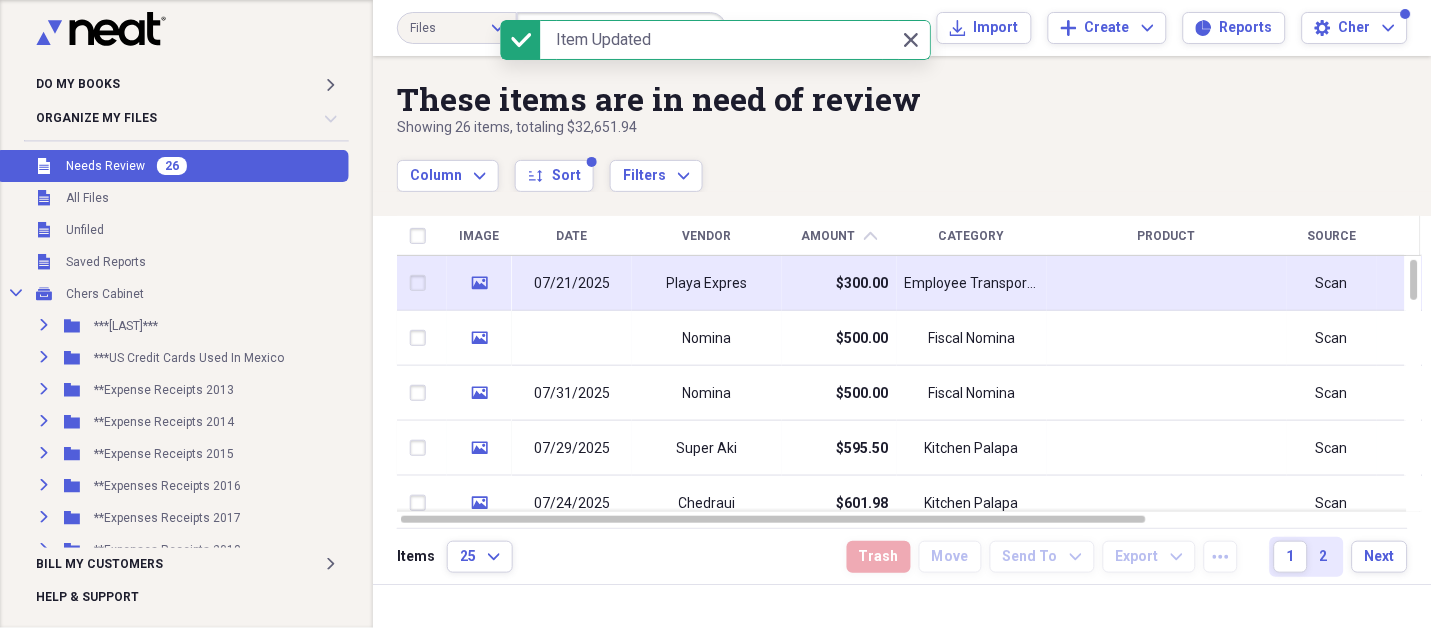 click on "Playa Expres" at bounding box center (707, 283) 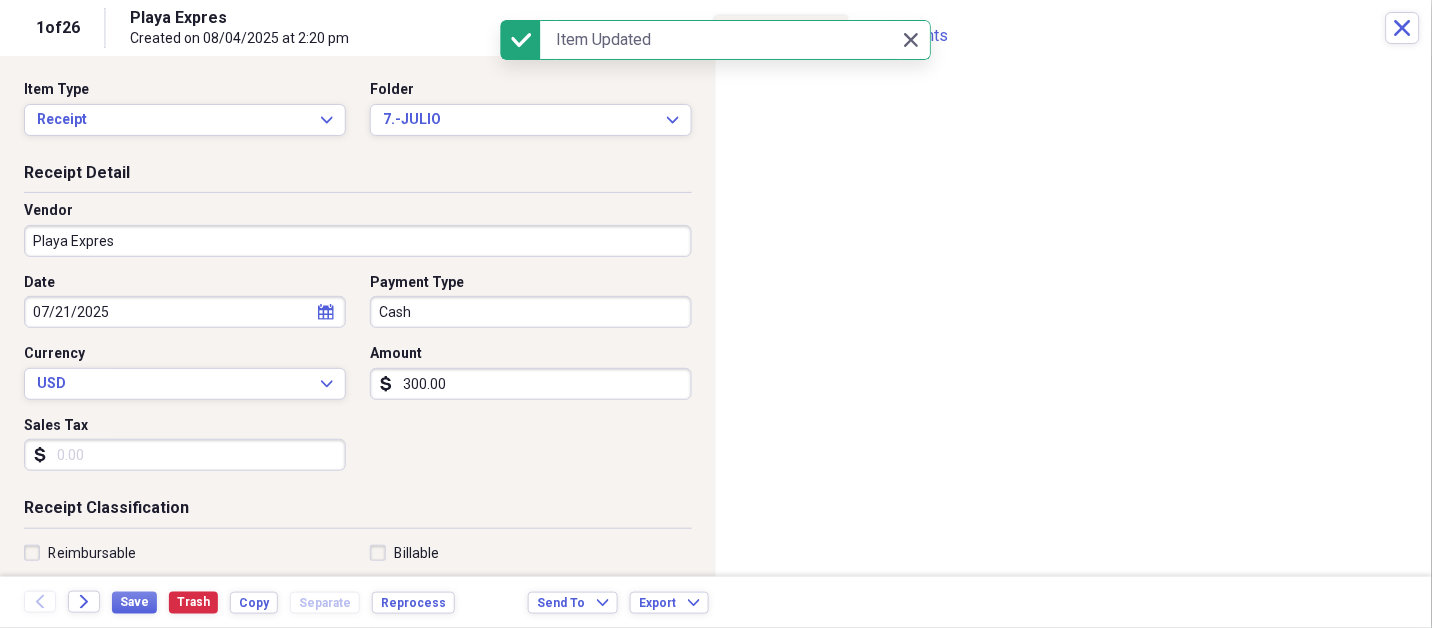 click on "Do My Books Expand Organize My Files 26 Collapse Unfiled Needs Review 26 Unfiled All Files Unfiled Unfiled Unfiled Saved Reports Collapse My Cabinet Chers Cabinet Add Folder Expand Folder ***[LAST]*** Add Folder Expand Folder ***US Credit Cards Used In Mexico Add Folder Expand Folder **Expense Receipts 2013 Add Folder Expand Folder **Expense Receipts 2014 Add Folder Expand Folder **Expense Receipts 2015 Add Folder Expand Folder **Expenses Receipts 2016 Add Folder Expand Folder **Expenses Receipts 2017 Add Folder Expand Folder **Expenses Receipts 2018 Add Folder Expand Folder **Expenses Receipts 2019 Add Folder Expand Folder **Expenses Receipts 2020 Add Folder Expand Folder **Expenses Receipts 2021 Add Folder Expand Folder **Expenses Receipts 2022 Add Folder Expand Folder **EXPENSES RECEIPTS 2023** Add Folder Expand Folder **EXPENSES RECEIPTS 2024** Add Folder Collapse Open Folder **EXPENSES RECEIPTS 2025** Add Folder Folder 1.-ENERO Add Folder Folder 2.-FEBRERO Add Folder Folder 3.-MARZO Add Folder Folder 25" at bounding box center [716, 314] 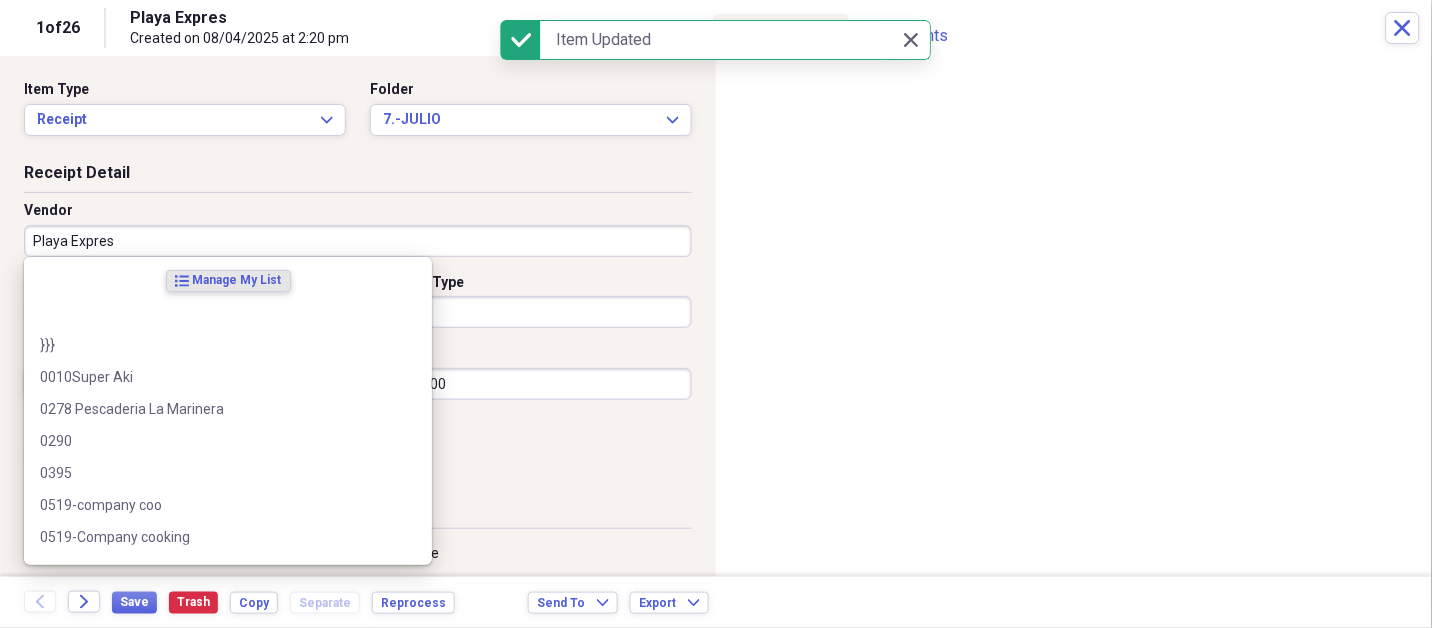 click on "Playa Expres" at bounding box center [358, 241] 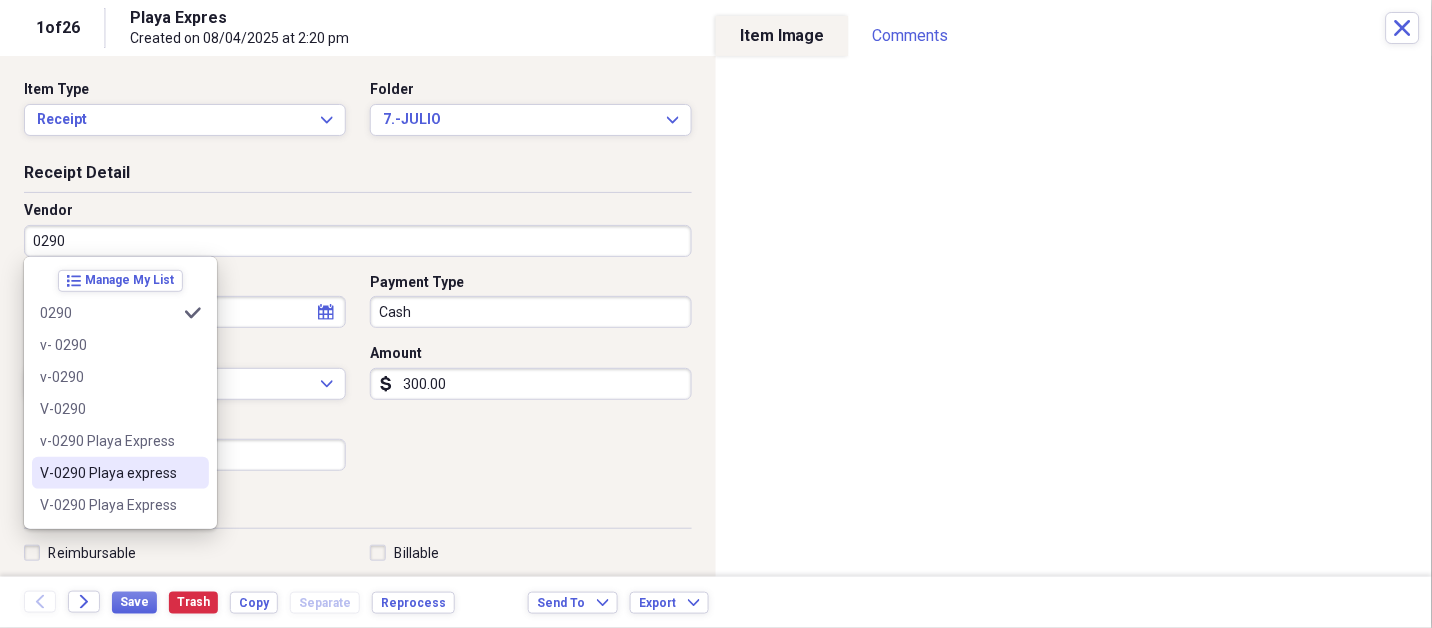 type on "V-0290 Playa express" 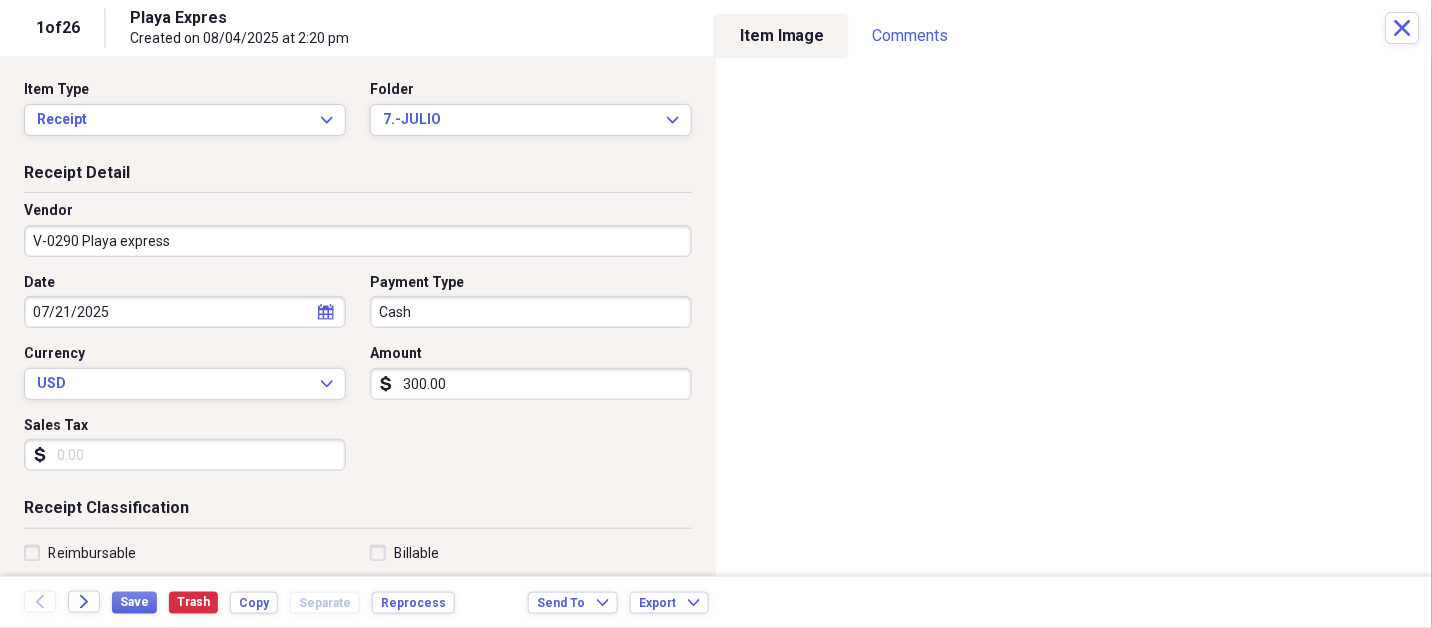 select on "6" 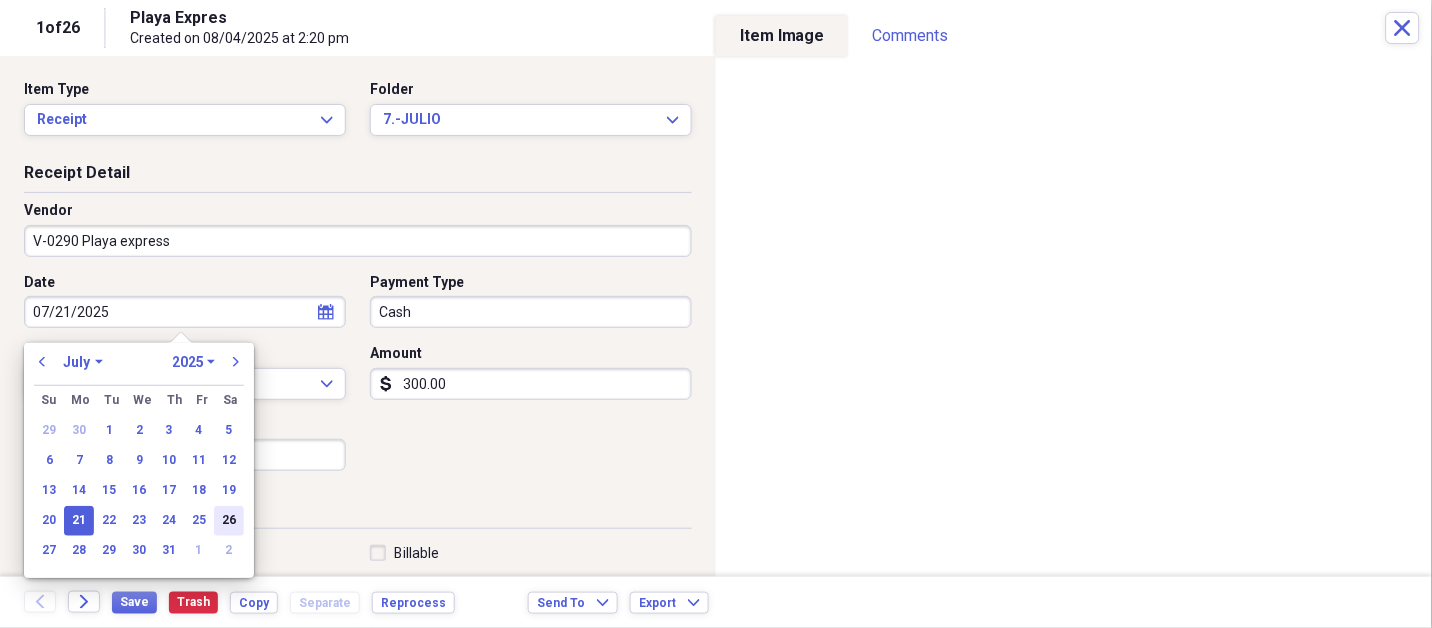 click on "26" at bounding box center (229, 521) 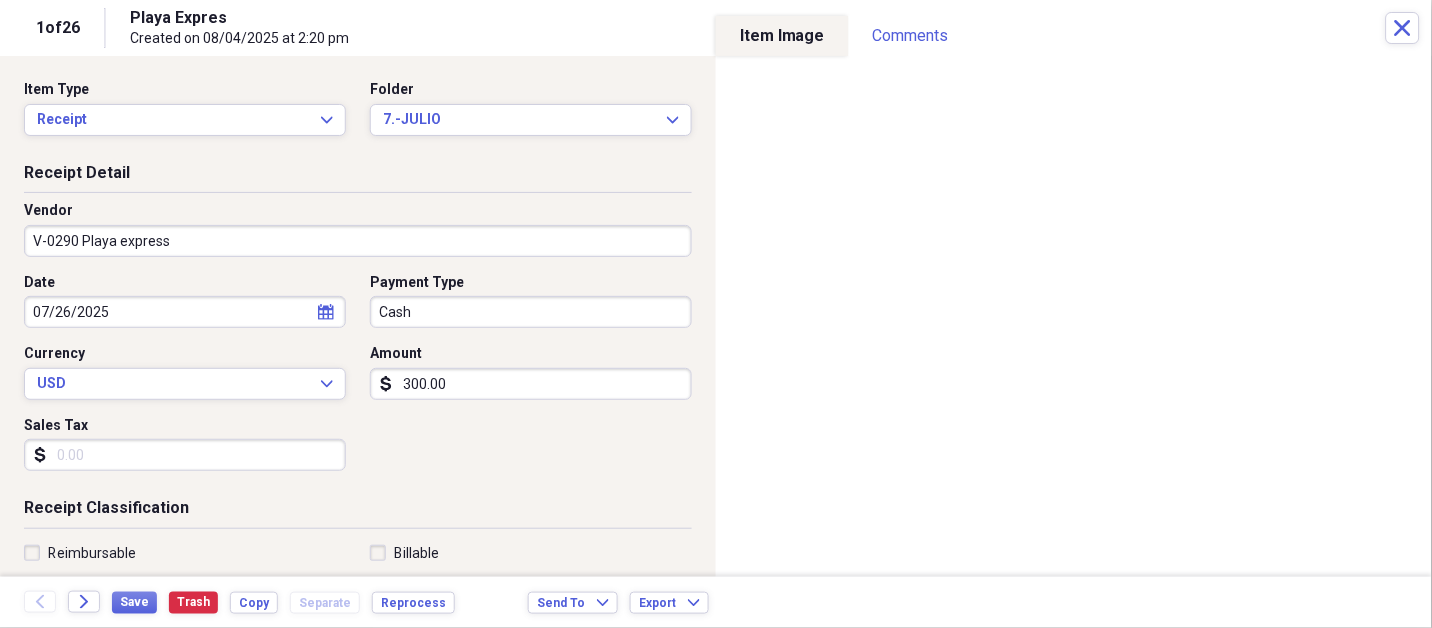 type 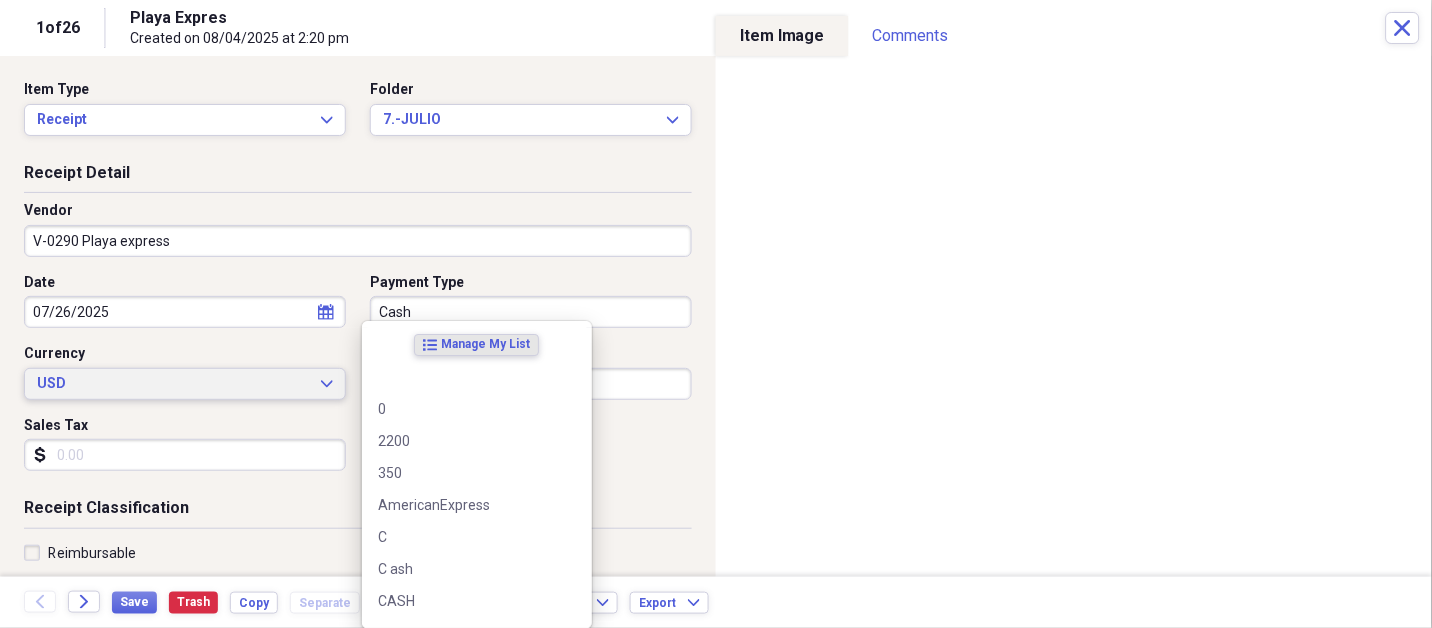 type 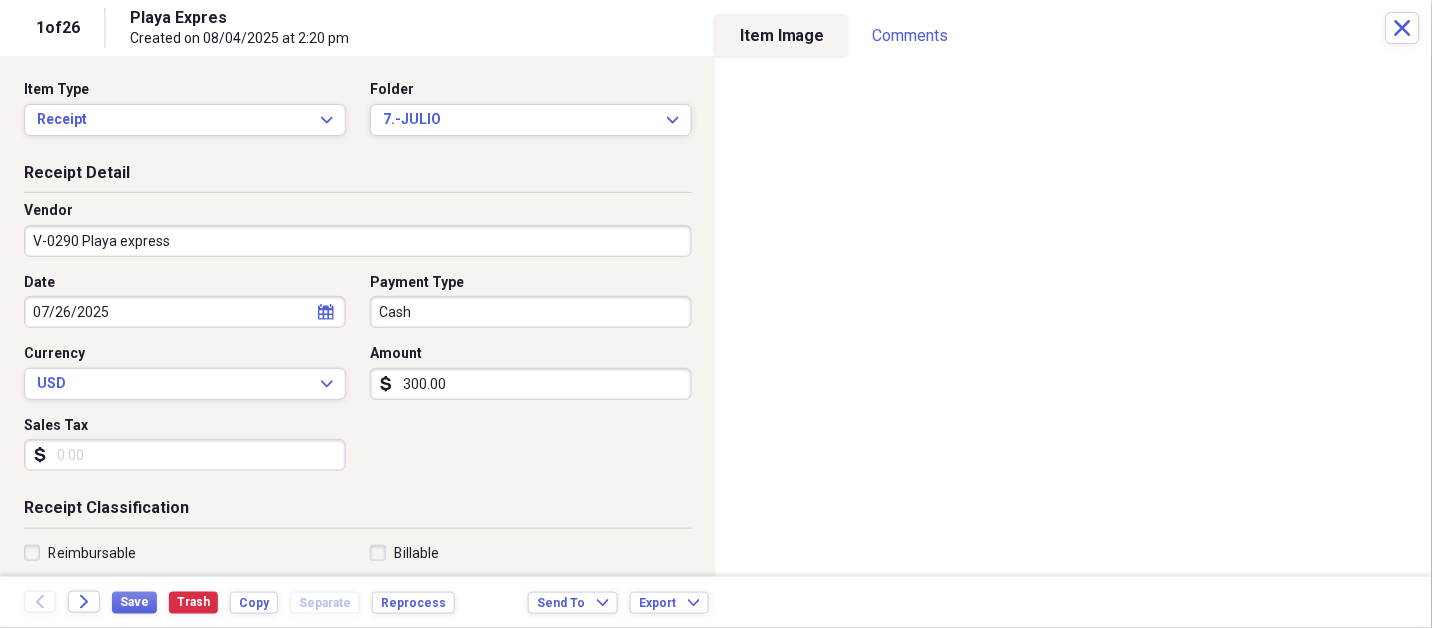 scroll, scrollTop: 307, scrollLeft: 0, axis: vertical 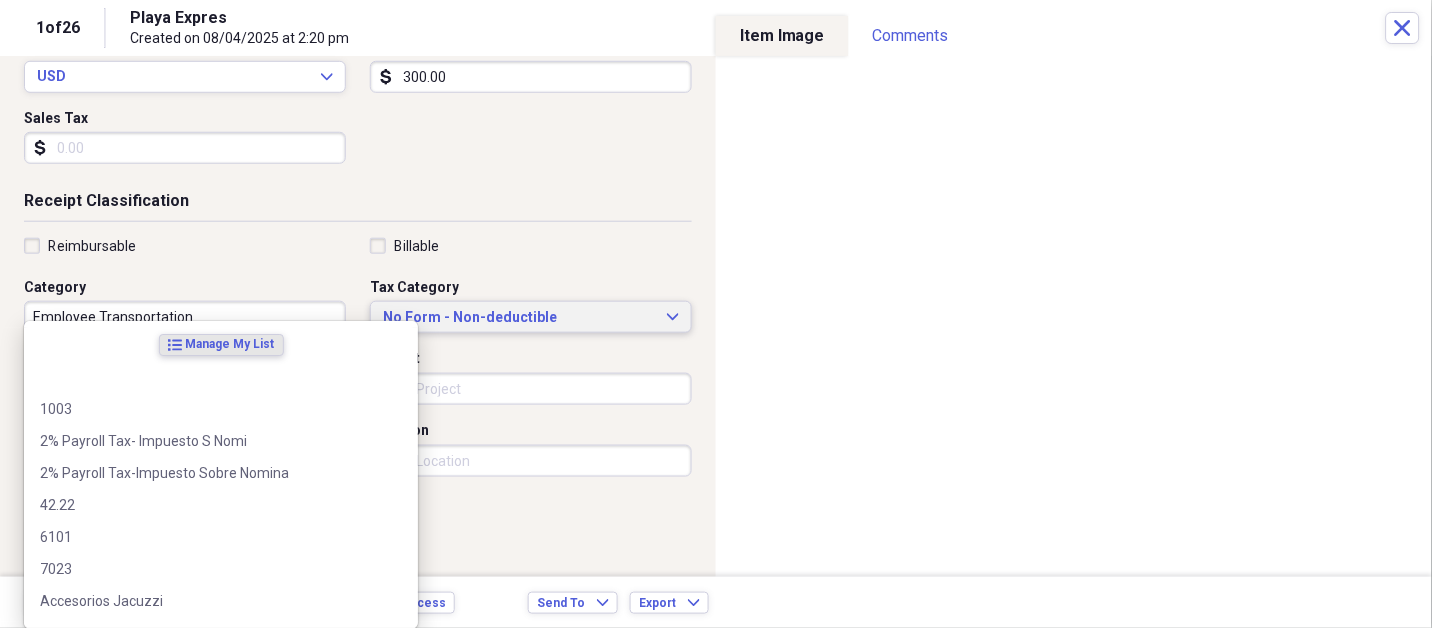 type 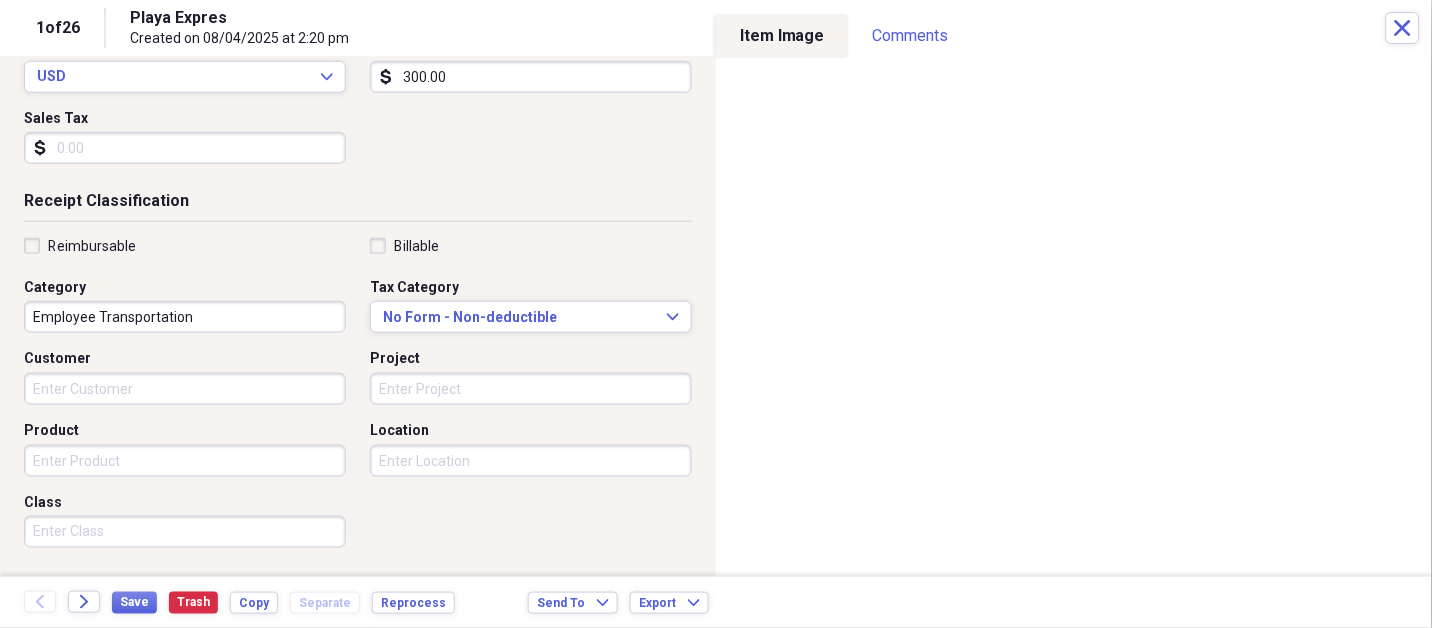 scroll, scrollTop: 497, scrollLeft: 0, axis: vertical 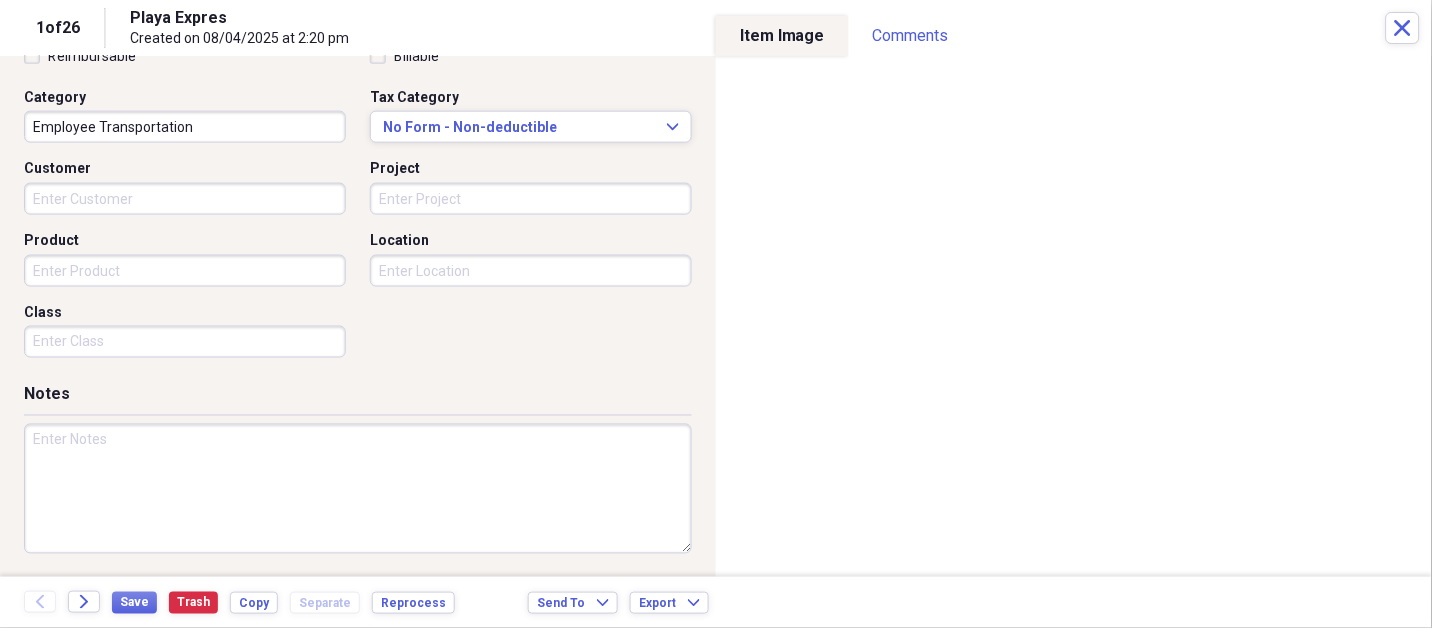 click at bounding box center [358, 489] 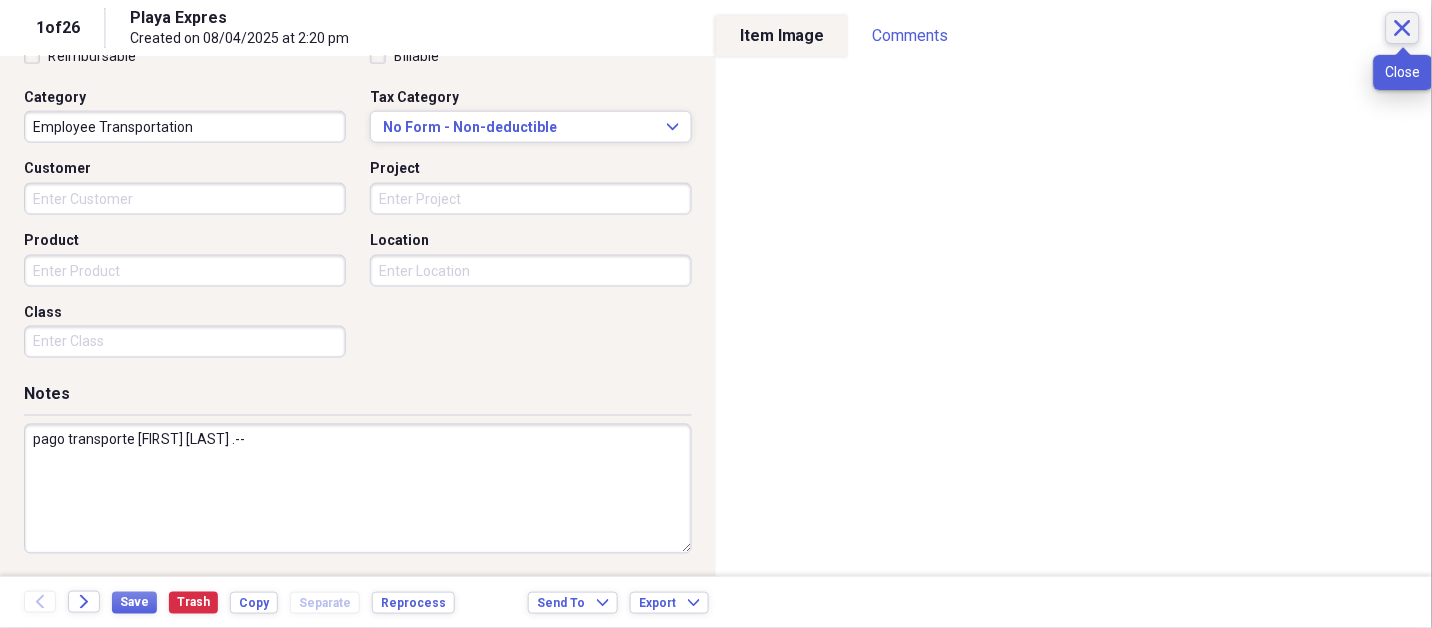 type on "pago transporte [FIRST] [LAST] .--" 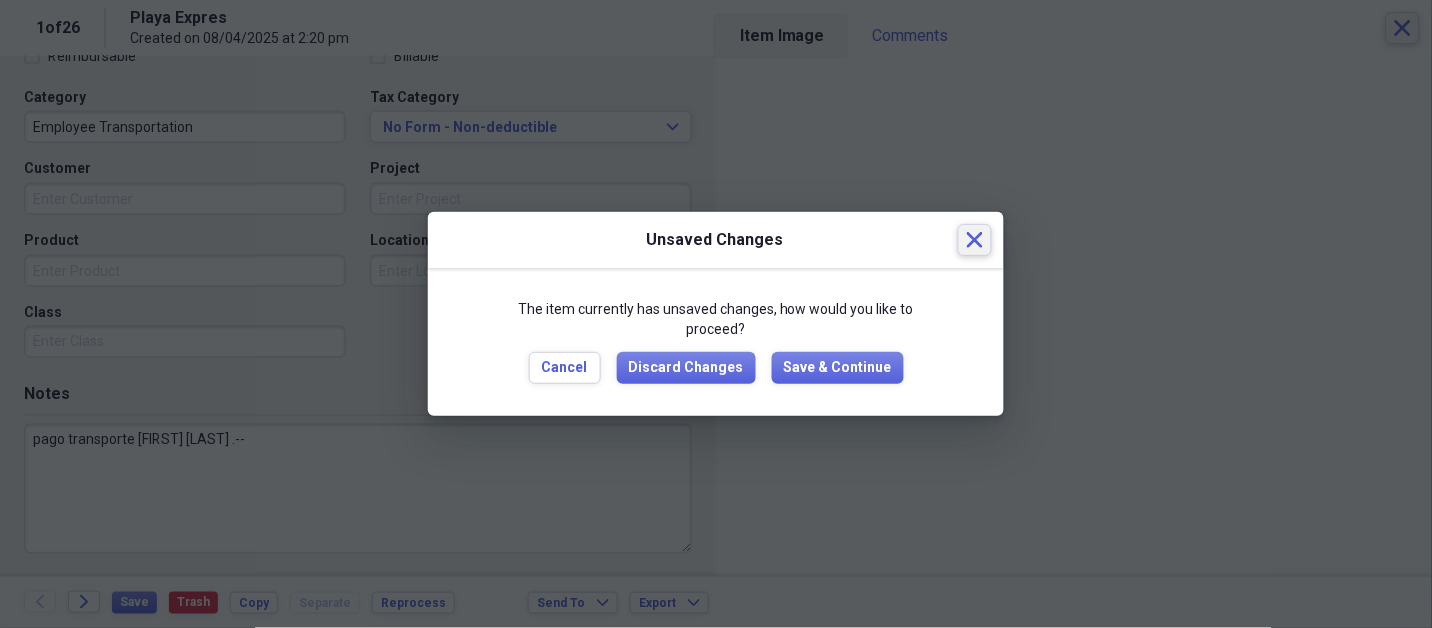 type 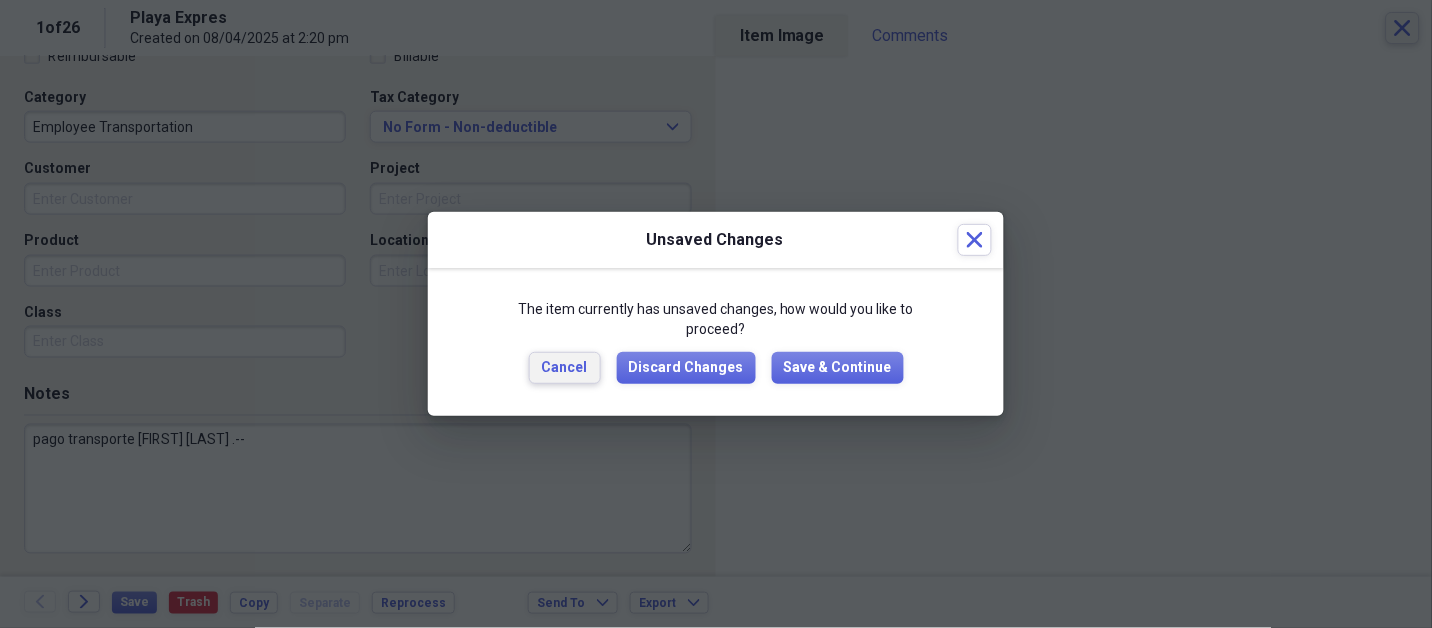 type 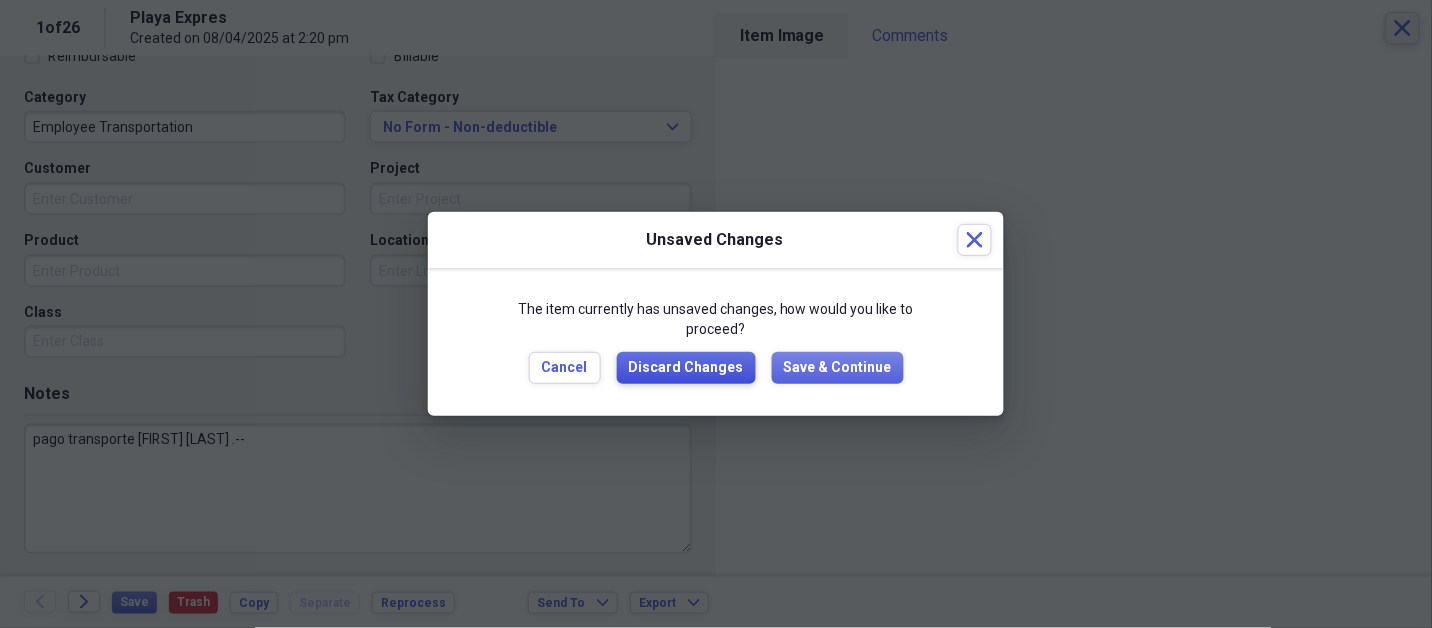 type 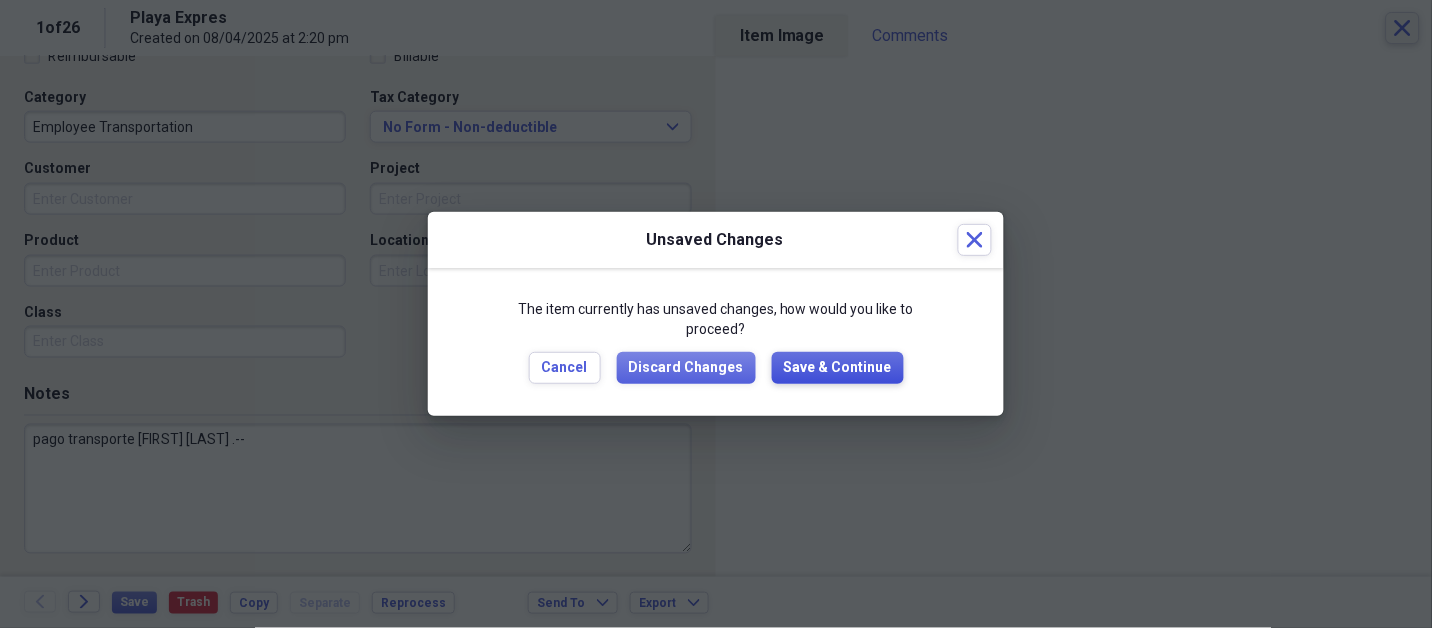 type 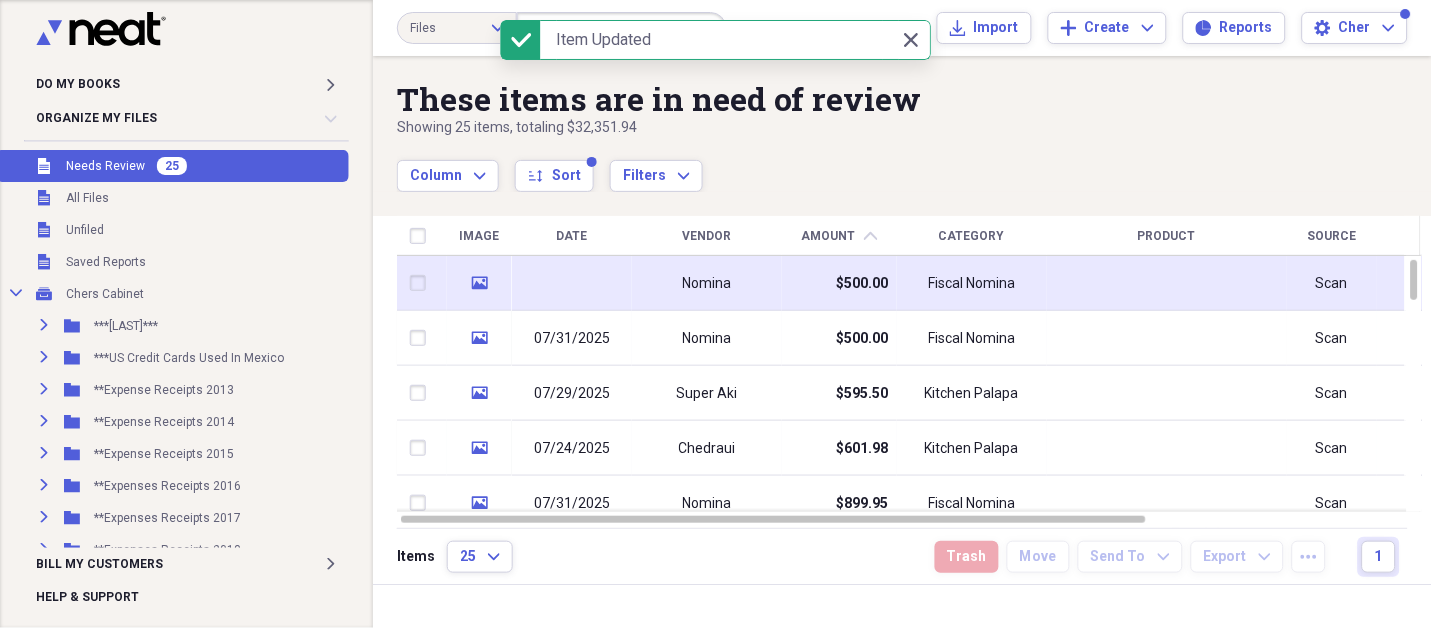 click on "Nomina" at bounding box center (707, 283) 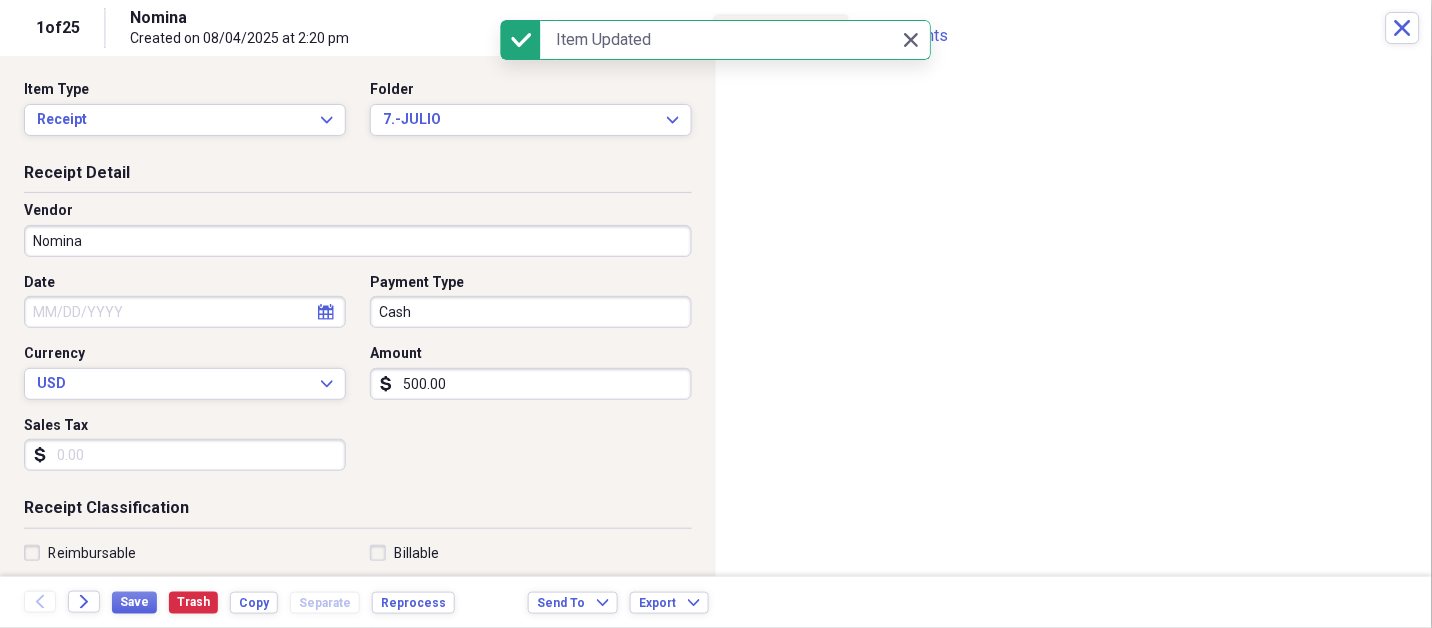 drag, startPoint x: 670, startPoint y: 290, endPoint x: 316, endPoint y: 237, distance: 357.94553 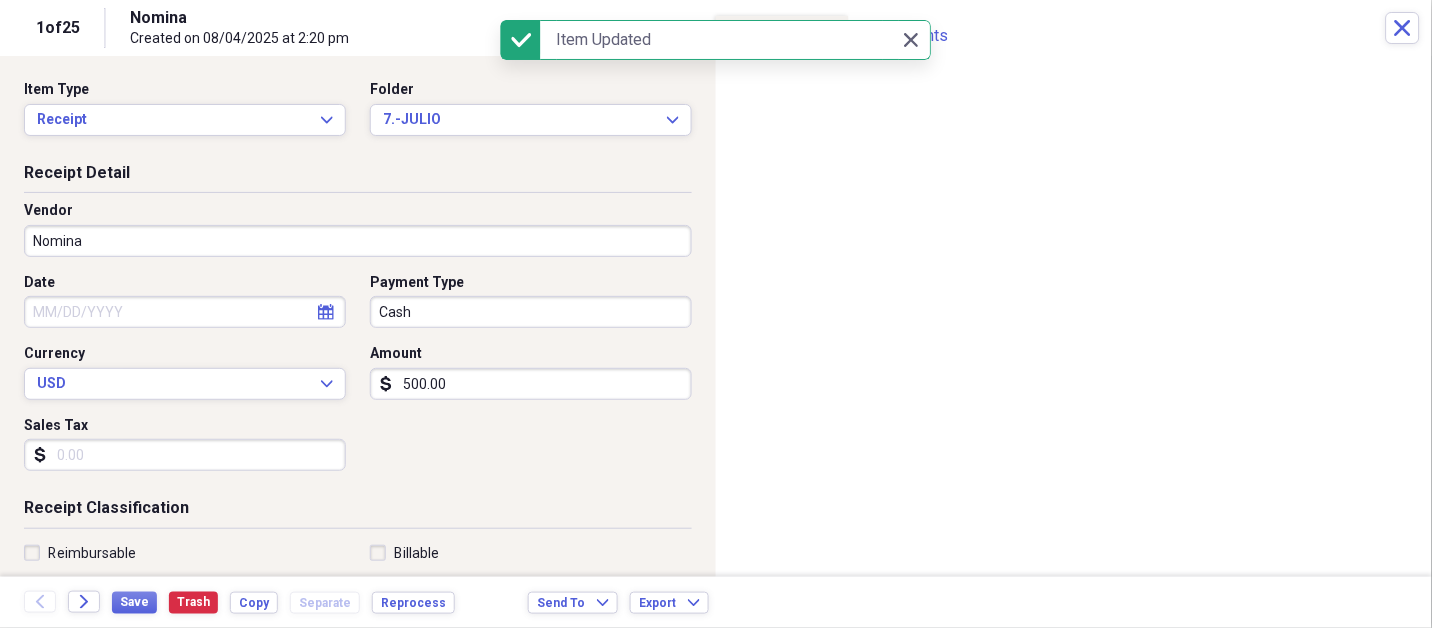 click on "Do My Books Expand Organize My Files 24 Collapse Unfiled Needs Review 24 Unfiled All Files Unfiled Unfiled Unfiled Saved Reports Collapse My Cabinet Chers Cabinet Add Folder Expand Folder ***[LAST]*** Add Folder Expand Folder ***US Credit Cards Used In Mexico Add Folder Expand Folder **Expense Receipts 2013 Add Folder Expand Folder **Expense Receipts 2014 Add Folder Expand Folder **Expense Receipts 2015 Add Folder Expand Folder **Expenses Receipts 2016 Add Folder Expand Folder **Expenses Receipts 2017 Add Folder Expand Folder **Expenses Receipts 2018 Add Folder Expand Folder **Expenses Receipts 2019 Add Folder Expand Folder **Expenses Receipts 2020 Add Folder Expand Folder **Expenses Receipts 2021 Add Folder Expand Folder **Expenses Receipts 2022 Add Folder Expand Folder **EXPENSES RECEIPTS 2023** Add Folder Expand Folder **EXPENSES RECEIPTS 2024** Add Folder Collapse Open Folder **EXPENSES RECEIPTS 2025** Add Folder Folder 1.-ENERO Add Folder Folder 2.-FEBRERO Add Folder Folder 3.-MARZO Add Folder Folder 25" at bounding box center [716, 314] 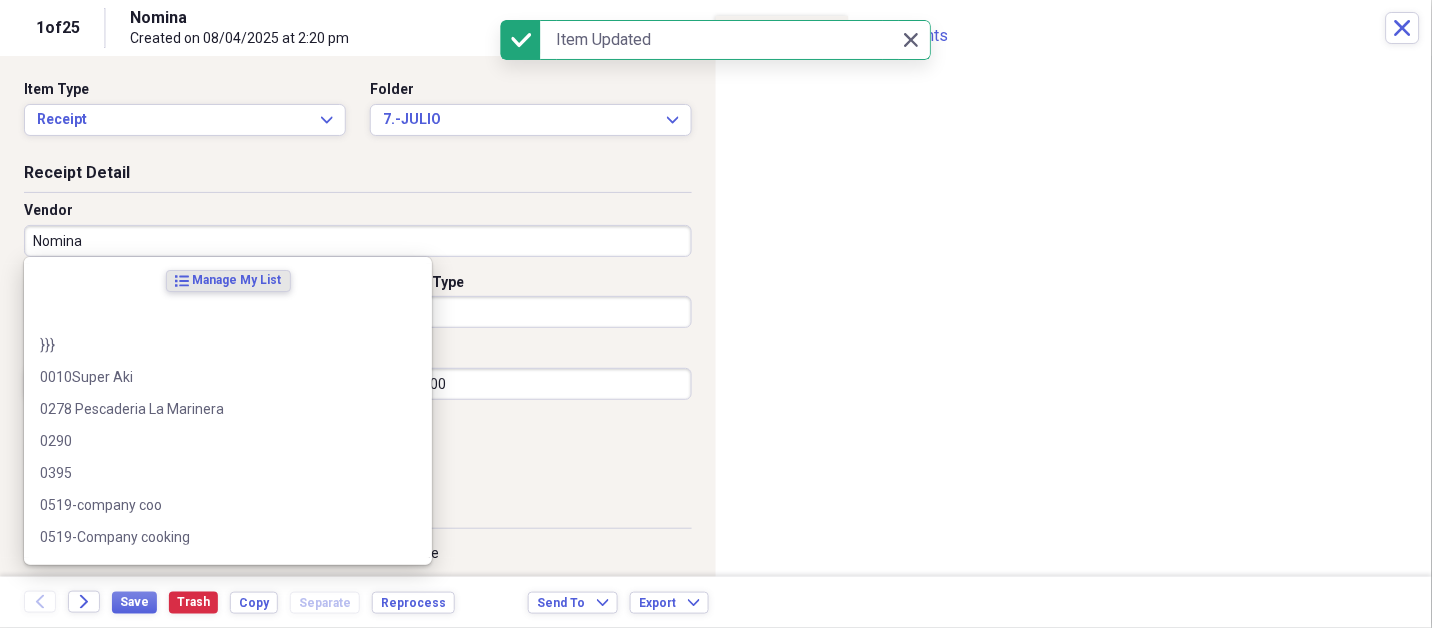 click on "Nomina" at bounding box center (358, 241) 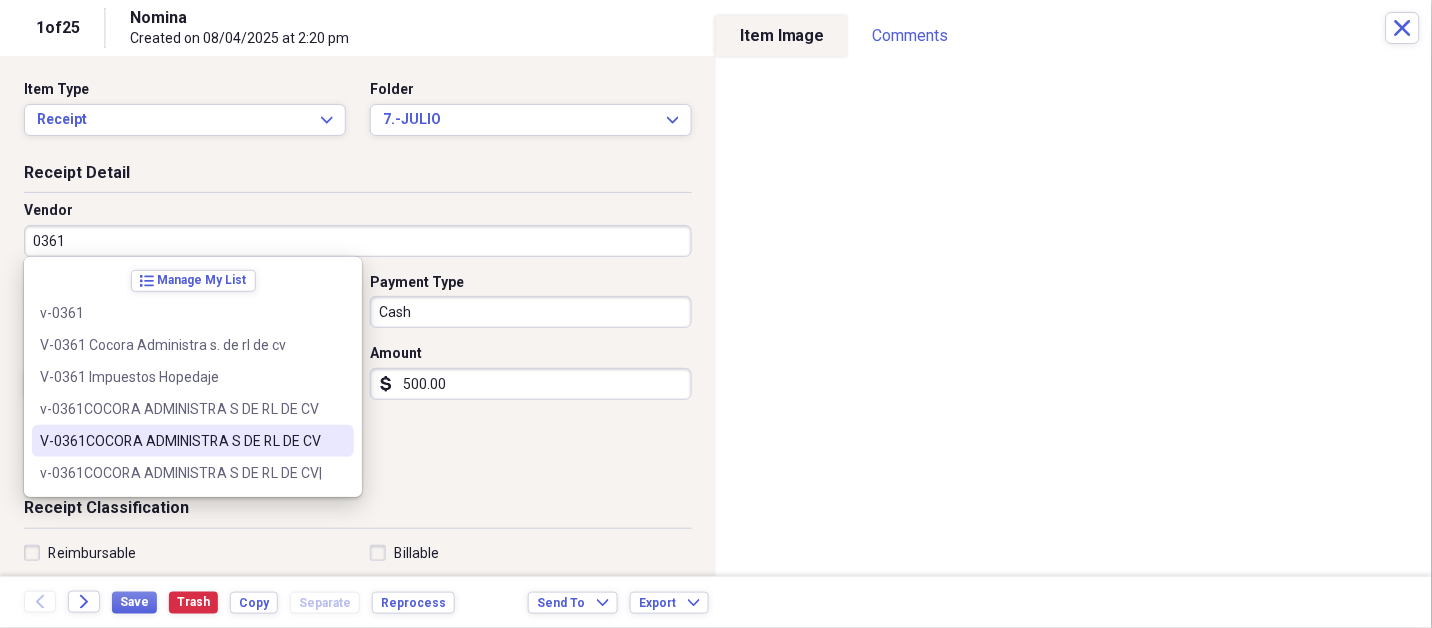type on "V-0361COCORA ADMINISTRA S DE RL DE CV" 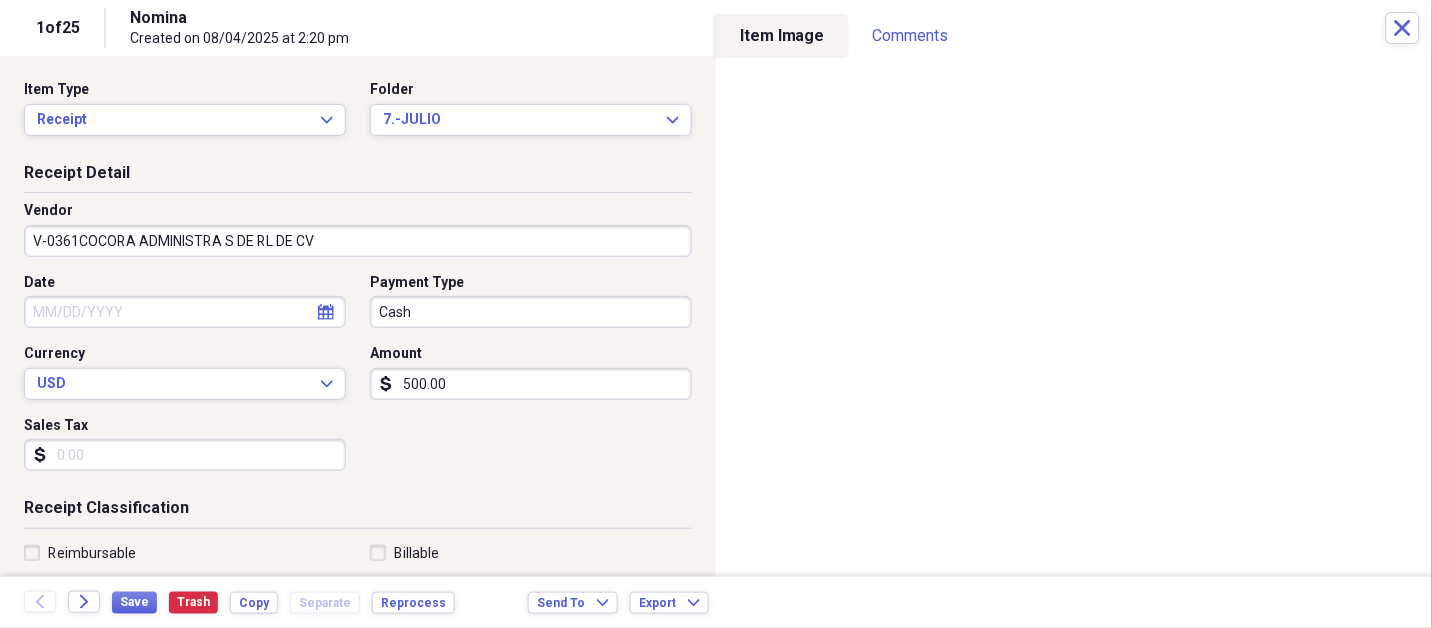 select on "7" 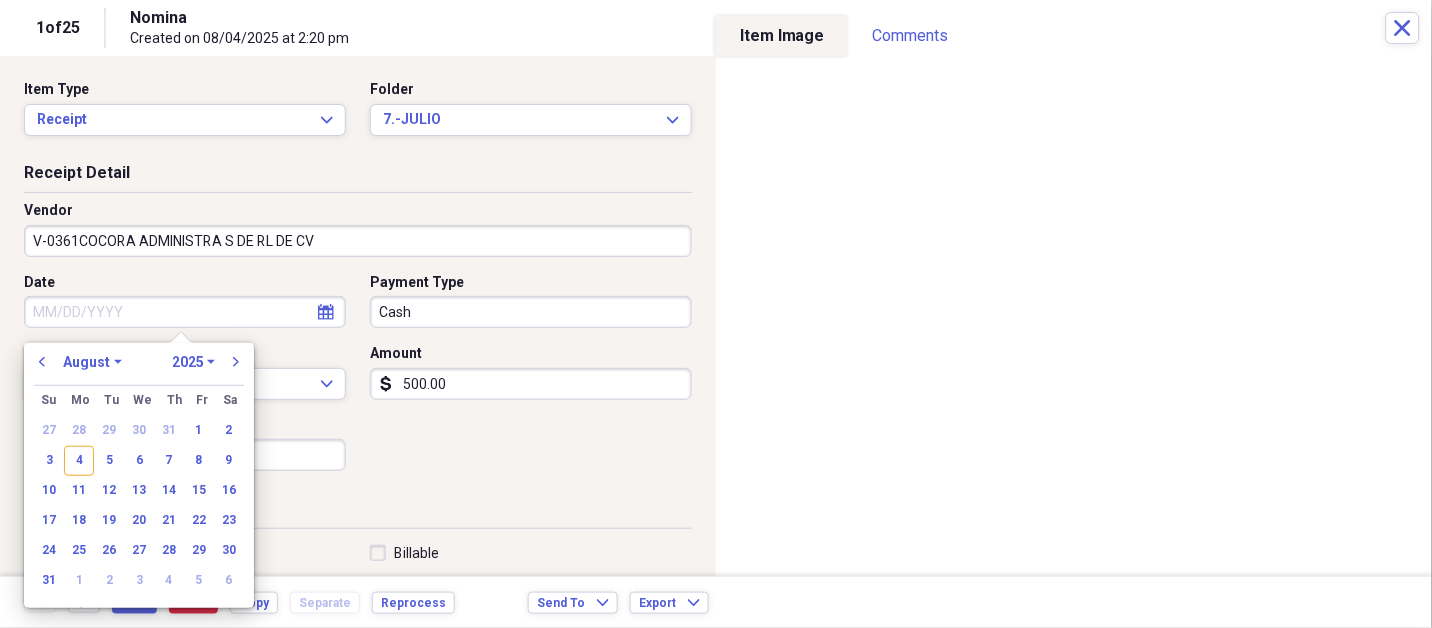 type on "FISCAL NOMINA" 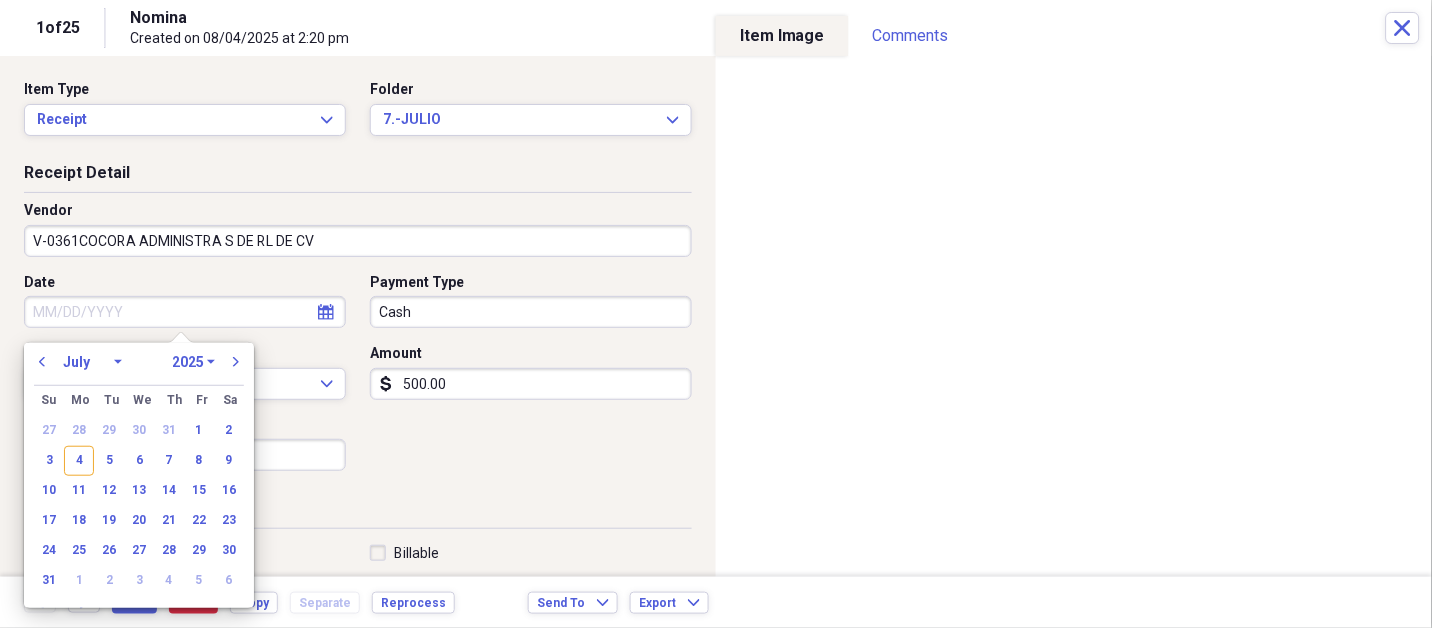 click on "January February March April May June July August September October November December" at bounding box center [92, 362] 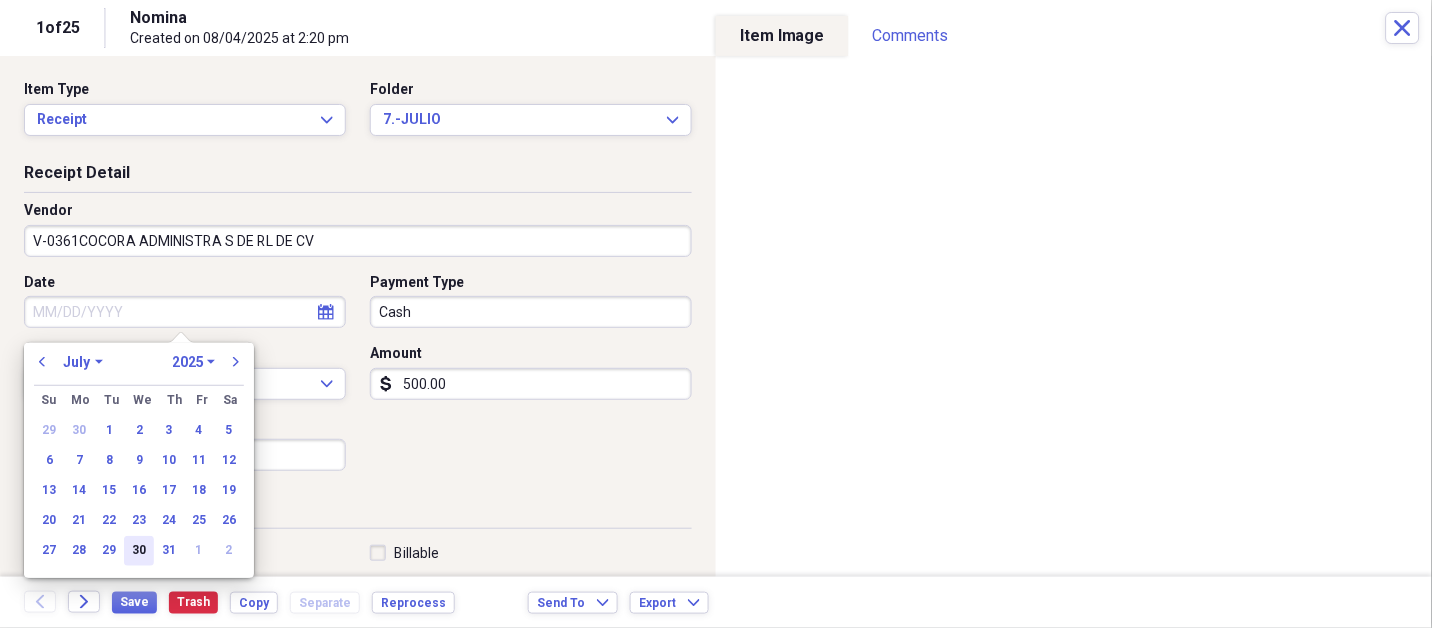 click on "30" at bounding box center (139, 551) 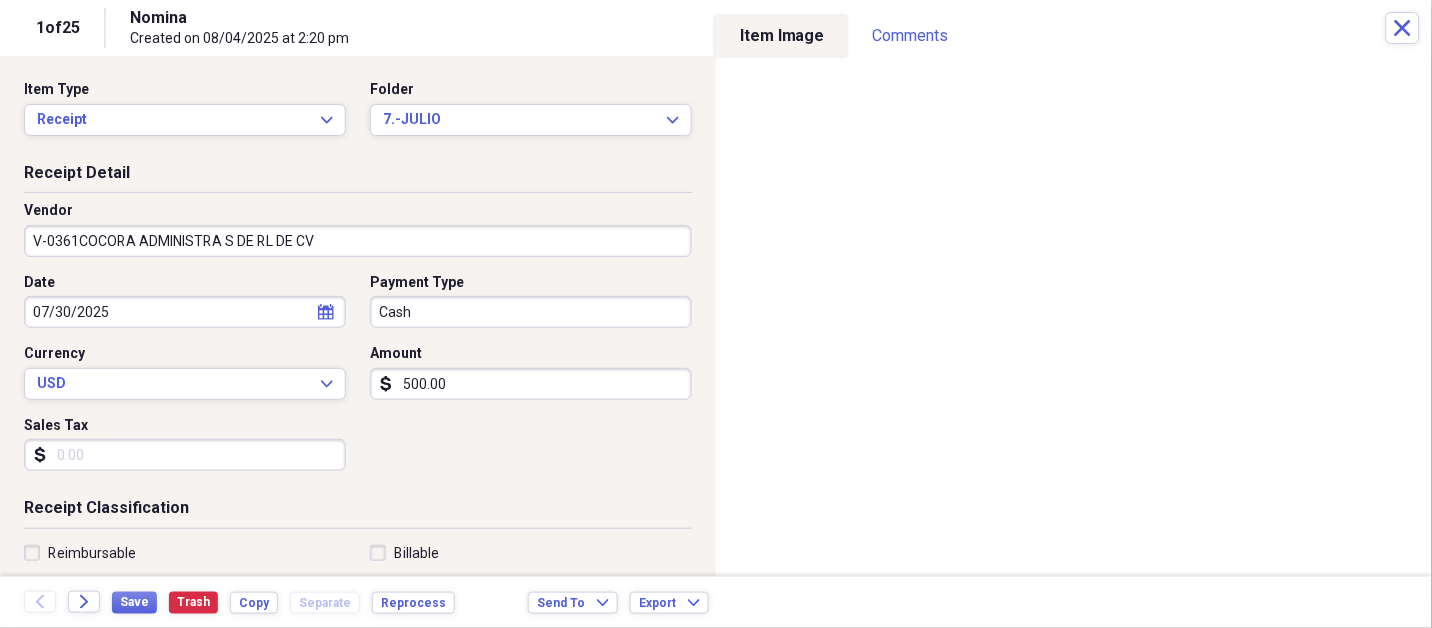 type 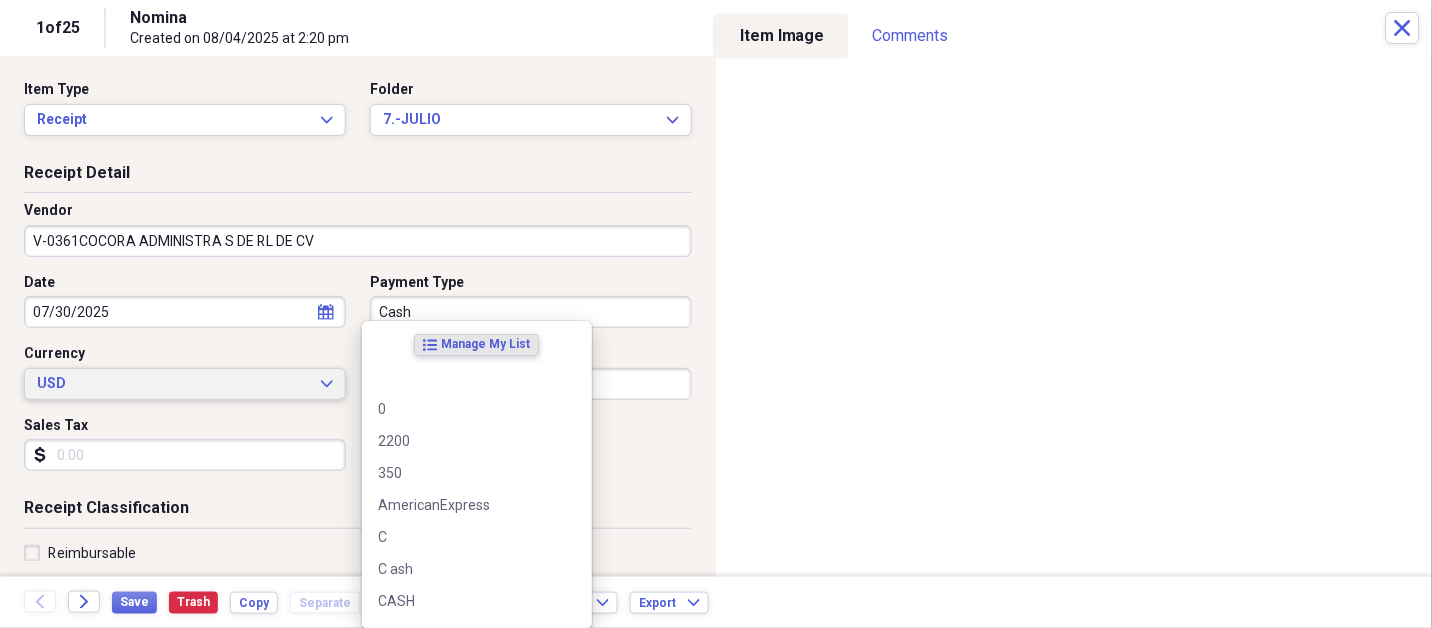 type 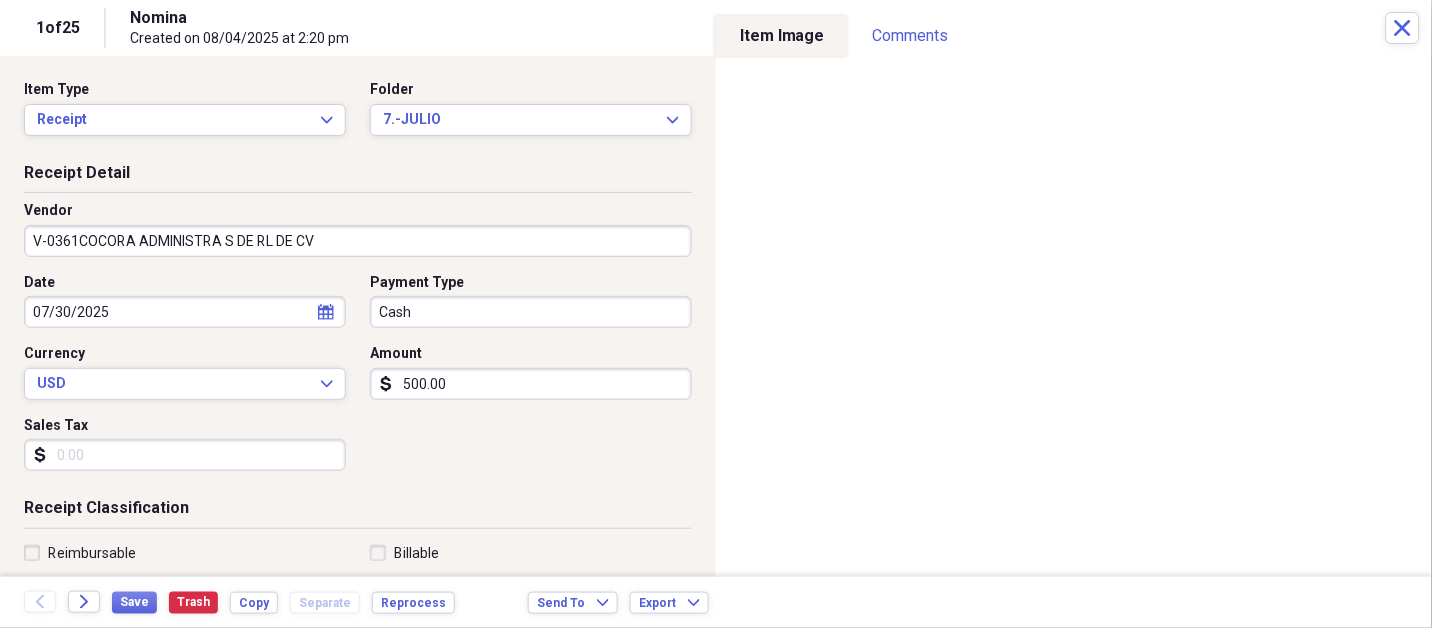 scroll, scrollTop: 307, scrollLeft: 0, axis: vertical 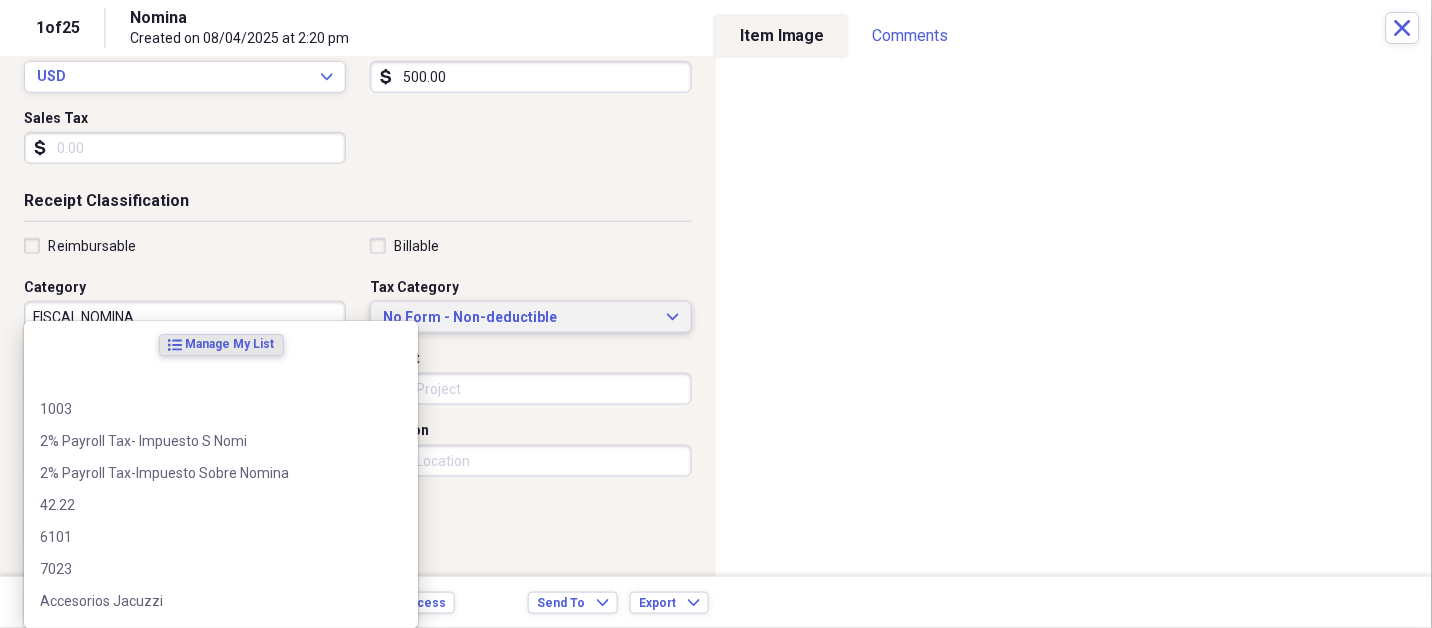 type 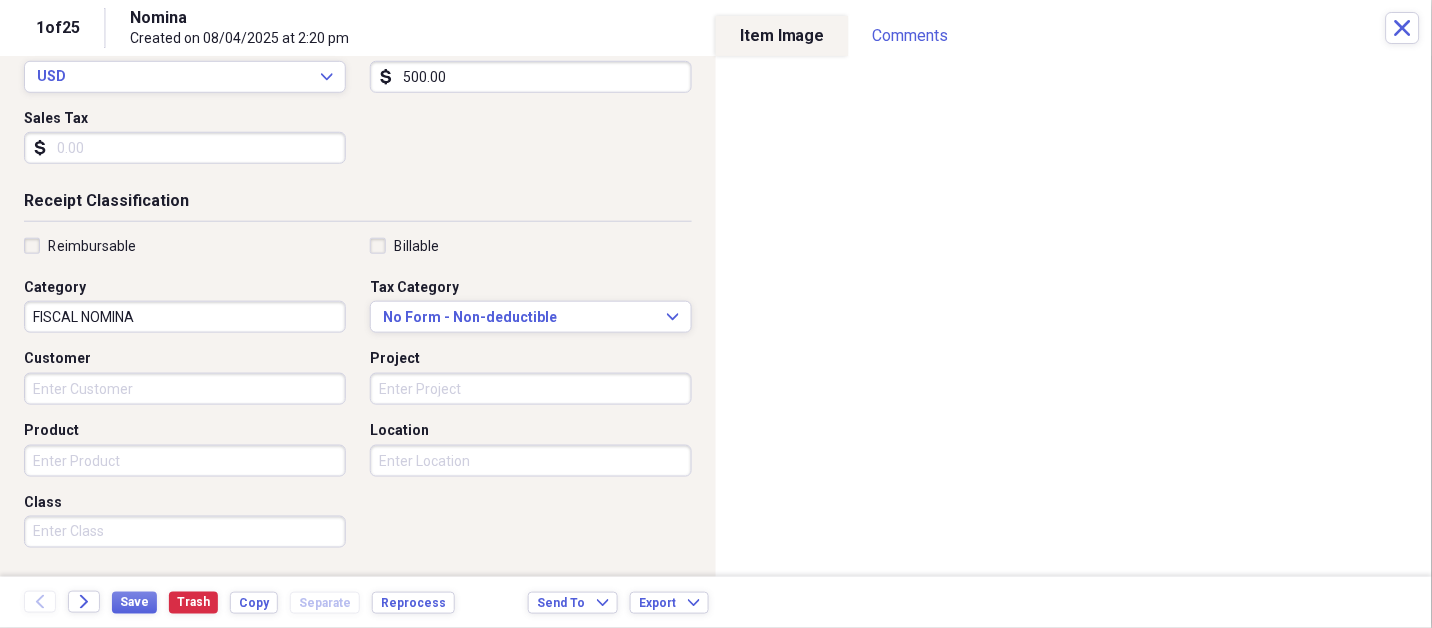scroll, scrollTop: 497, scrollLeft: 0, axis: vertical 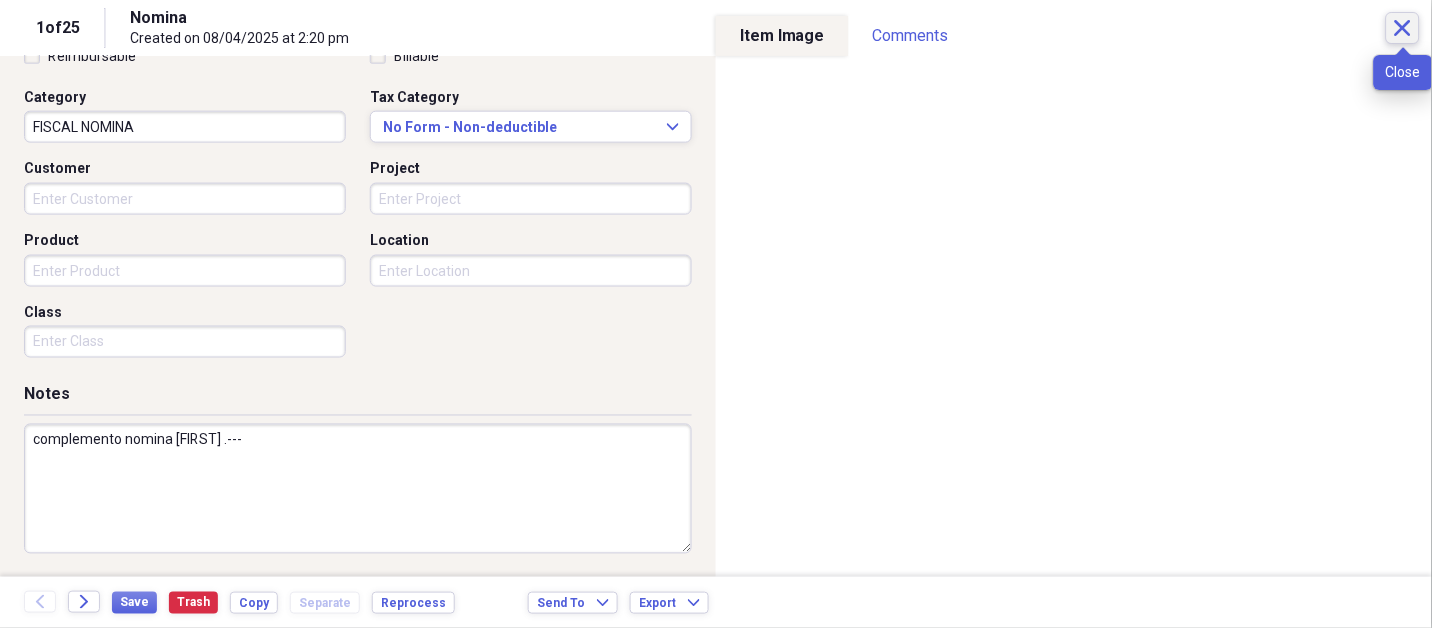 type 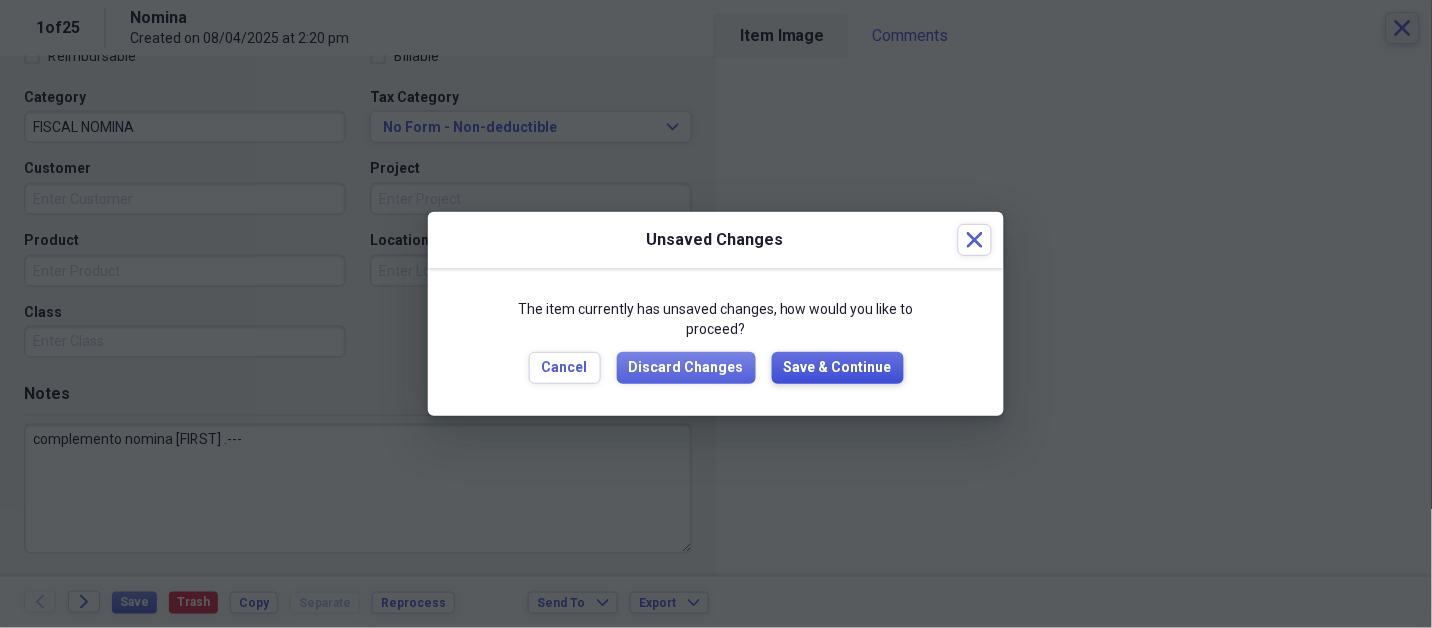 click on "Save & Continue" at bounding box center [838, 368] 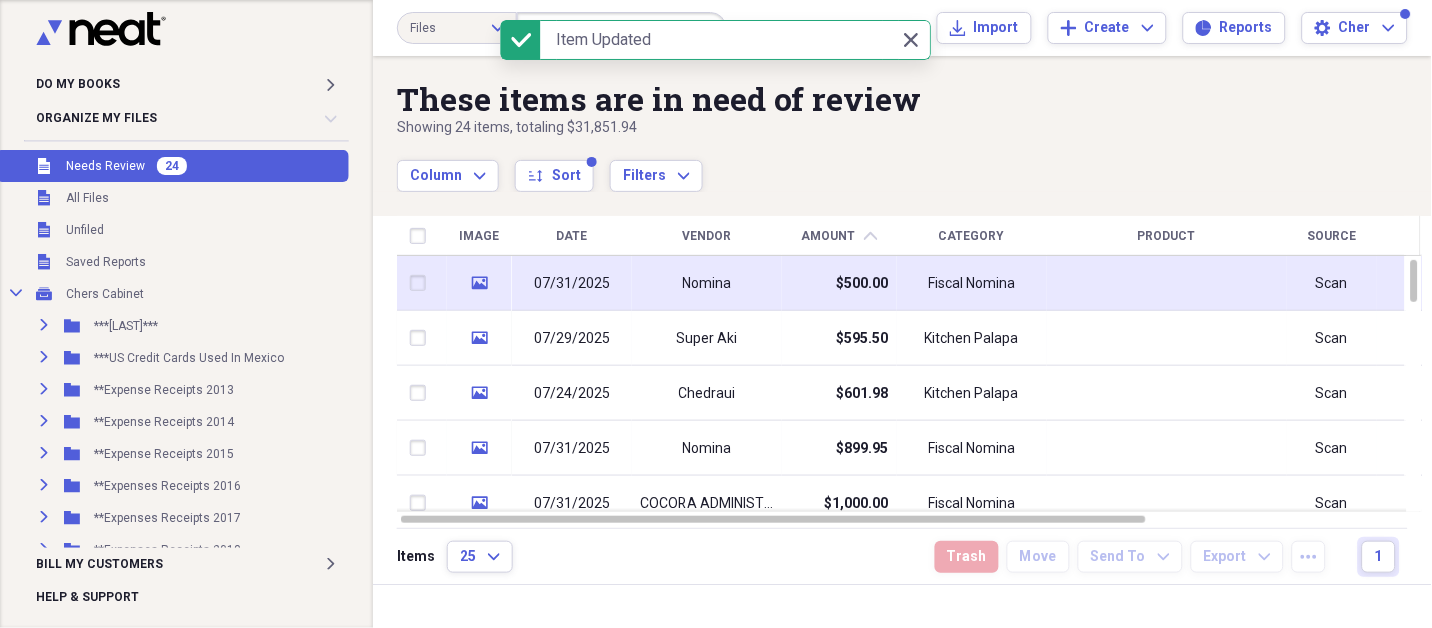 click on "Nomina" at bounding box center [707, 283] 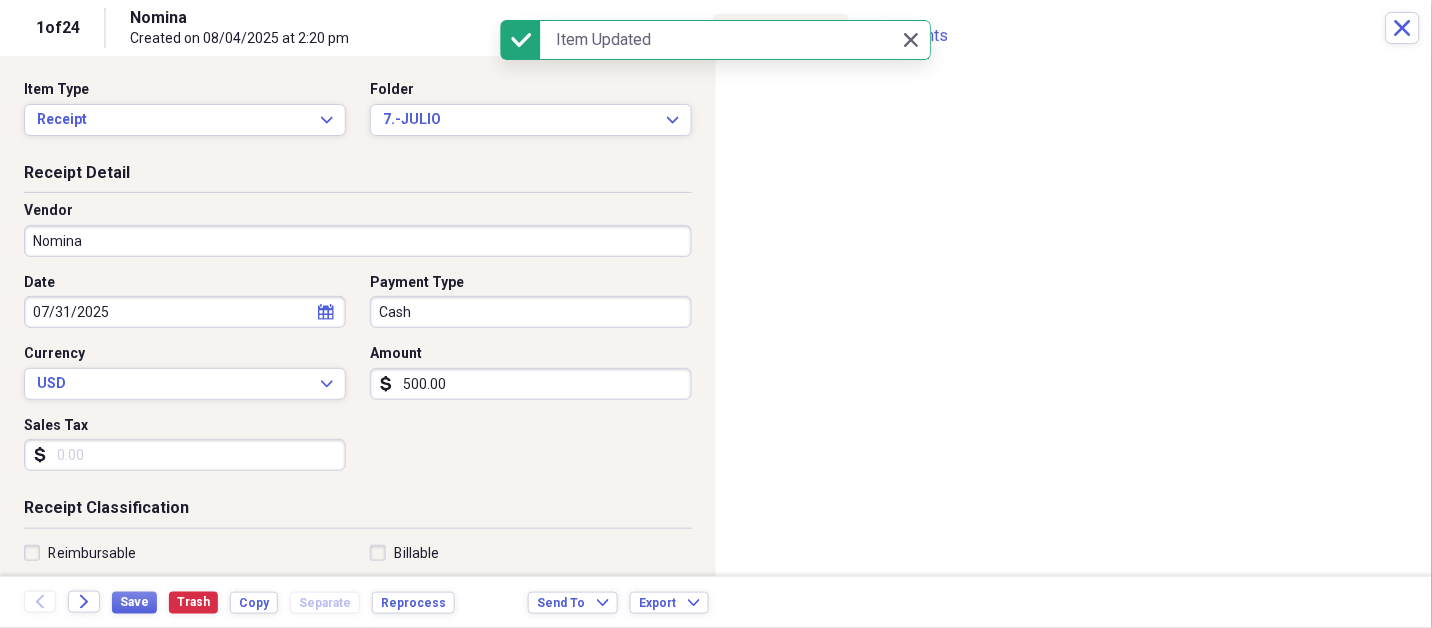 drag, startPoint x: 676, startPoint y: 281, endPoint x: 279, endPoint y: 242, distance: 398.911 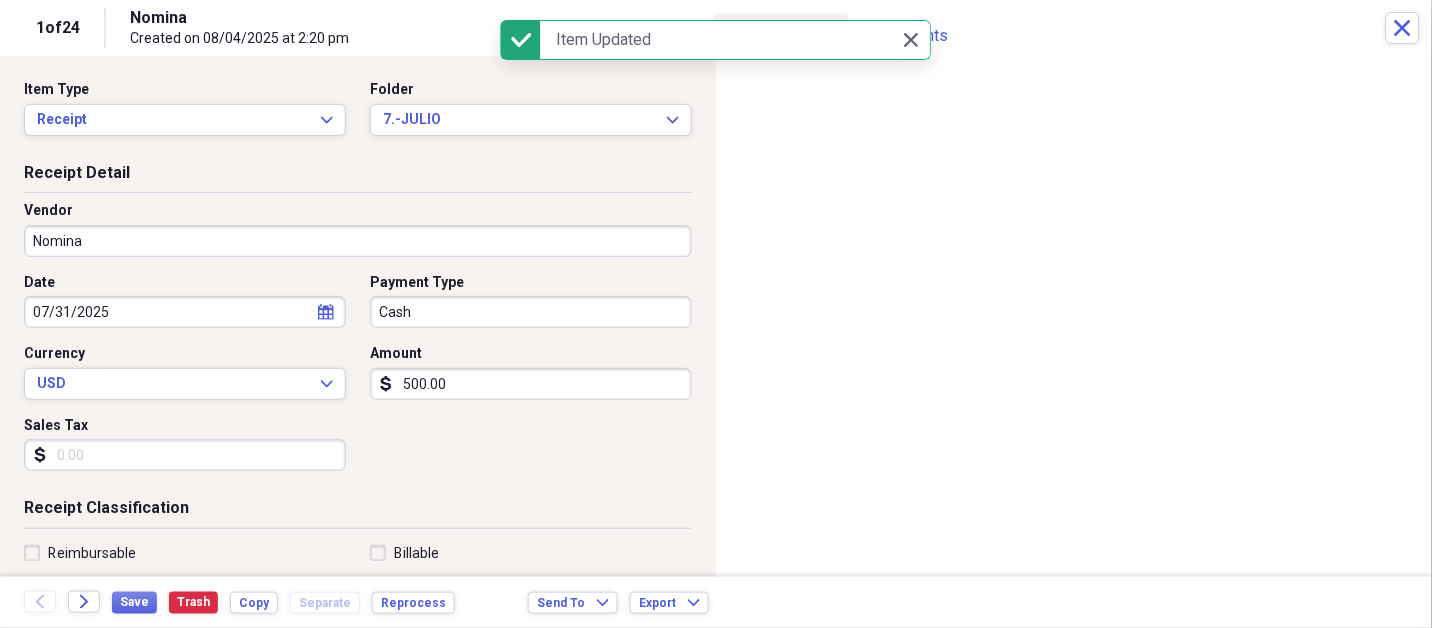 click on "Do My Books Expand Organize My Files 23 Collapse Unfiled Needs Review 23 Unfiled All Files Unfiled Unfiled Unfiled Saved Reports Collapse My Cabinet Chers Cabinet Add Folder Expand Folder ***[LAST]*** Add Folder Expand Folder ***US Credit Cards Used In Mexico Add Folder Expand Folder **Expense Receipts 2013 Add Folder Expand Folder **Expense Receipts 2014 Add Folder Expand Folder **Expense Receipts 2015 Add Folder Expand Folder **Expenses Receipts 2016 Add Folder Expand Folder **Expenses Receipts 2017 Add Folder Expand Folder **Expenses Receipts 2018 Add Folder Expand Folder **Expenses Receipts 2019 Add Folder Expand Folder **Expenses Receipts 2020 Add Folder Expand Folder **Expenses Receipts 2021 Add Folder Expand Folder **Expenses Receipts 2022 Add Folder Expand Folder **EXPENSES RECEIPTS 2023** Add Folder Expand Folder **EXPENSES RECEIPTS 2024** Add Folder Collapse Open Folder **EXPENSES RECEIPTS 2025** Add Folder Folder 1.-ENERO Add Folder Folder 2.-FEBRERO Add Folder Folder 3.-MARZO Add Folder Folder 25" at bounding box center [716, 314] 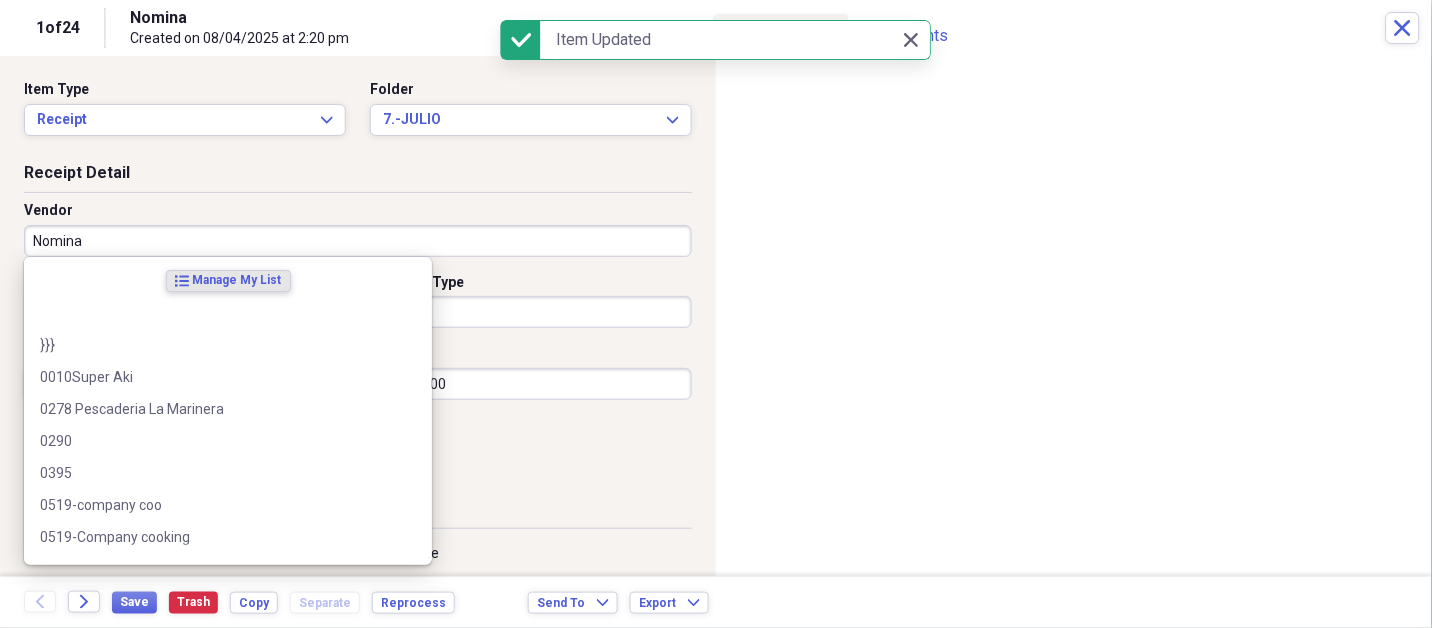 click on "Nomina" at bounding box center (358, 241) 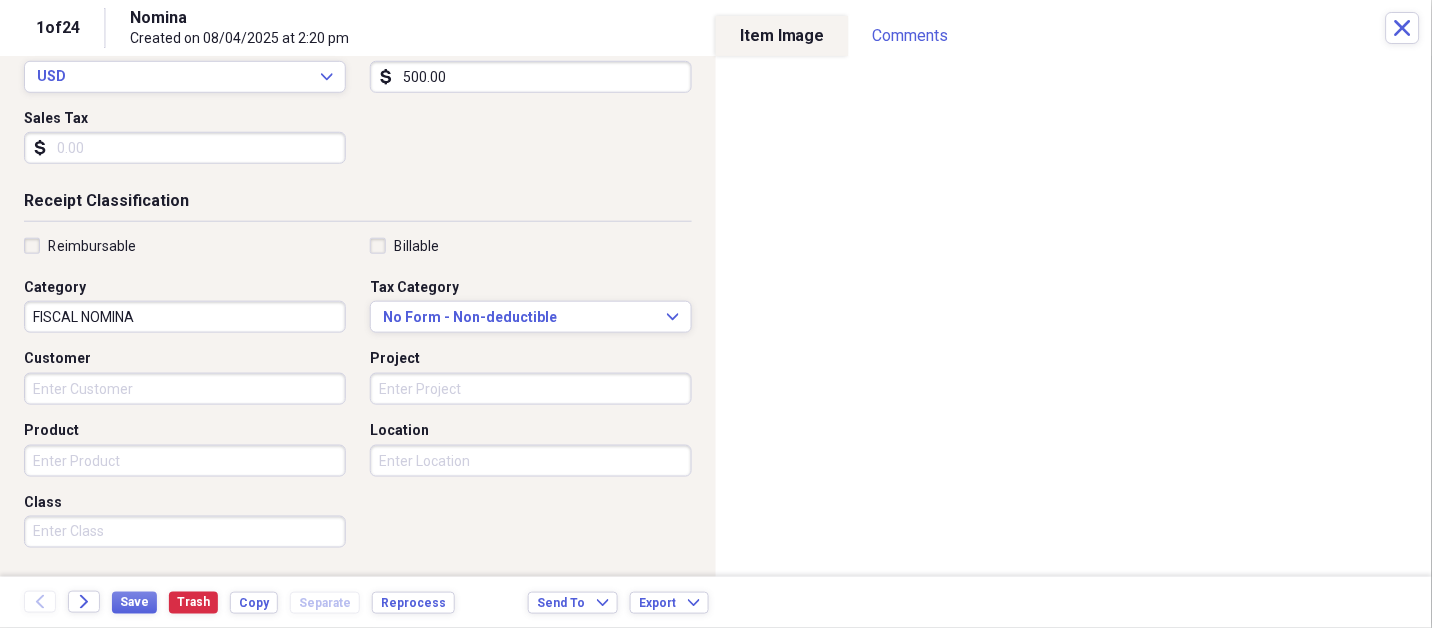 scroll, scrollTop: 497, scrollLeft: 0, axis: vertical 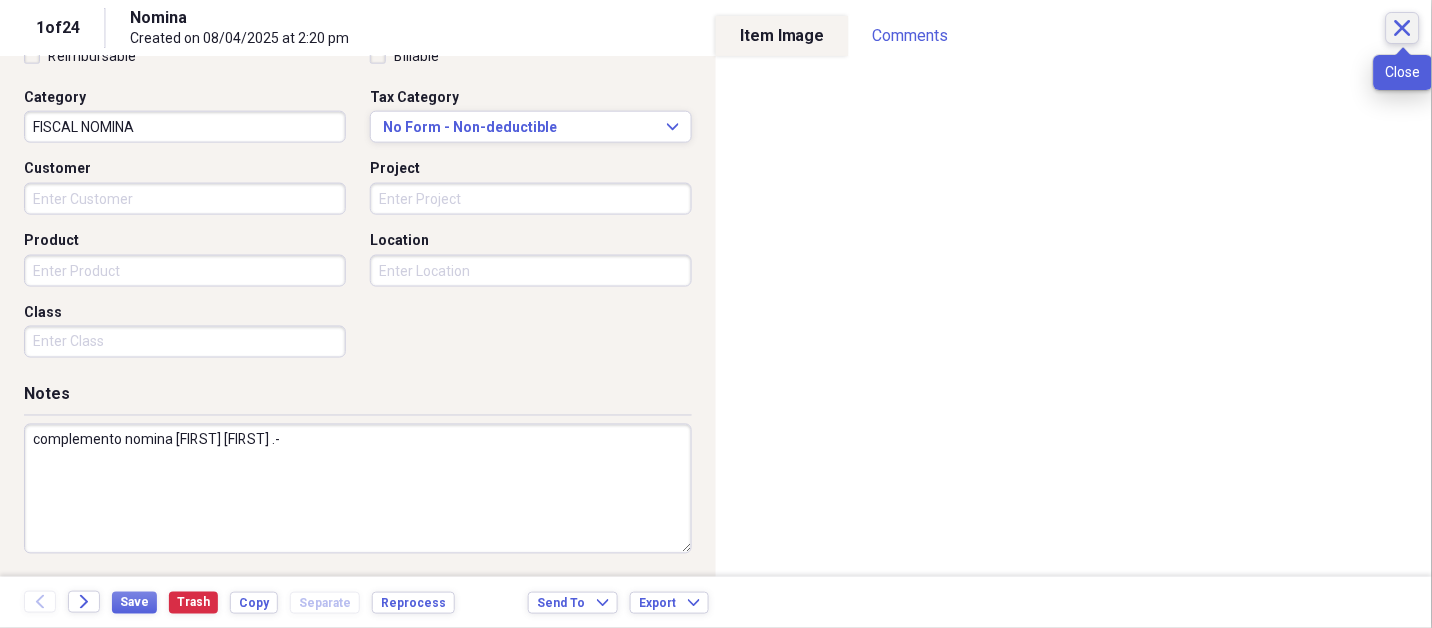 click on "Close" at bounding box center [1403, 28] 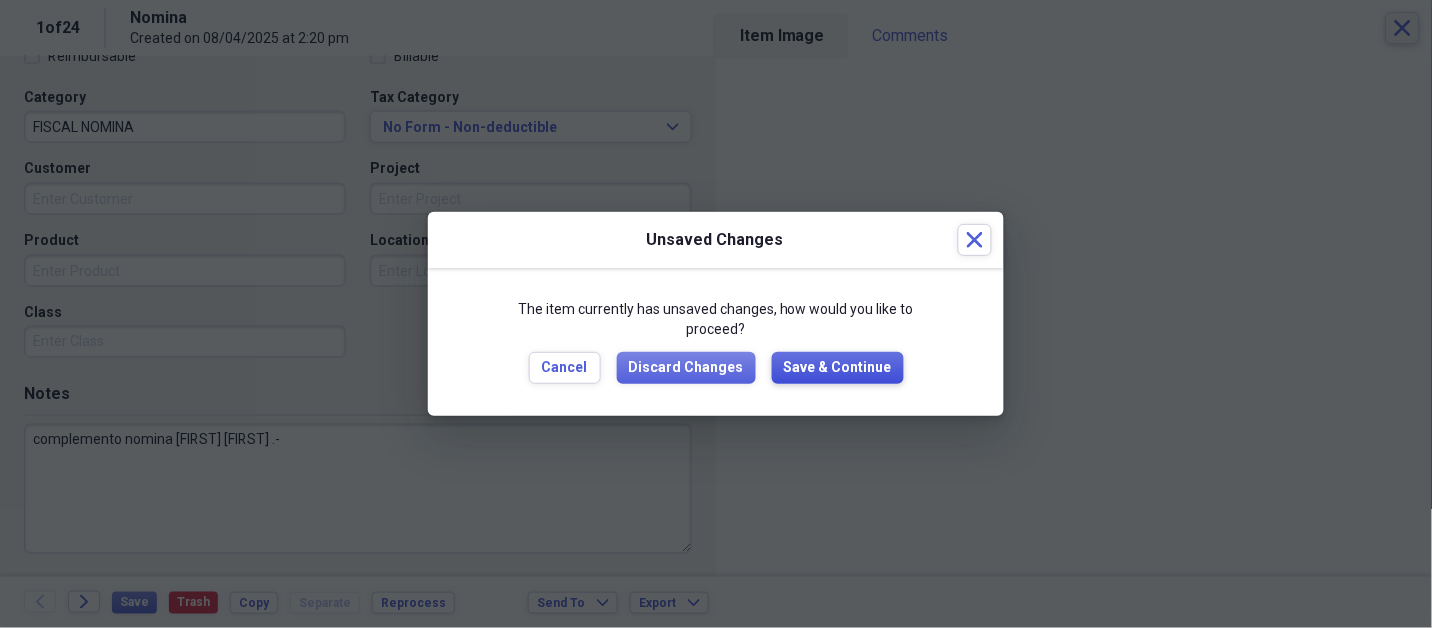 click on "Save & Continue" at bounding box center (838, 368) 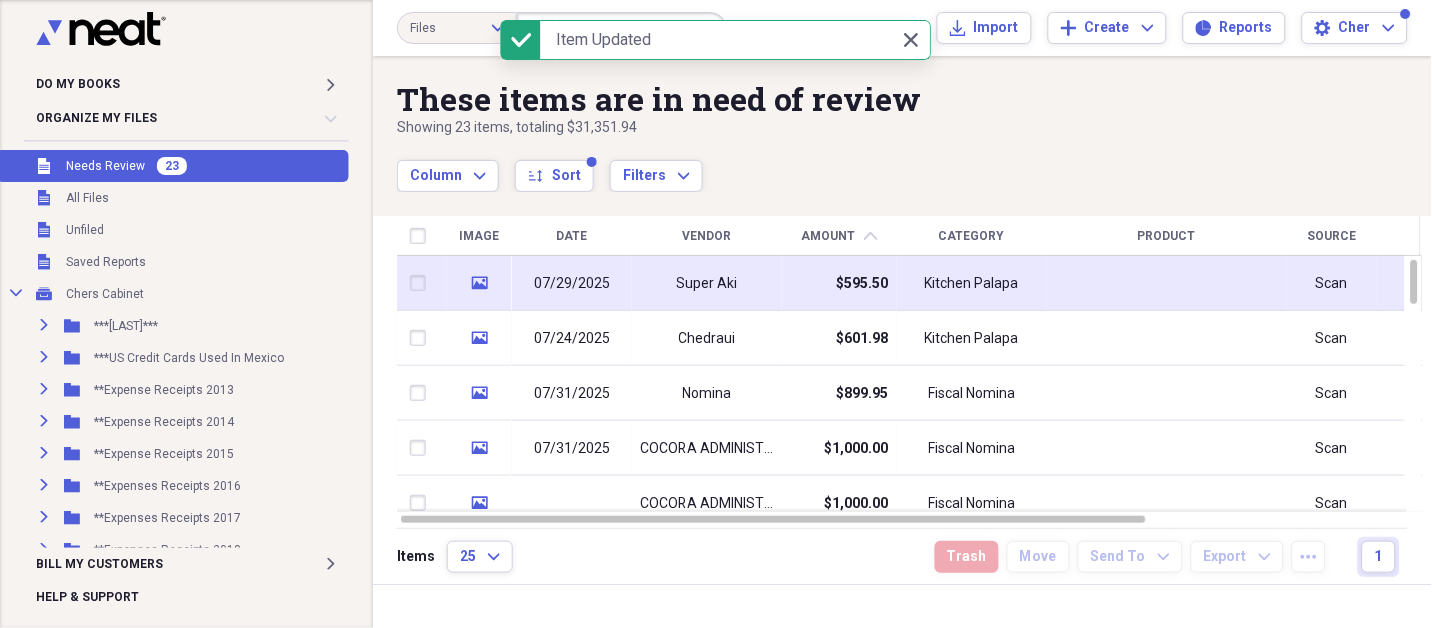 click on "Super Aki" at bounding box center [707, 283] 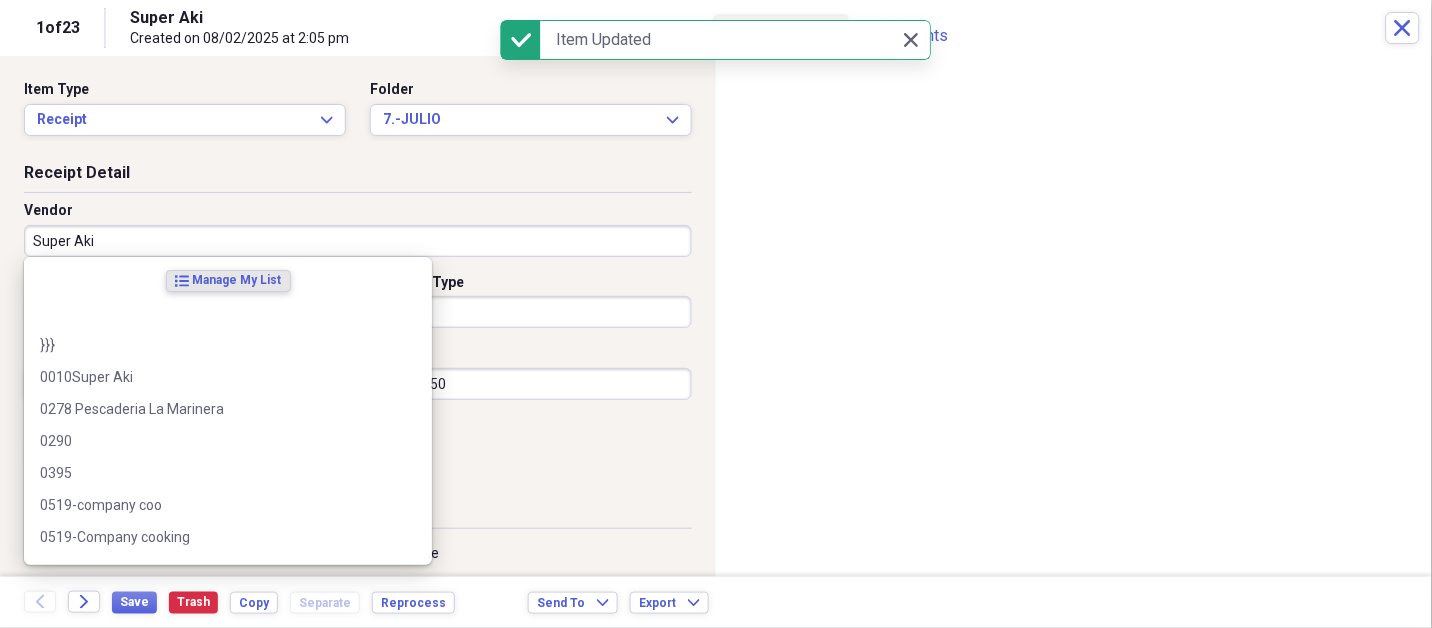 click on "Super Aki" at bounding box center [358, 241] 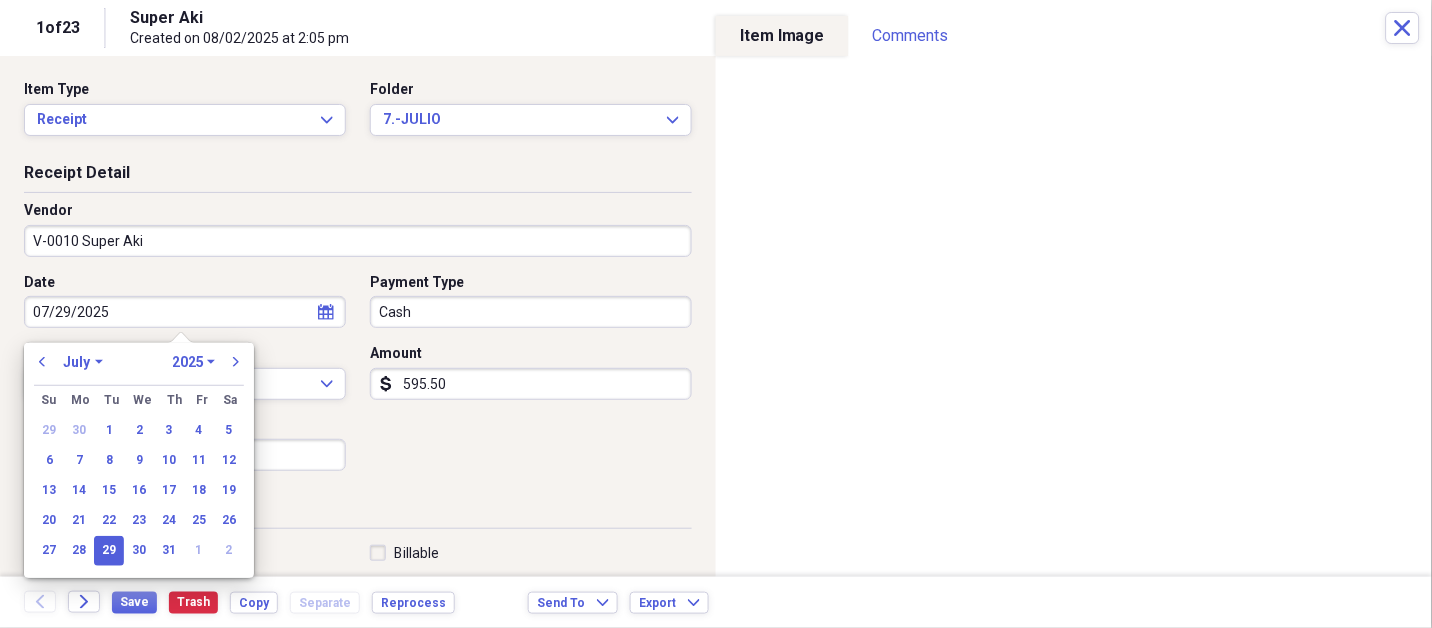click on "29" at bounding box center (109, 551) 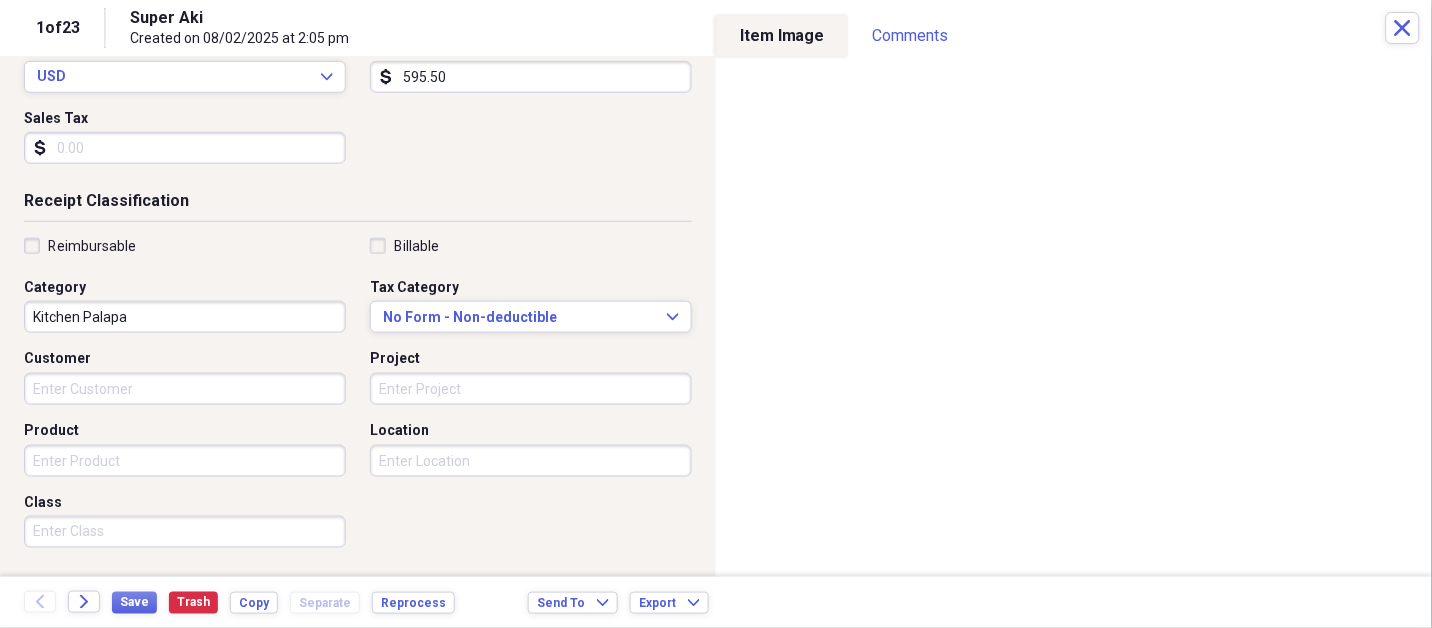 scroll, scrollTop: 497, scrollLeft: 0, axis: vertical 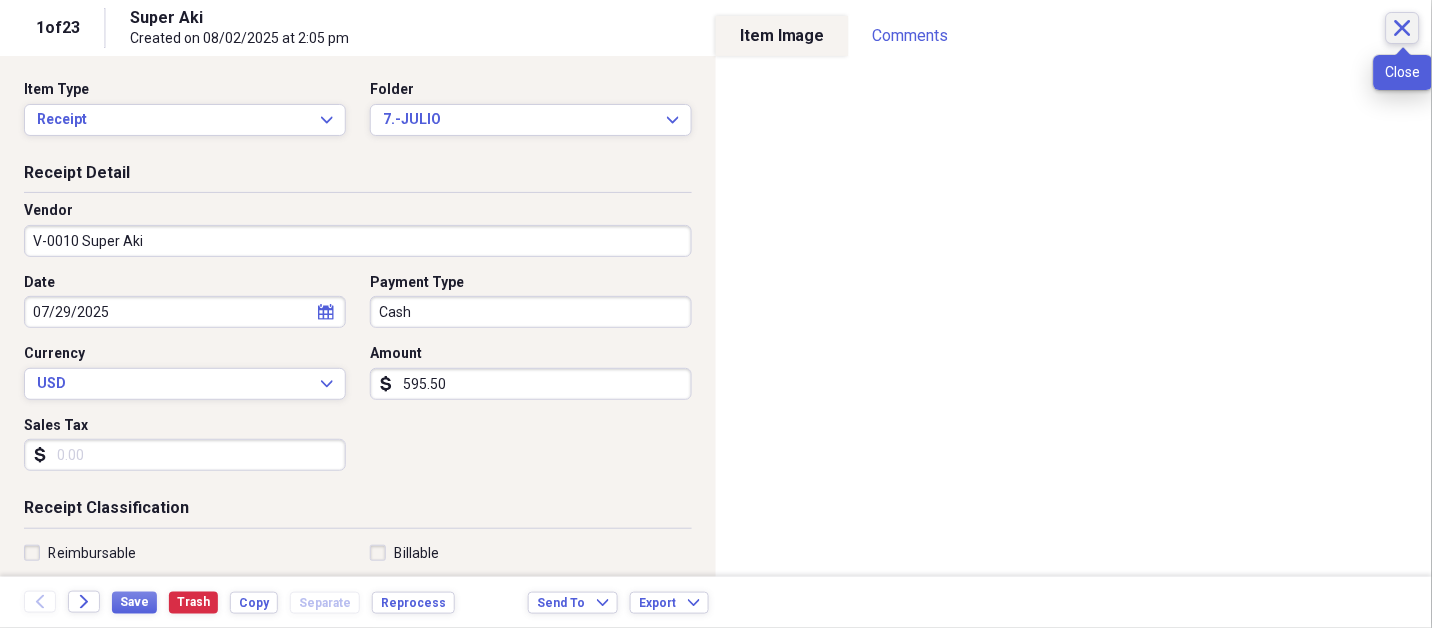 click on "Close" 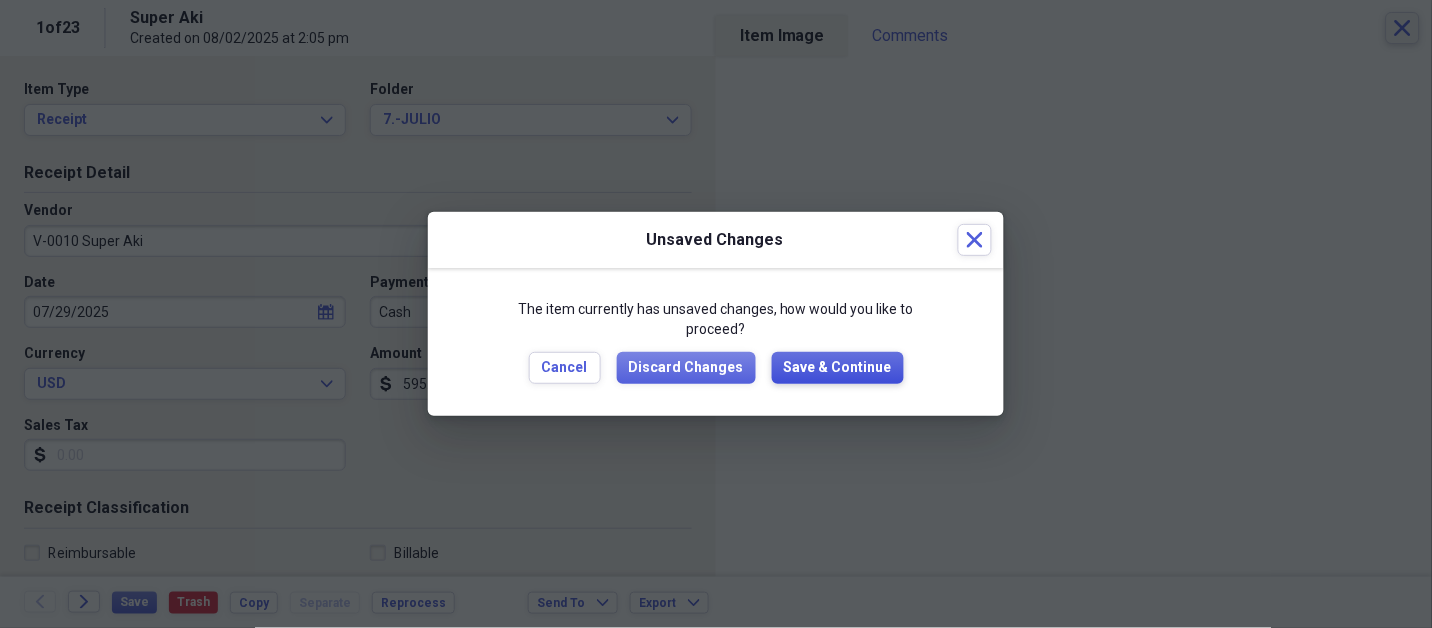 click on "Save & Continue" at bounding box center [838, 368] 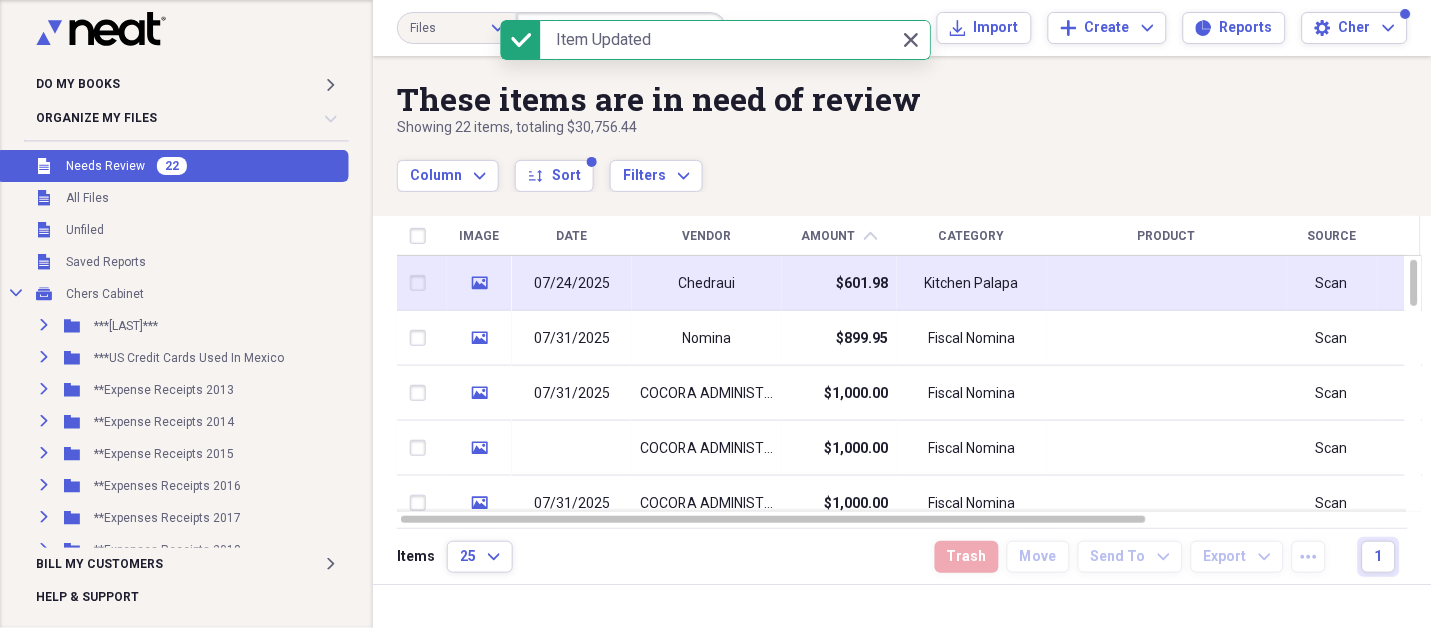click on "Chedraui" at bounding box center (707, 283) 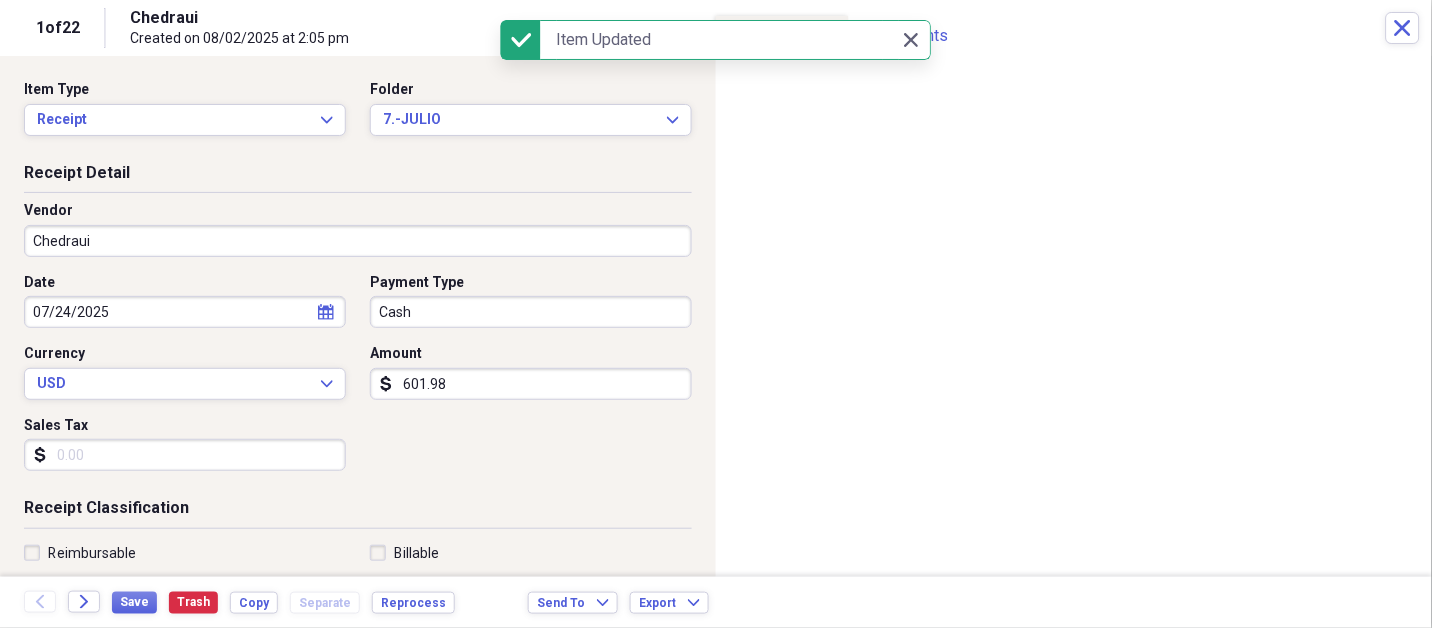 click on "Chedraui" at bounding box center (358, 241) 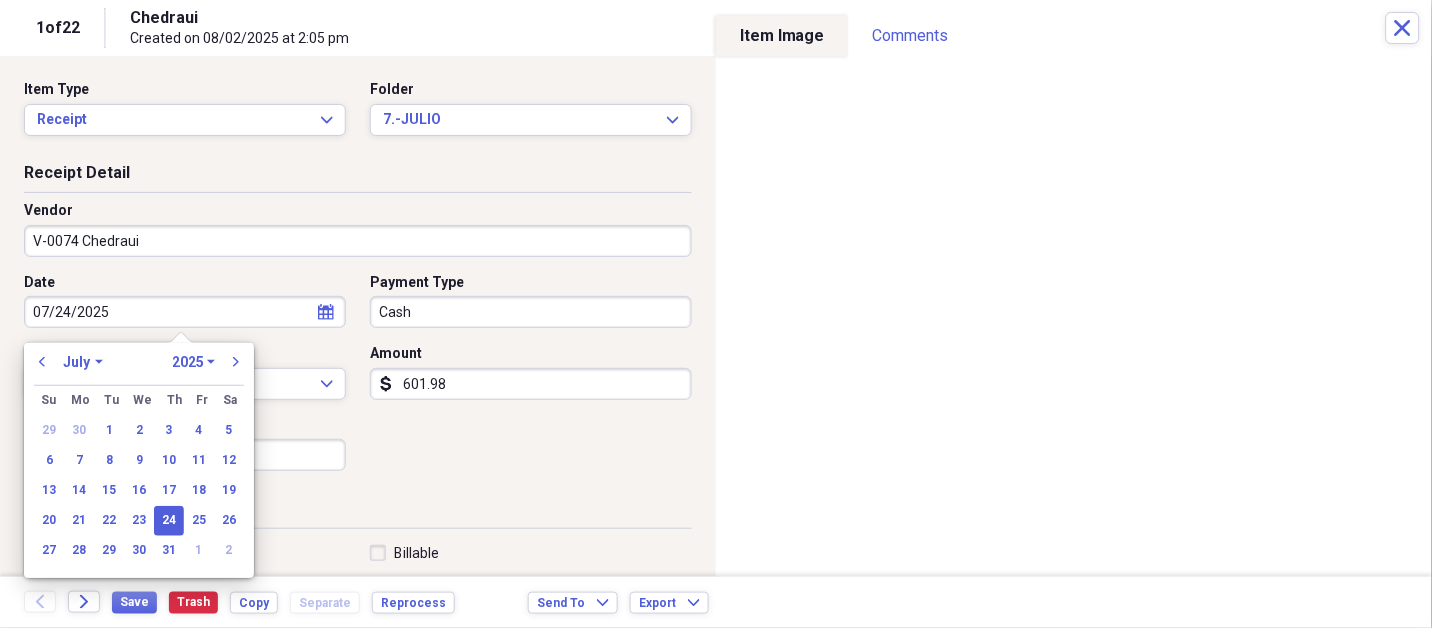 click on "January February March April May June July August September October November December" at bounding box center [83, 362] 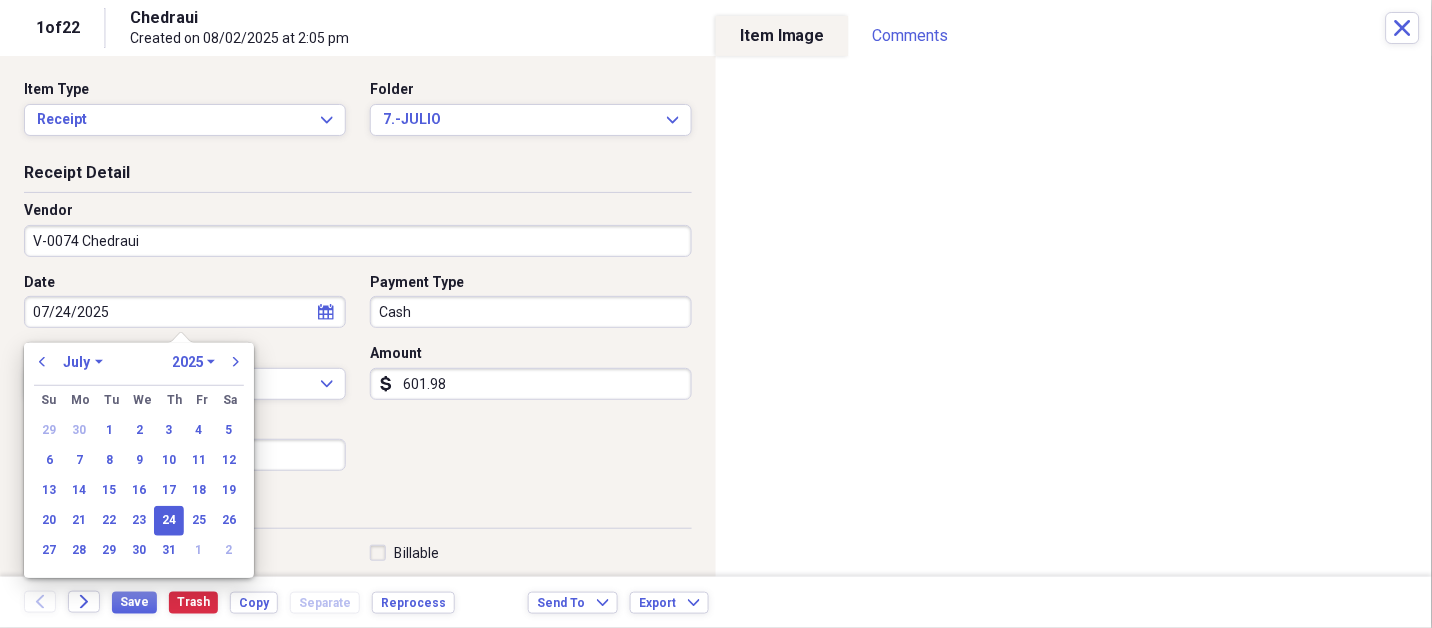 click on "January February March April May June July August September October November December" at bounding box center [83, 362] 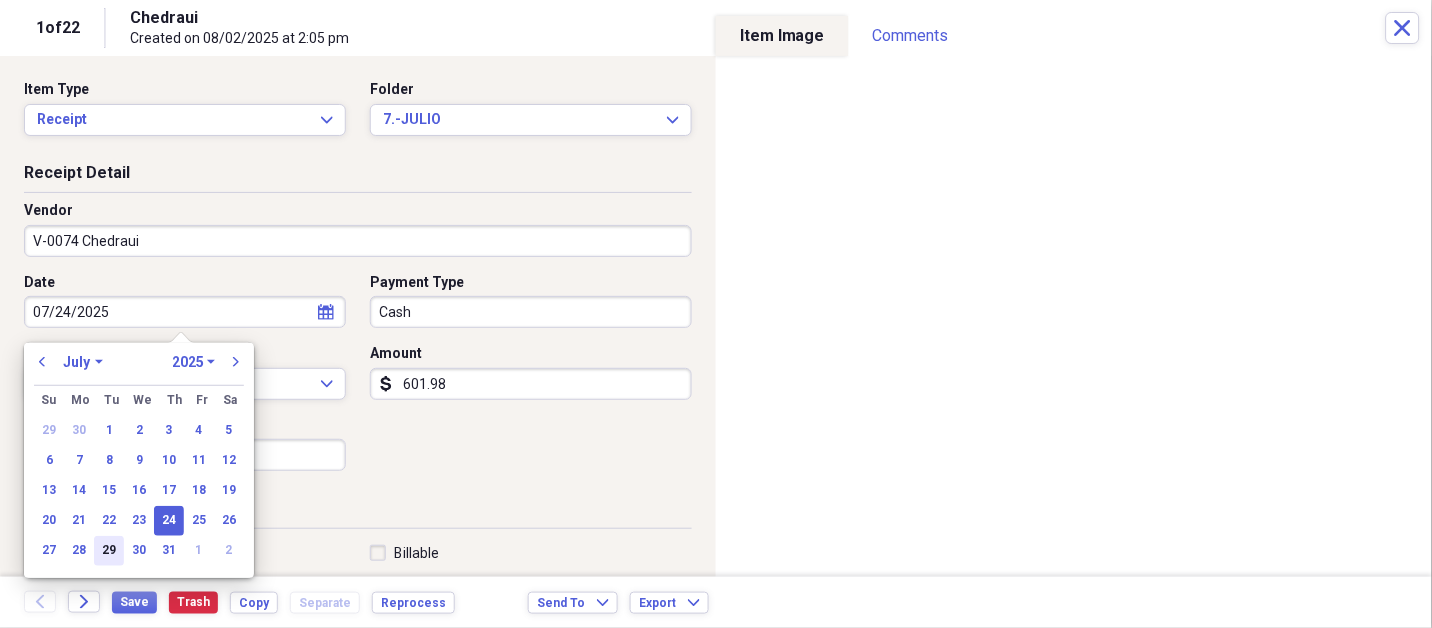 click on "29" at bounding box center (109, 551) 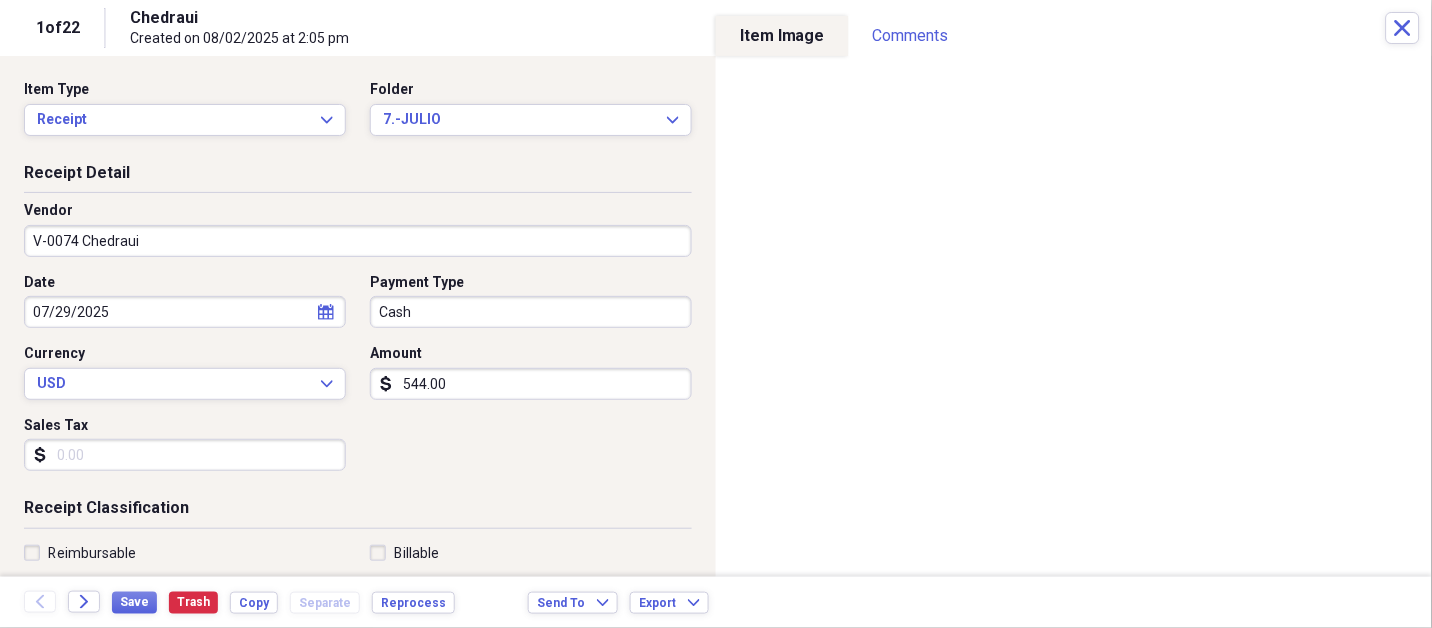 scroll, scrollTop: 307, scrollLeft: 0, axis: vertical 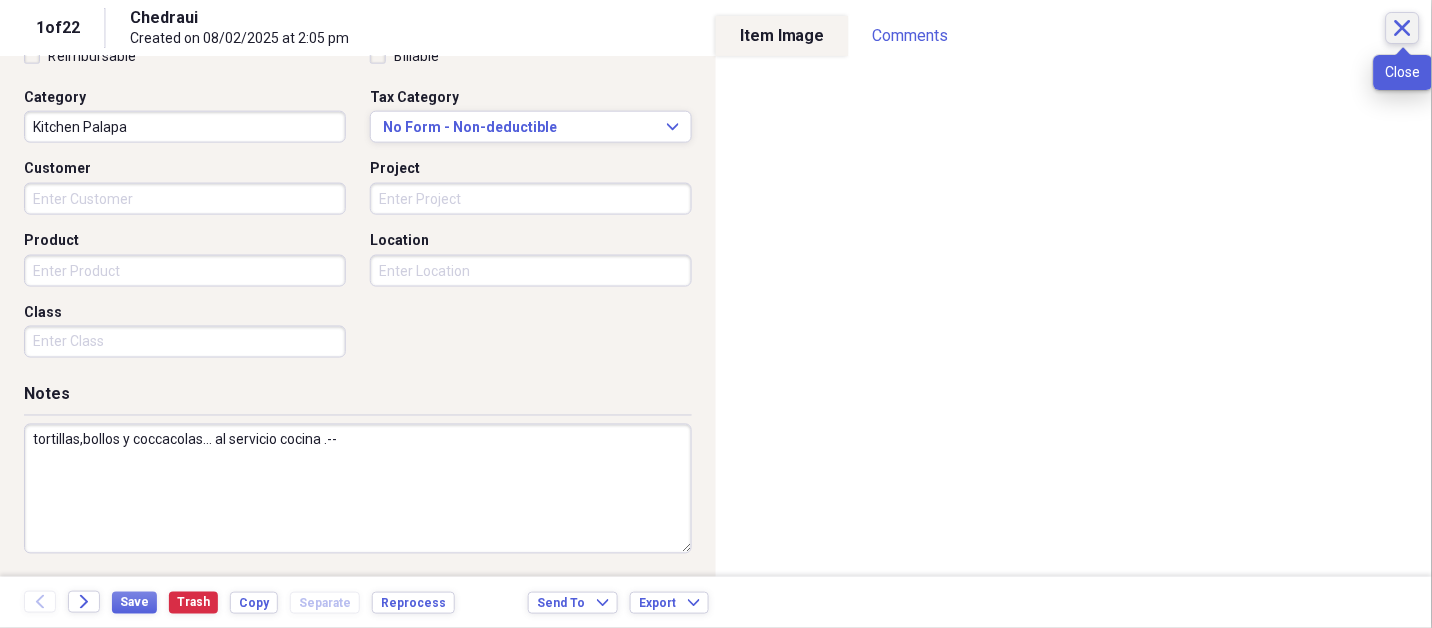 click on "Close" at bounding box center (1403, 28) 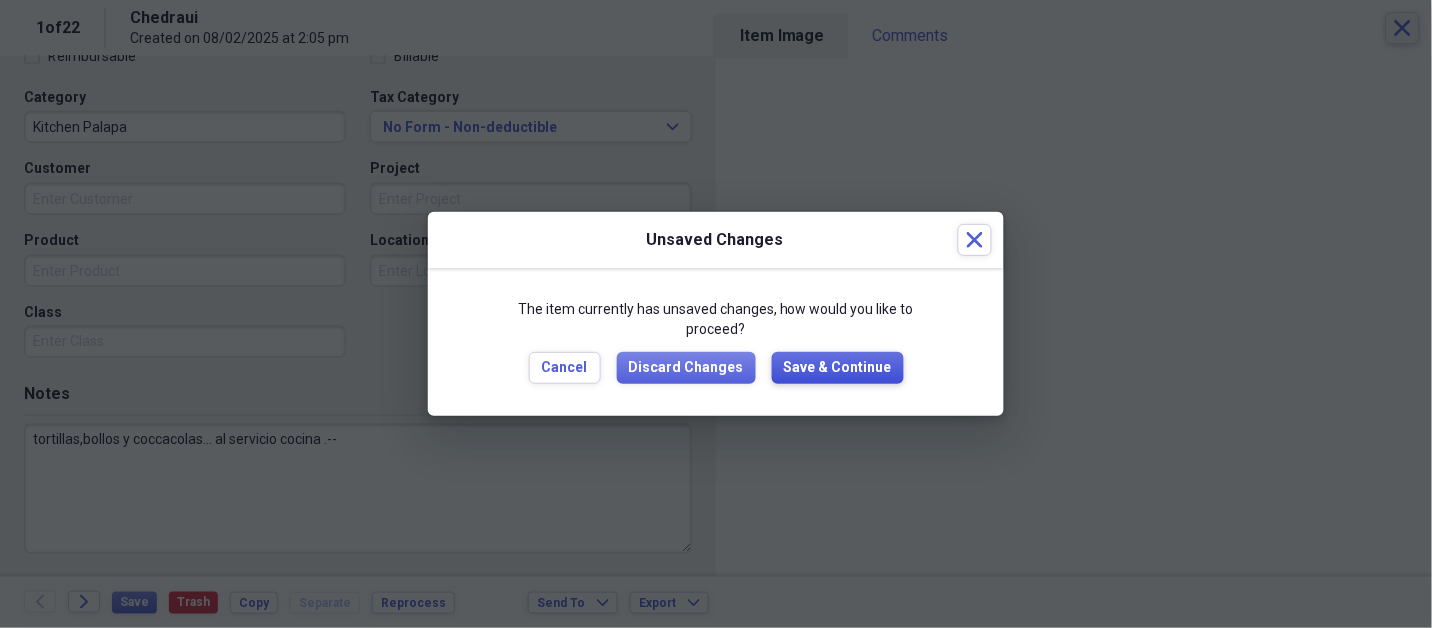 click on "Save & Continue" at bounding box center (838, 368) 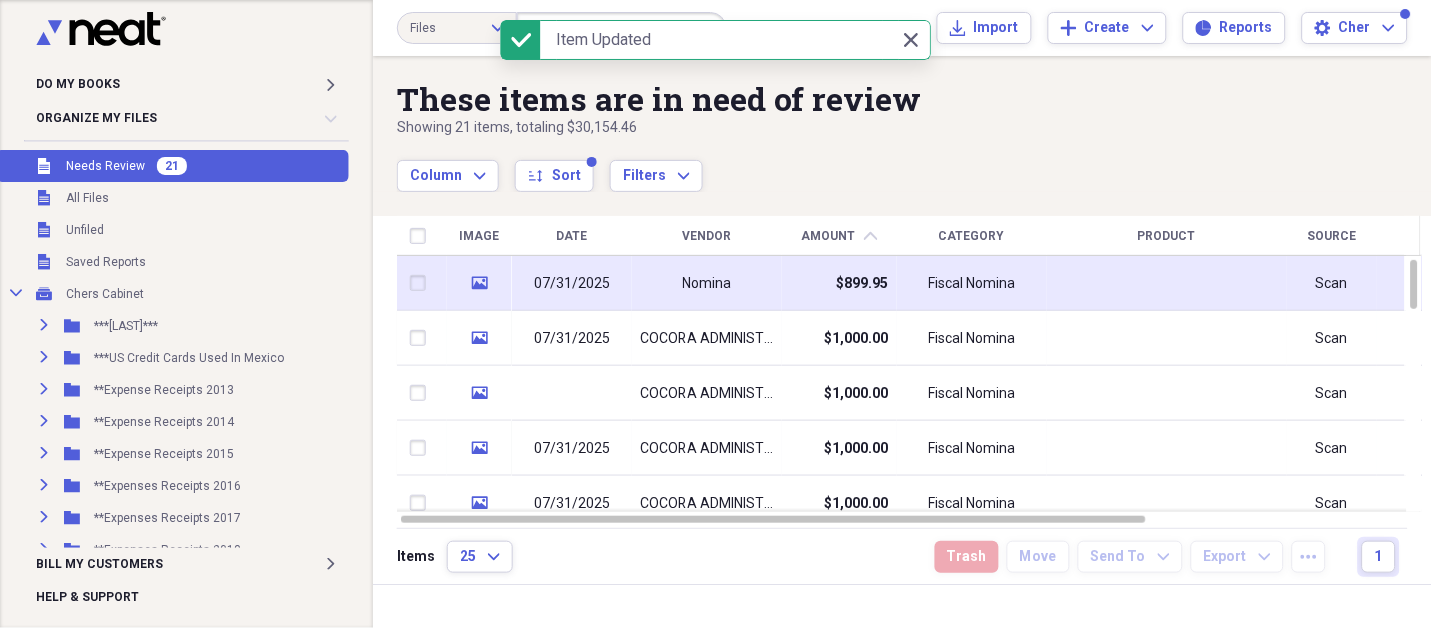 click on "Nomina" at bounding box center [707, 283] 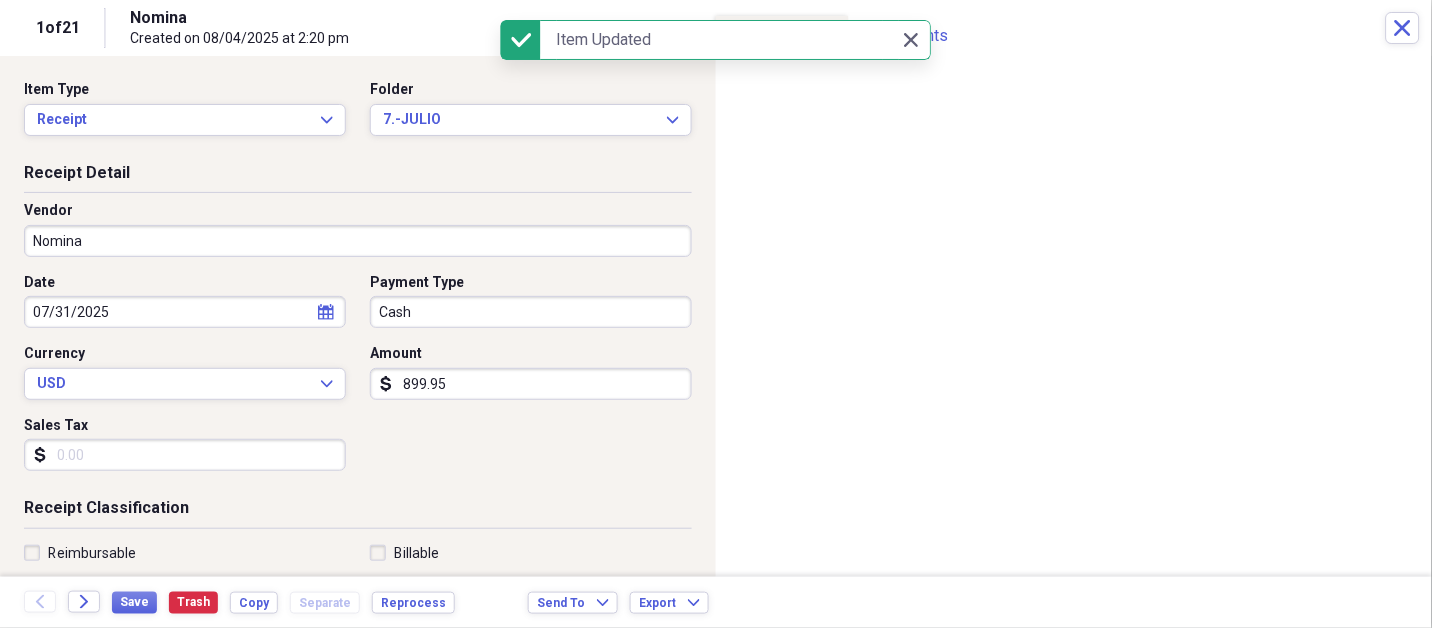 drag, startPoint x: 658, startPoint y: 287, endPoint x: 325, endPoint y: 228, distance: 338.18634 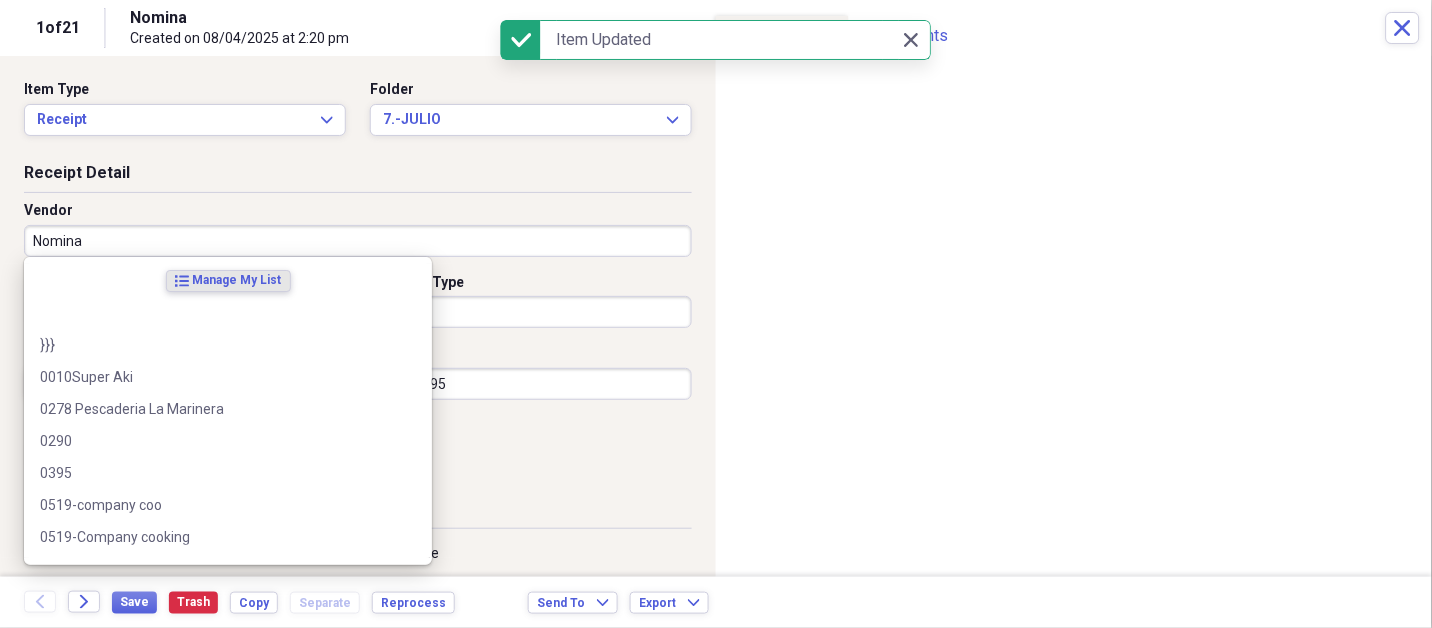 click on "Nomina" at bounding box center [358, 241] 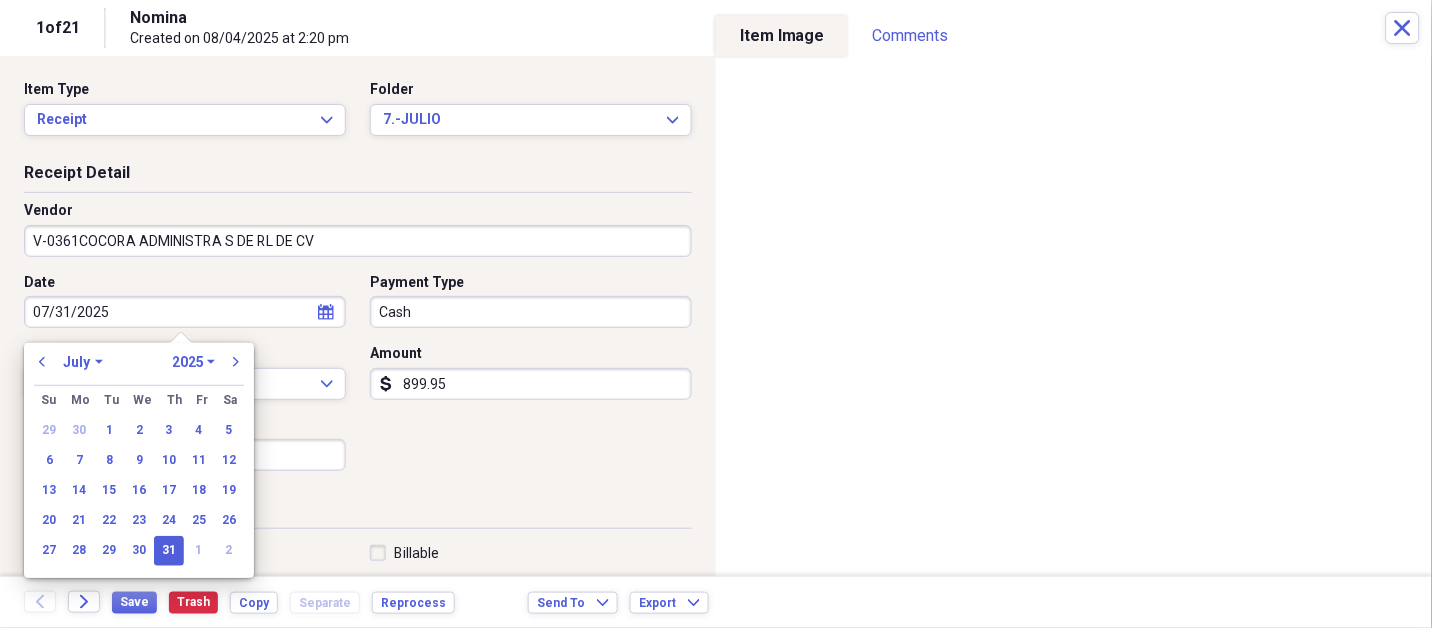 click on "31" at bounding box center (169, 551) 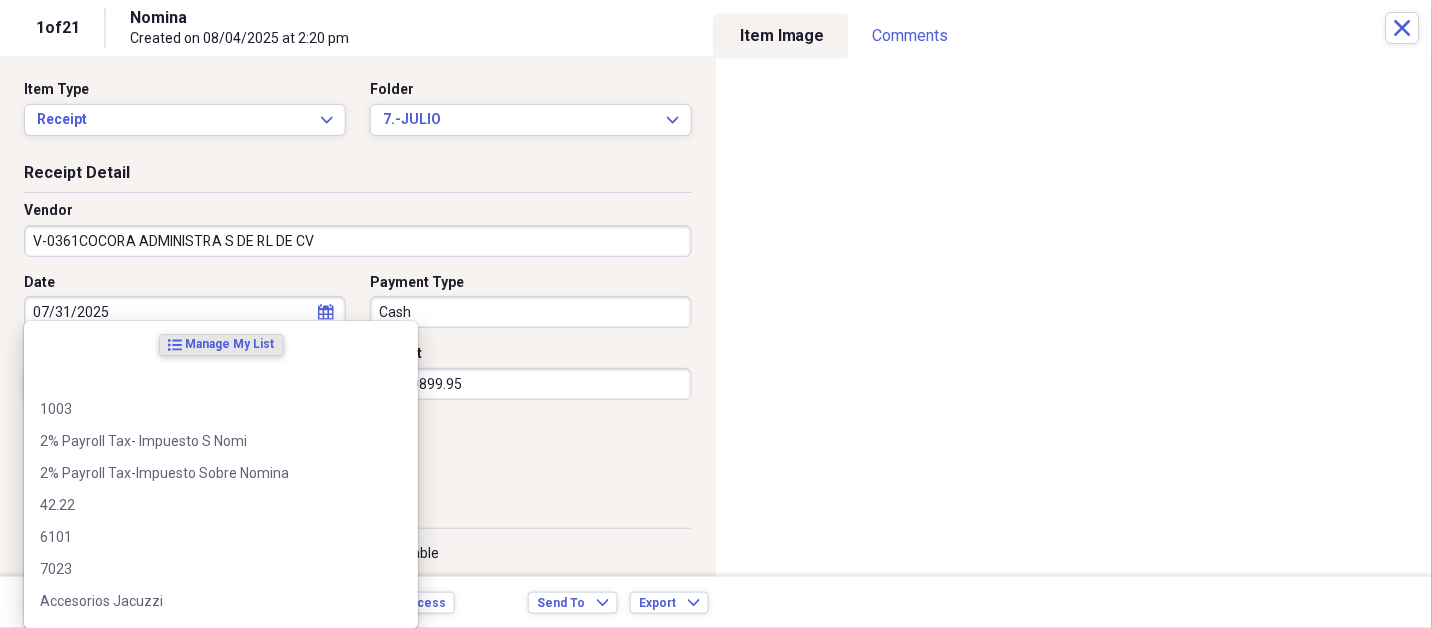 scroll, scrollTop: 307, scrollLeft: 0, axis: vertical 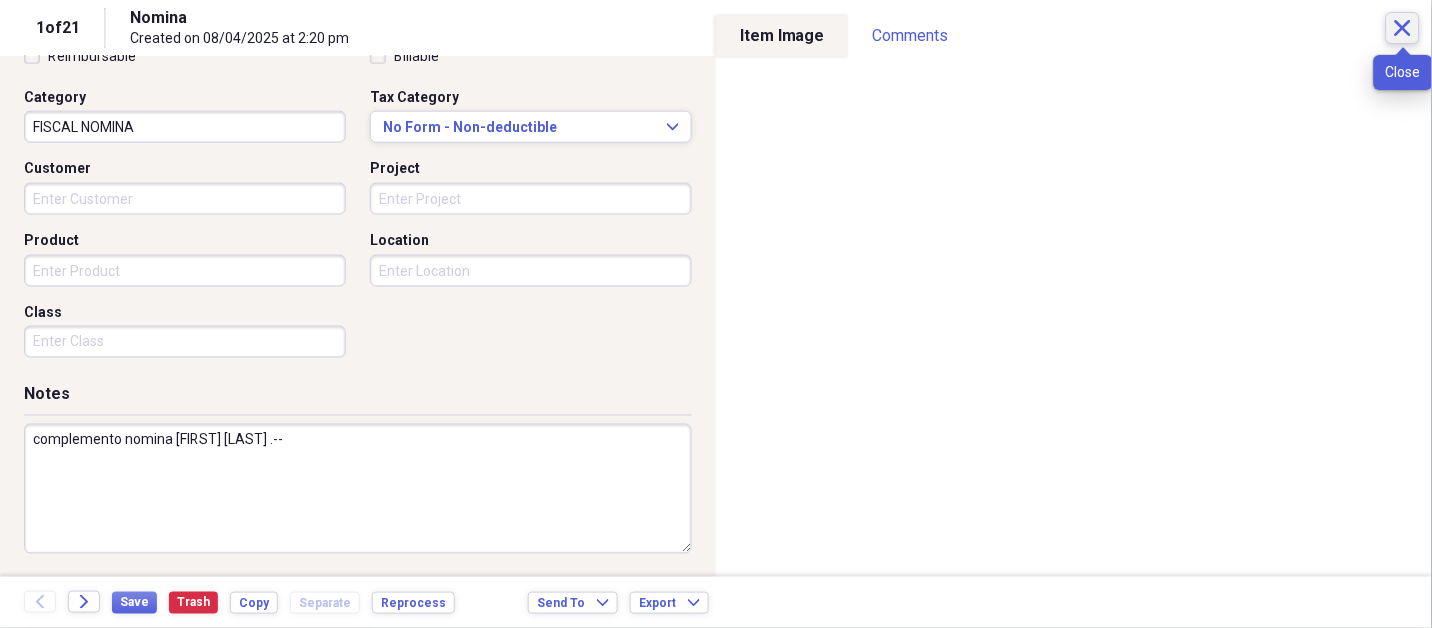 click on "Close" at bounding box center (1403, 28) 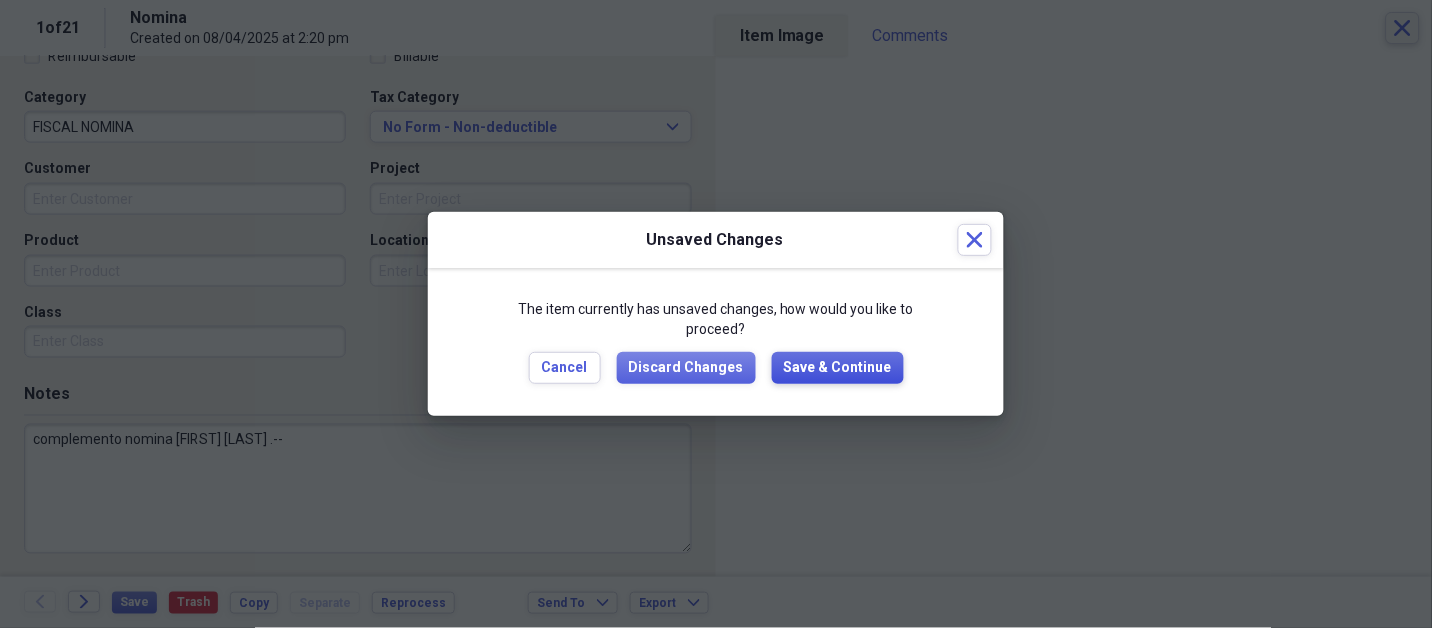 click on "Save & Continue" at bounding box center (838, 368) 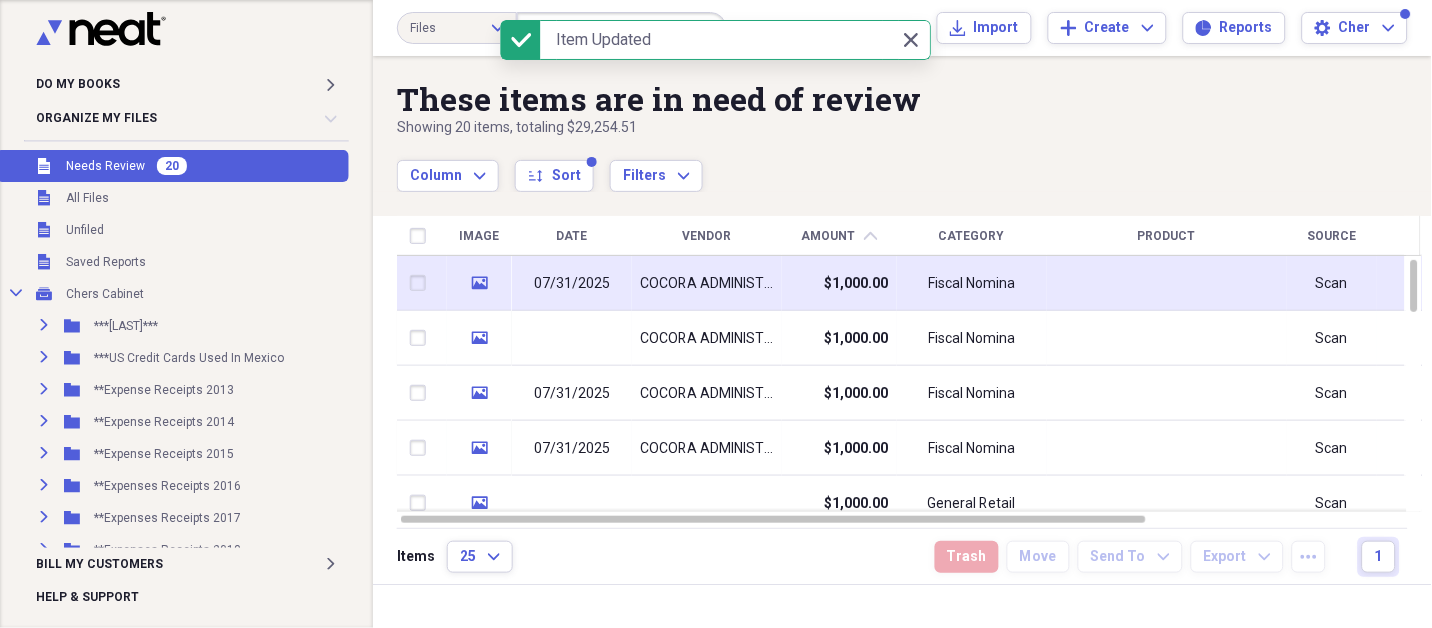click on "$1,000.00" at bounding box center [839, 283] 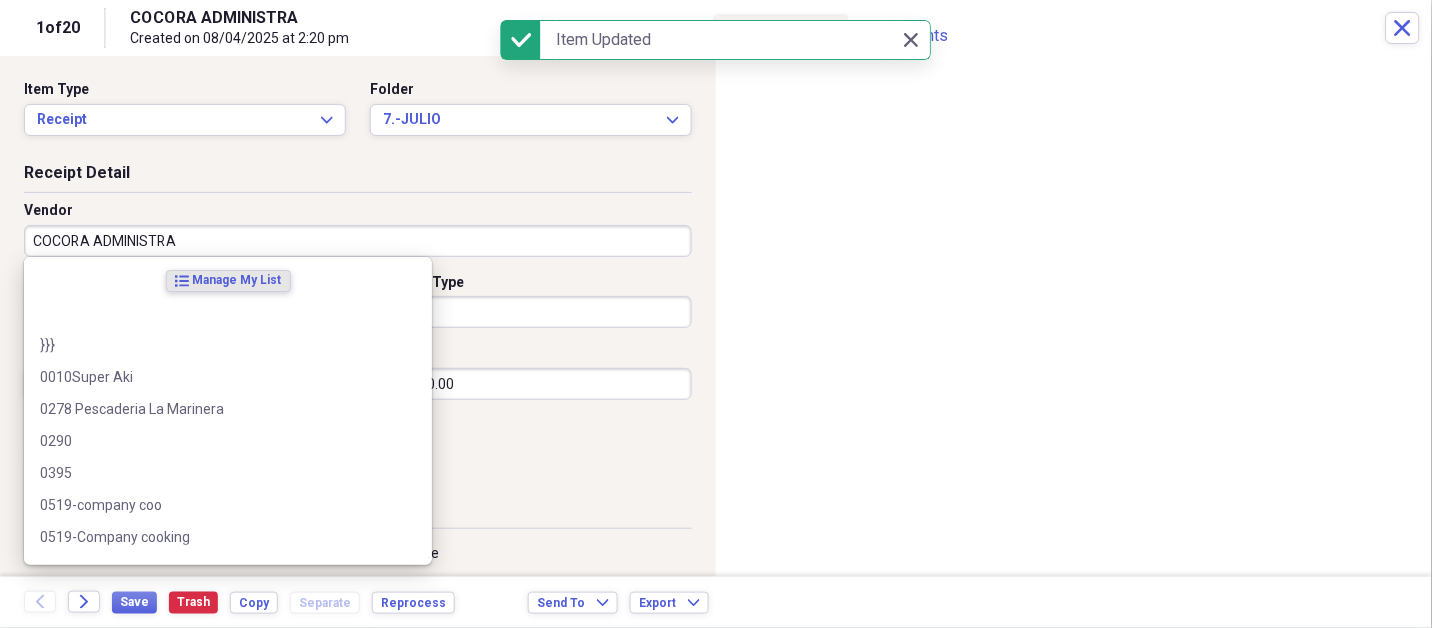 click on "COCORA ADMINISTRA" at bounding box center (358, 241) 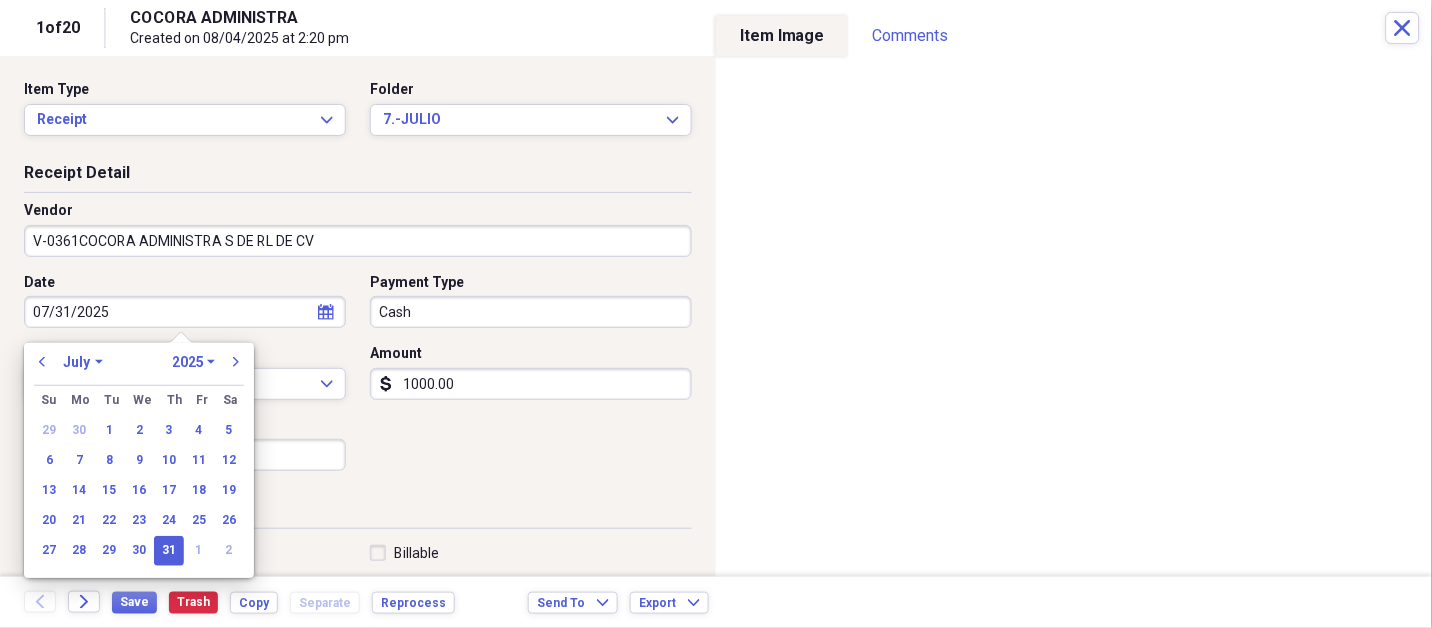 click on "31" at bounding box center [169, 551] 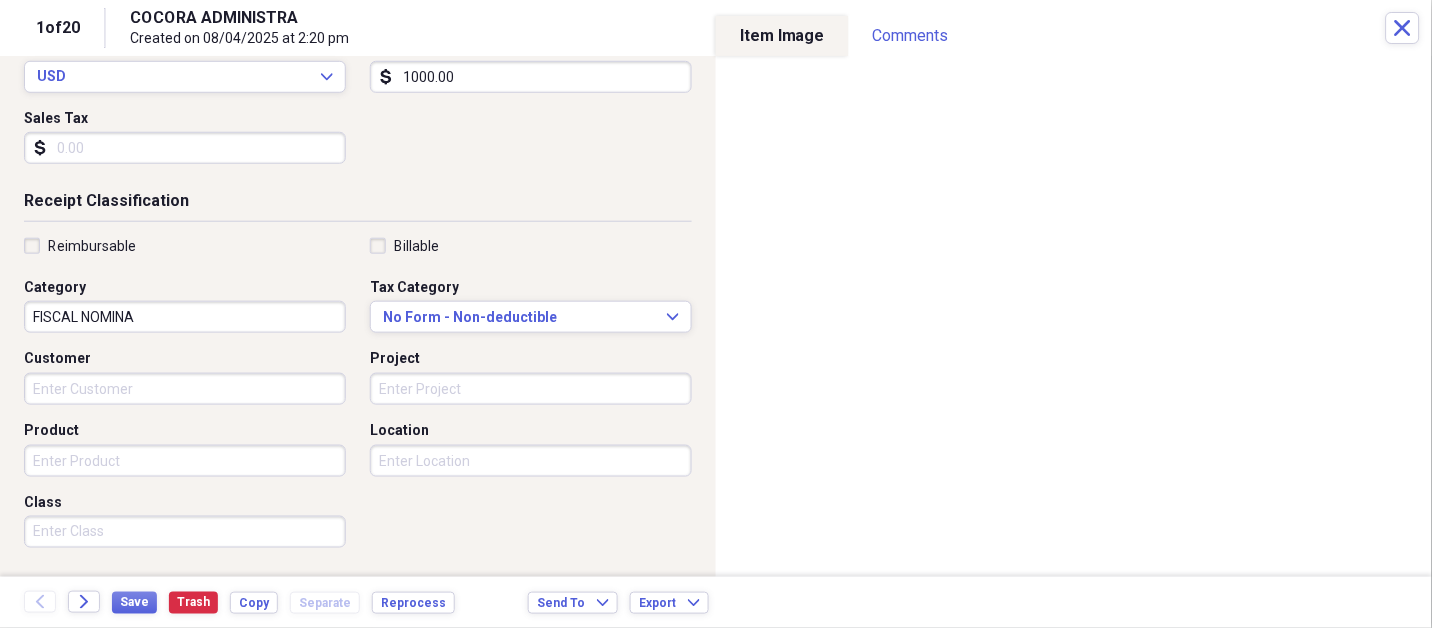 scroll, scrollTop: 497, scrollLeft: 0, axis: vertical 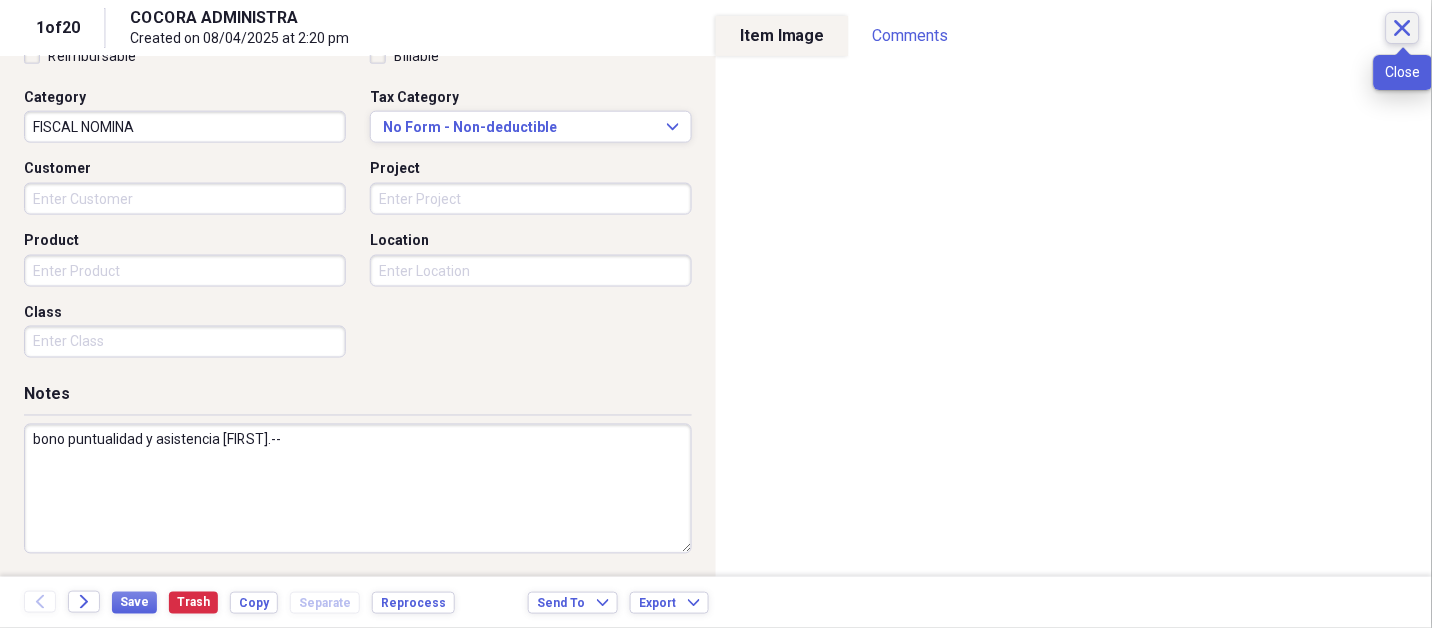 click on "Close" at bounding box center [1403, 28] 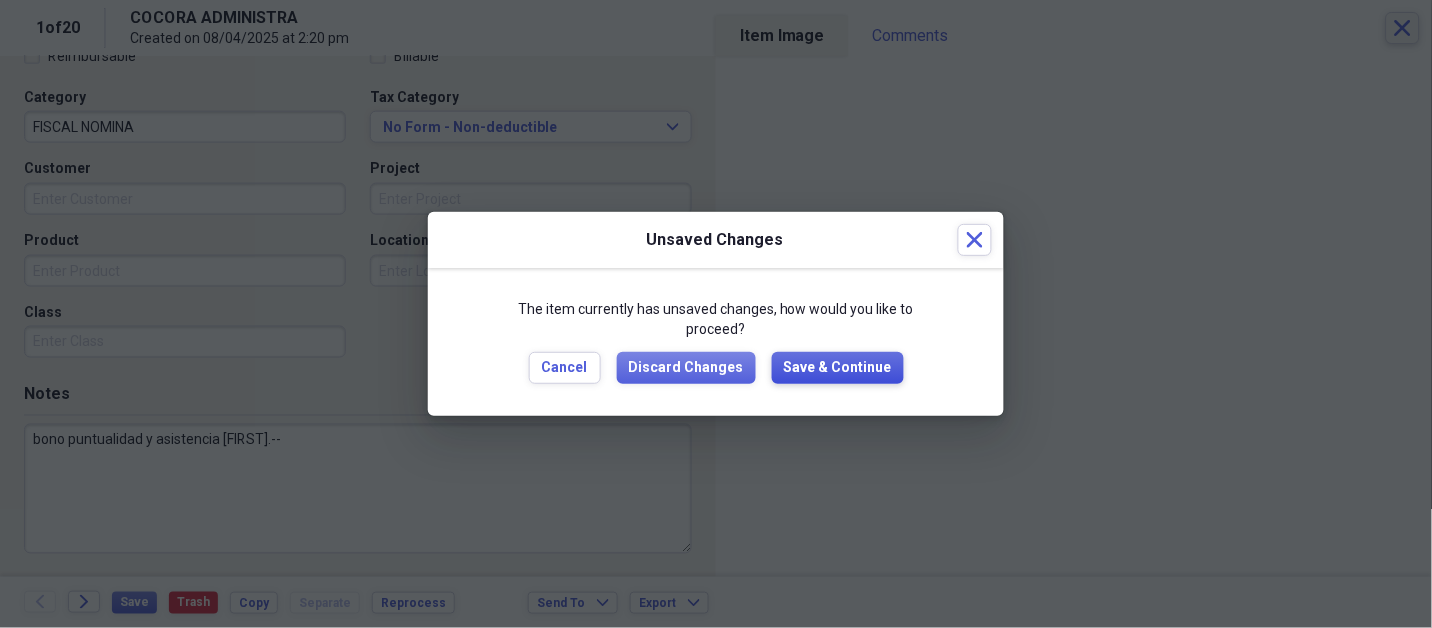 click on "Save & Continue" at bounding box center (838, 368) 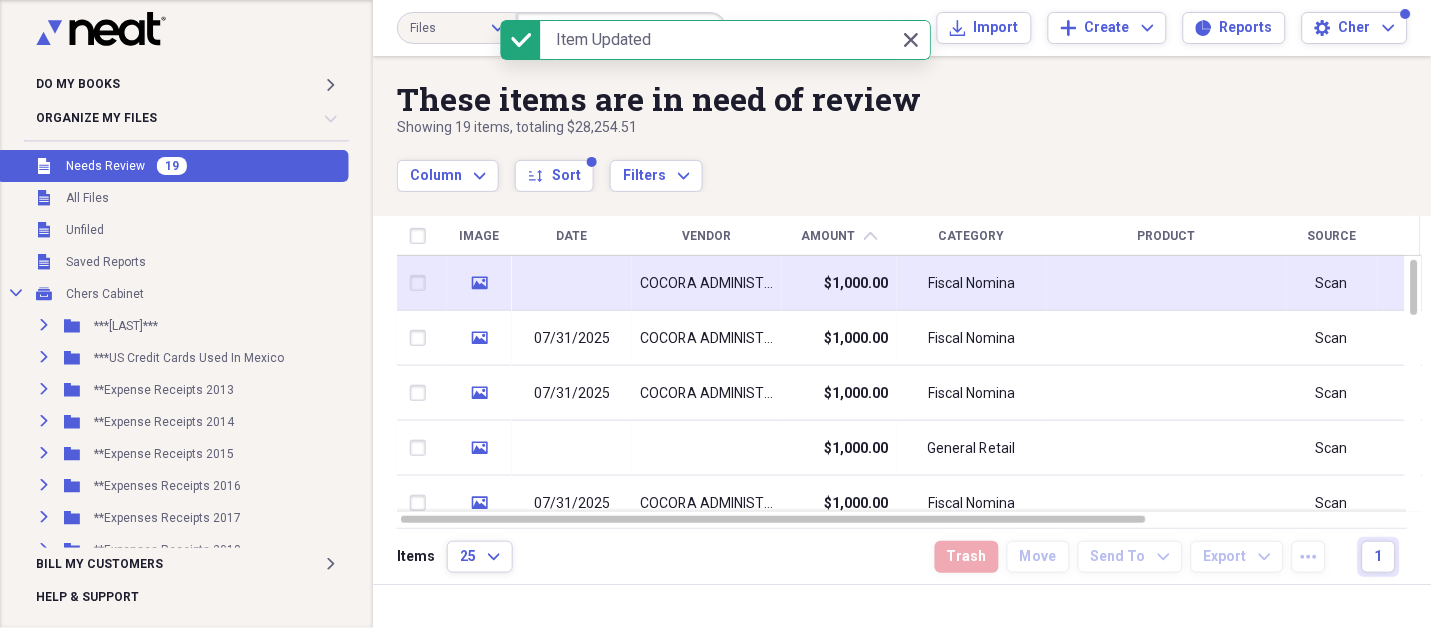 click on "COCORA ADMINISTRA" at bounding box center (707, 283) 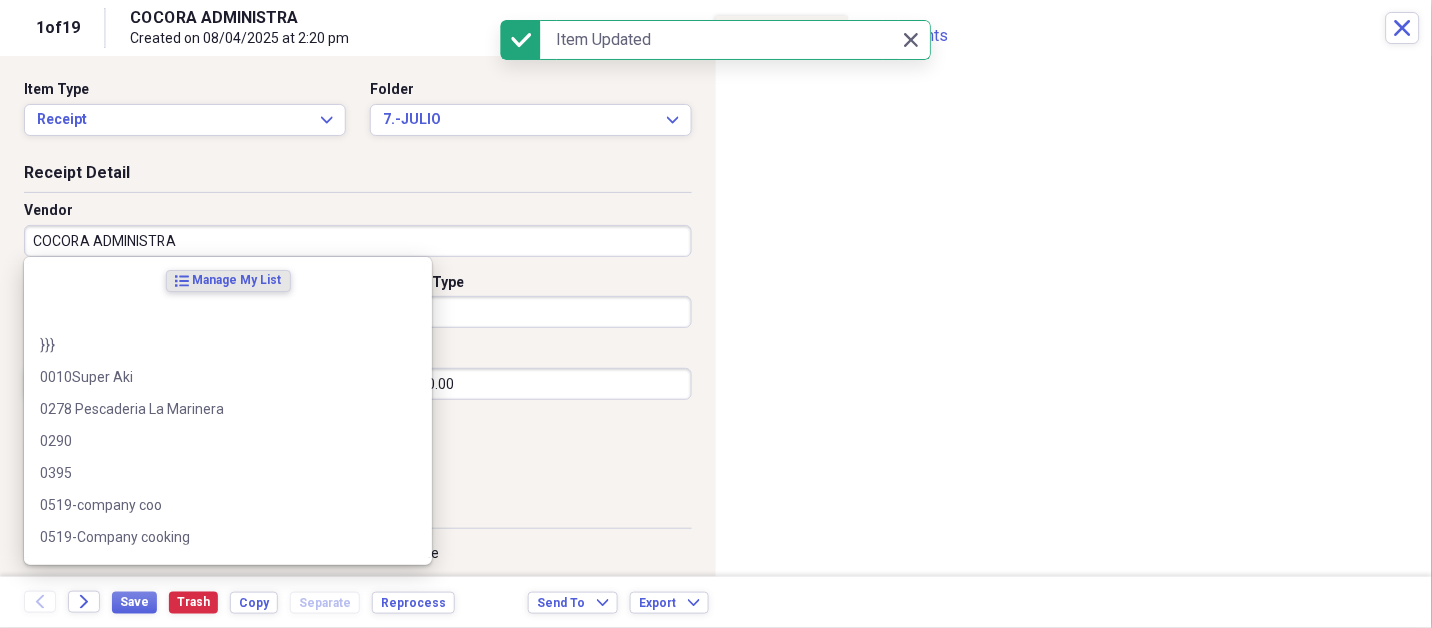 click on "COCORA ADMINISTRA" at bounding box center [358, 241] 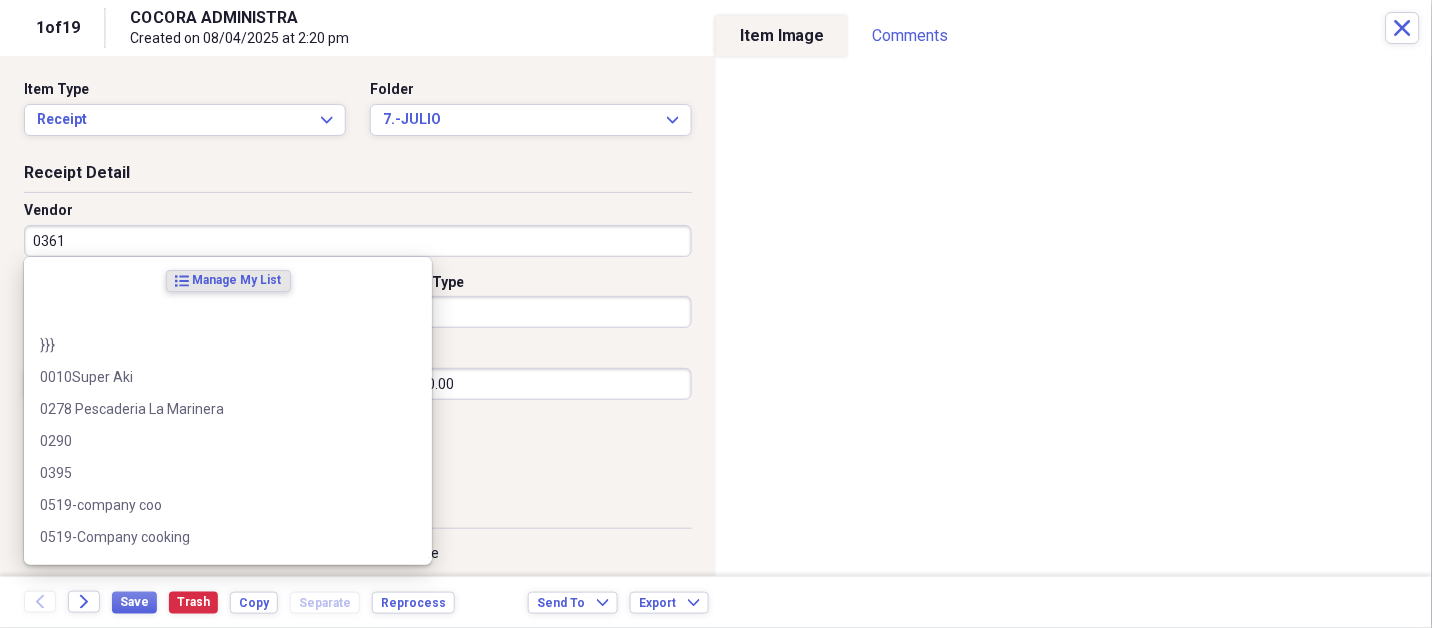 click on "0361" at bounding box center [358, 241] 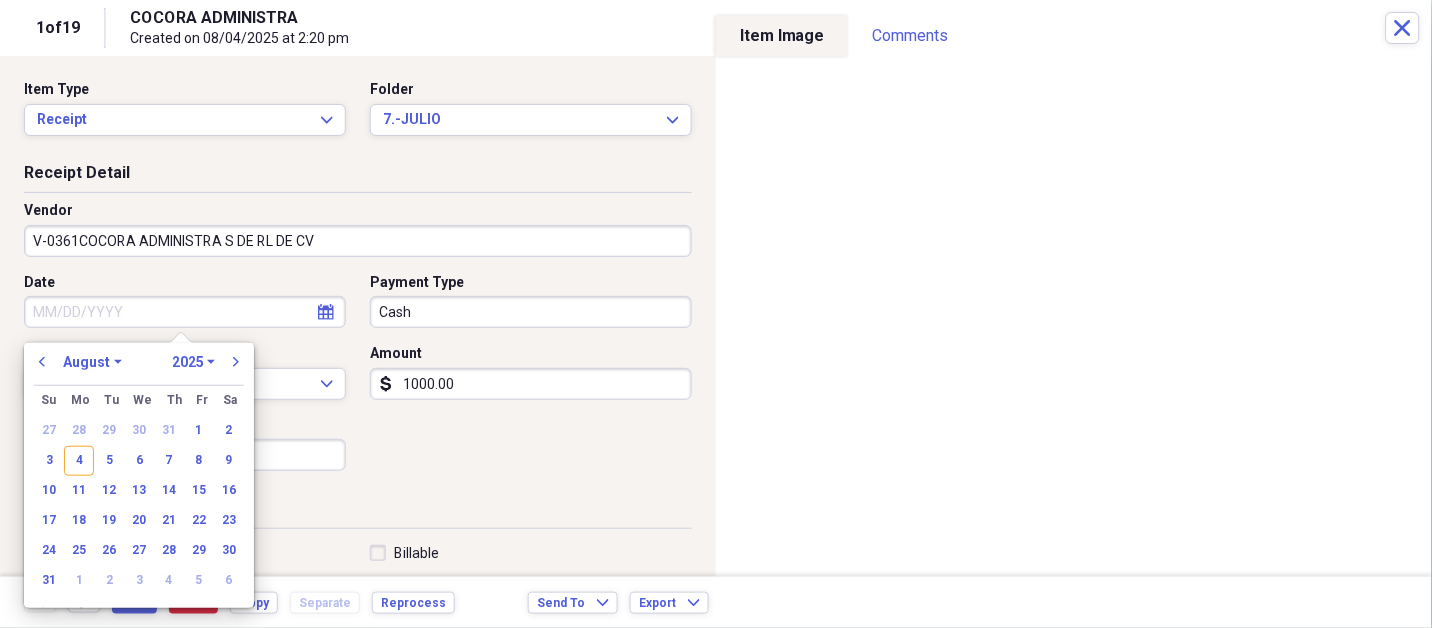 click on "previous January February March April May June July August September October November December 1970 1971 1972 1973 1974 1975 1976 1977 1978 1979 1980 1981 1982 1983 1984 1985 1986 1987 1988 1989 1990 1991 1992 1993 1994 1995 1996 1997 1998 1999 2000 2001 2002 2003 2004 2005 2006 2007 2008 2009 2010 2011 2012 2013 2014 2015 2016 2017 2018 2019 2020 2021 2022 2023 2024 2025 2026 2027 2028 2029 2030 2031 2032 2033 2034 2035 next" at bounding box center (139, 368) 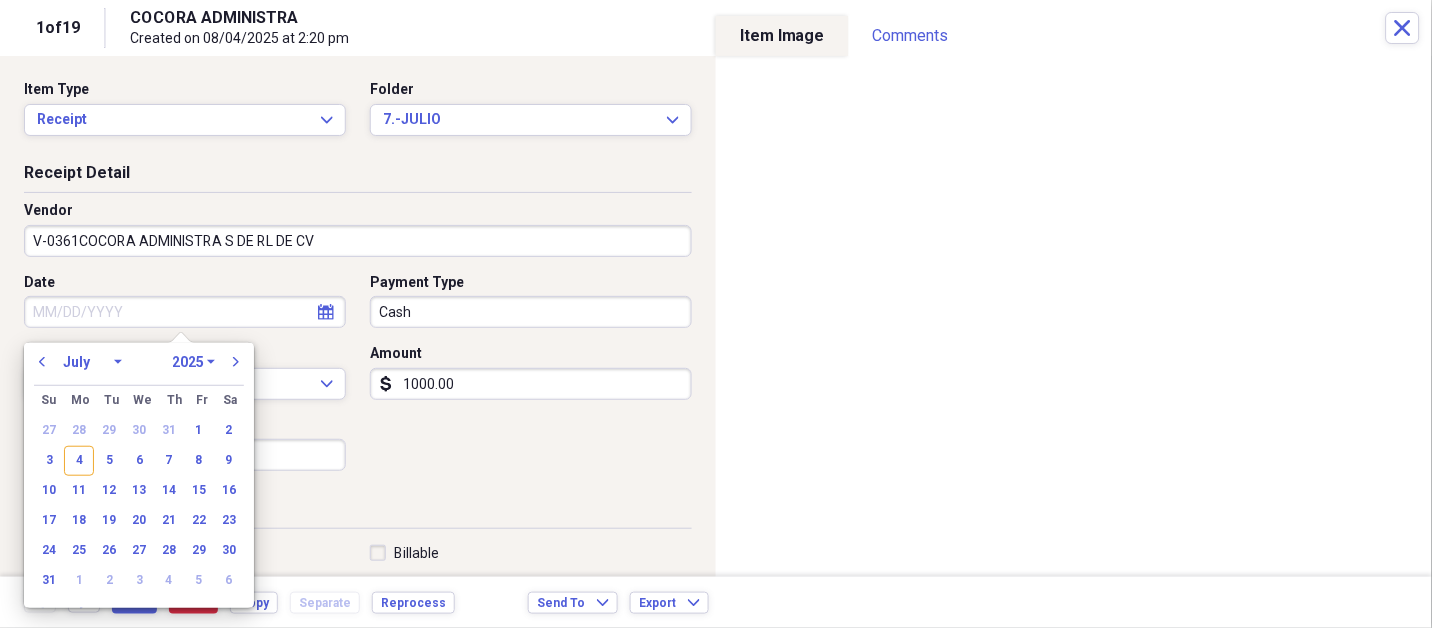 click on "January February March April May June July August September October November December" at bounding box center [92, 362] 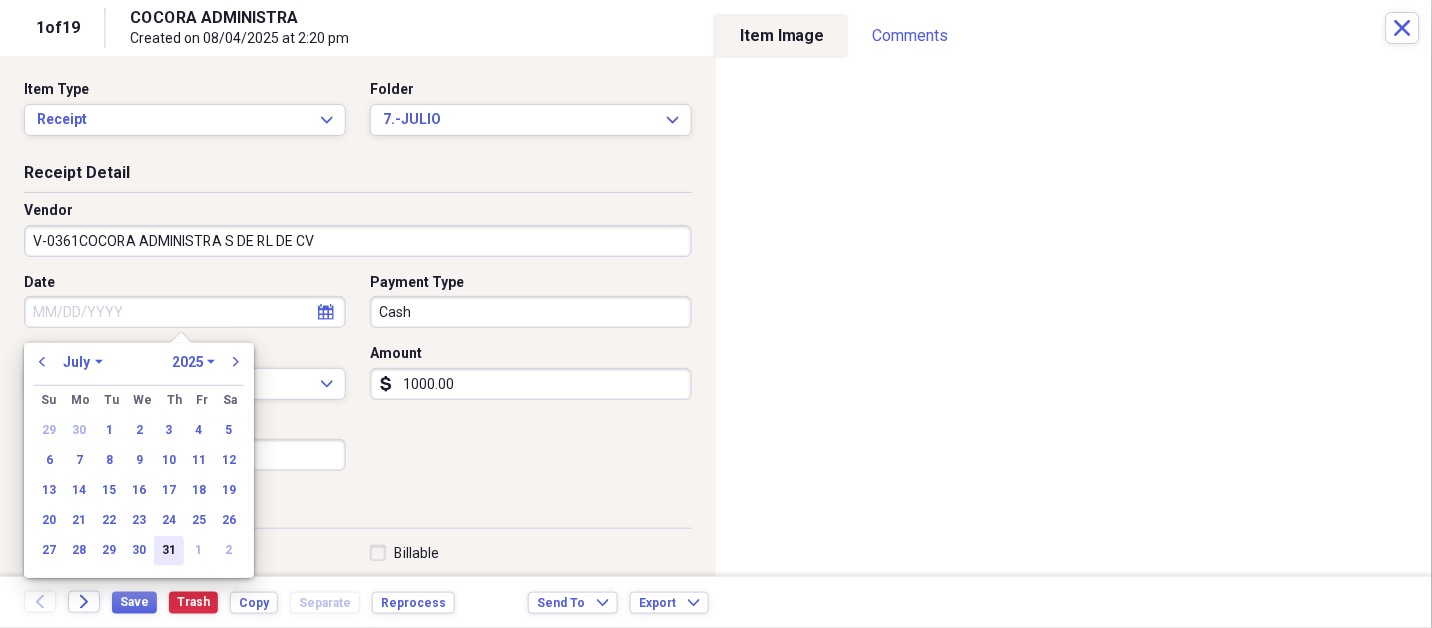 click on "31" at bounding box center (169, 551) 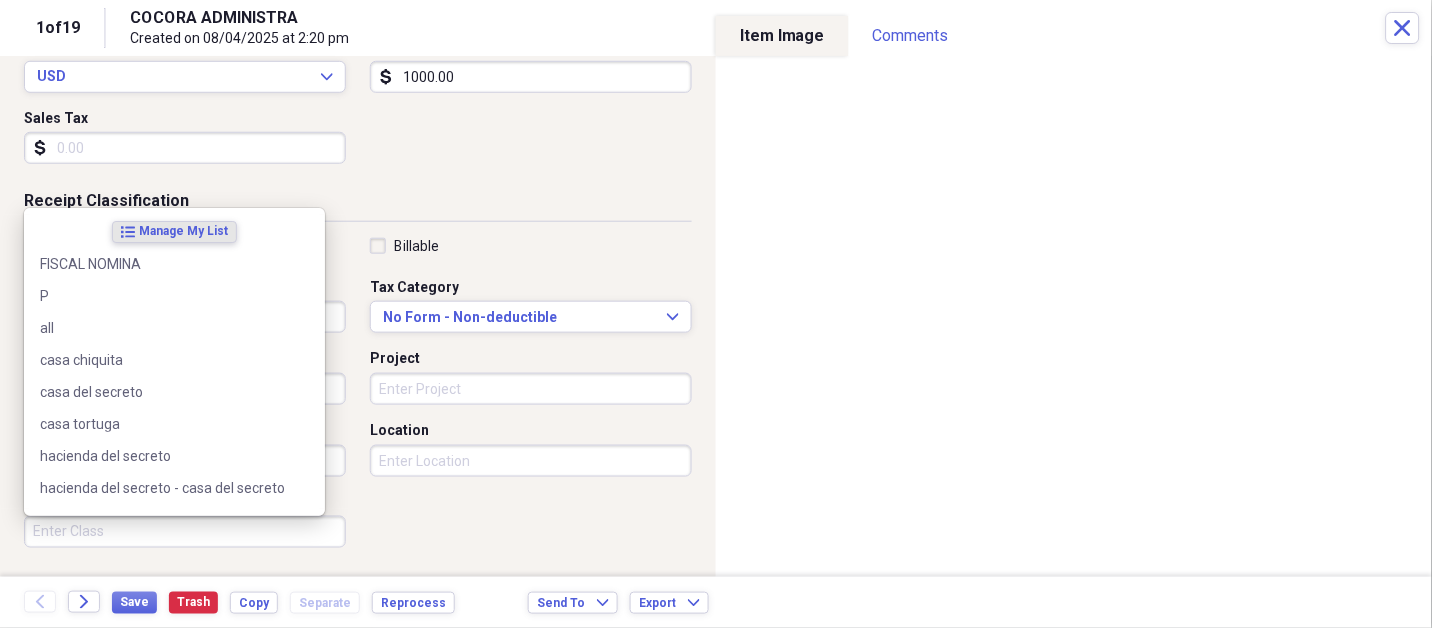 scroll, scrollTop: 497, scrollLeft: 0, axis: vertical 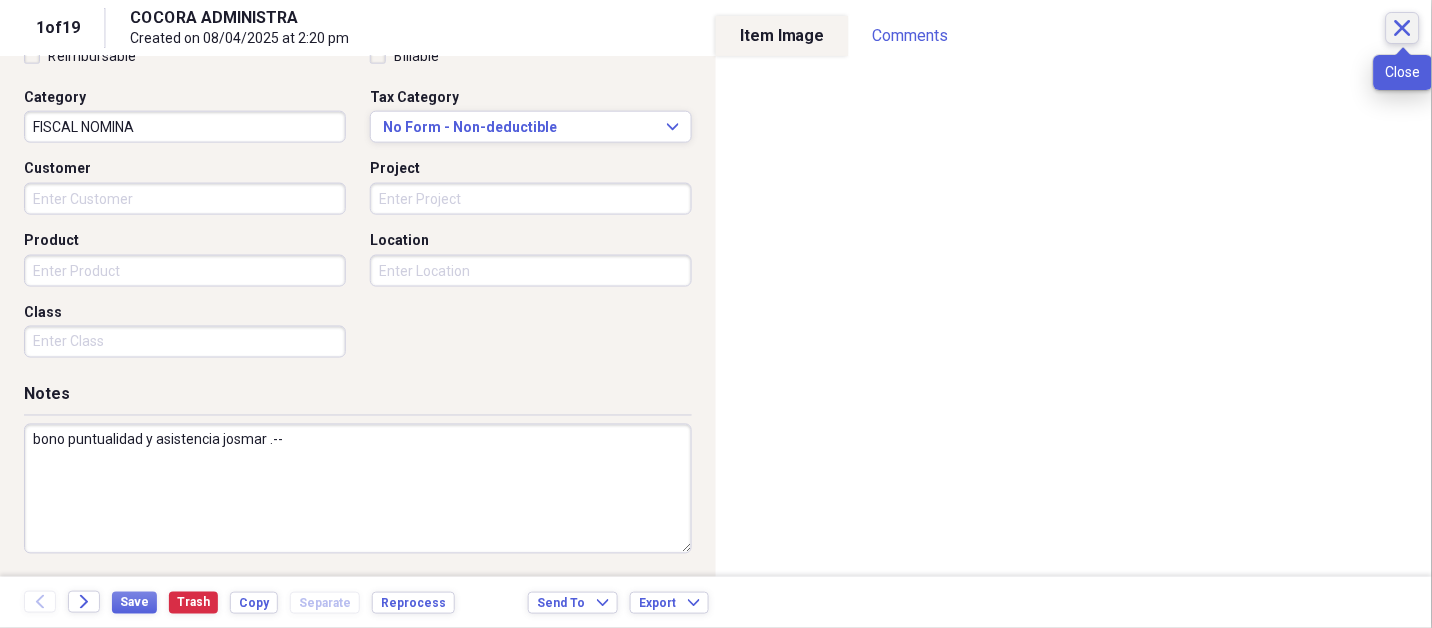 click on "Close" 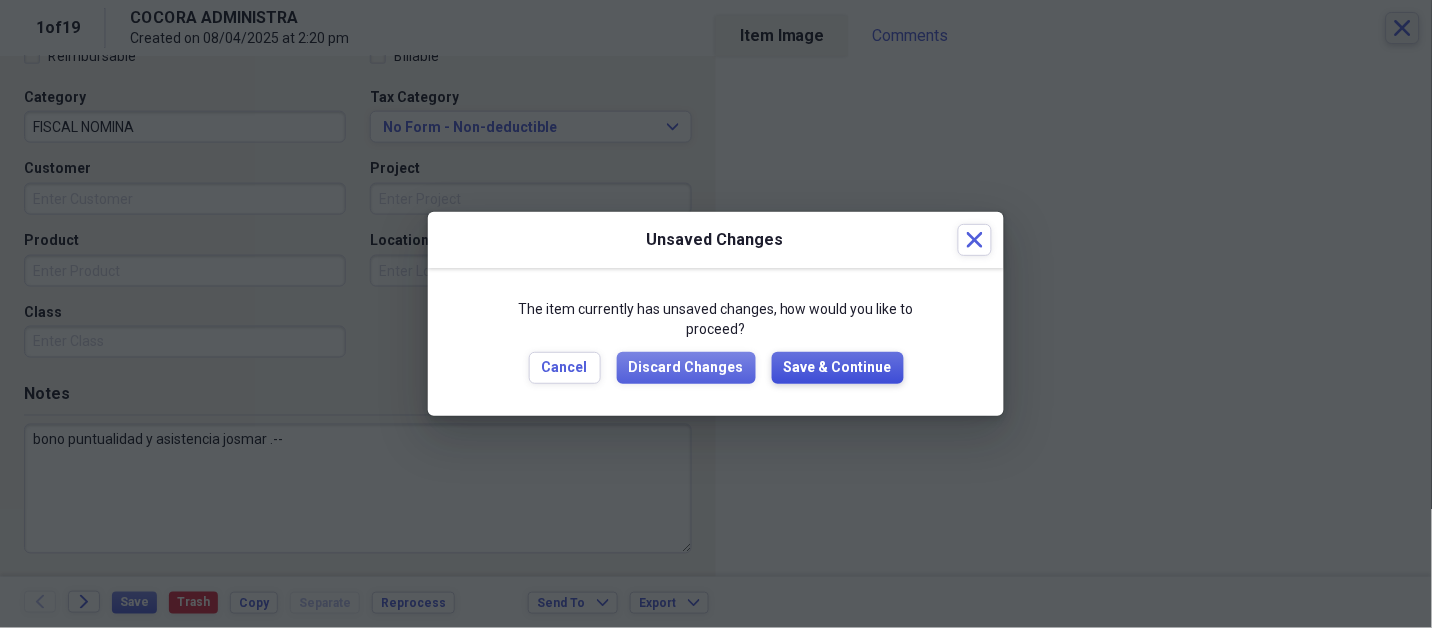 click on "Save & Continue" at bounding box center [838, 368] 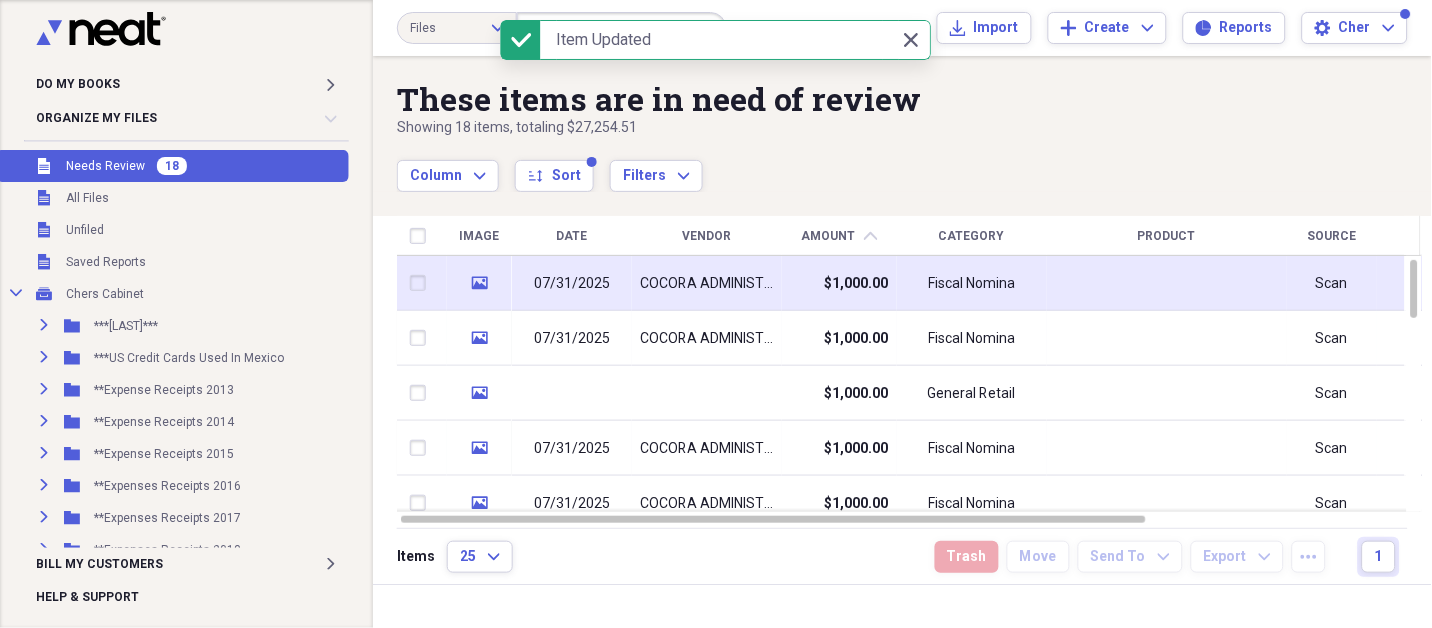 click on "COCORA ADMINISTRA" at bounding box center (707, 283) 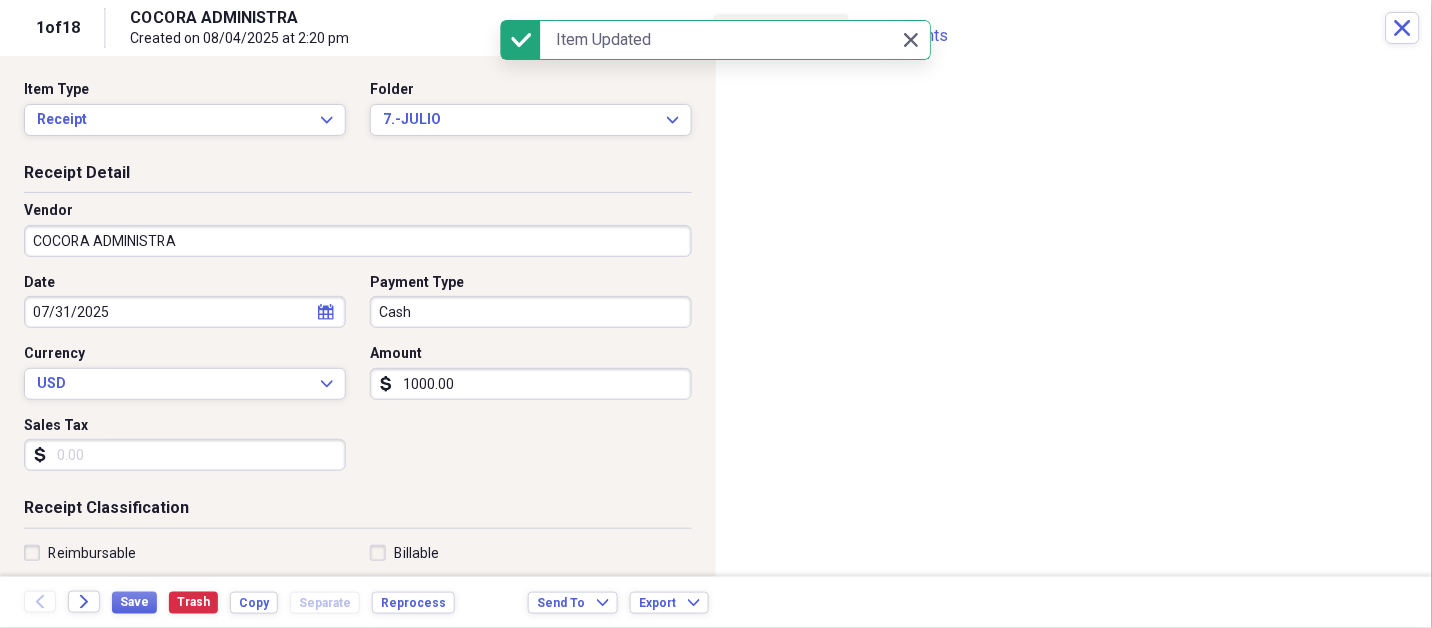 click on "Do My Books Expand Organize My Files 18 Collapse Unfiled Needs Review 18 Unfiled All Files Unfiled Unfiled Unfiled Saved Reports Collapse My Cabinet Chers Cabinet Add Folder Expand Folder ***[LAST]*** Add Folder Expand Folder ***US Credit Cards Used In Mexico Add Folder Expand Folder **Expense Receipts 2013 Add Folder Expand Folder **Expense Receipts 2014 Add Folder Expand Folder **Expense Receipts 2015 Add Folder Expand Folder **Expenses Receipts 2016 Add Folder Expand Folder **Expenses Receipts 2017 Add Folder Expand Folder **Expenses Receipts 2018 Add Folder Expand Folder **Expenses Receipts 2019 Add Folder Expand Folder **Expenses Receipts 2020 Add Folder Expand Folder **Expenses Receipts 2021 Add Folder Expand Folder **Expenses Receipts 2022 Add Folder Expand Folder **EXPENSES RECEIPTS 2023** Add Folder Expand Folder **EXPENSES RECEIPTS 2024** Add Folder Collapse Open Folder **EXPENSES RECEIPTS 2025** Add Folder Folder 1.-ENERO Add Folder Folder 2.-FEBRERO Add Folder Folder 3.-MARZO Add Folder Folder 25" at bounding box center [716, 314] 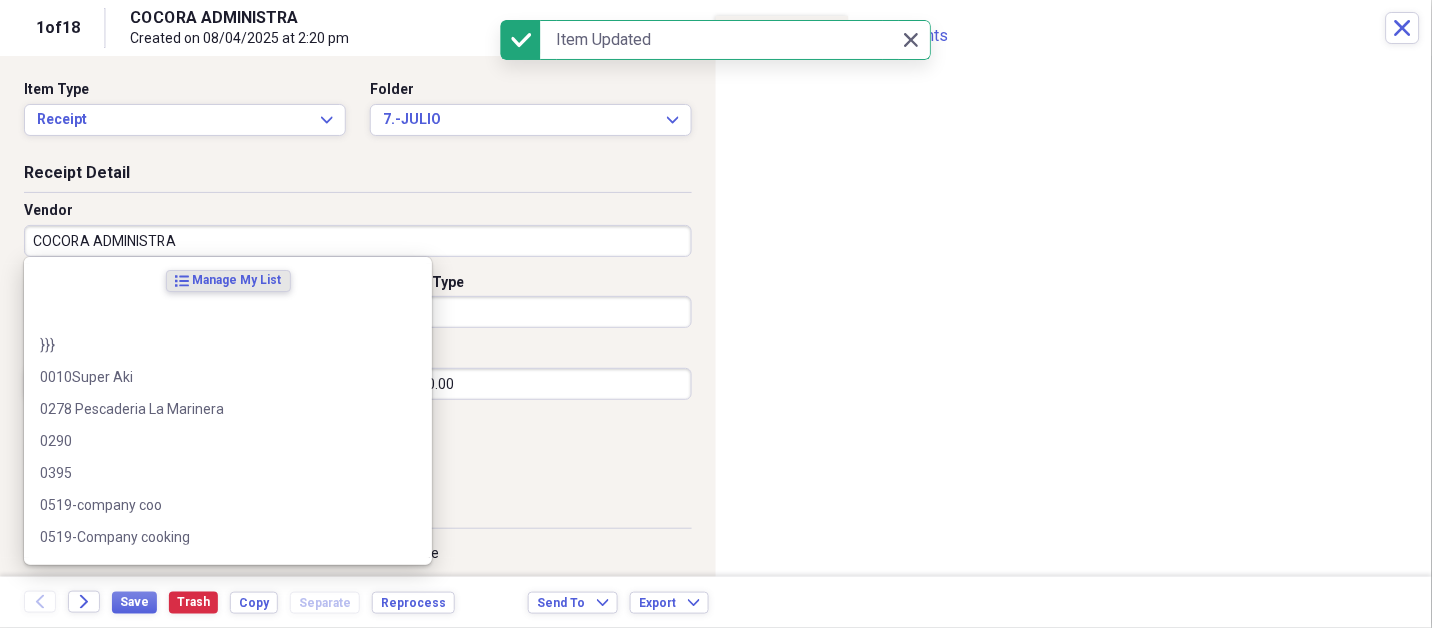 click on "COCORA ADMINISTRA" at bounding box center [358, 241] 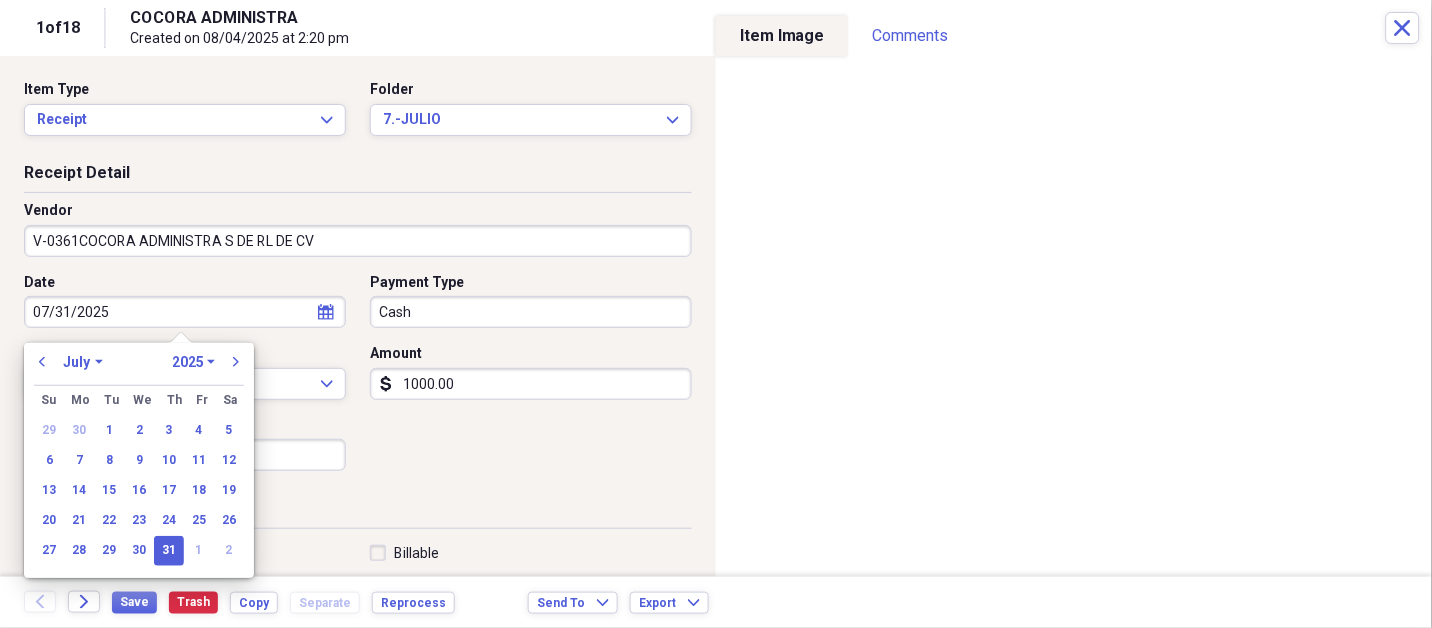 click on "31" at bounding box center [169, 551] 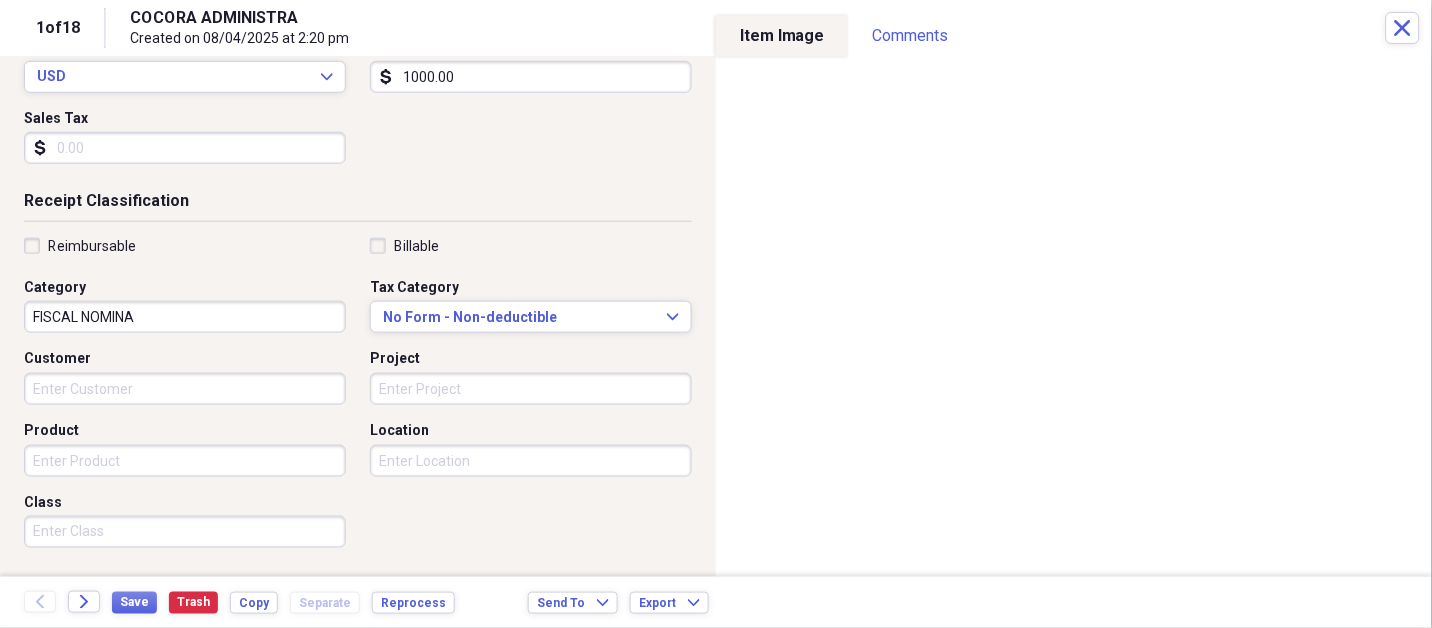 scroll, scrollTop: 497, scrollLeft: 0, axis: vertical 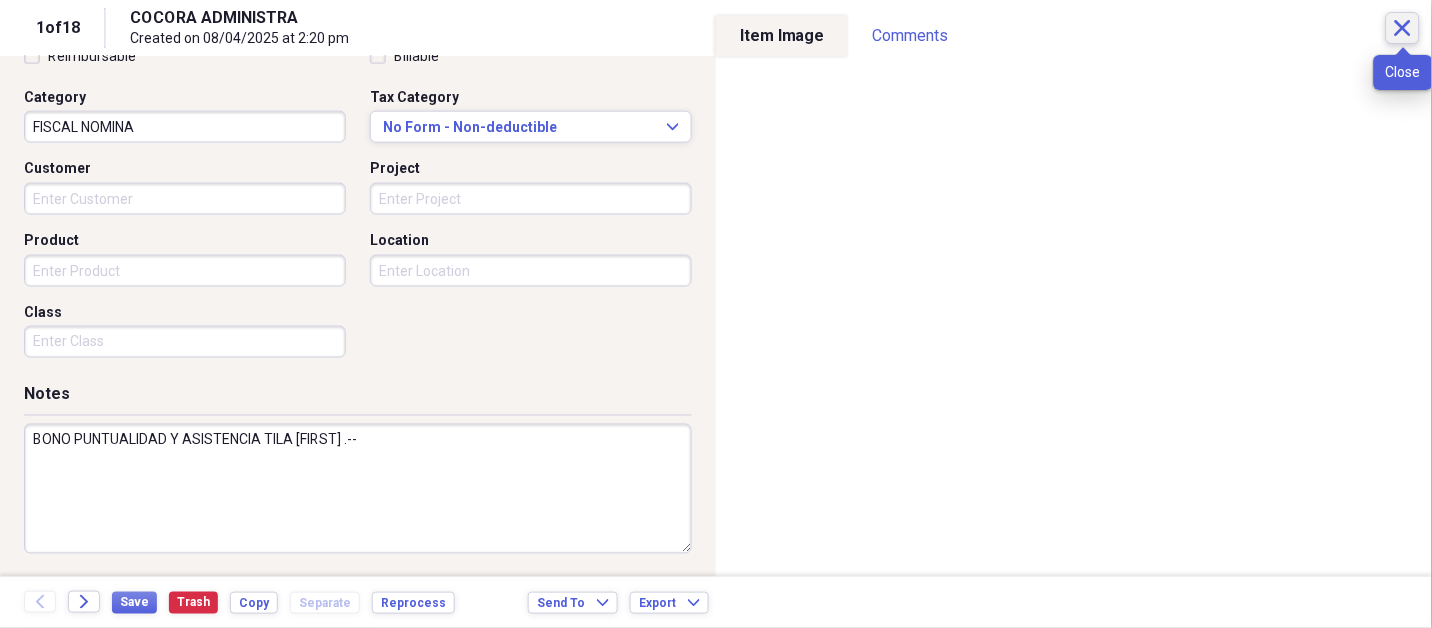 click on "Close" 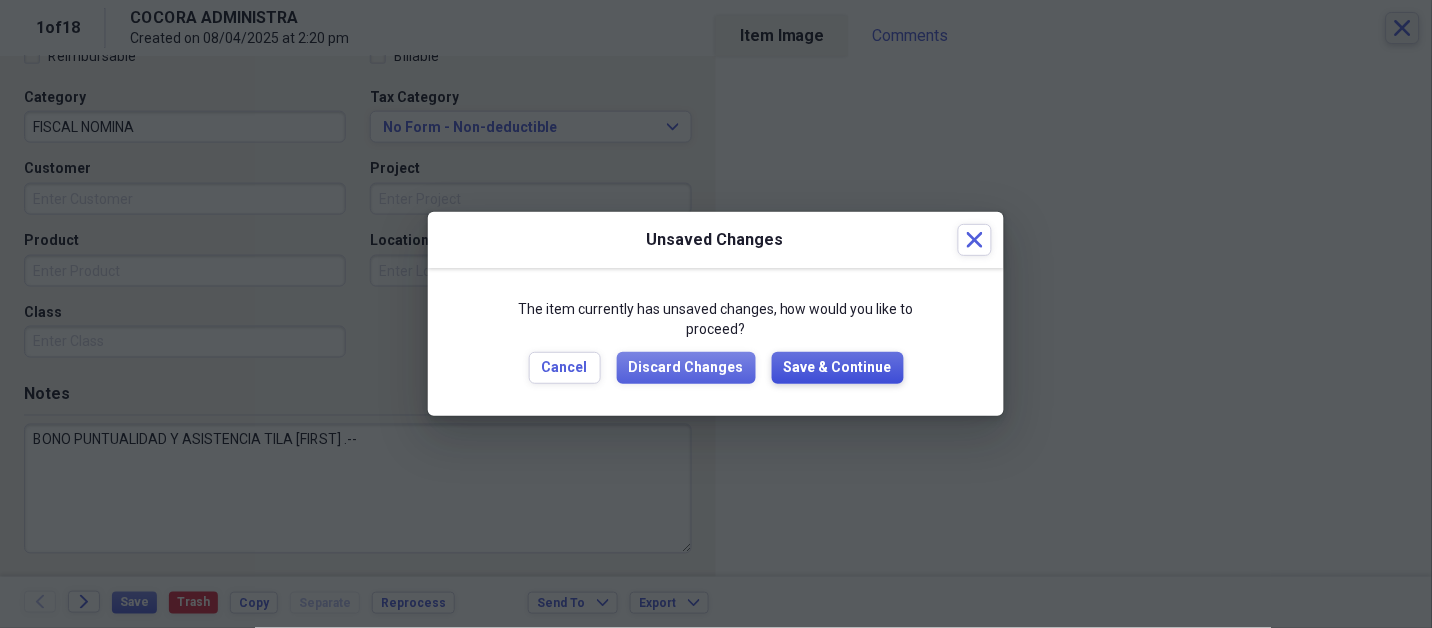 click on "Save & Continue" at bounding box center [838, 368] 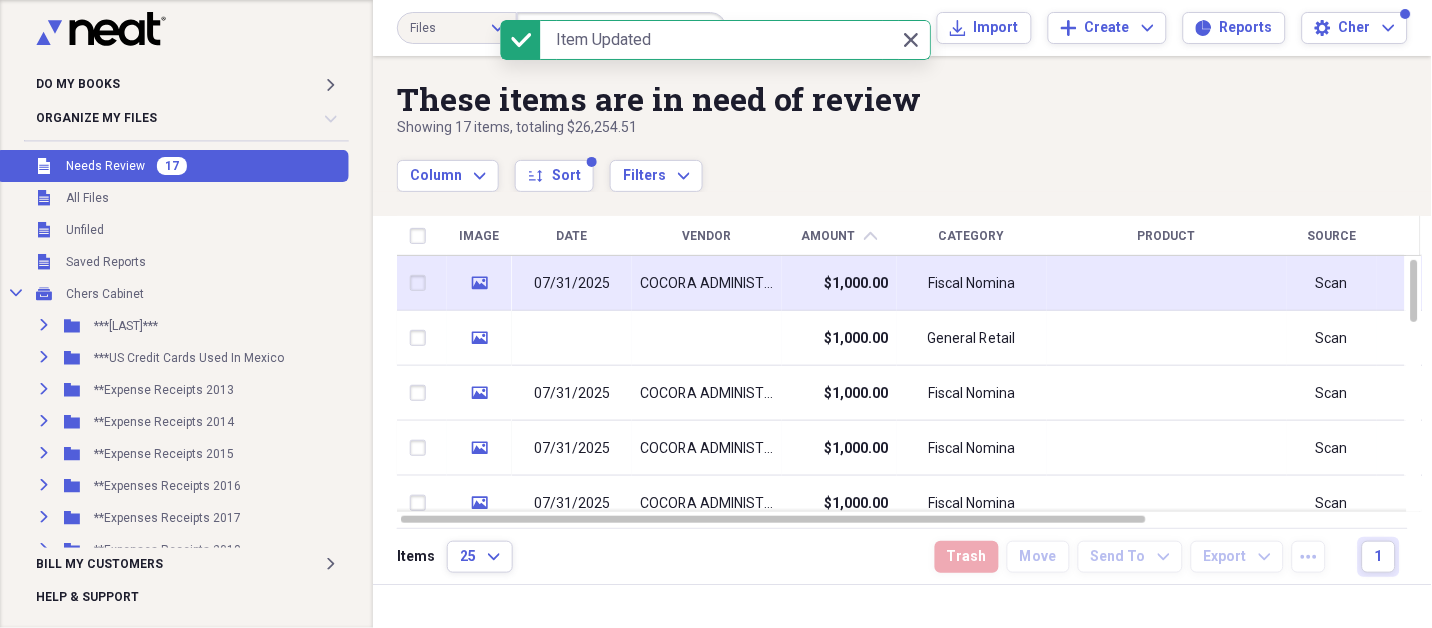click on "COCORA ADMINISTRA" at bounding box center [707, 284] 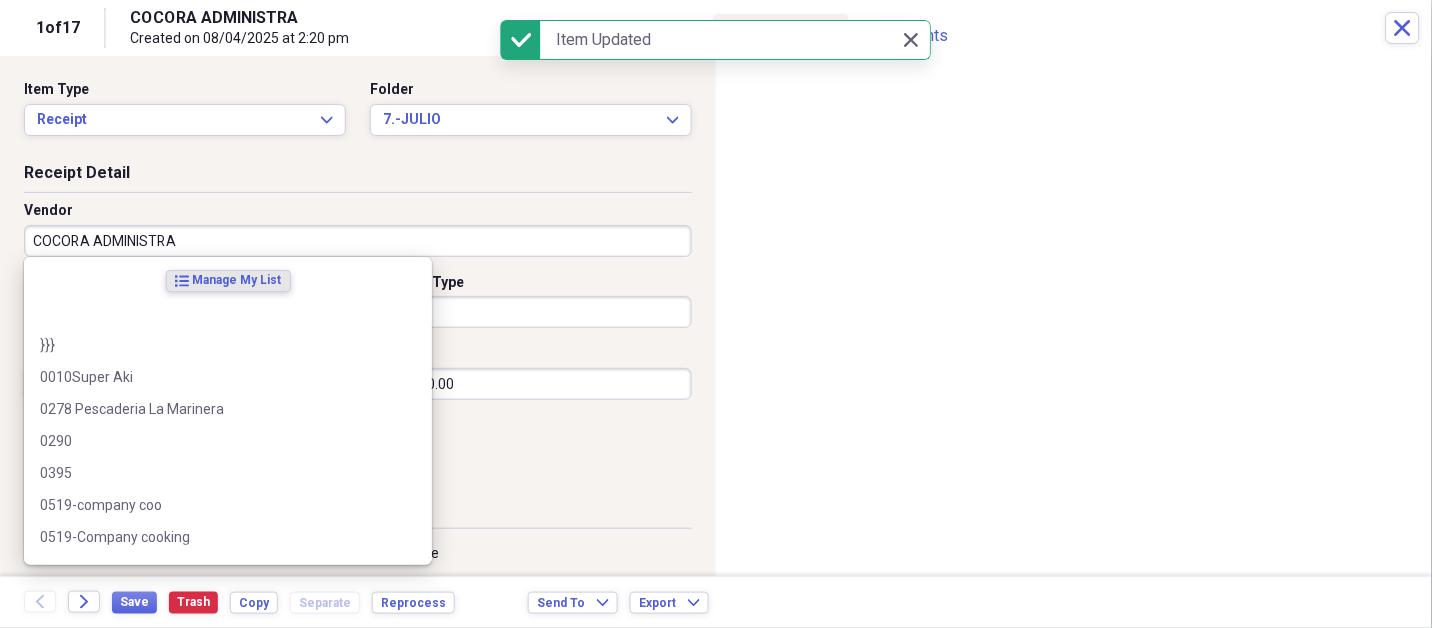 click on "COCORA ADMINISTRA" at bounding box center (358, 241) 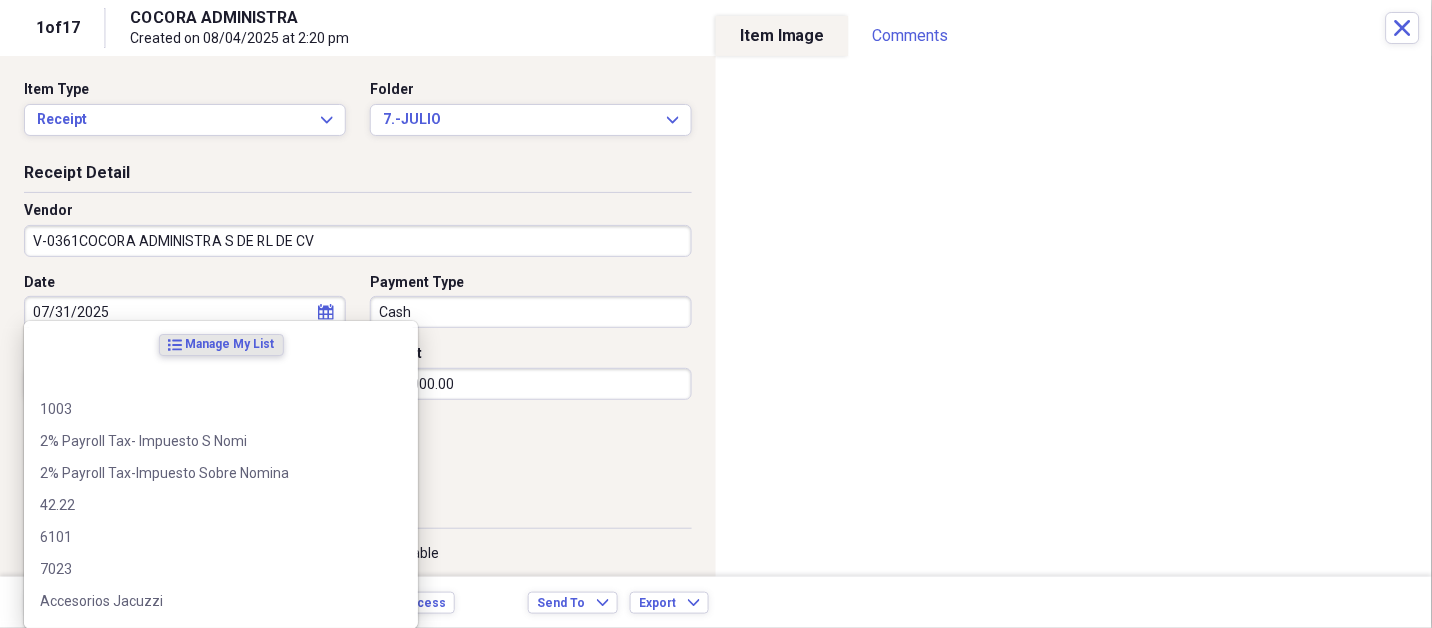 scroll, scrollTop: 307, scrollLeft: 0, axis: vertical 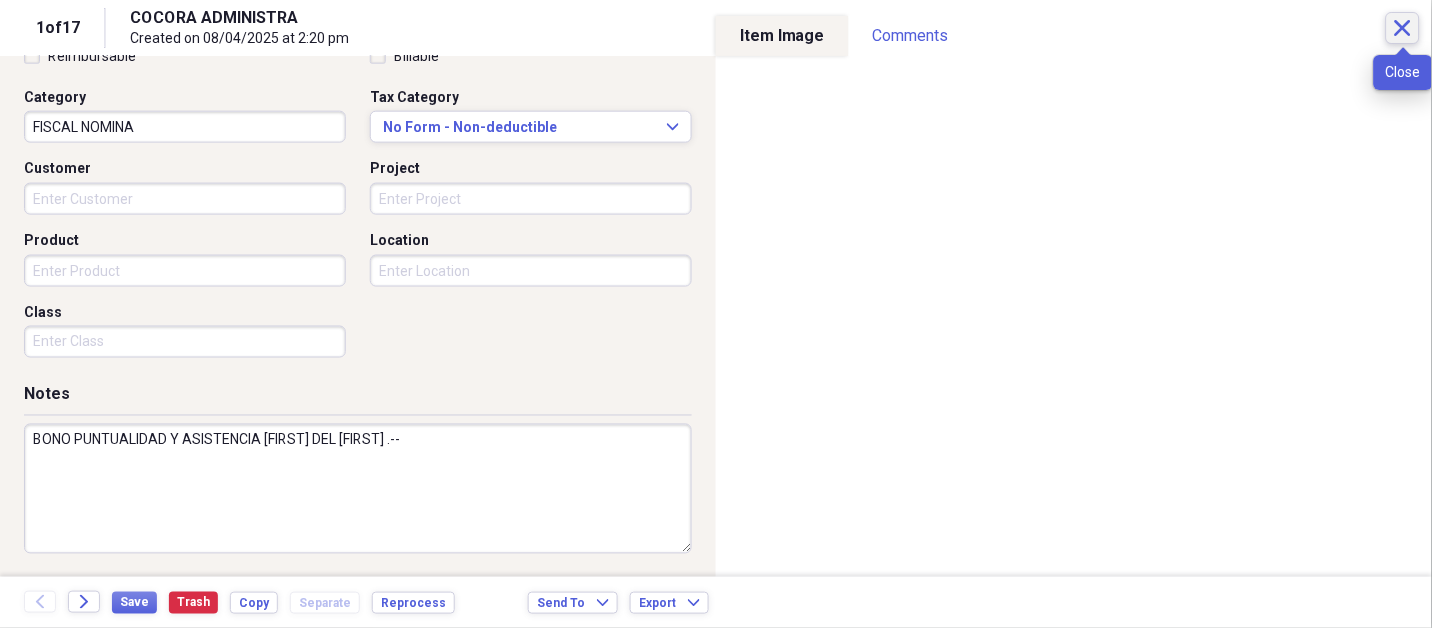 click 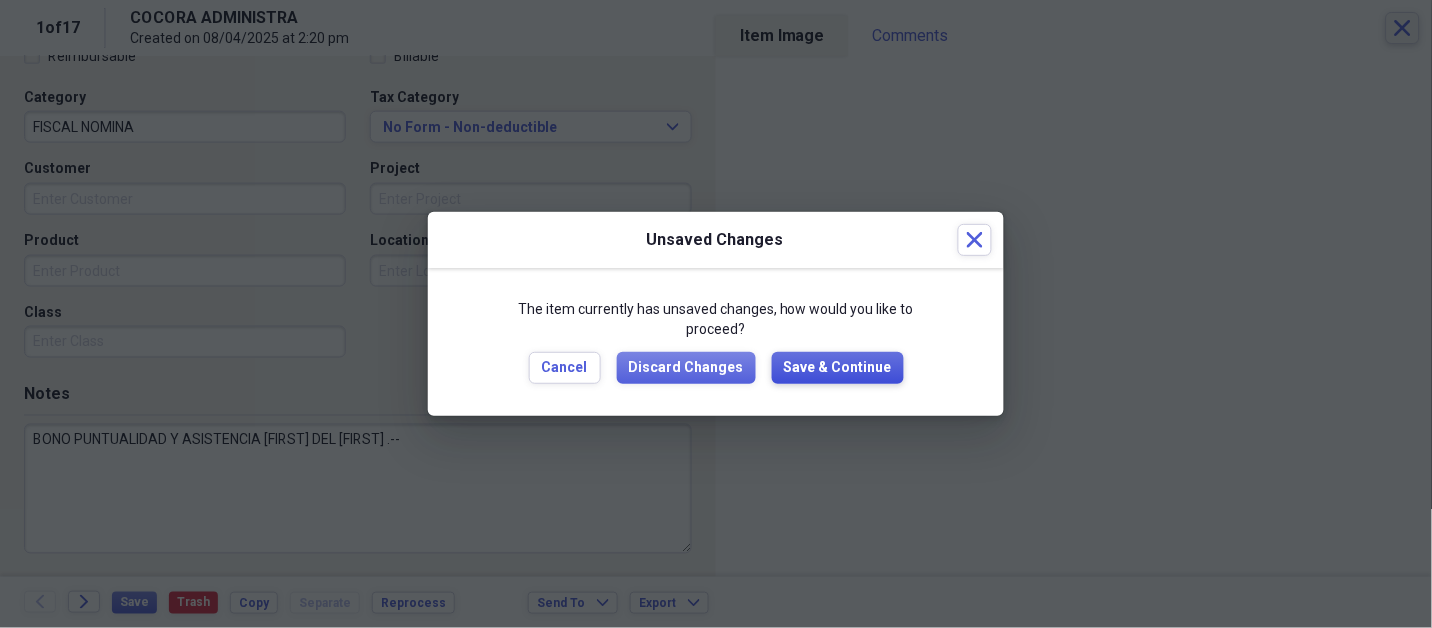 click on "Save & Continue" at bounding box center [838, 368] 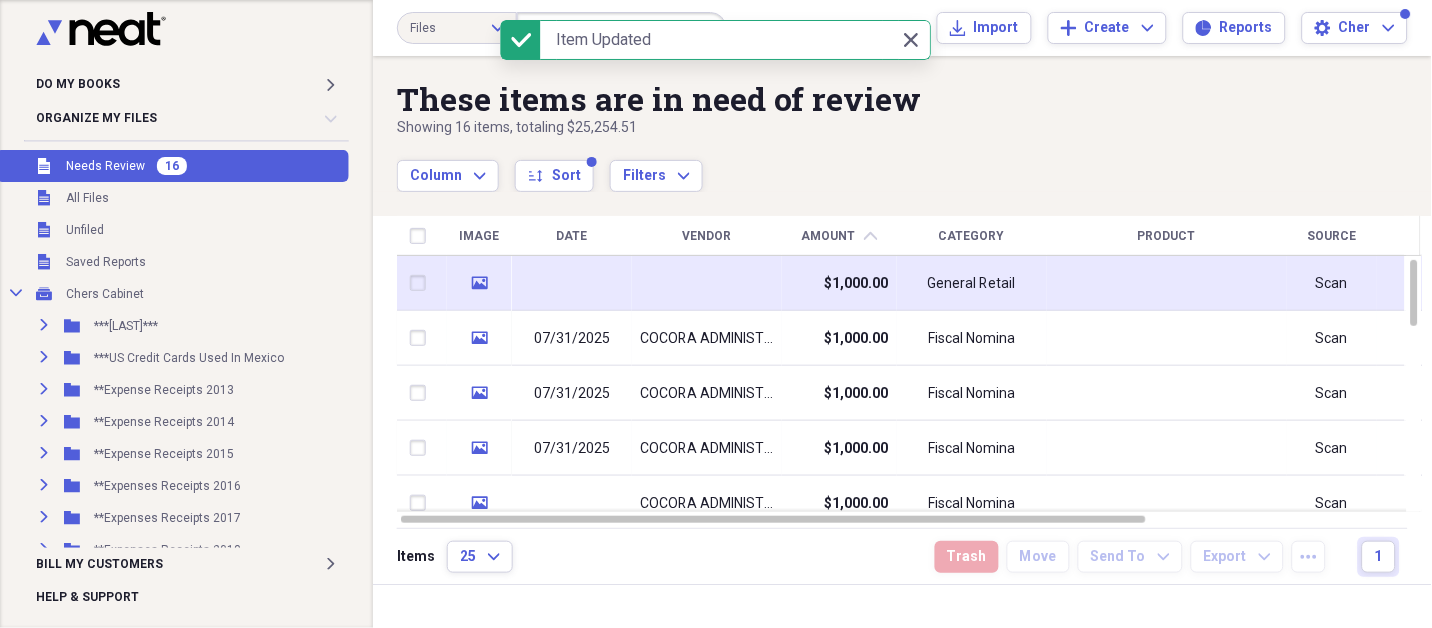 click on "$1,000.00" at bounding box center [839, 283] 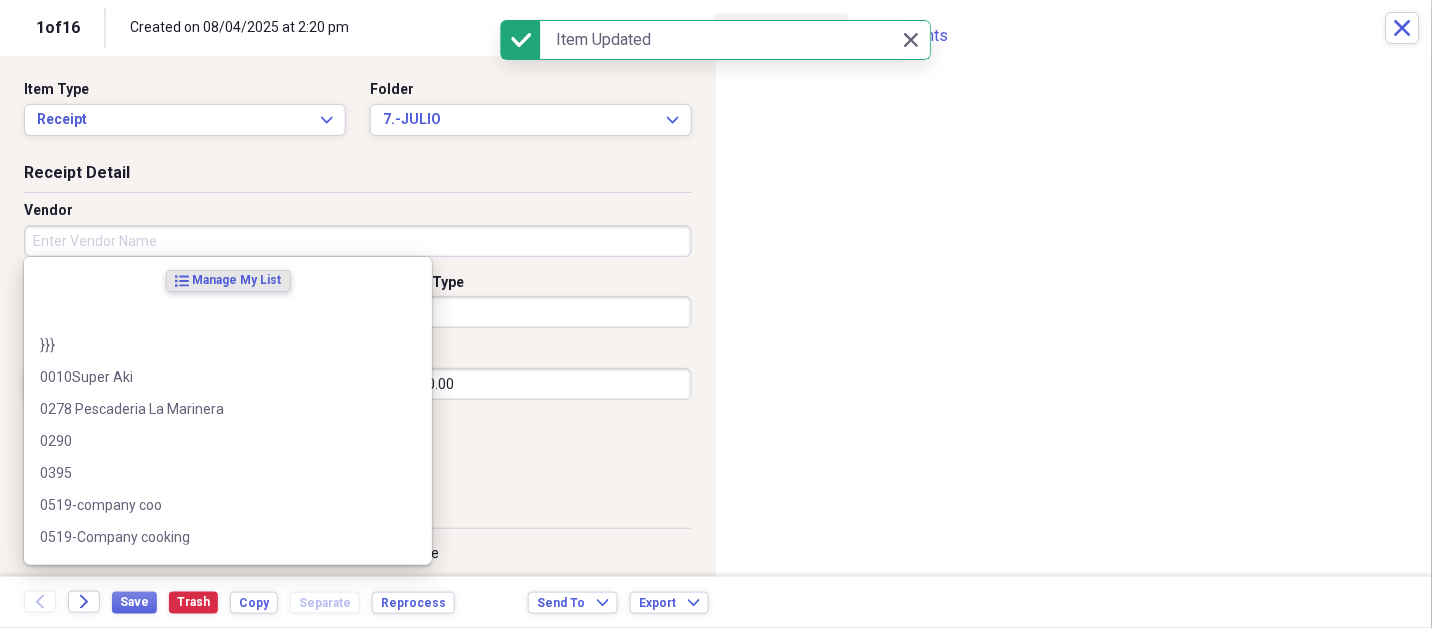 click on "Vendor" at bounding box center [358, 241] 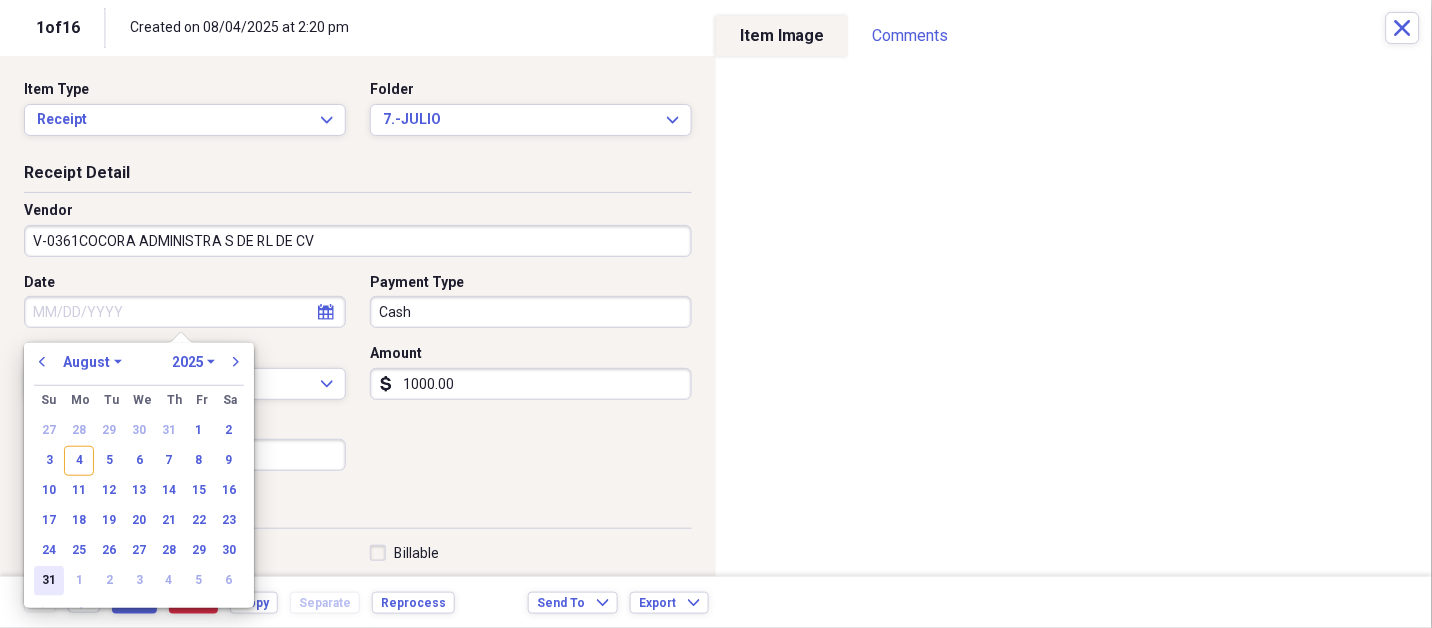 click on "31" at bounding box center [49, 581] 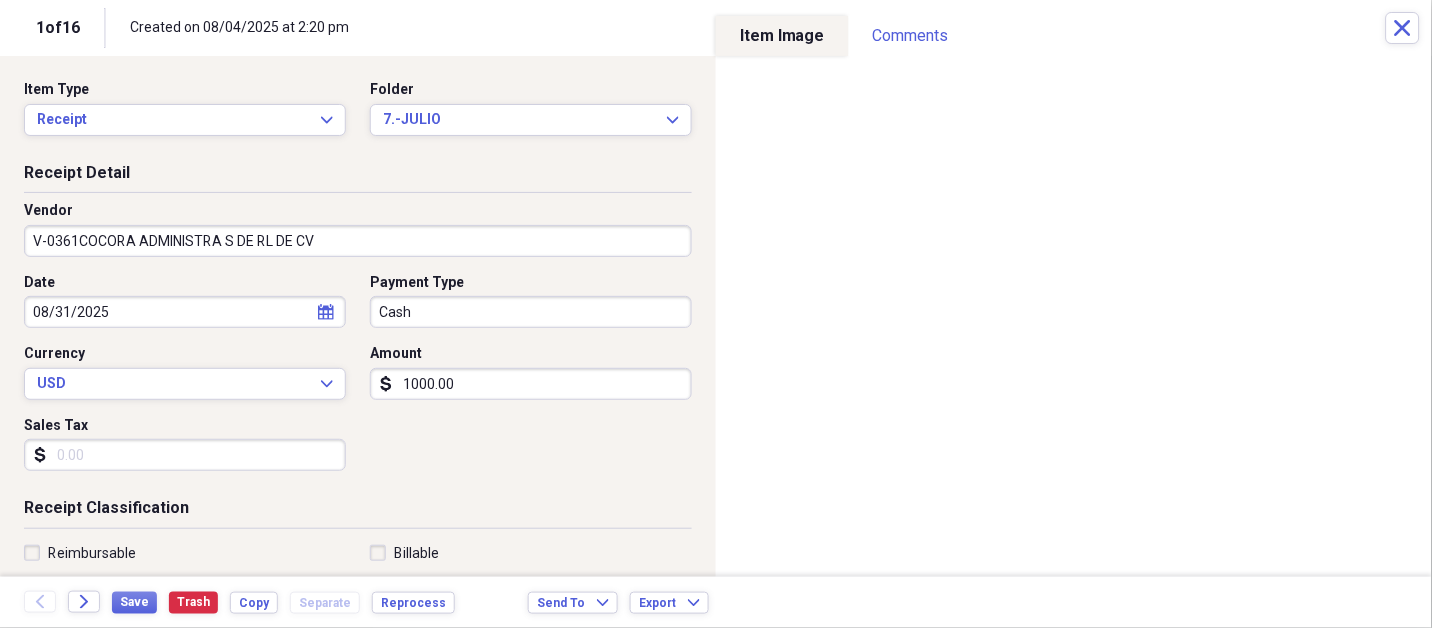 click 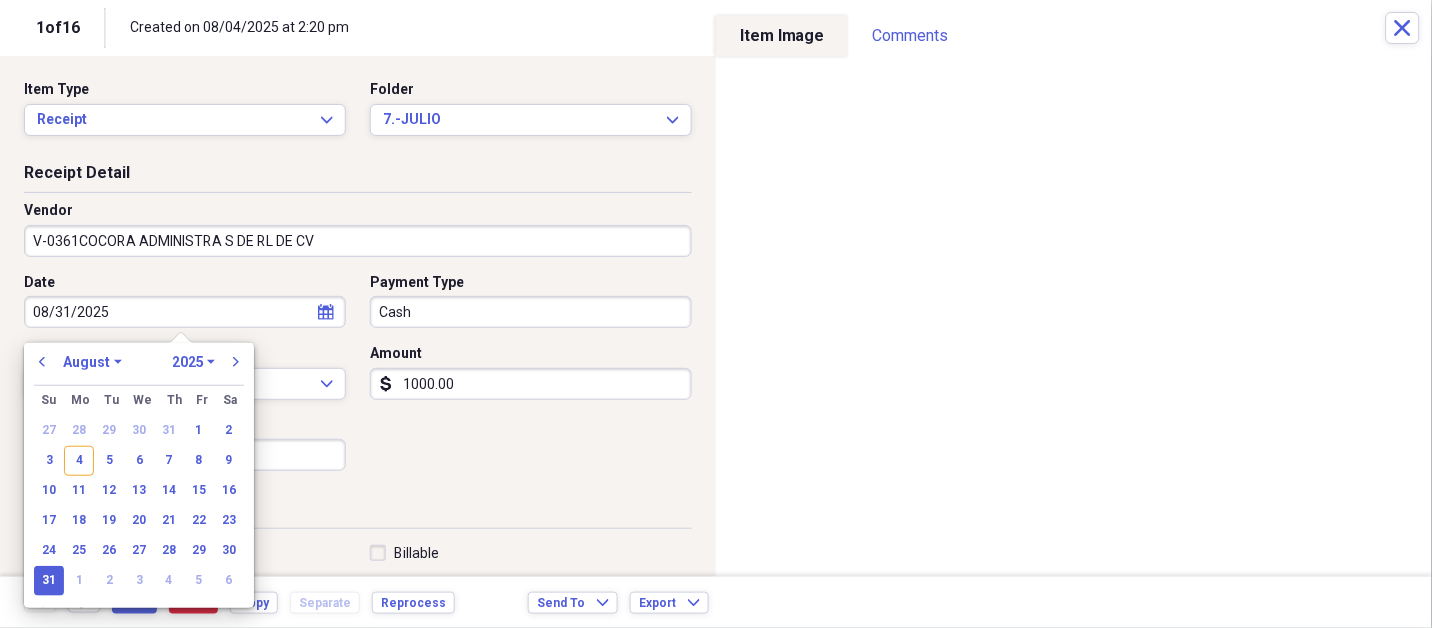 click on "January February March April May June July August September October November December" at bounding box center (92, 362) 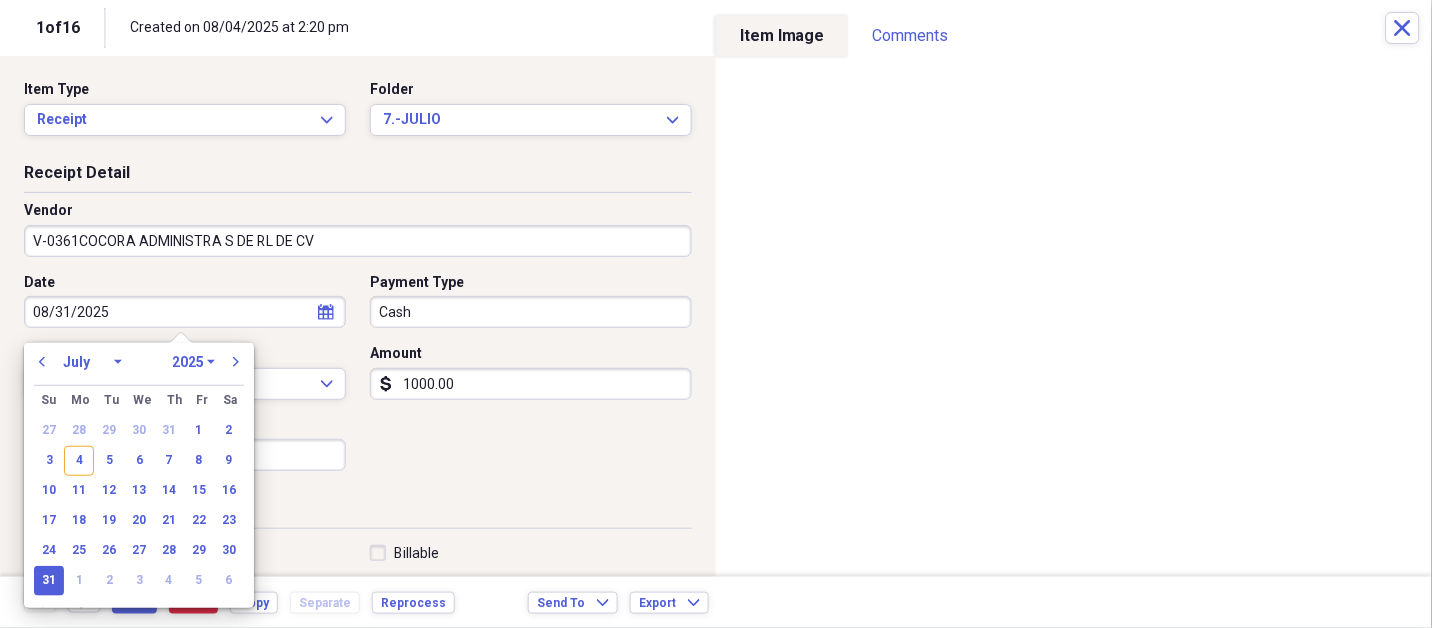 click on "January February March April May June July August September October November December" at bounding box center (92, 362) 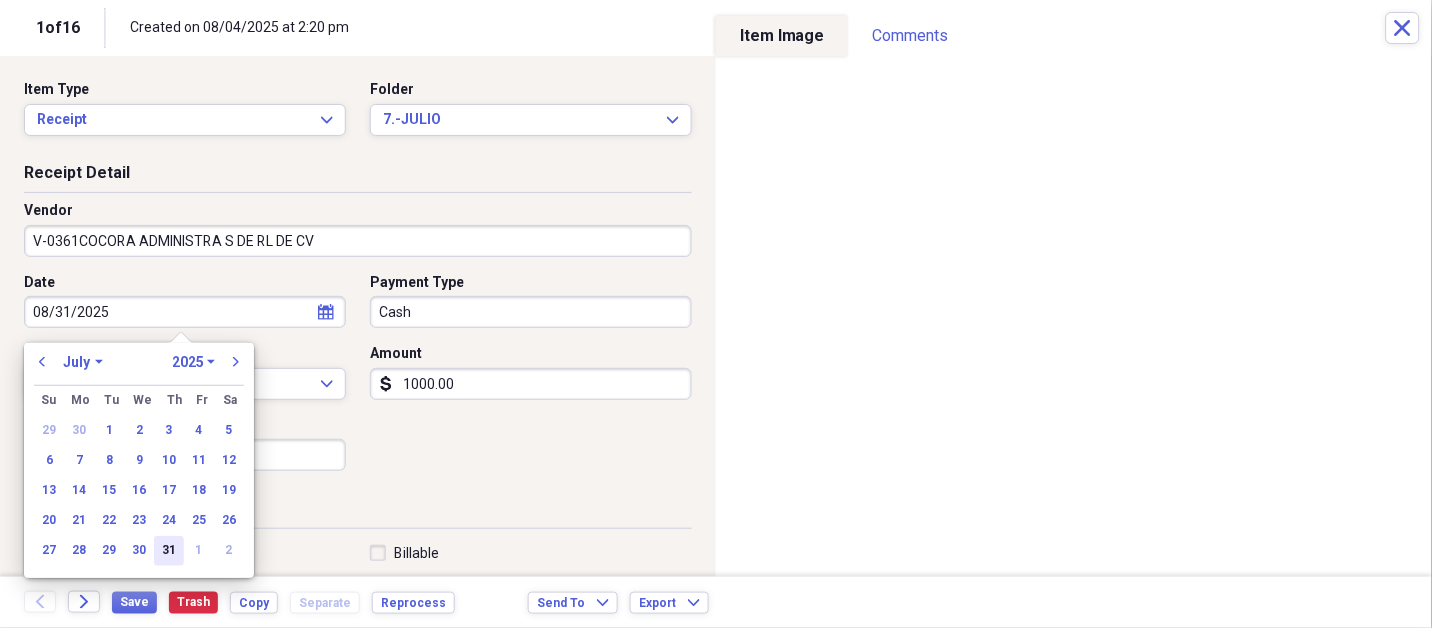 click on "31" at bounding box center (169, 551) 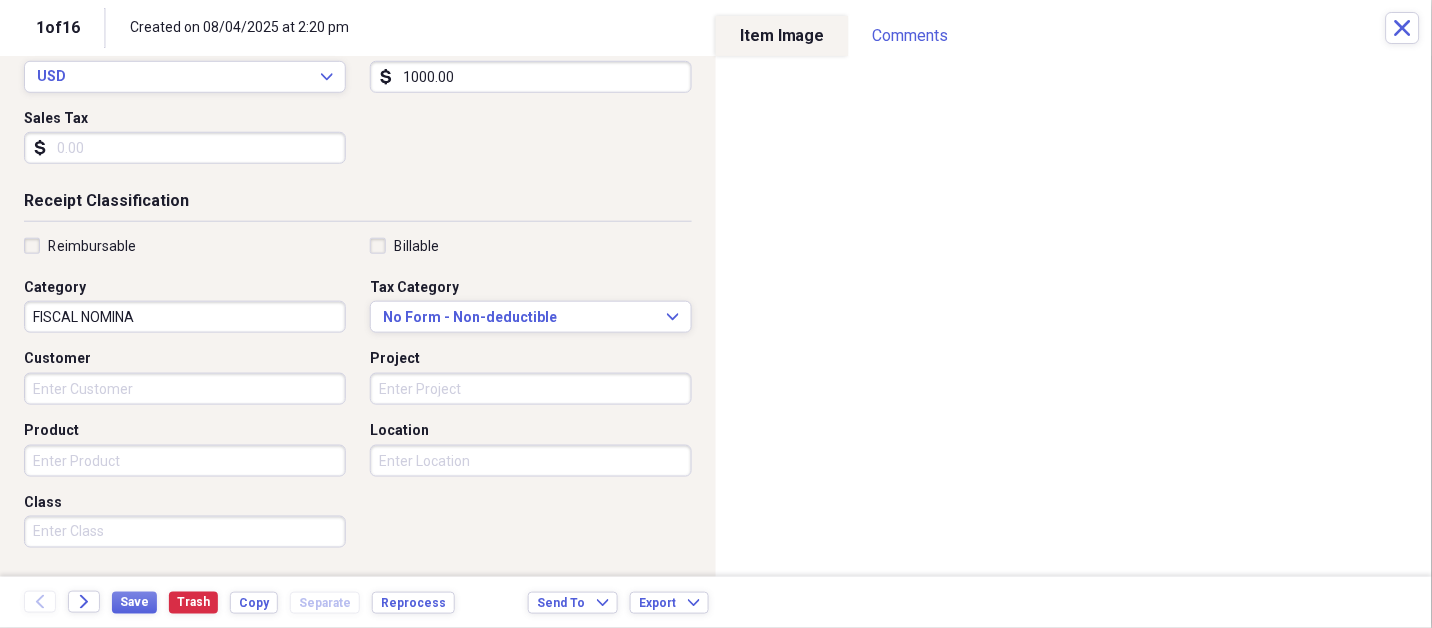 scroll, scrollTop: 497, scrollLeft: 0, axis: vertical 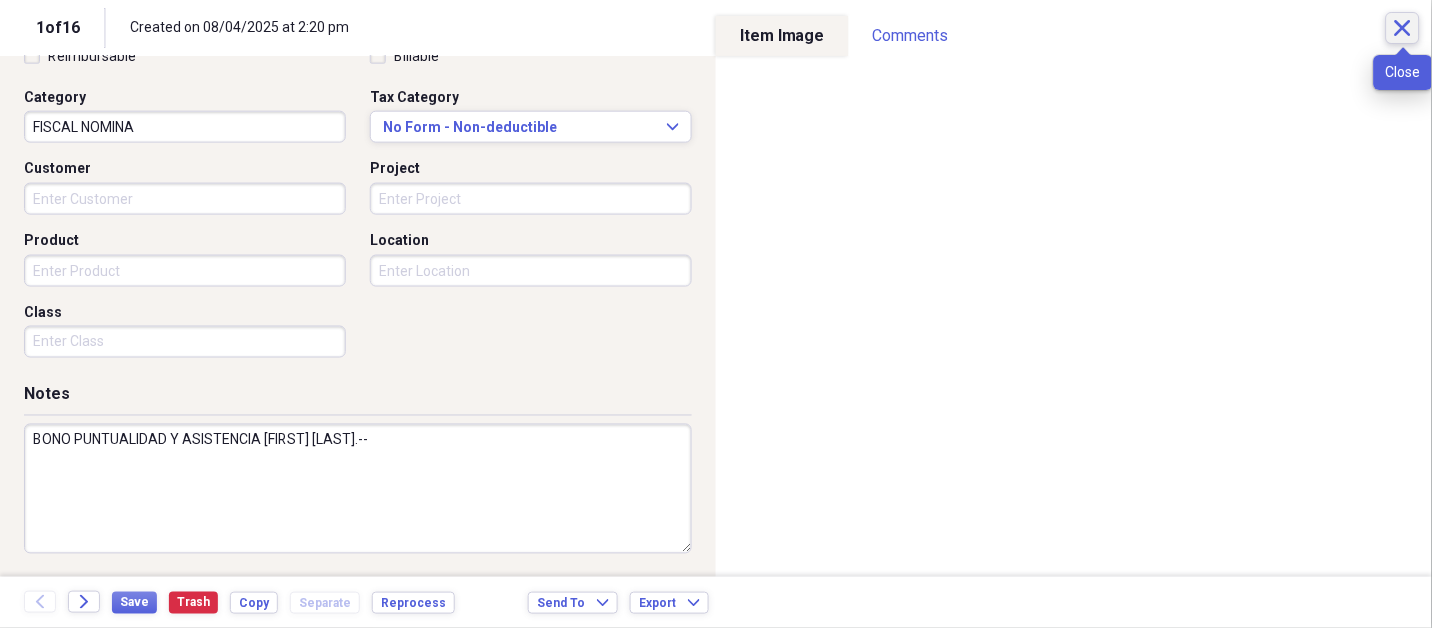 click on "Close" at bounding box center [1403, 28] 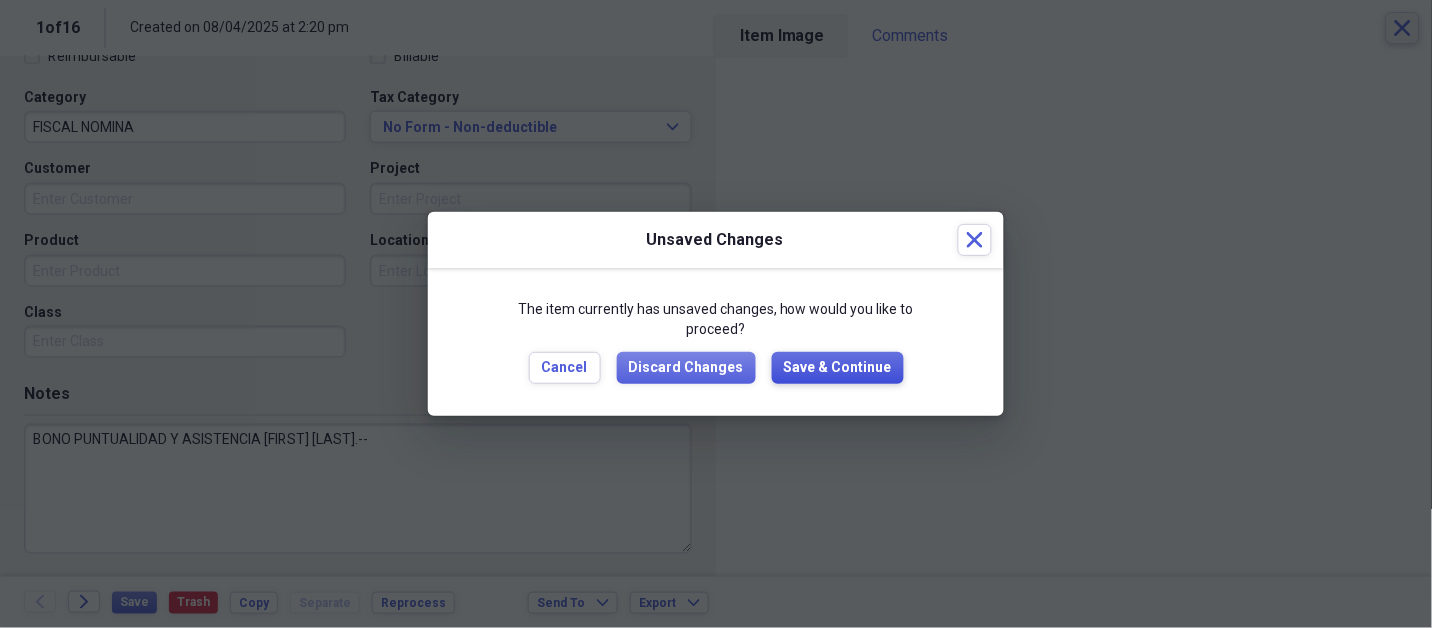 click on "Save & Continue" at bounding box center (838, 368) 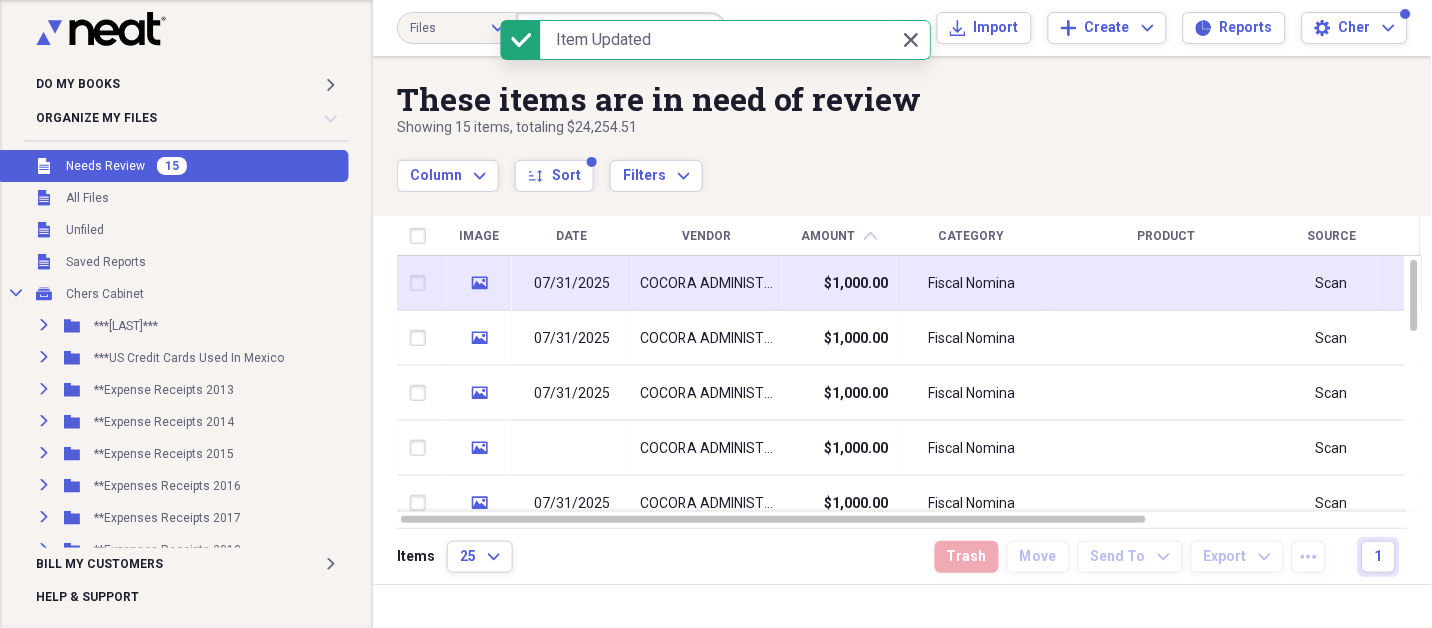 click on "Fiscal Nomina" at bounding box center (972, 283) 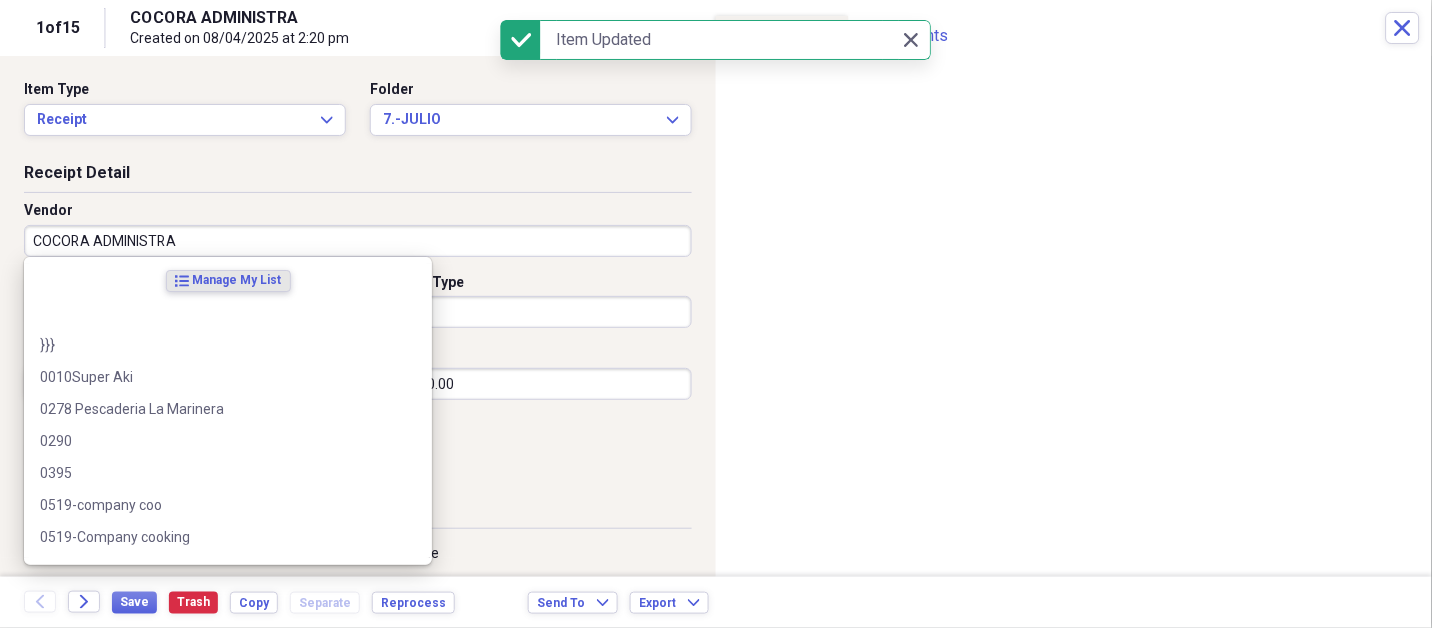 click on "COCORA ADMINISTRA" at bounding box center [358, 241] 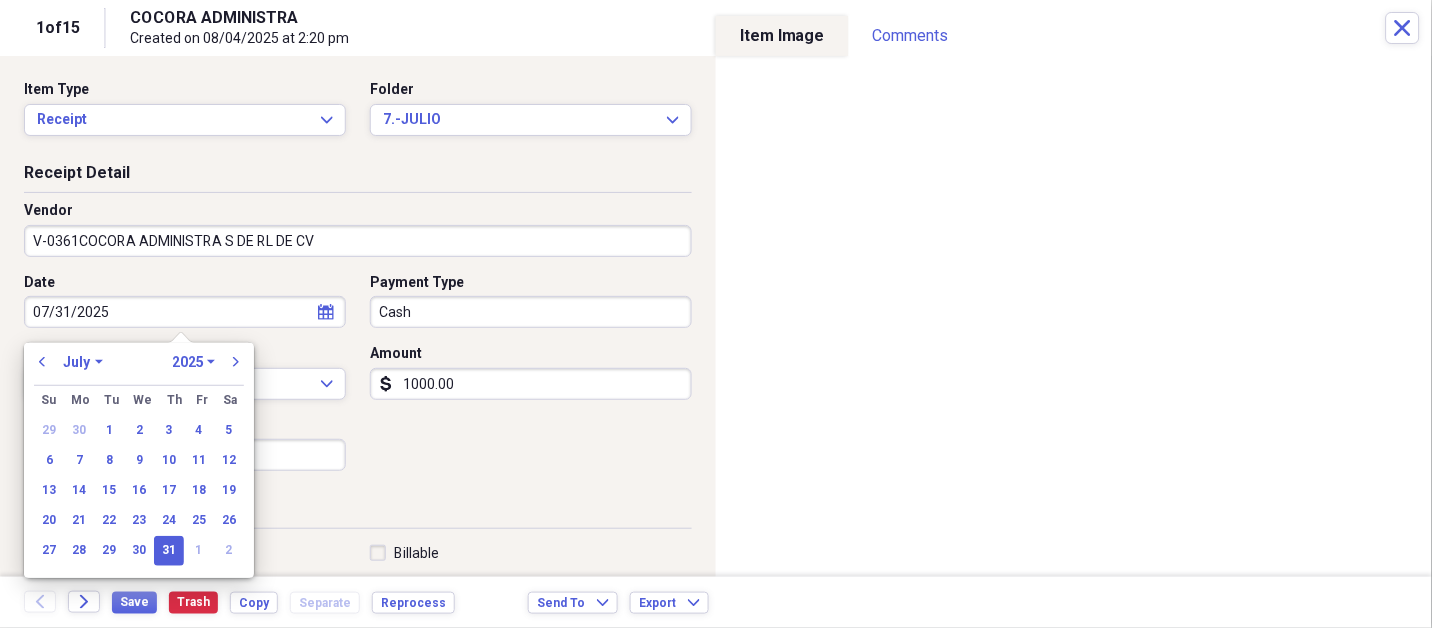 click on "31" at bounding box center (169, 551) 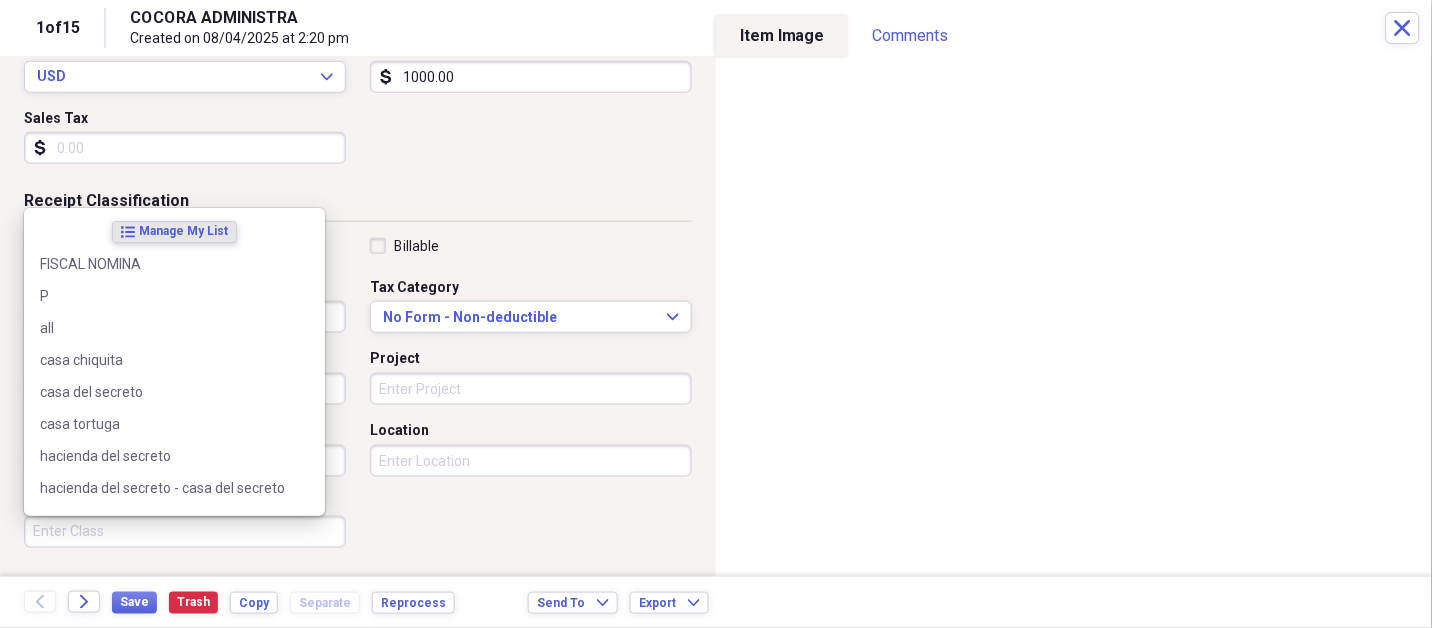 scroll, scrollTop: 497, scrollLeft: 0, axis: vertical 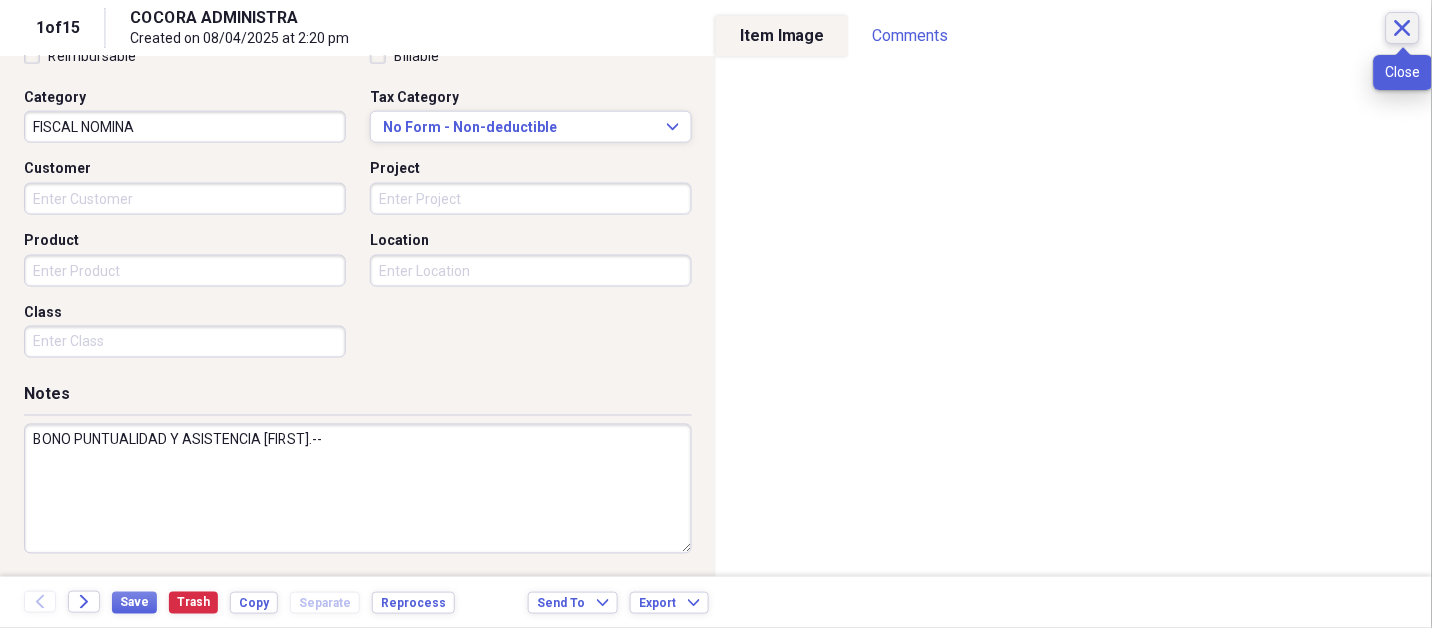 click on "Close" 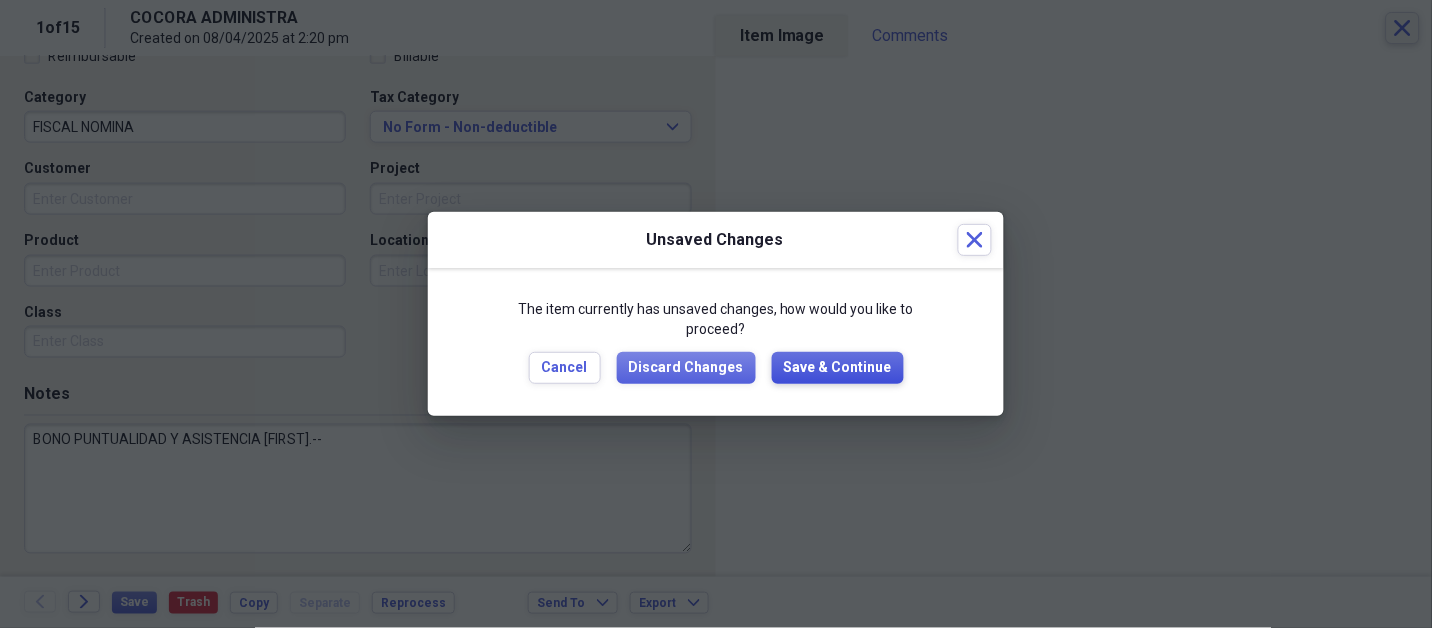 click on "Save & Continue" at bounding box center (838, 368) 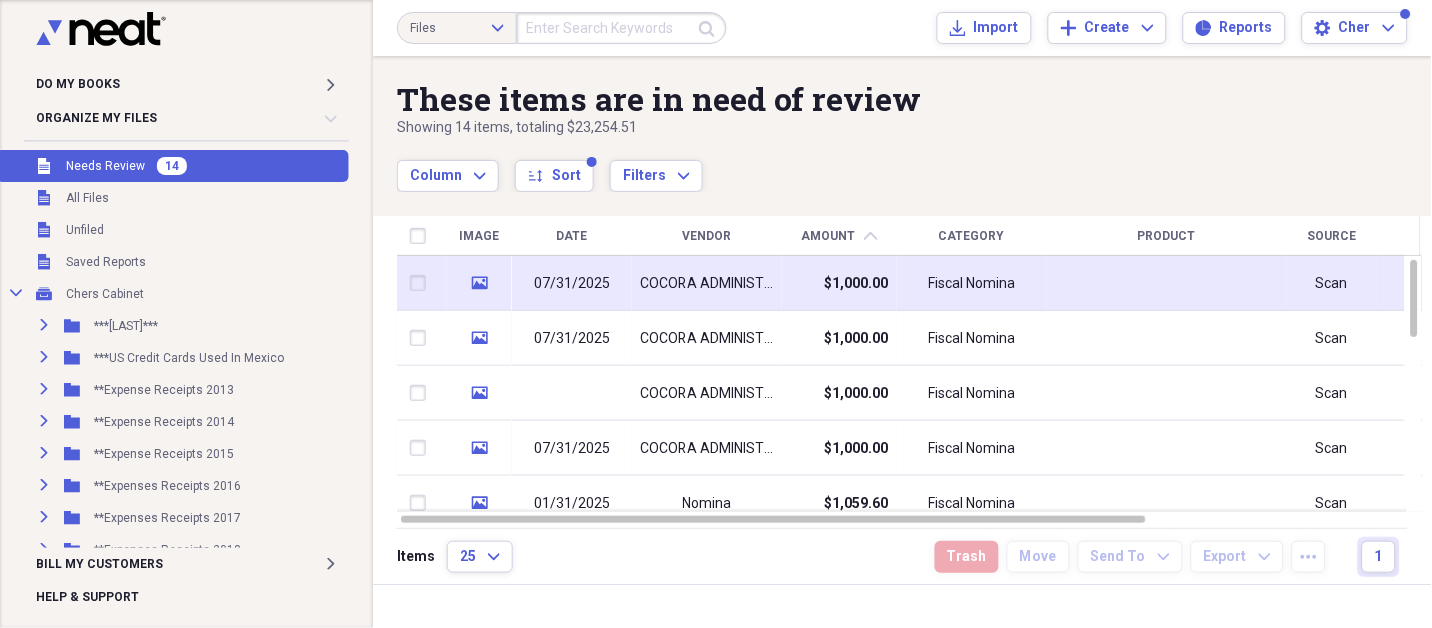 click on "$1,000.00" at bounding box center (839, 283) 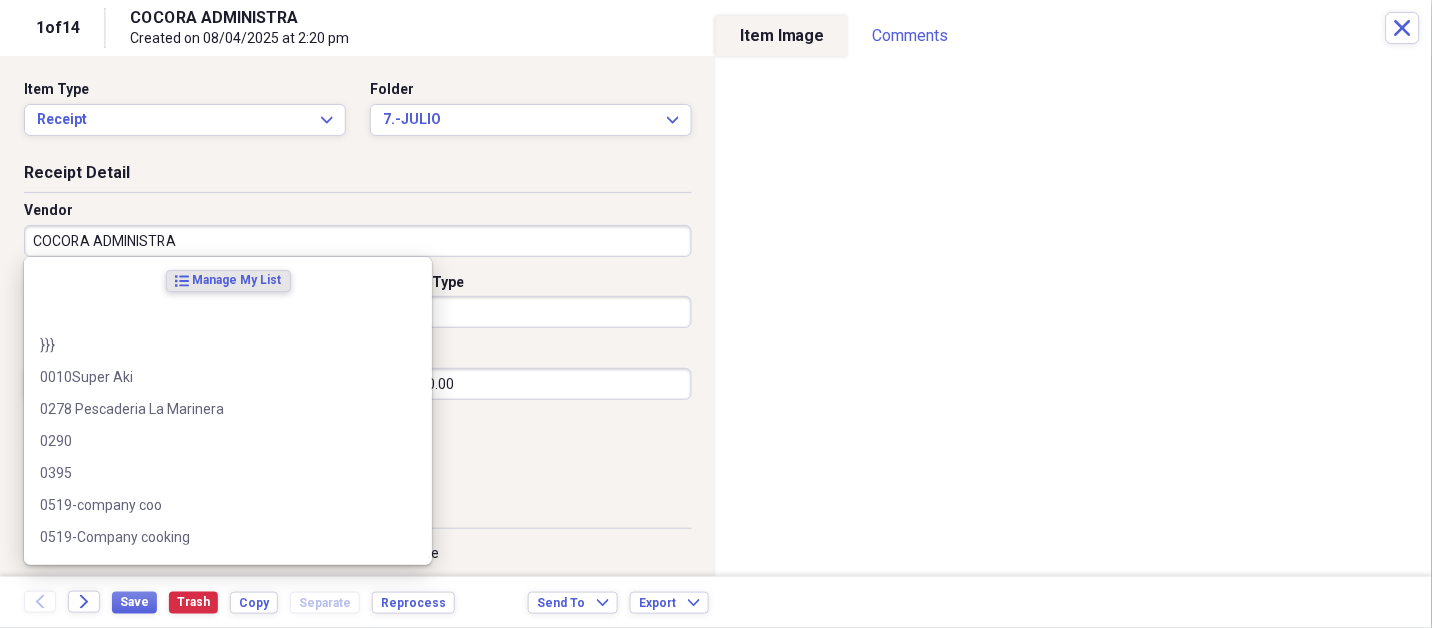 click on "COCORA ADMINISTRA" at bounding box center [358, 241] 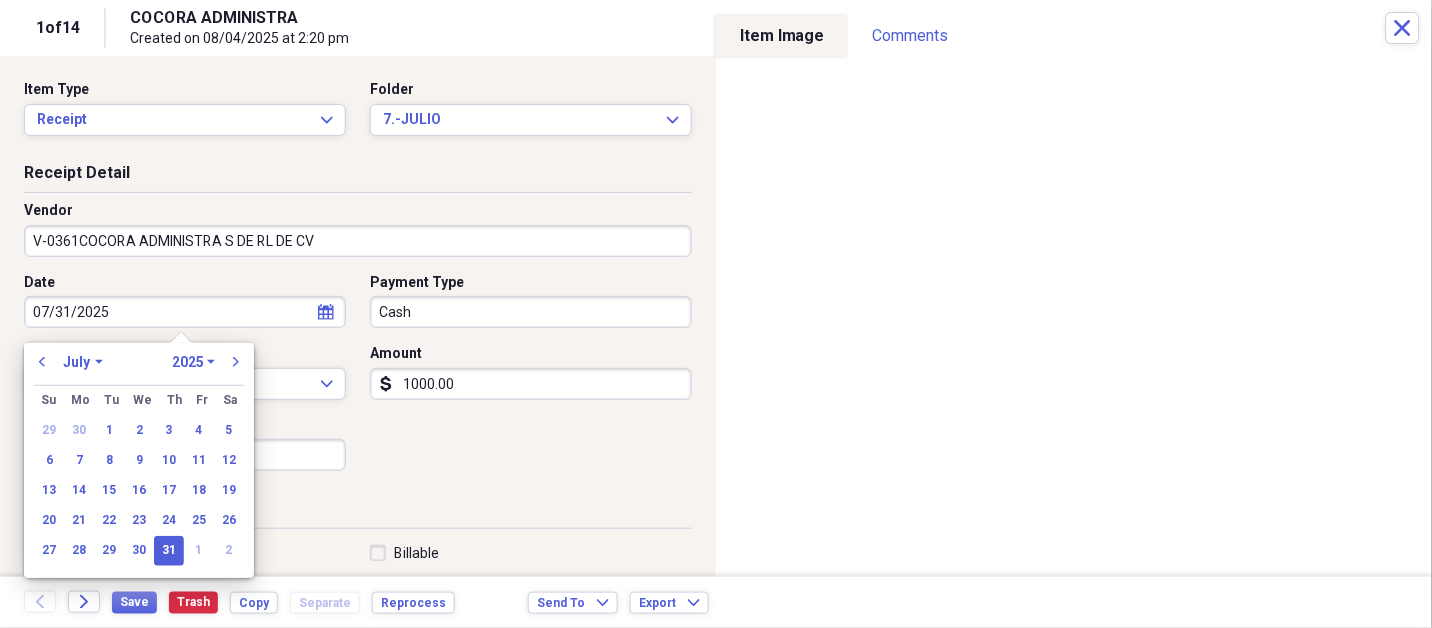 click on "January February March April May June July August September October November December" at bounding box center (83, 362) 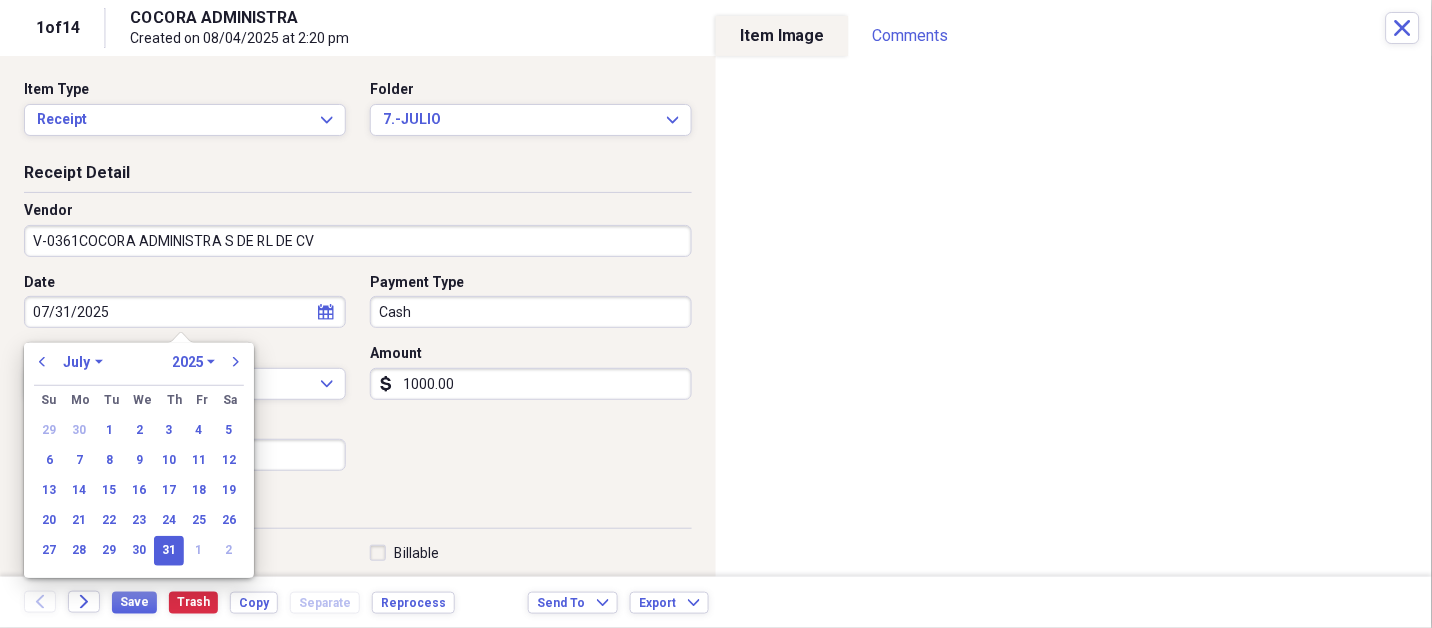 click on "January February March April May June July August September October November December" at bounding box center [83, 362] 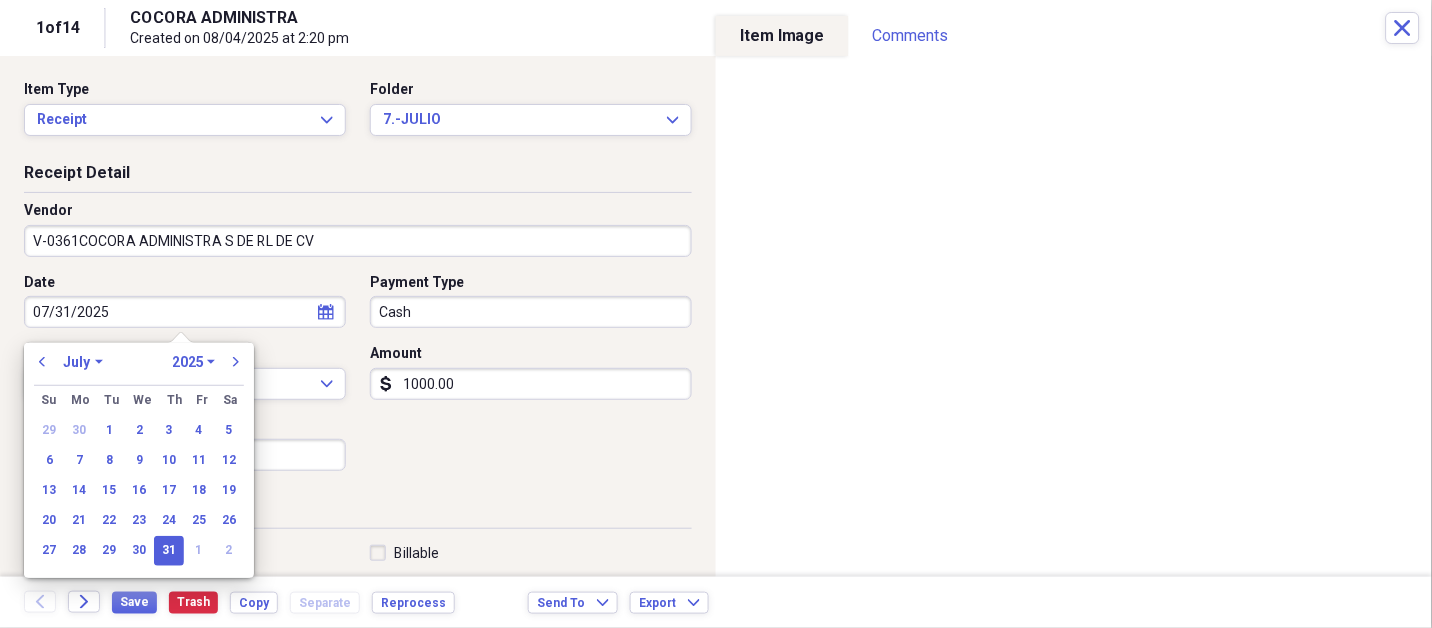 click on "31" at bounding box center (169, 551) 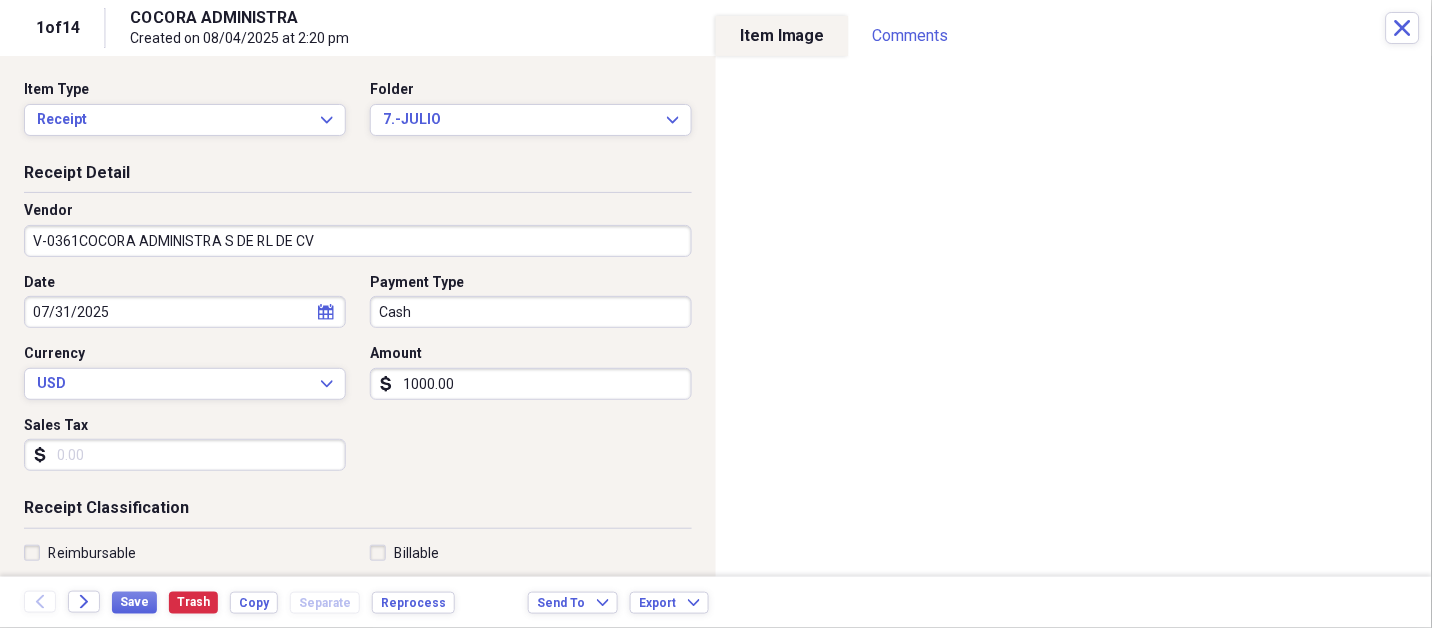 scroll, scrollTop: 307, scrollLeft: 0, axis: vertical 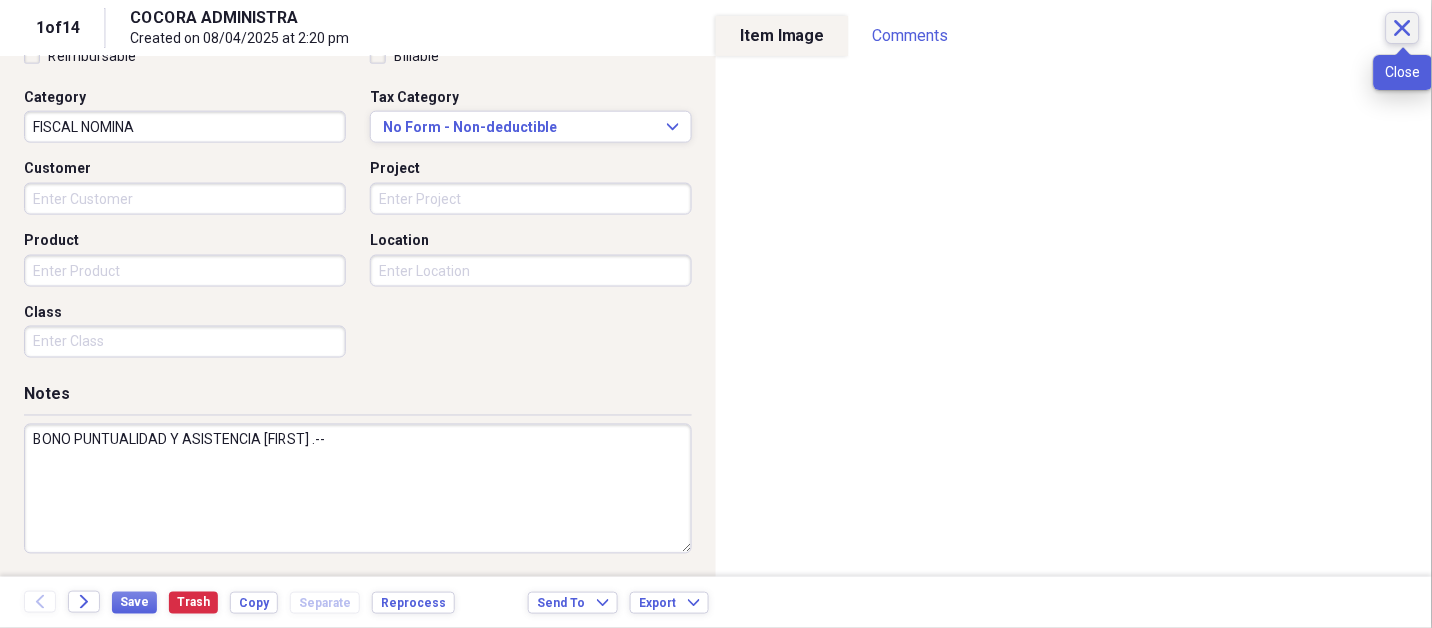 click on "Close" at bounding box center (1403, 28) 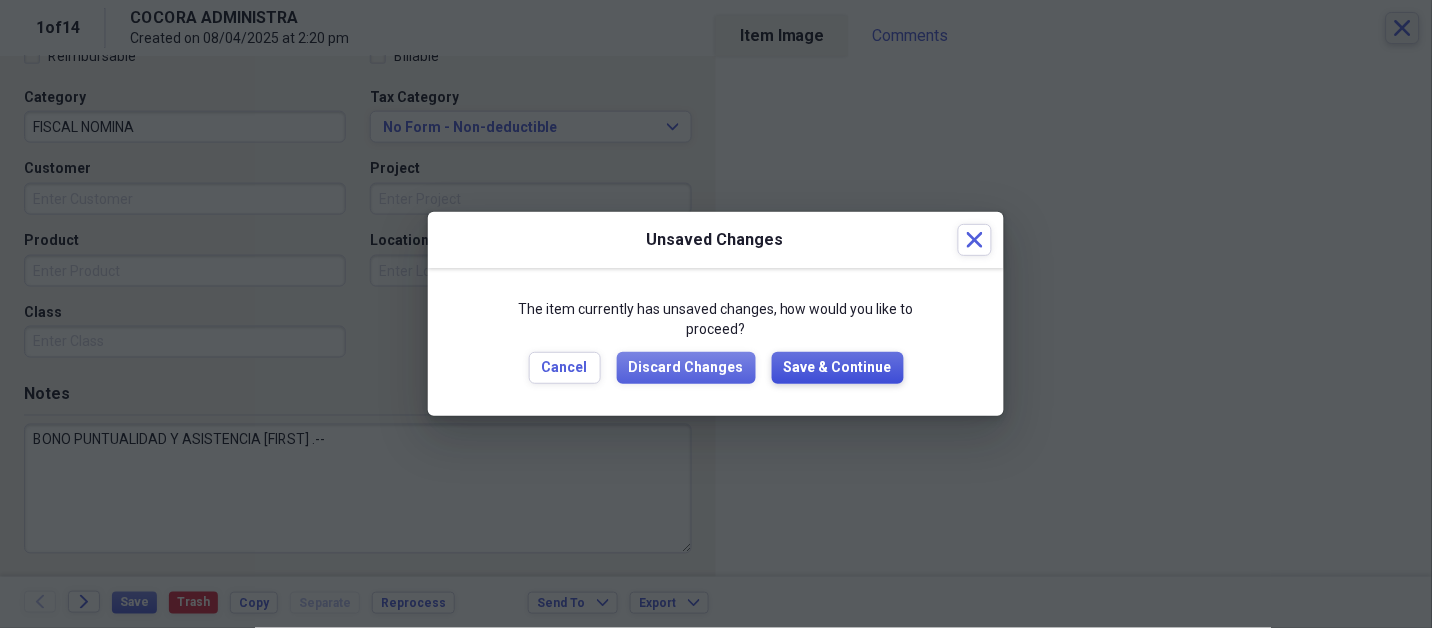 click on "Save & Continue" at bounding box center (838, 368) 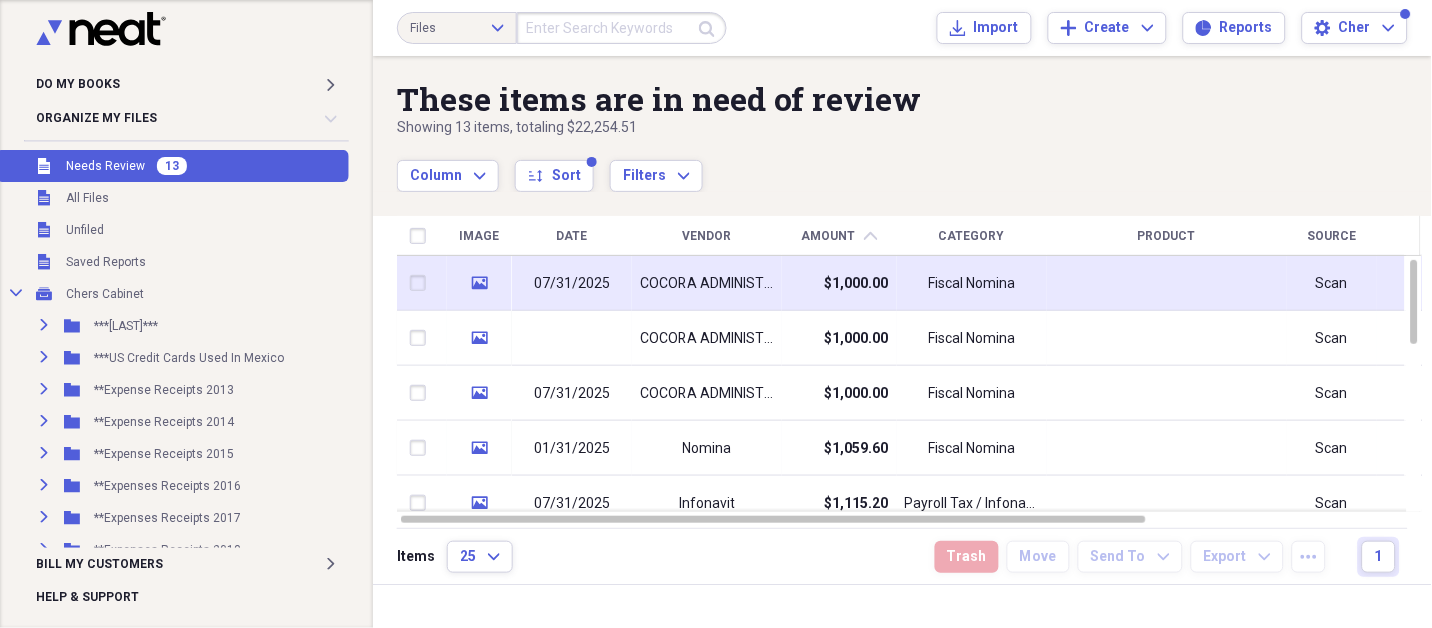 click on "Fiscal Nomina" at bounding box center [972, 283] 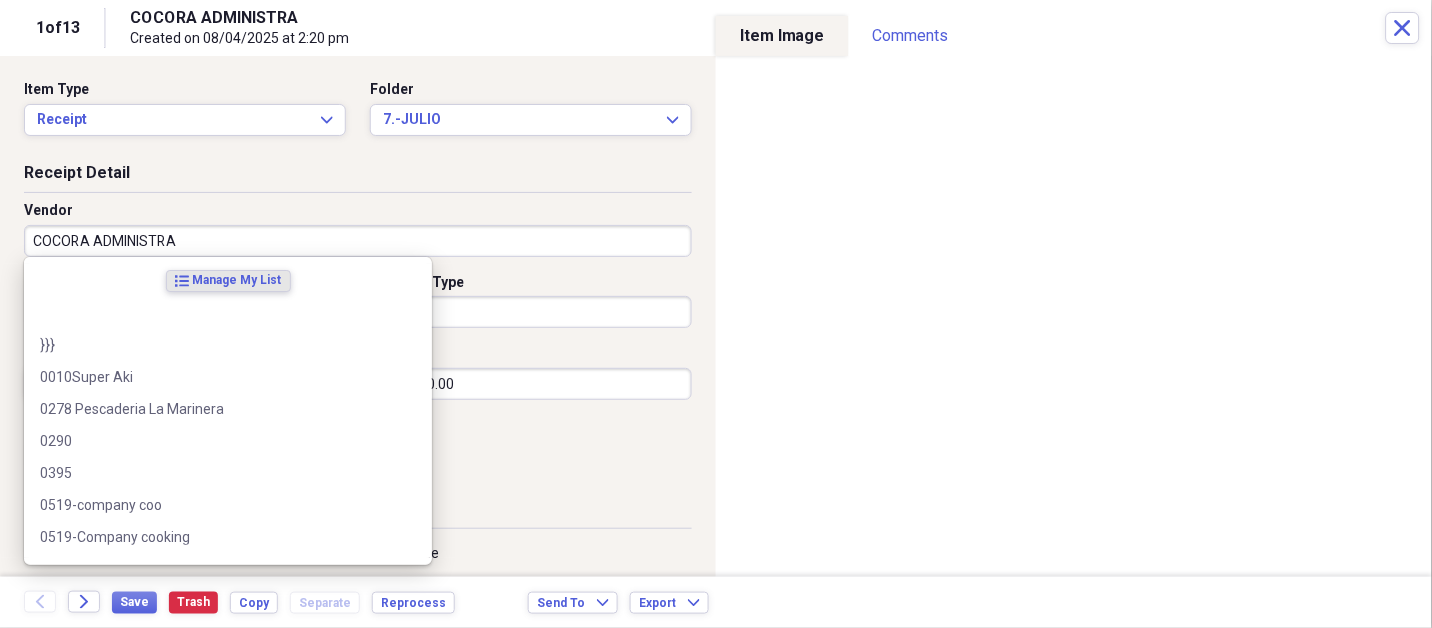 click on "COCORA ADMINISTRA" at bounding box center (358, 241) 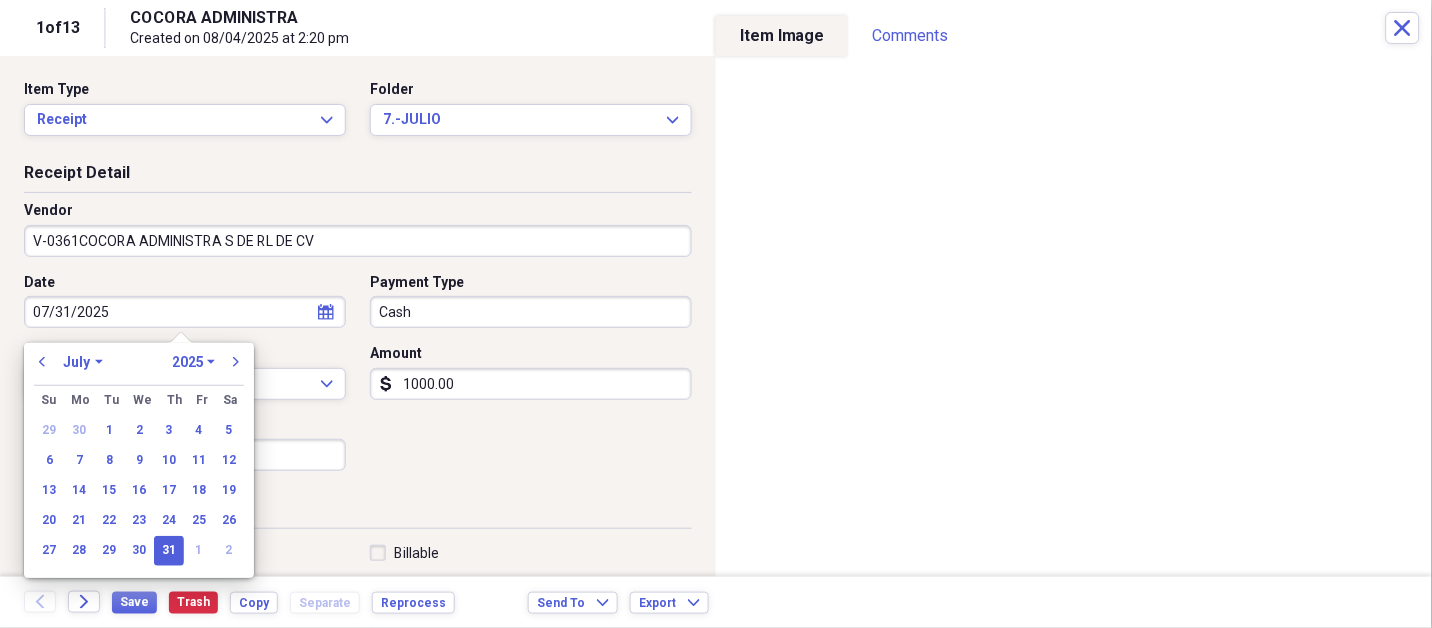 click on "31" at bounding box center (169, 551) 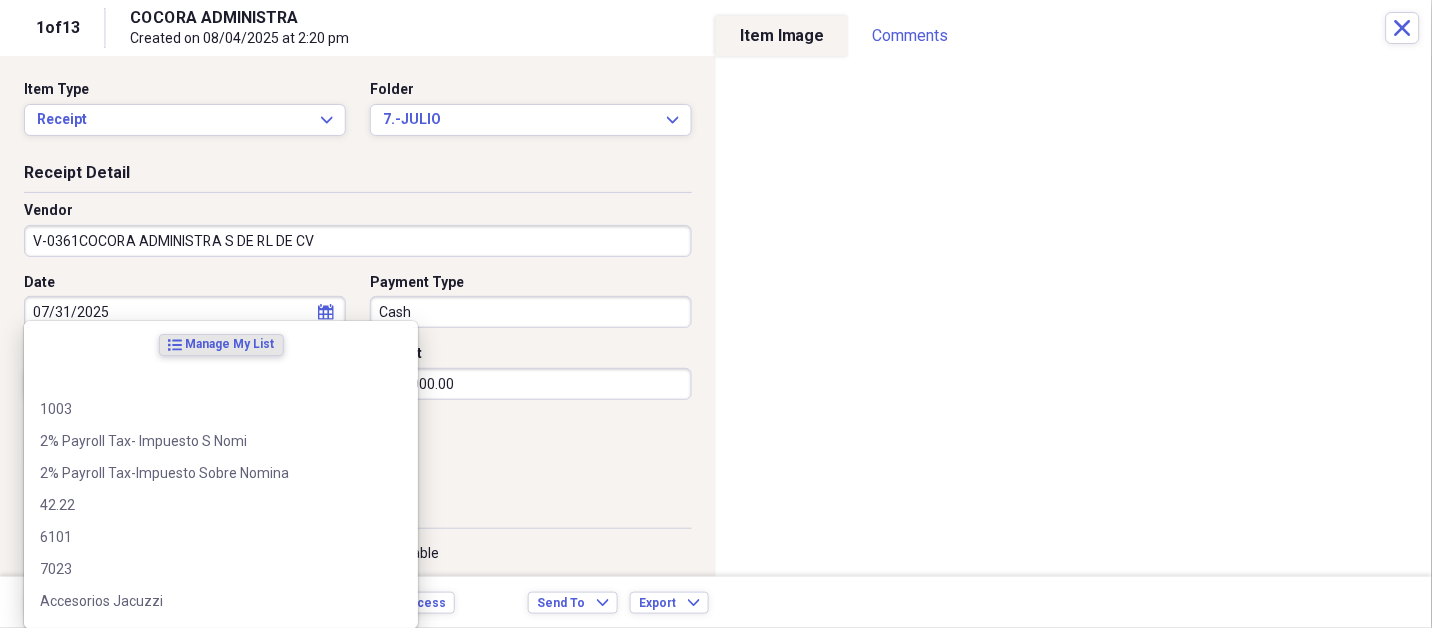 scroll, scrollTop: 307, scrollLeft: 0, axis: vertical 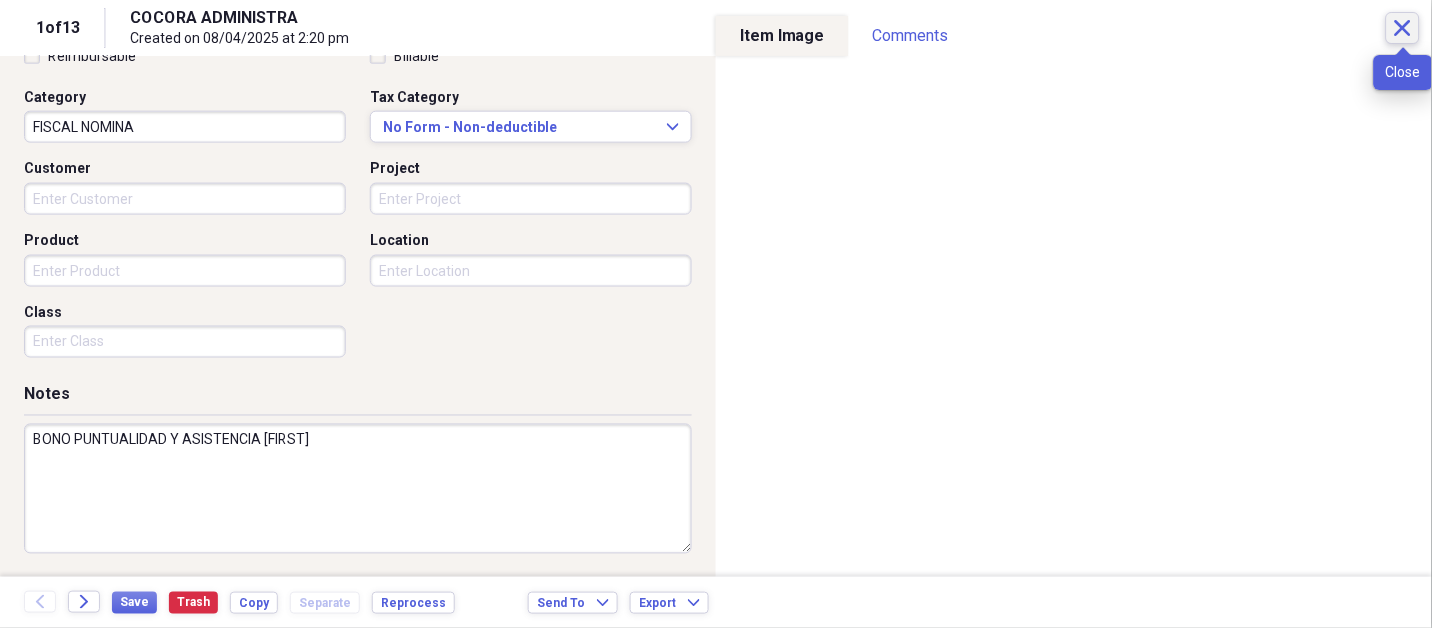 click on "Close" at bounding box center (1403, 28) 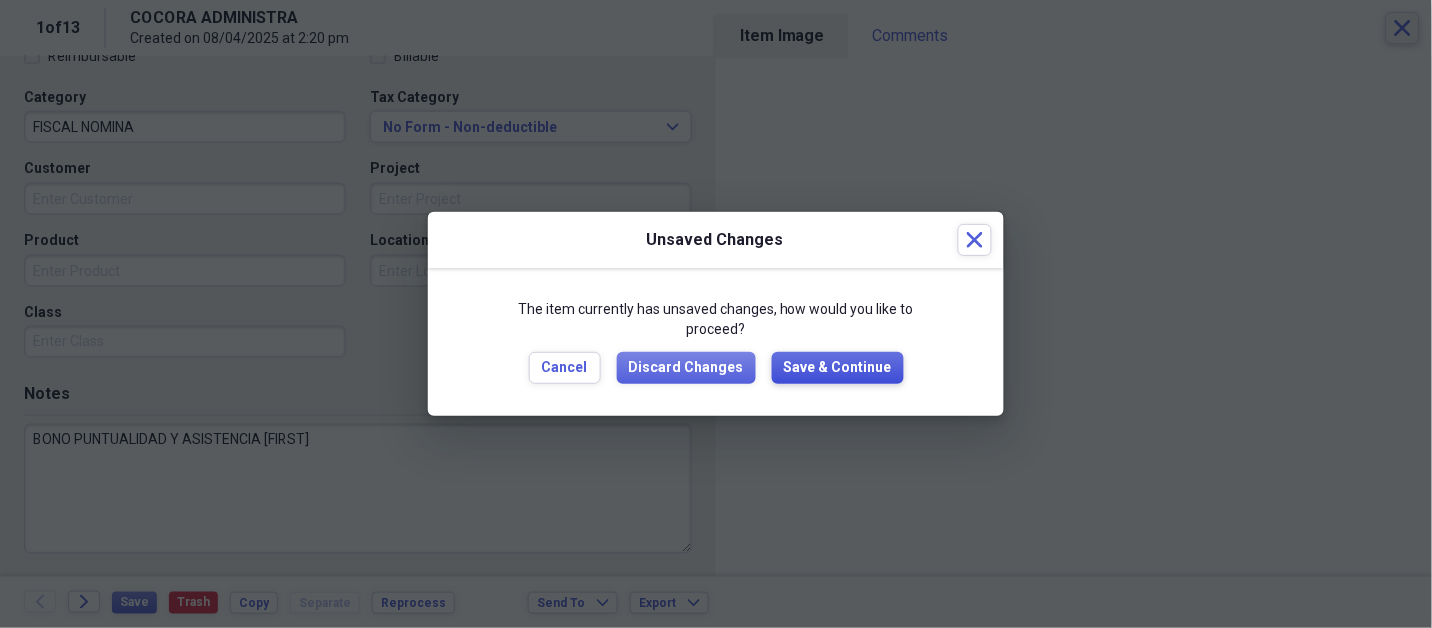 click on "Save & Continue" at bounding box center (838, 368) 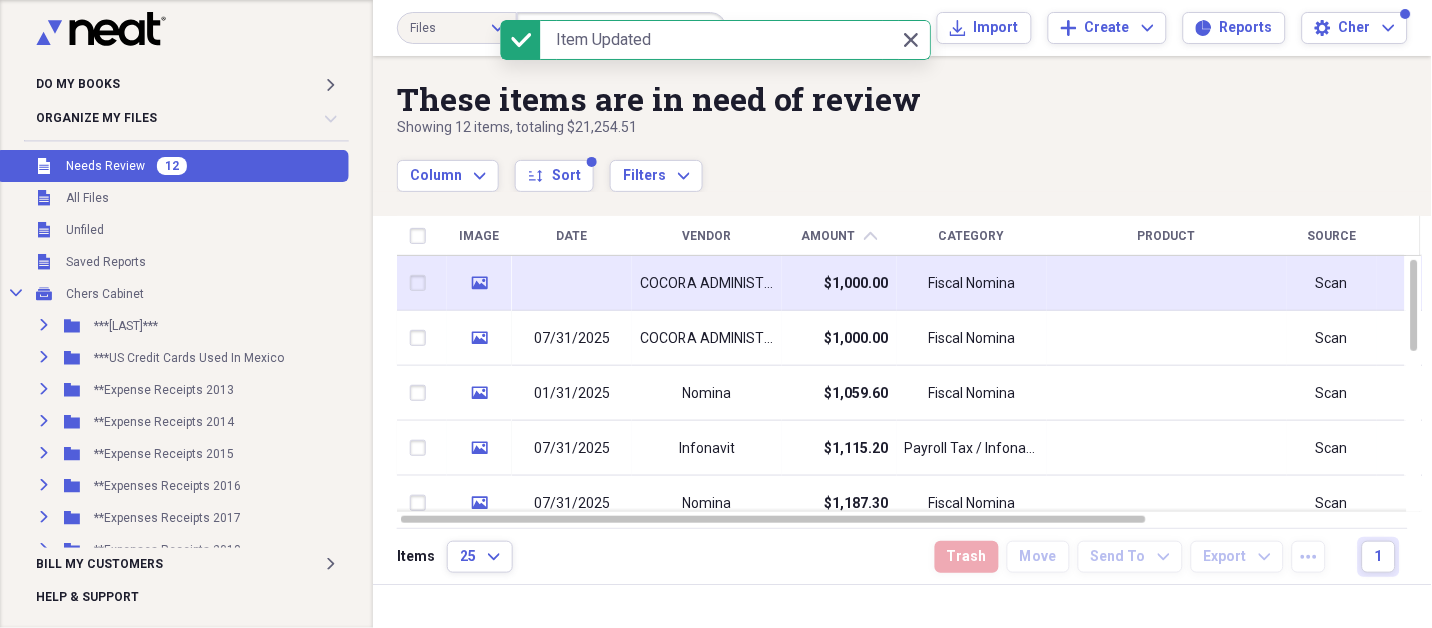click on "COCORA ADMINISTRA" at bounding box center (707, 284) 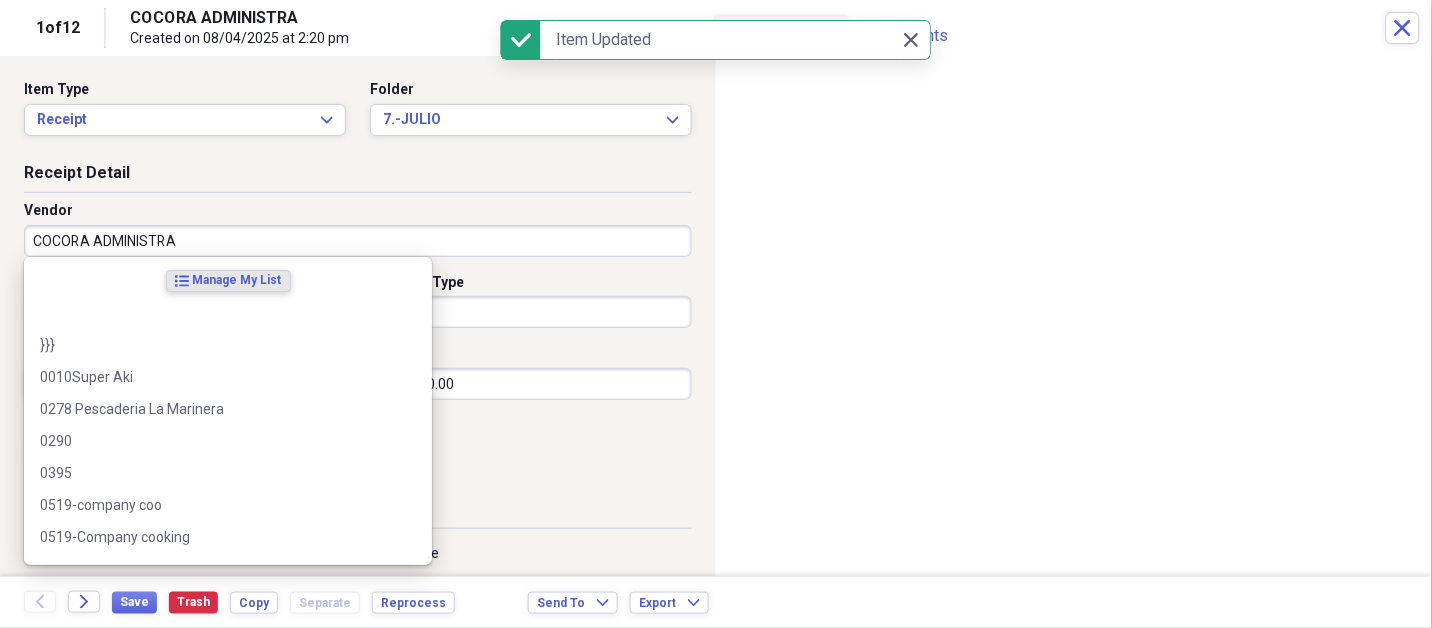 click on "COCORA ADMINISTRA" at bounding box center (358, 241) 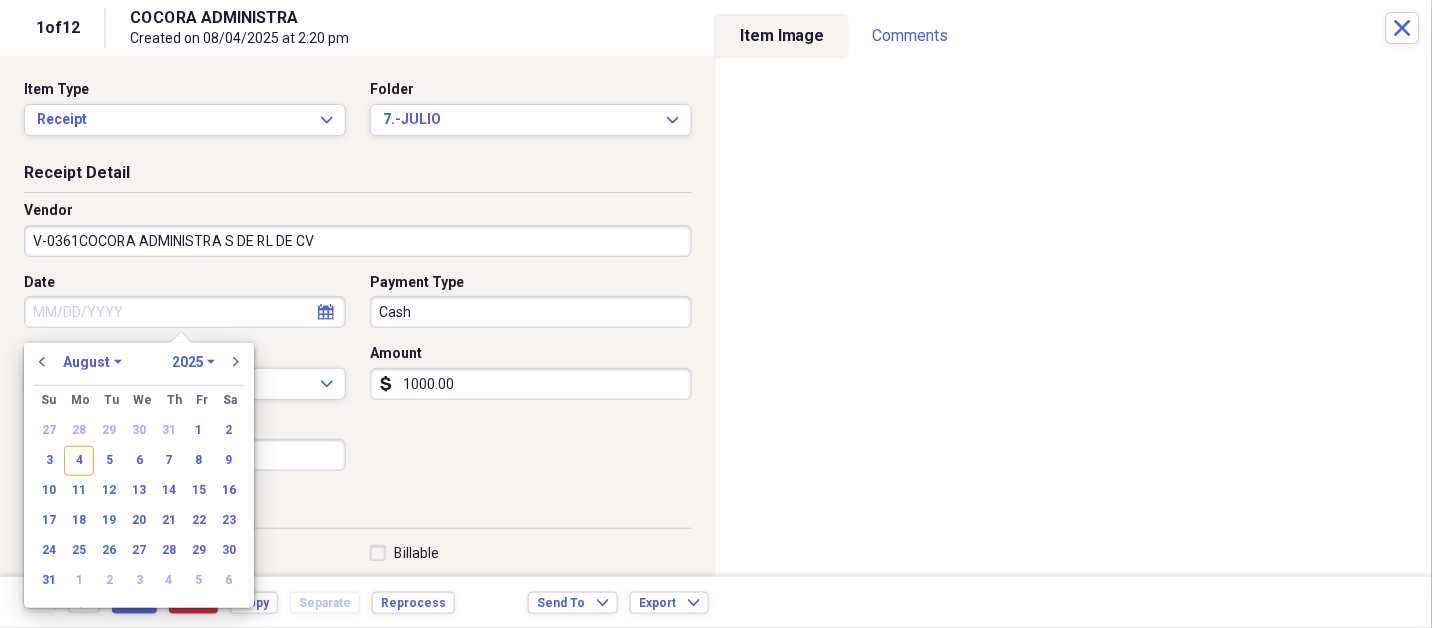 click on "January February March April May June July August September October November December" at bounding box center [92, 362] 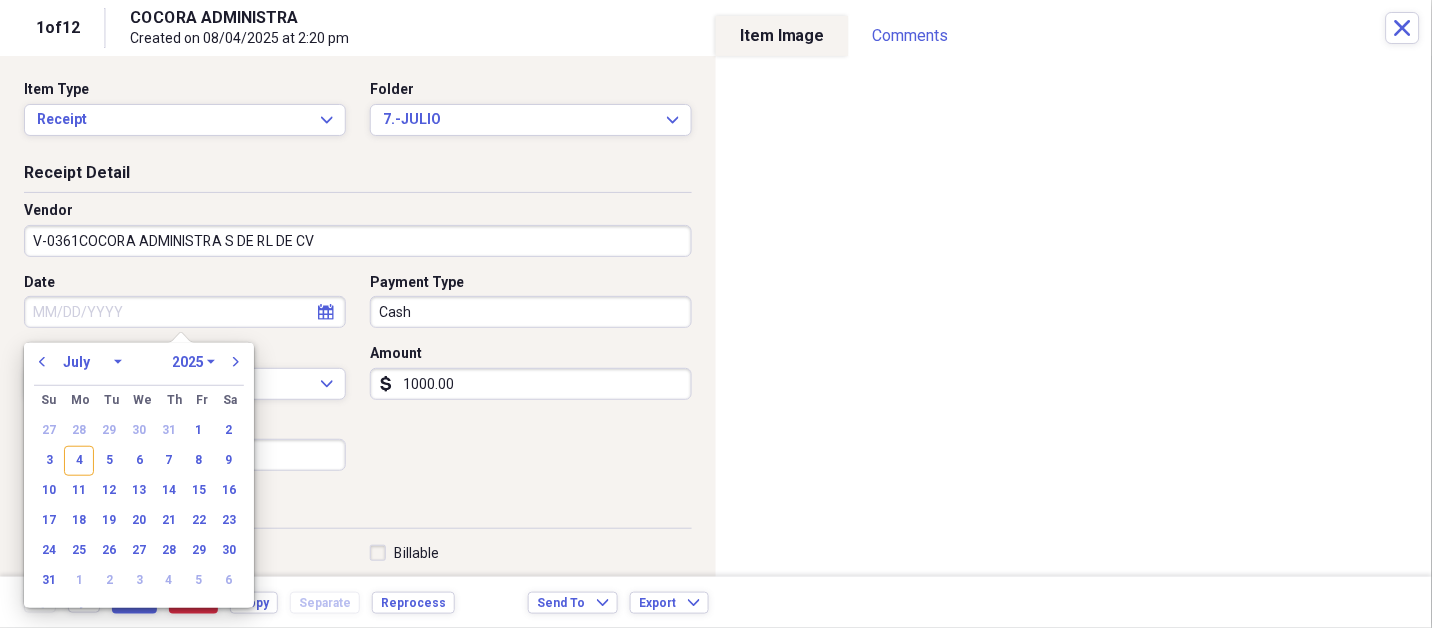 click on "January February March April May June July August September October November December" at bounding box center (92, 362) 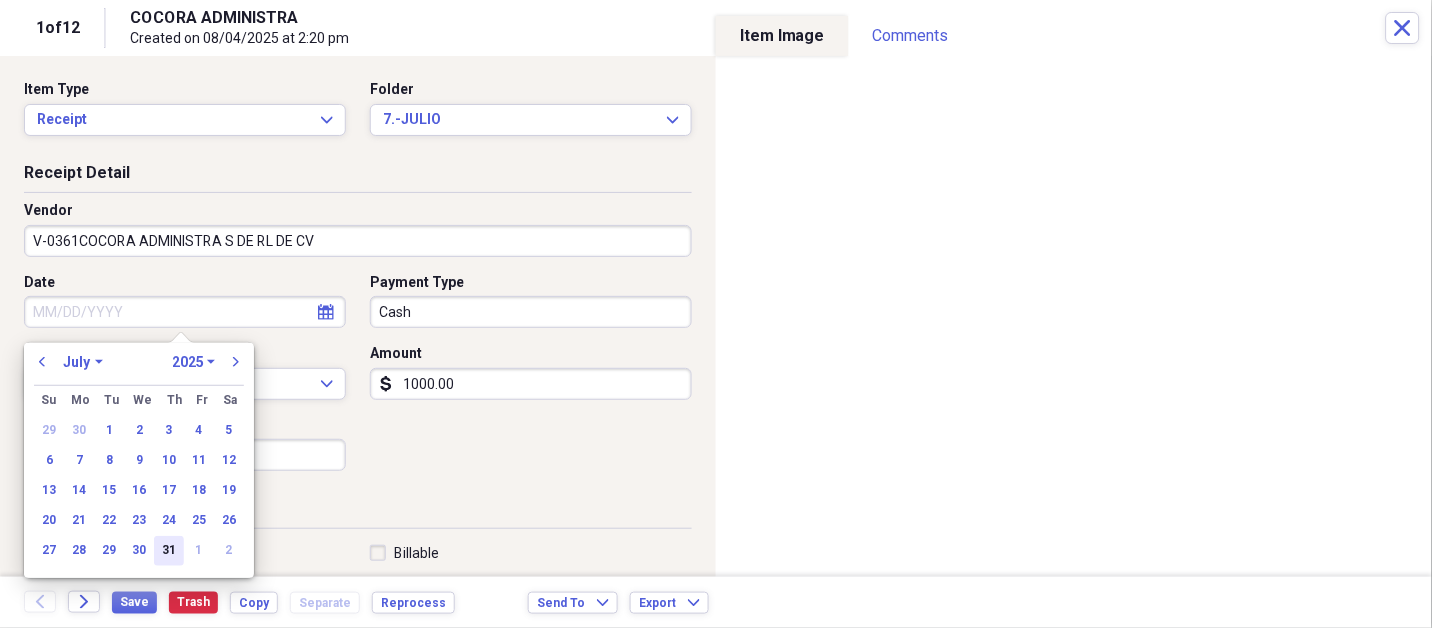 click on "31" at bounding box center [169, 551] 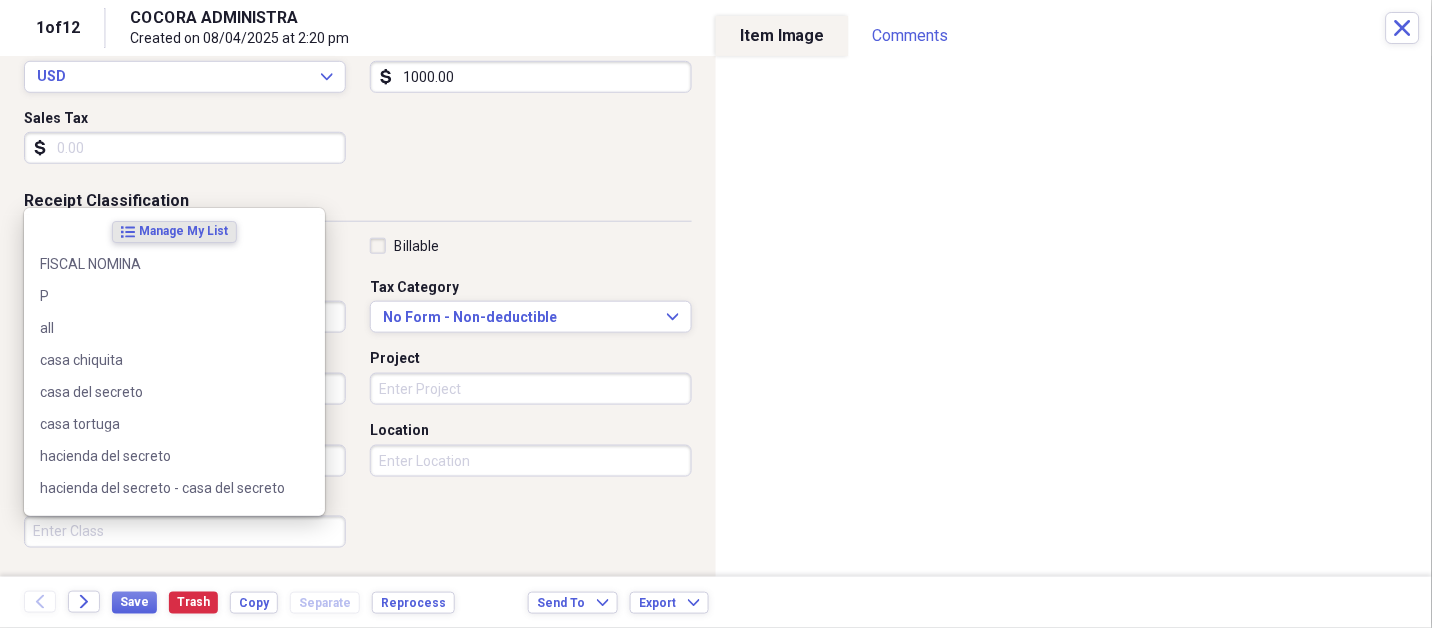 scroll, scrollTop: 497, scrollLeft: 0, axis: vertical 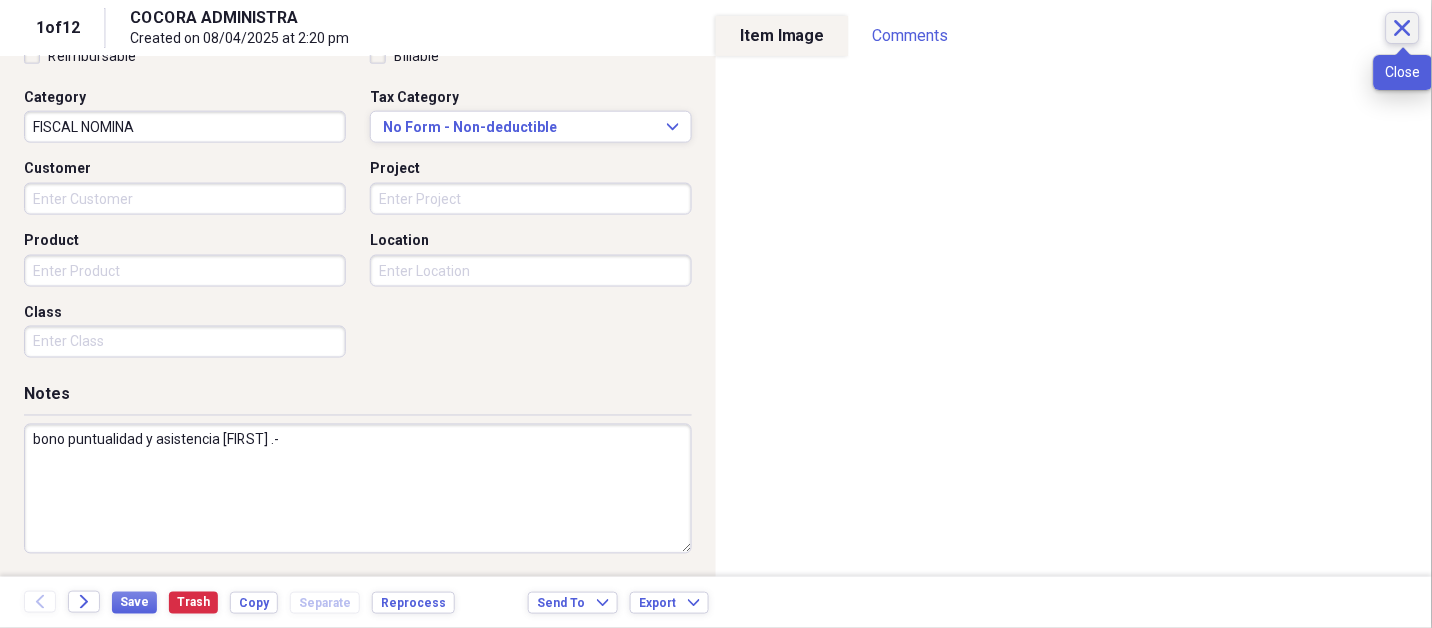 click on "Close" at bounding box center (1403, 28) 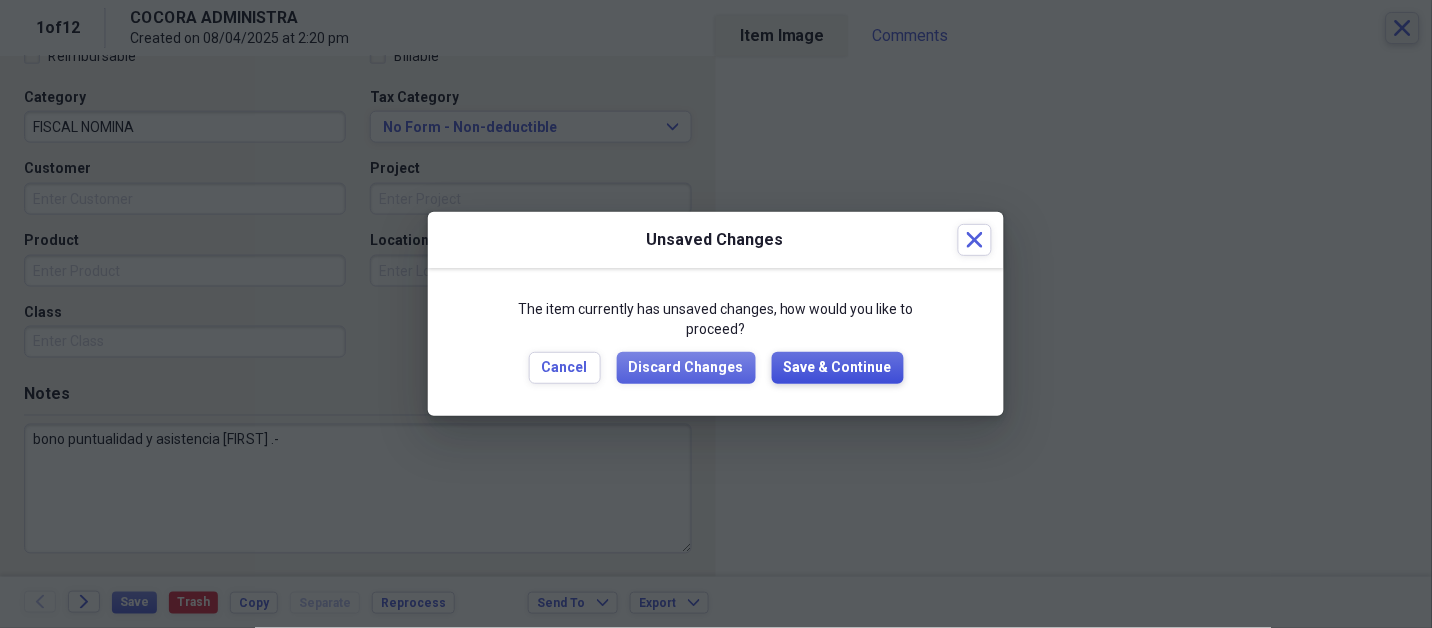click on "Save & Continue" at bounding box center [838, 368] 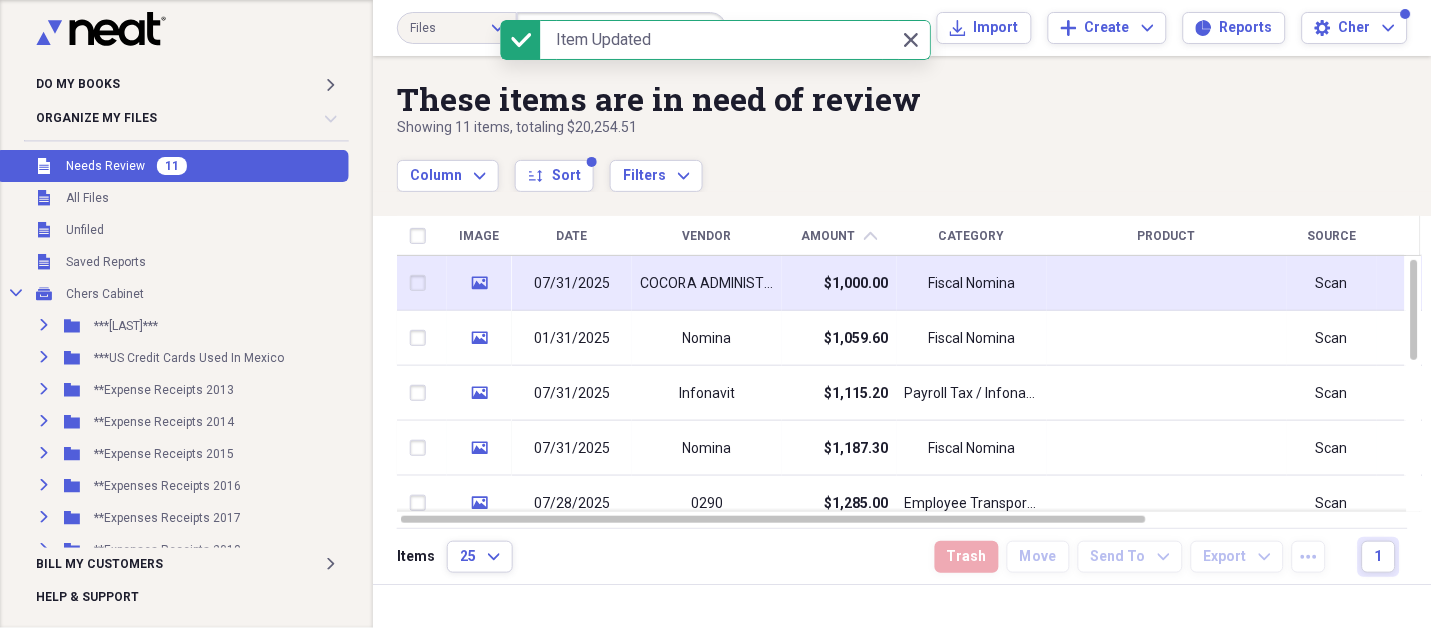 click on "$1,000.00" at bounding box center (839, 283) 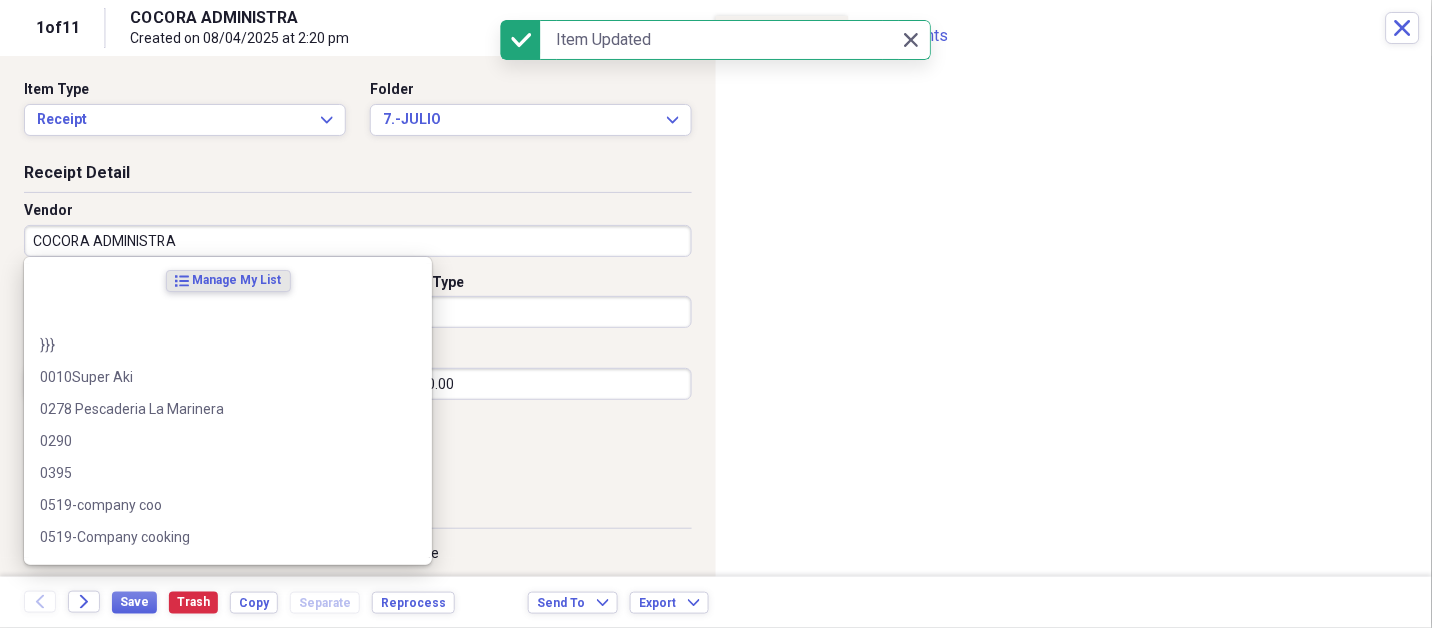 click on "COCORA ADMINISTRA" at bounding box center [358, 241] 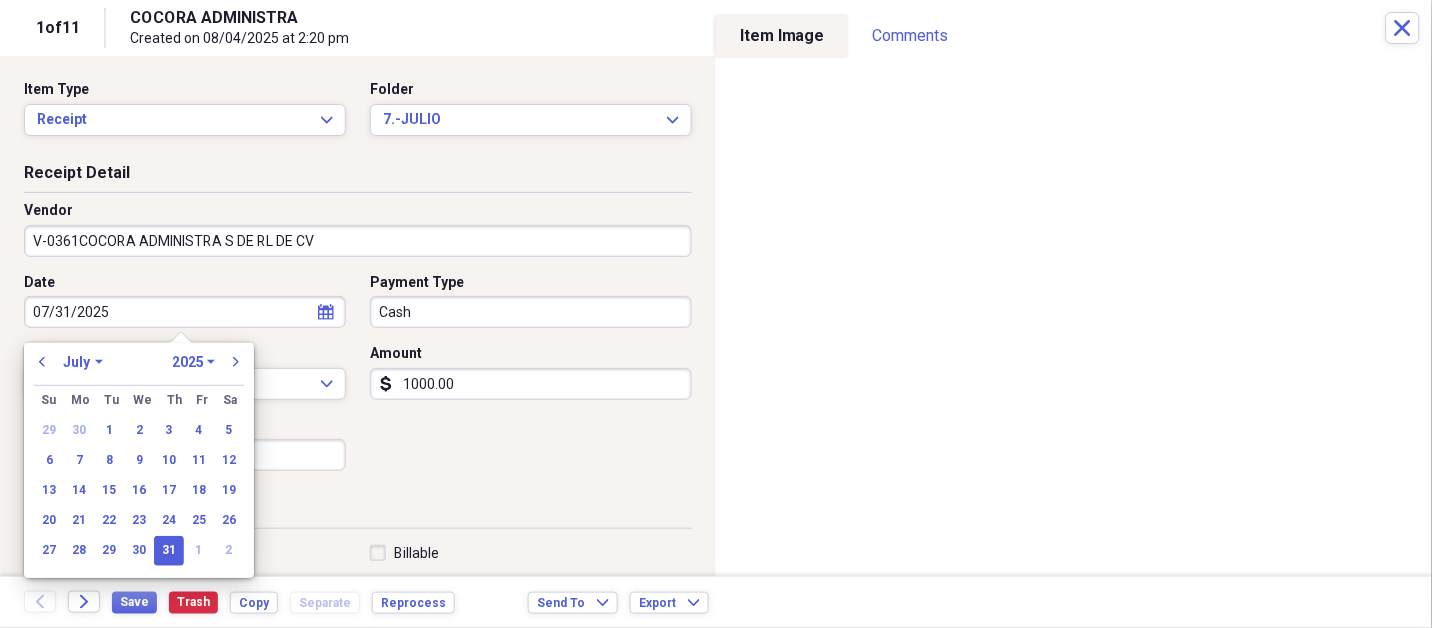 click on "January February March April May June July August September October November December" at bounding box center (83, 362) 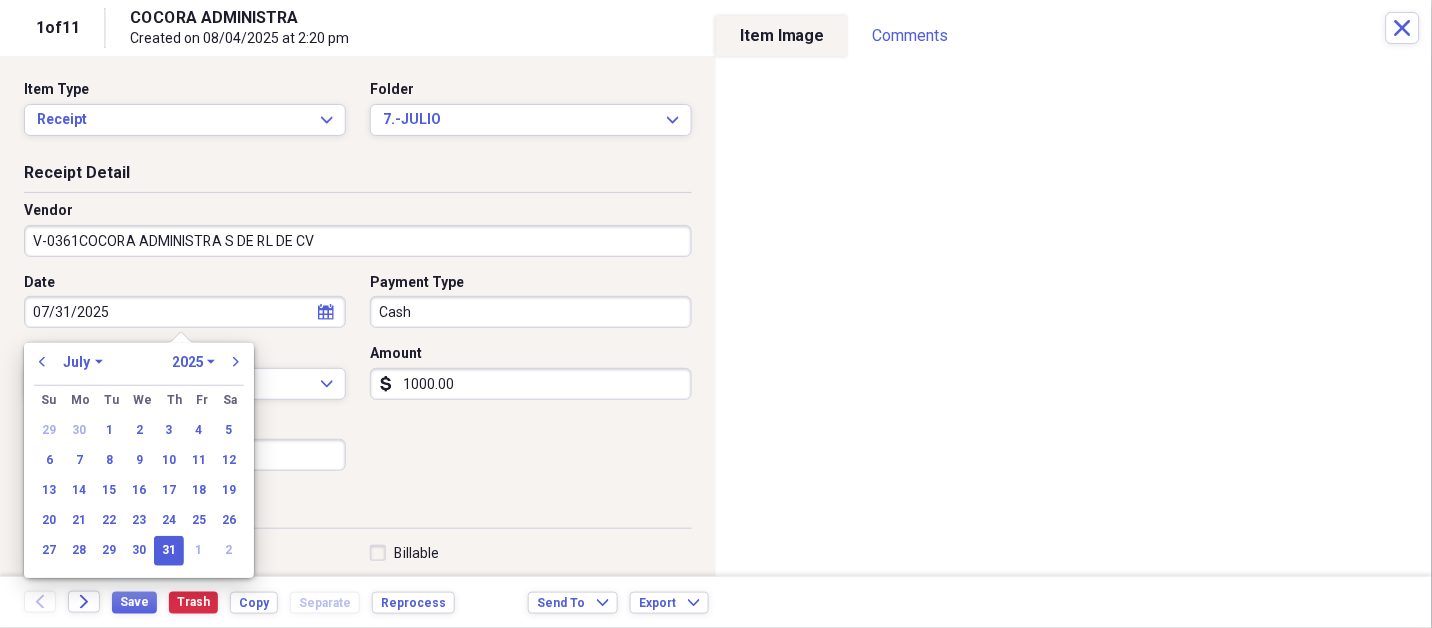 click on "January February March April May June July August September October November December" at bounding box center (83, 362) 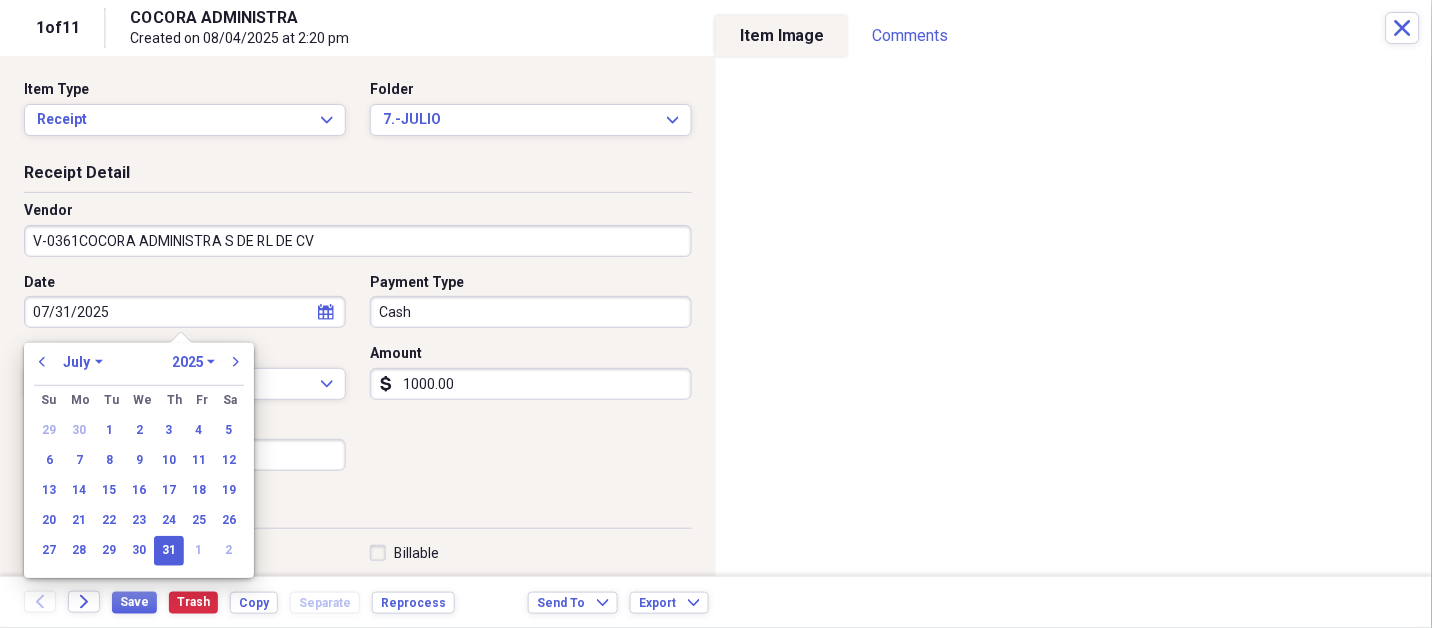 click on "31" at bounding box center [169, 551] 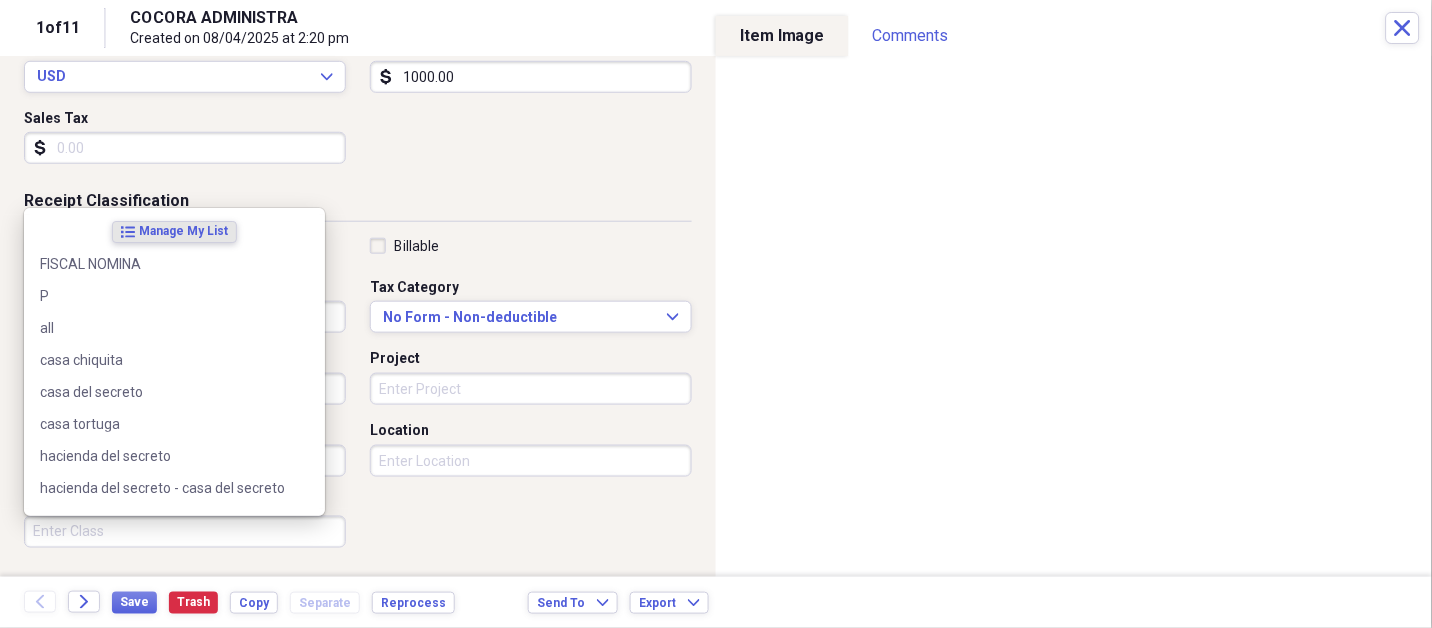 scroll, scrollTop: 497, scrollLeft: 0, axis: vertical 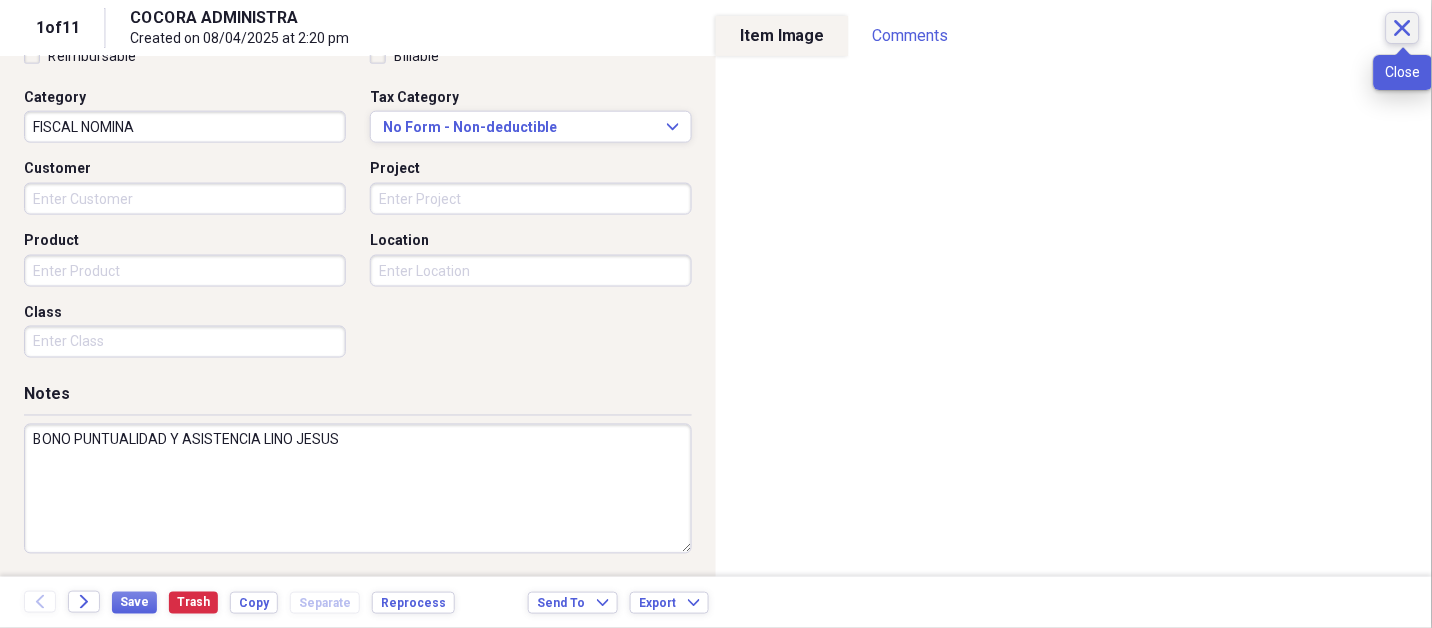 click on "Close" 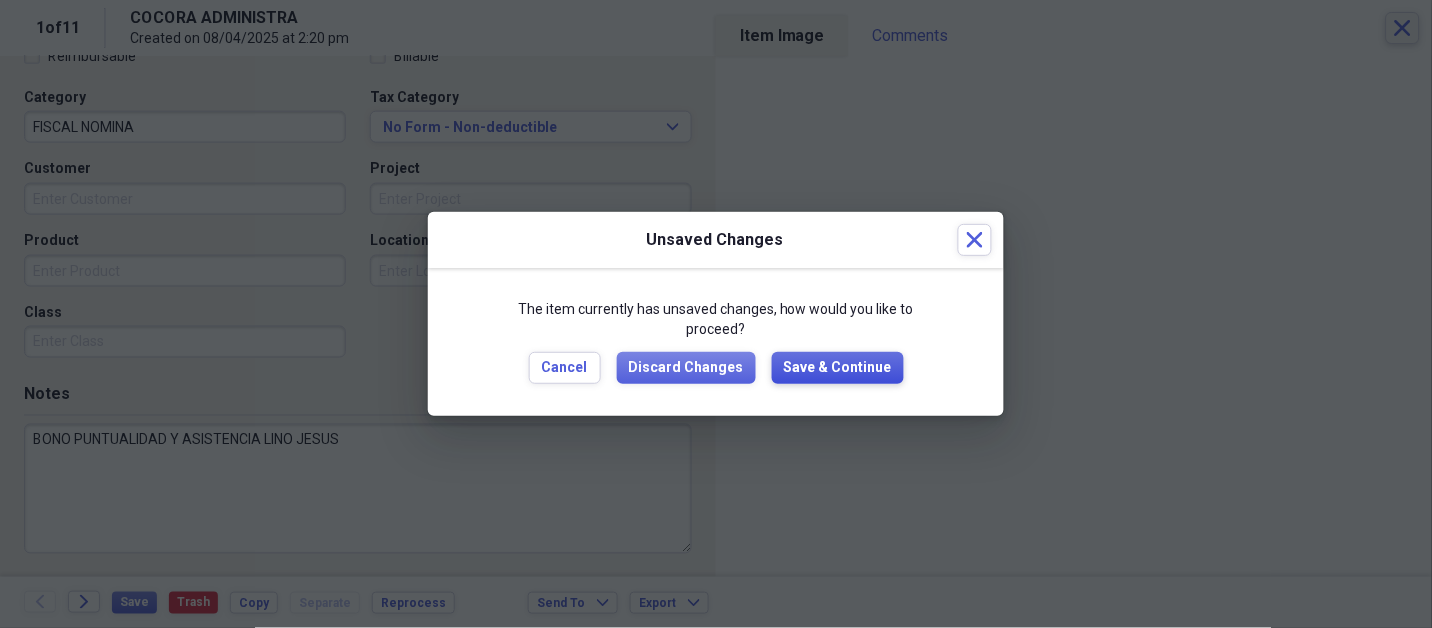 click on "Save & Continue" at bounding box center [838, 368] 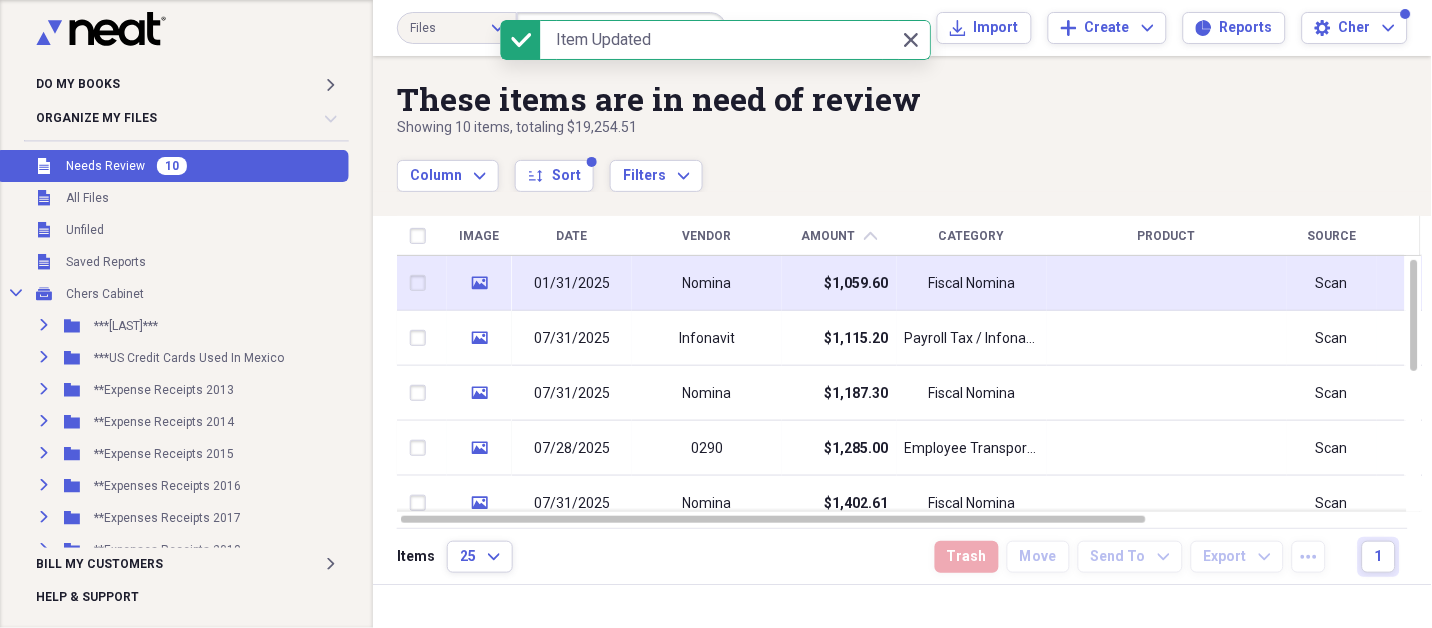click on "01/31/2025" at bounding box center [572, 283] 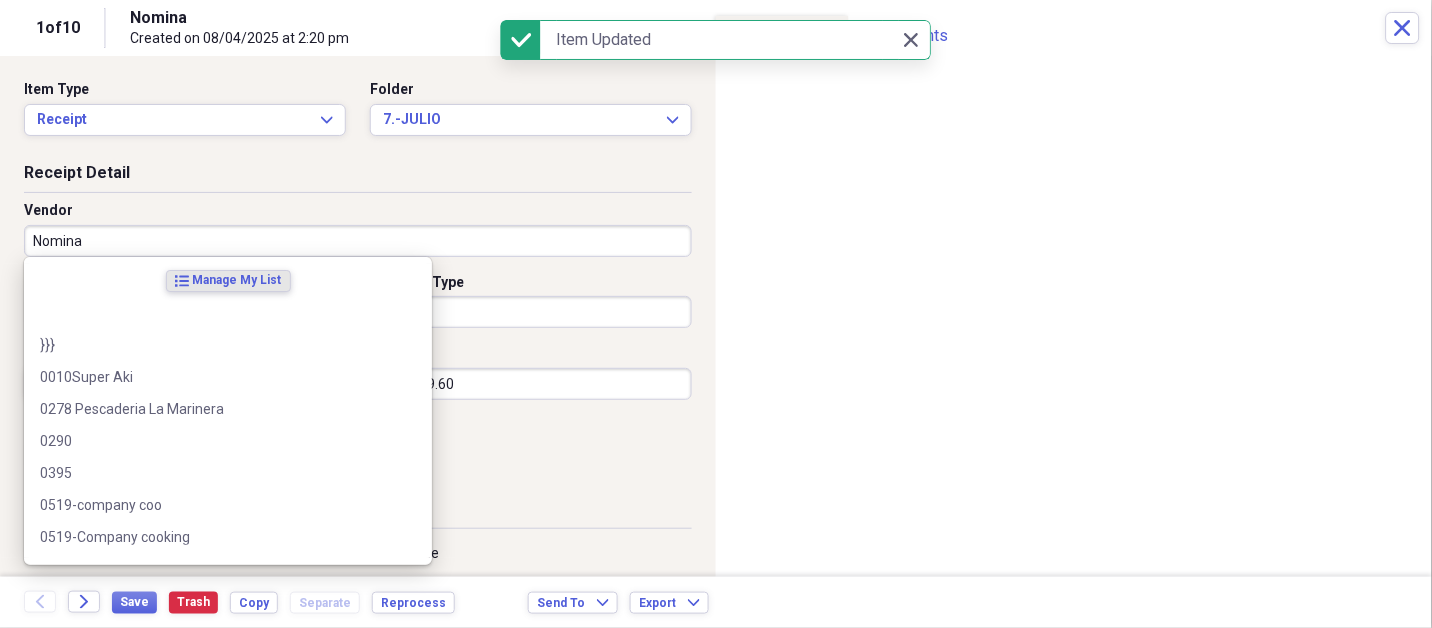 click on "Nomina" at bounding box center (358, 241) 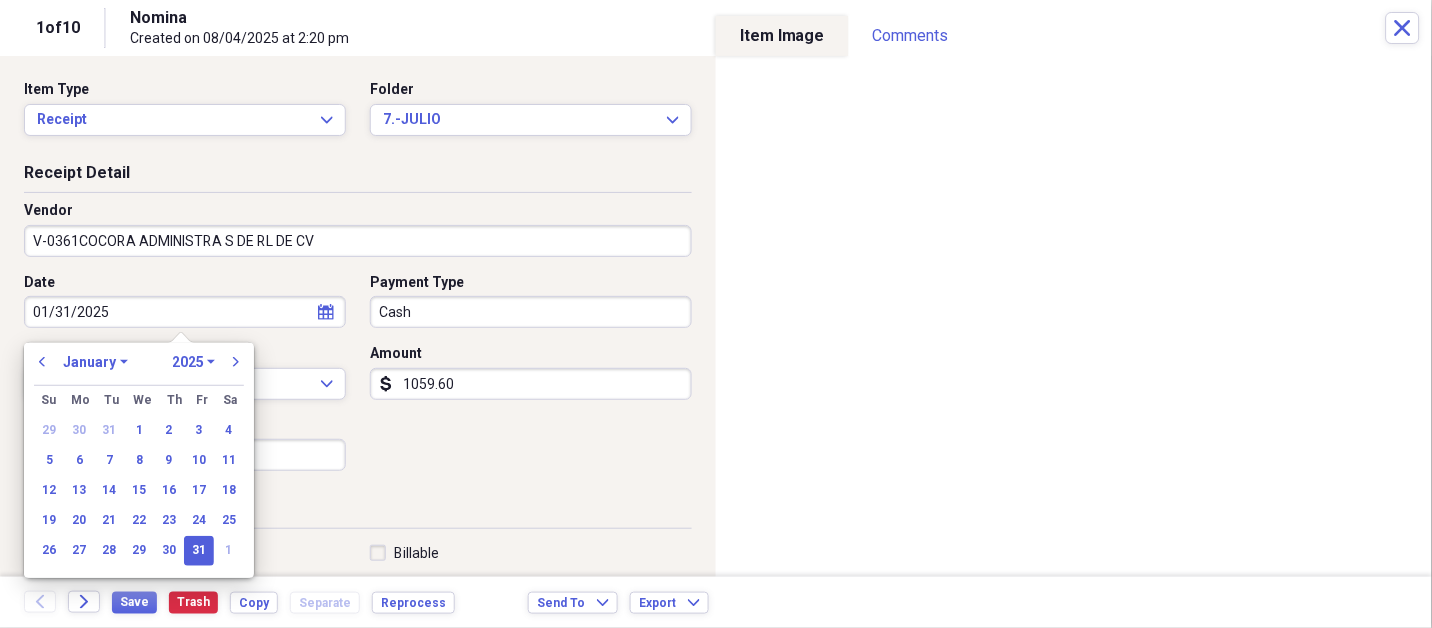 click on "January February March April May June July August September October November December" at bounding box center [95, 362] 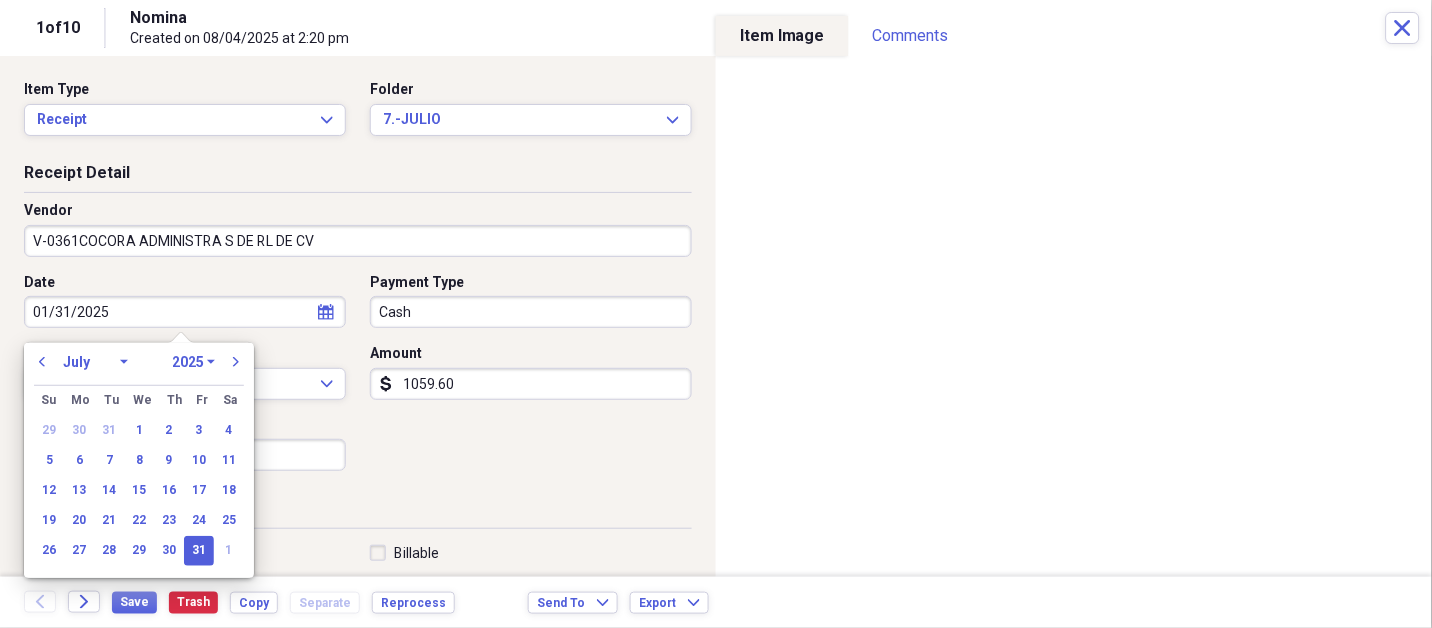 click on "January February March April May June July August September October November December" at bounding box center [95, 362] 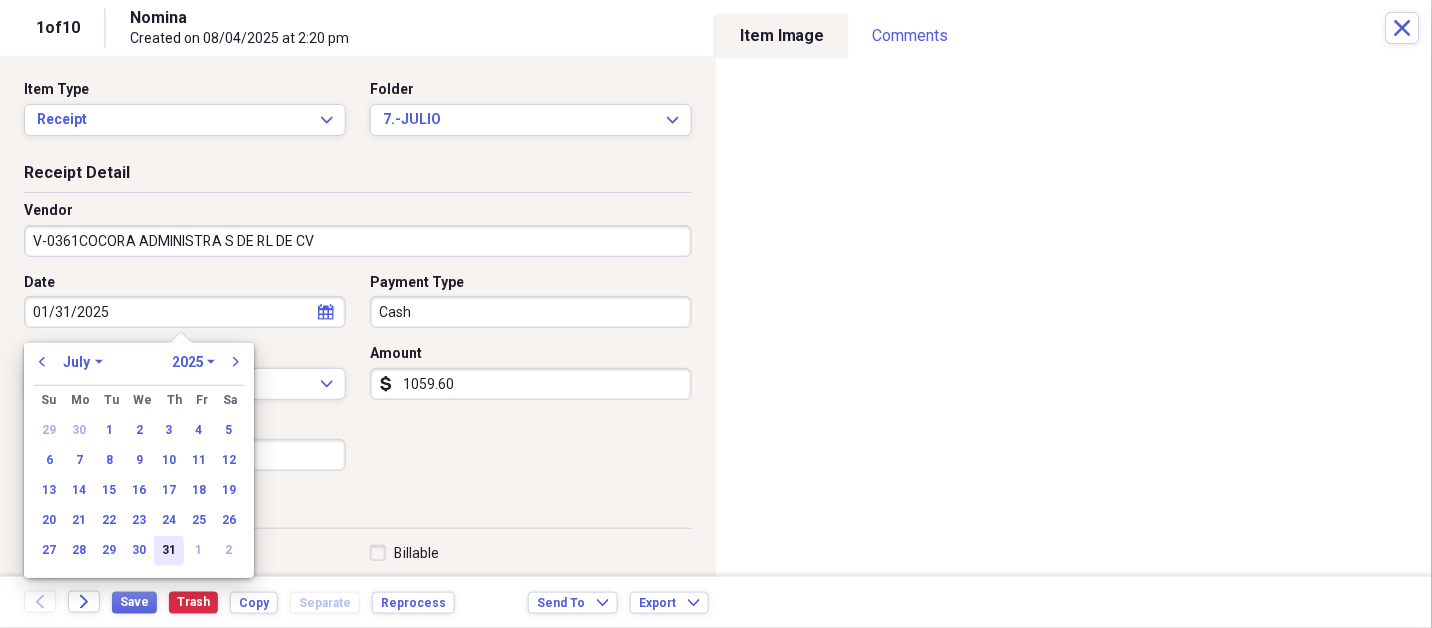 click on "31" at bounding box center [169, 551] 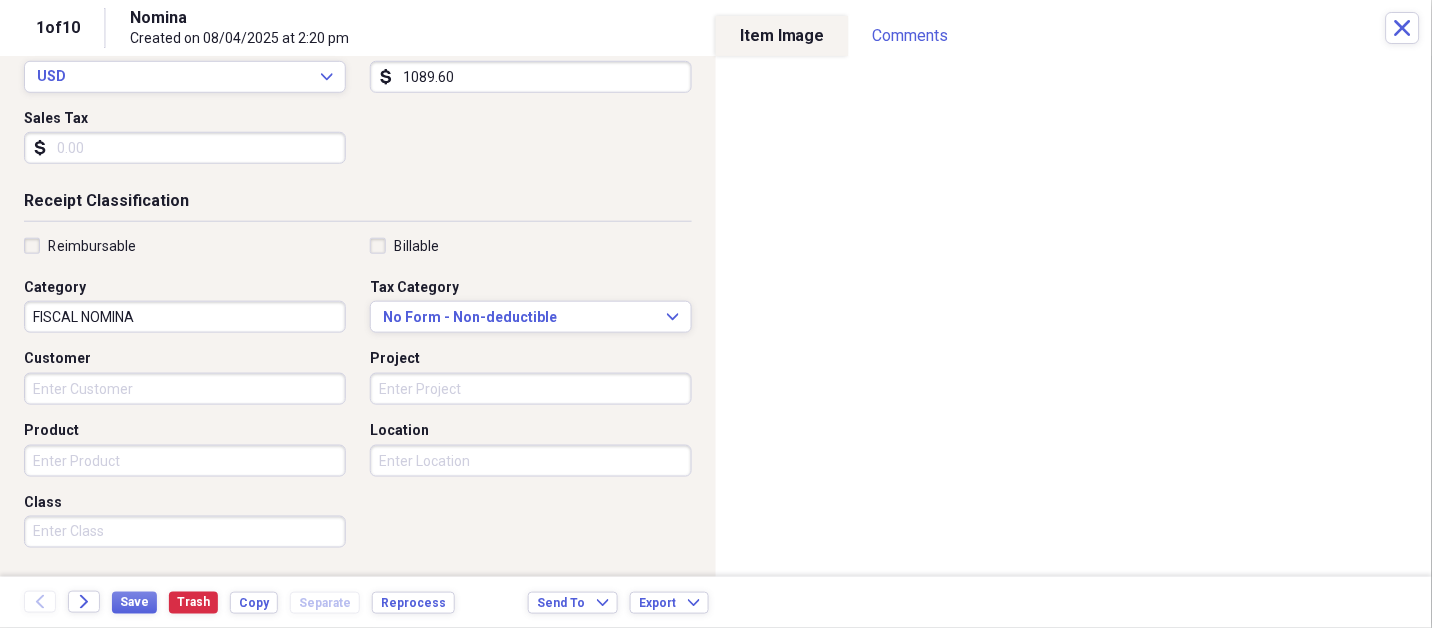 scroll, scrollTop: 497, scrollLeft: 0, axis: vertical 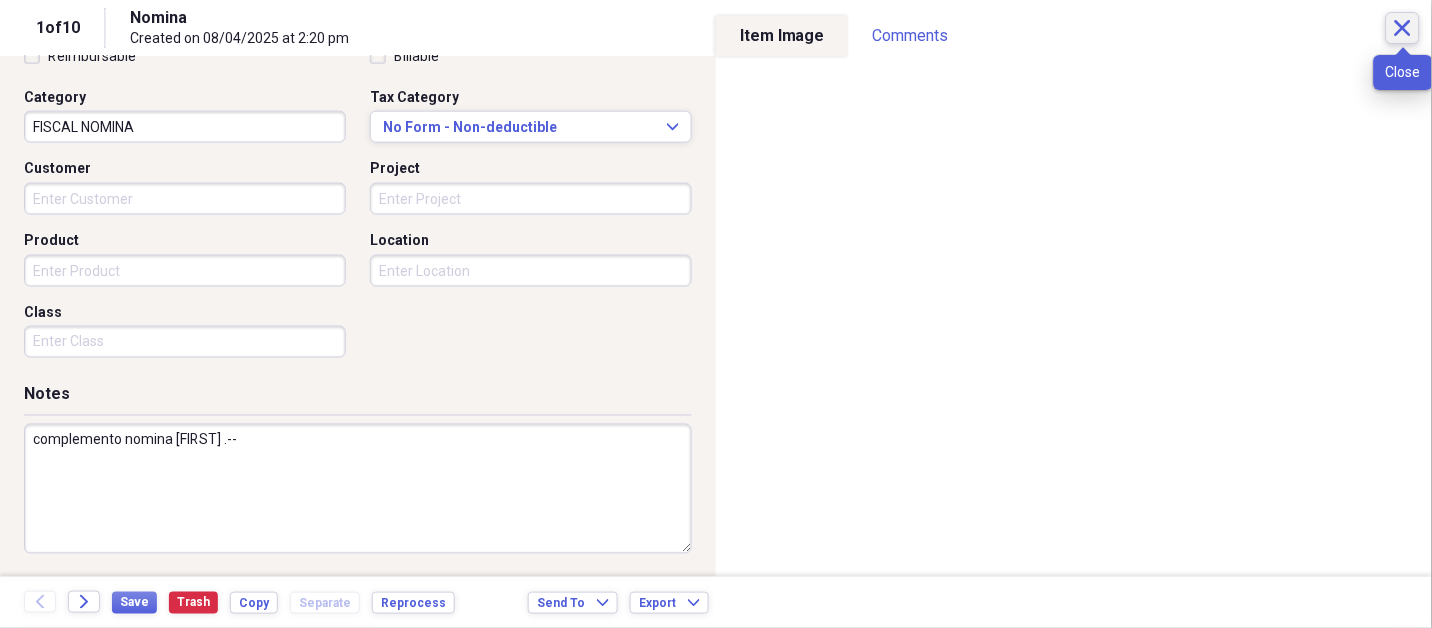 click on "Close" at bounding box center [1403, 28] 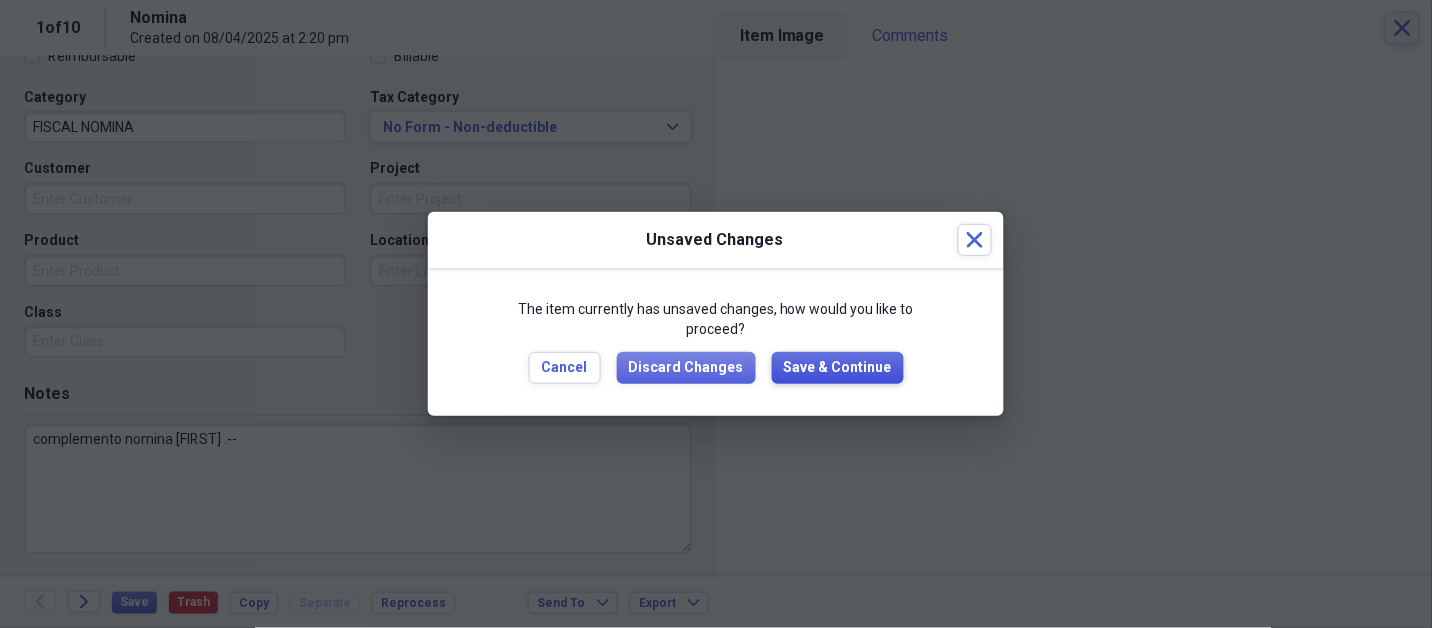 click on "Save & Continue" at bounding box center (838, 368) 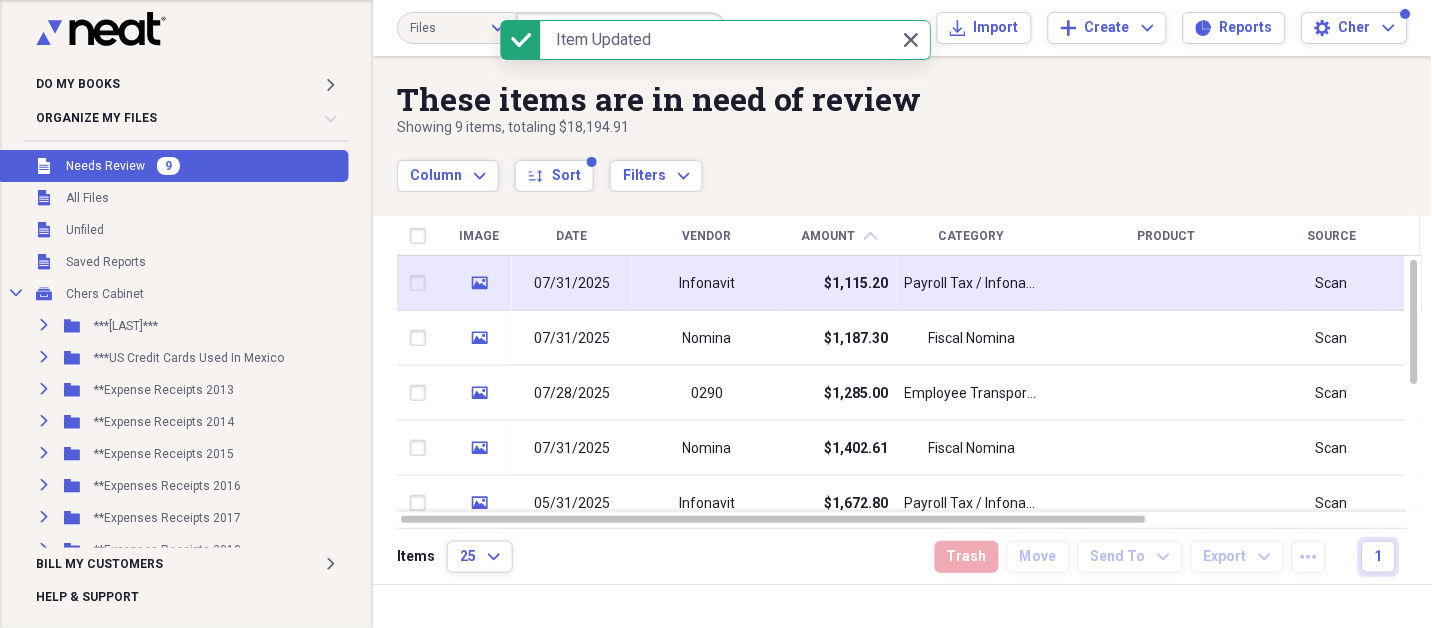 click on "Infonavit" at bounding box center (707, 284) 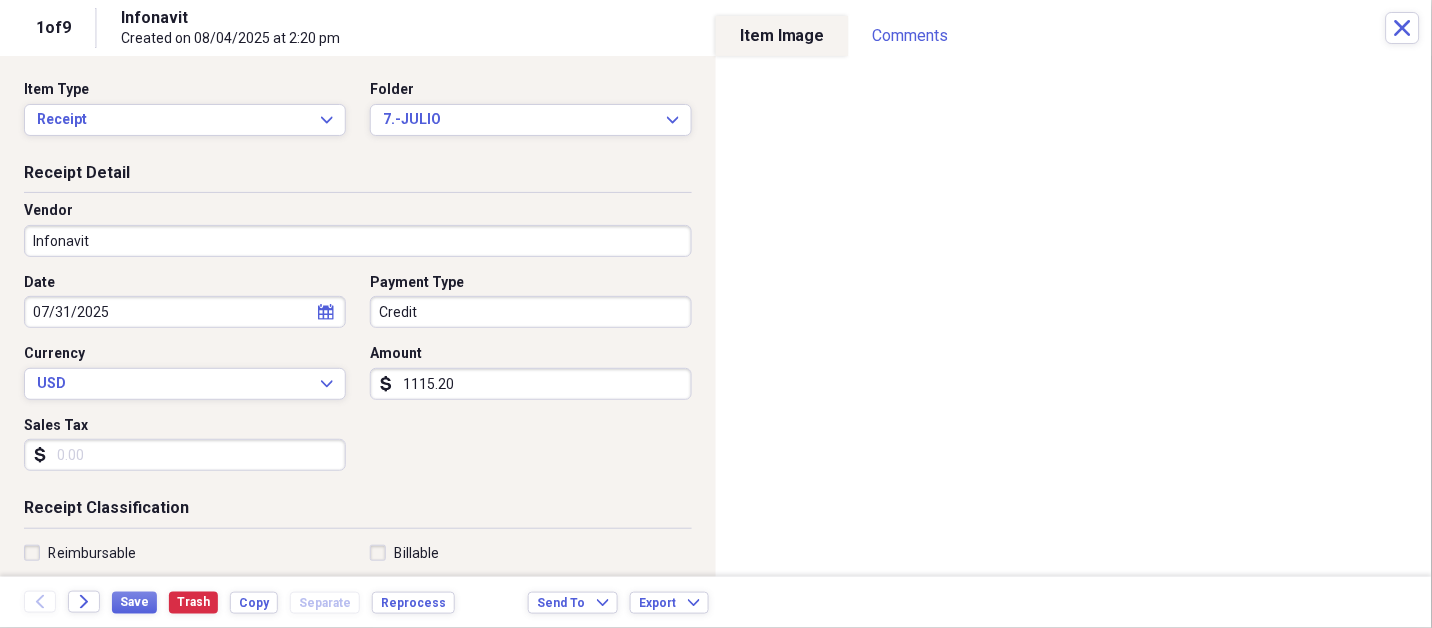 click on "Infonavit" at bounding box center [358, 241] 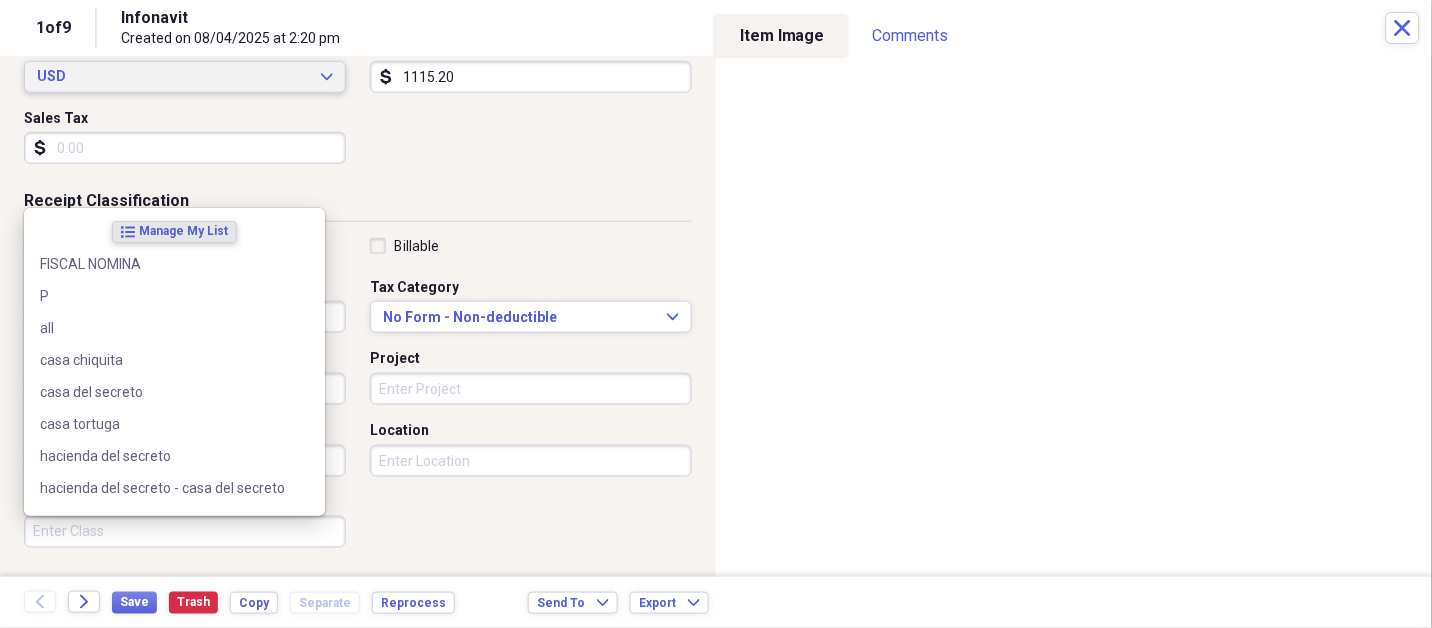 scroll, scrollTop: 497, scrollLeft: 0, axis: vertical 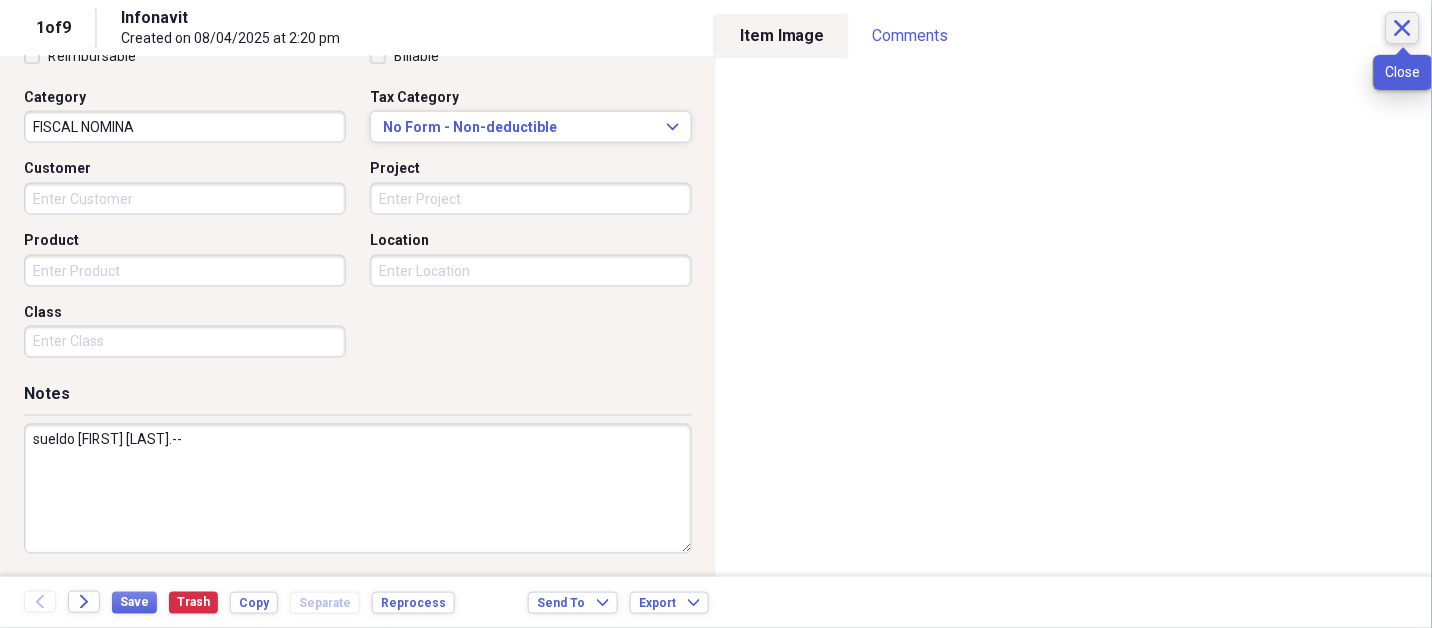 click on "Close" 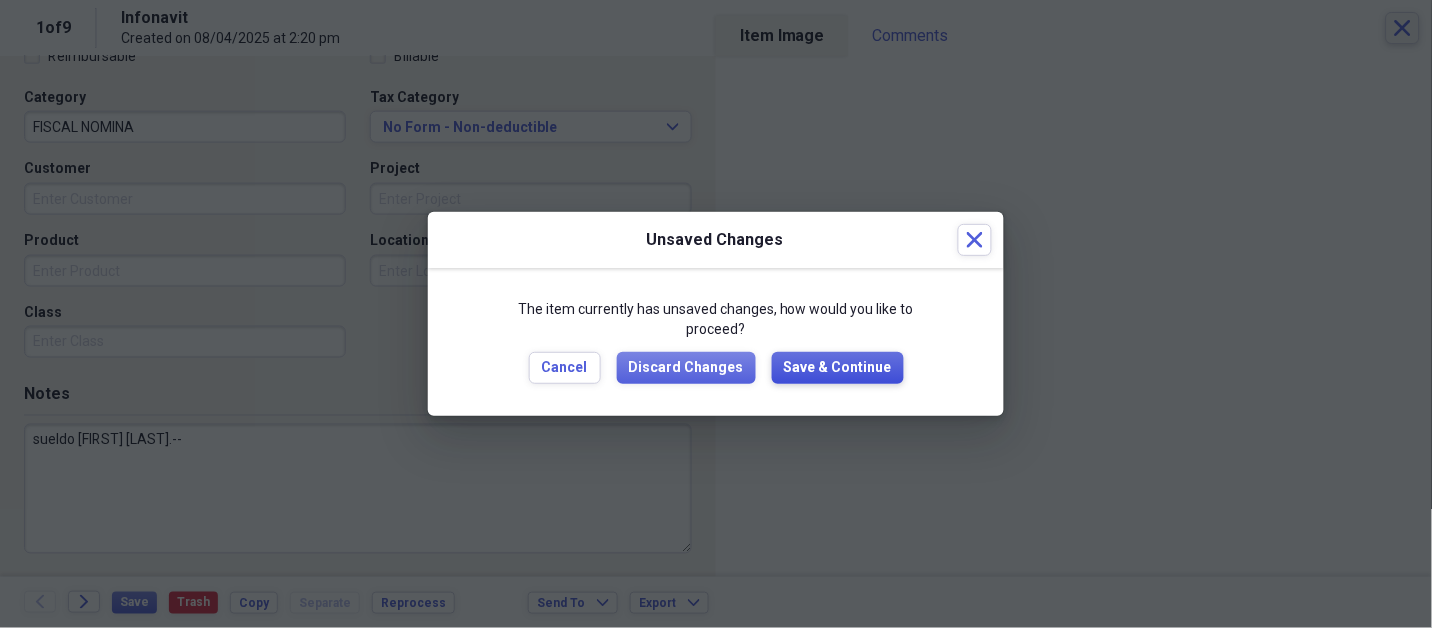 click on "Save & Continue" at bounding box center [838, 368] 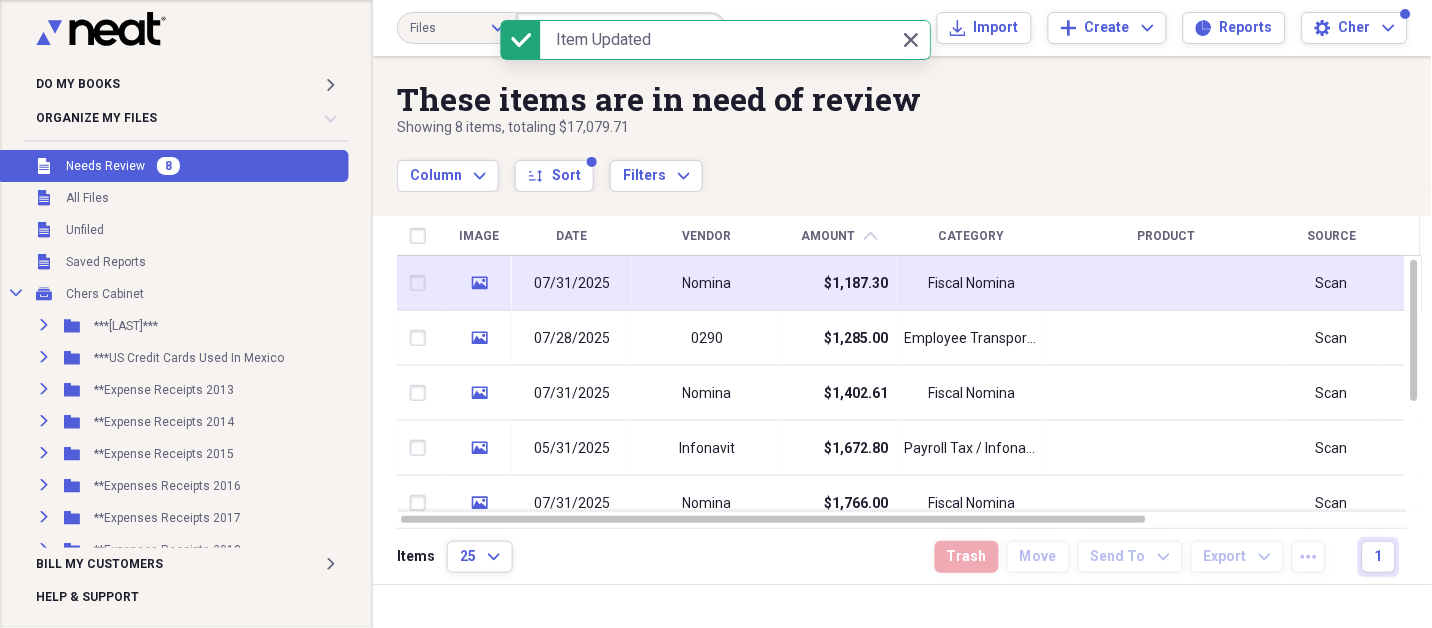 click on "Nomina" at bounding box center [707, 283] 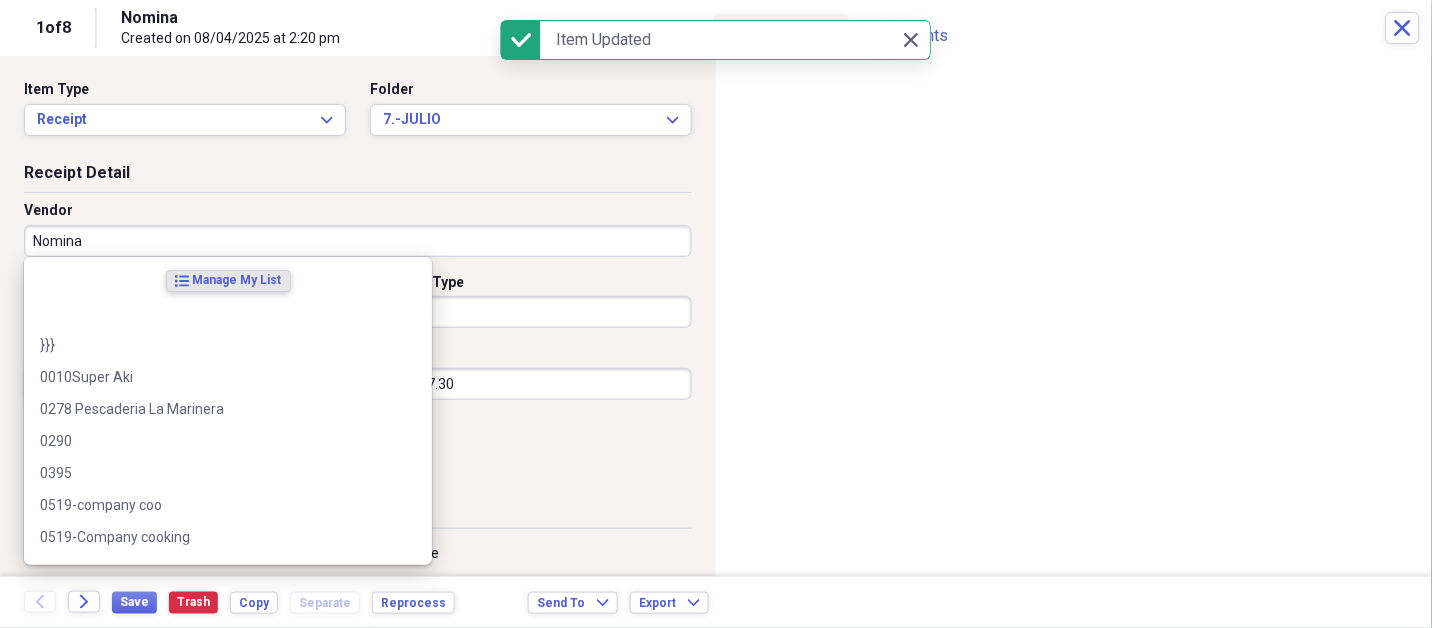 click on "Nomina" at bounding box center [358, 241] 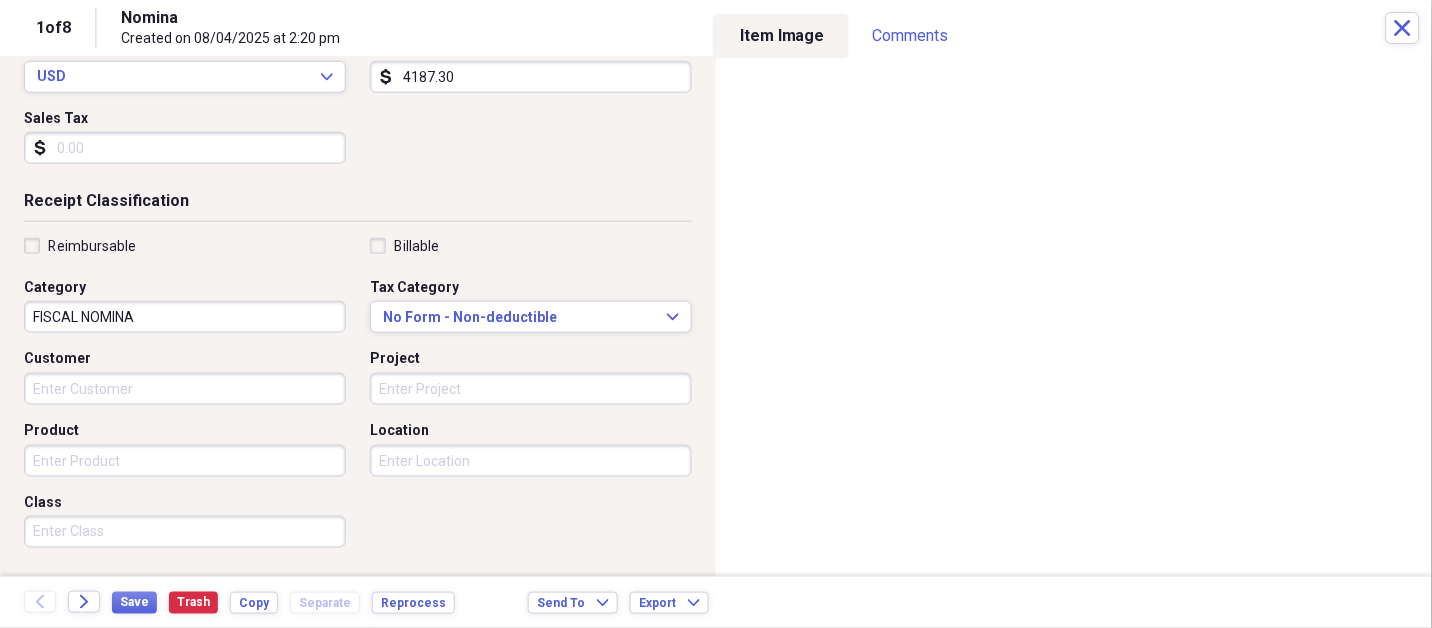 scroll, scrollTop: 497, scrollLeft: 0, axis: vertical 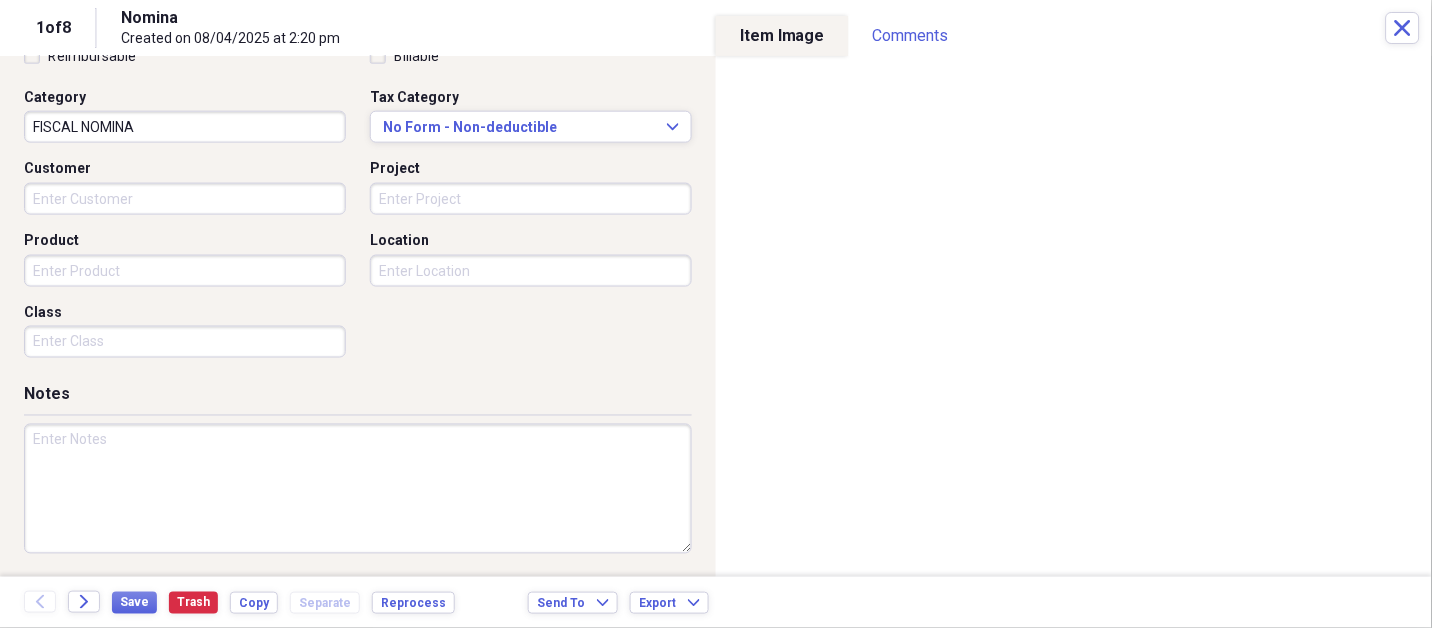 click at bounding box center [358, 489] 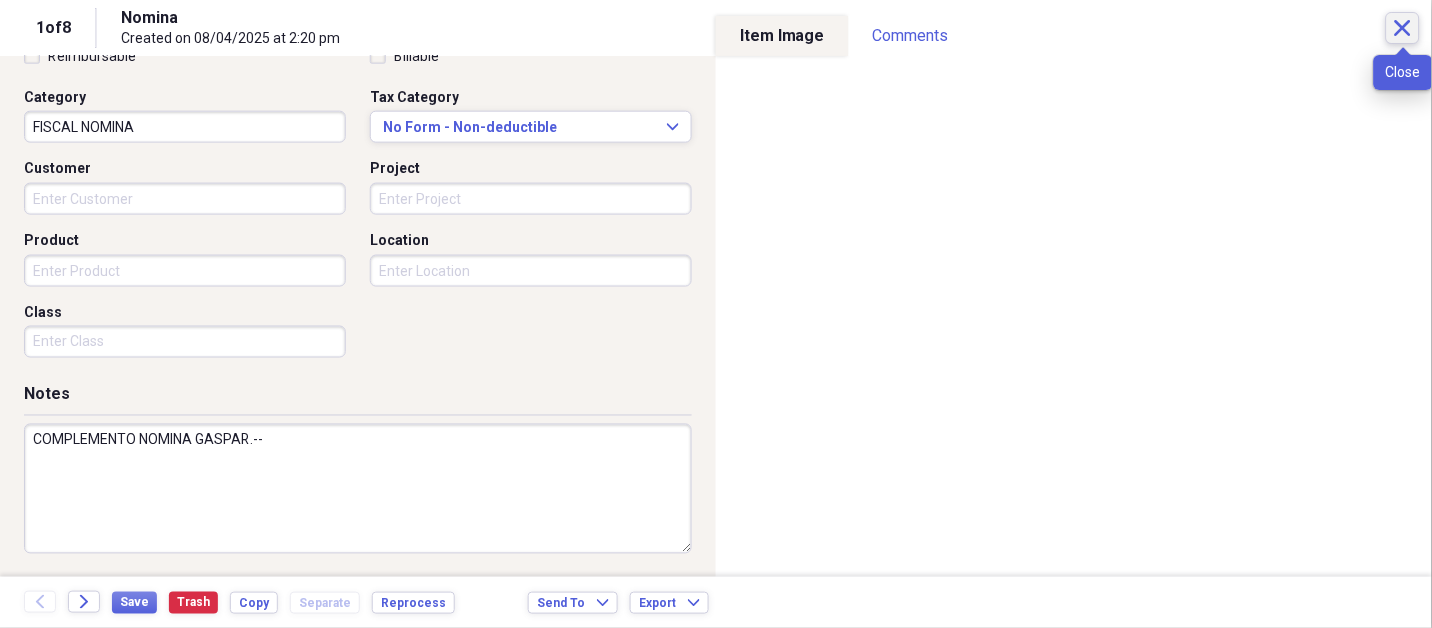click on "Close" at bounding box center (1403, 28) 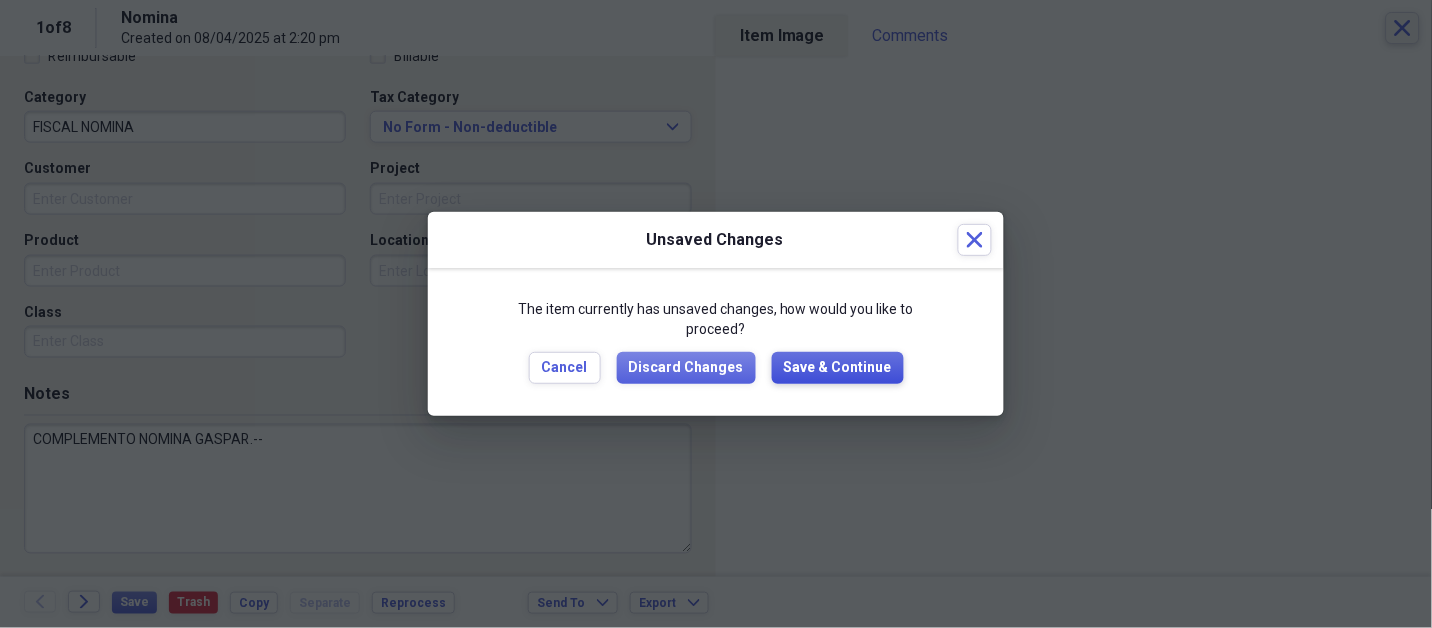 click on "Save & Continue" at bounding box center [838, 368] 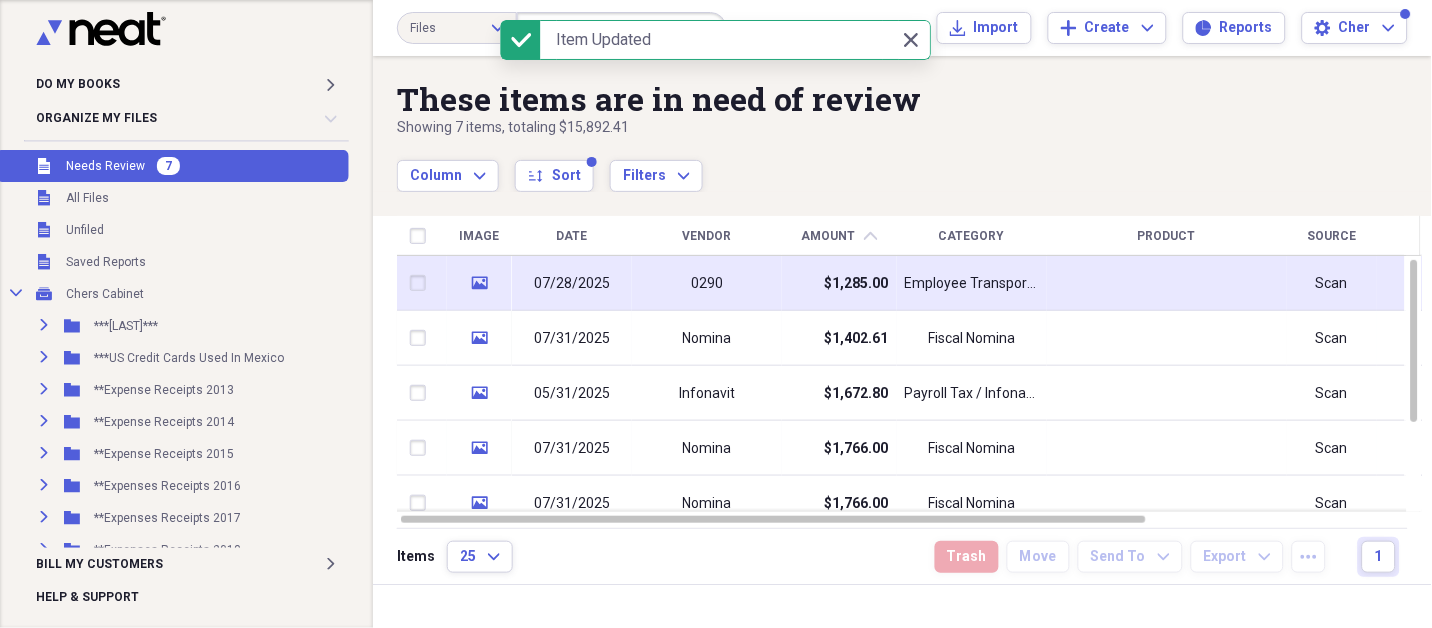 click on "0290" at bounding box center [707, 283] 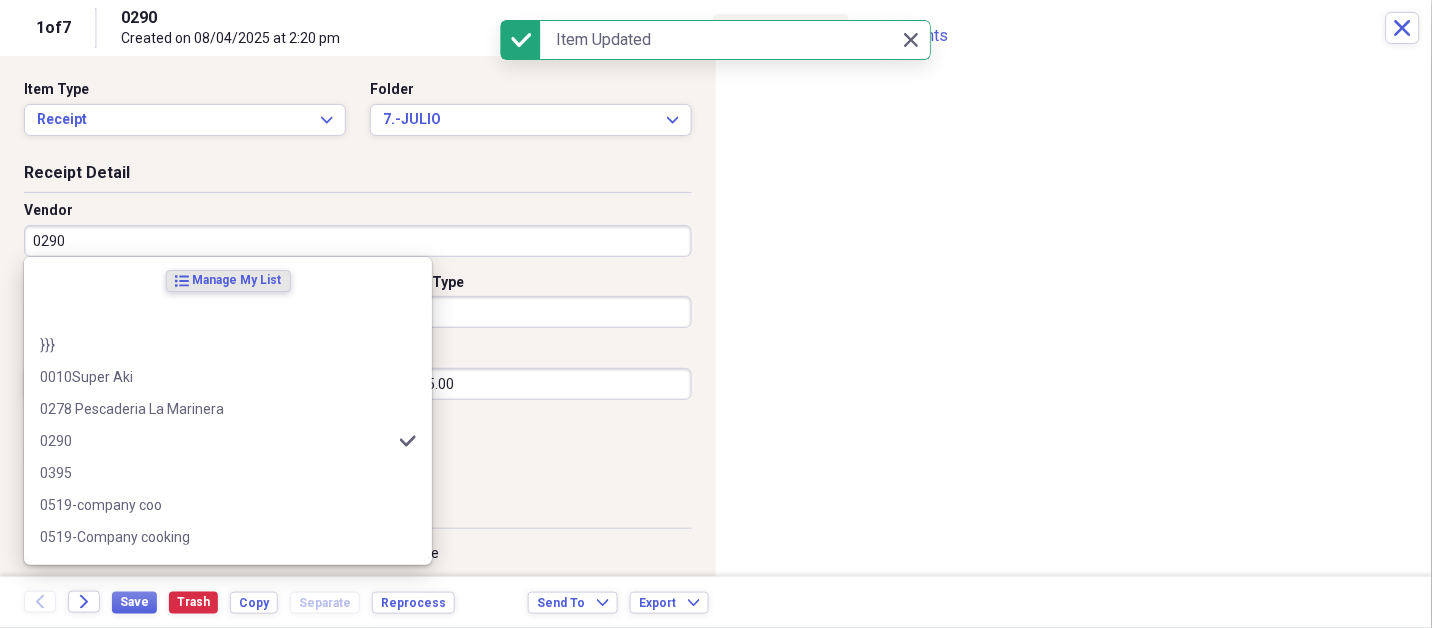 click on "0290" at bounding box center (358, 241) 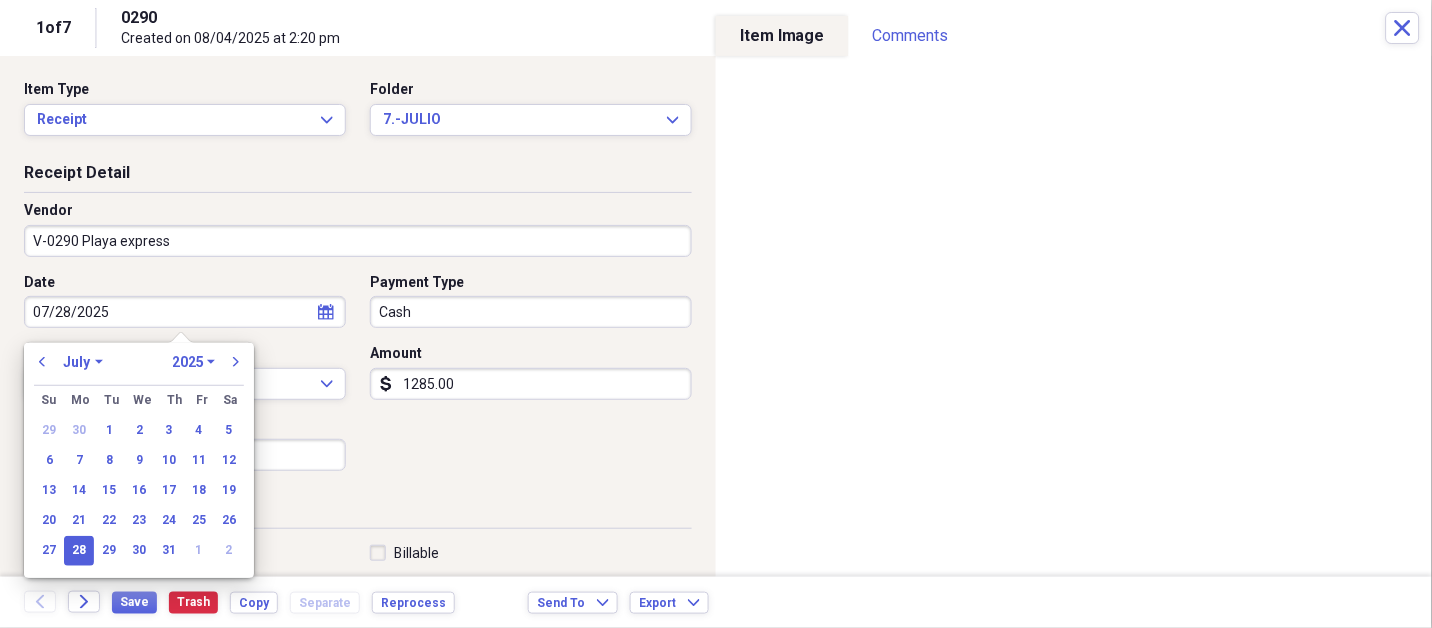 click on "28" at bounding box center [79, 551] 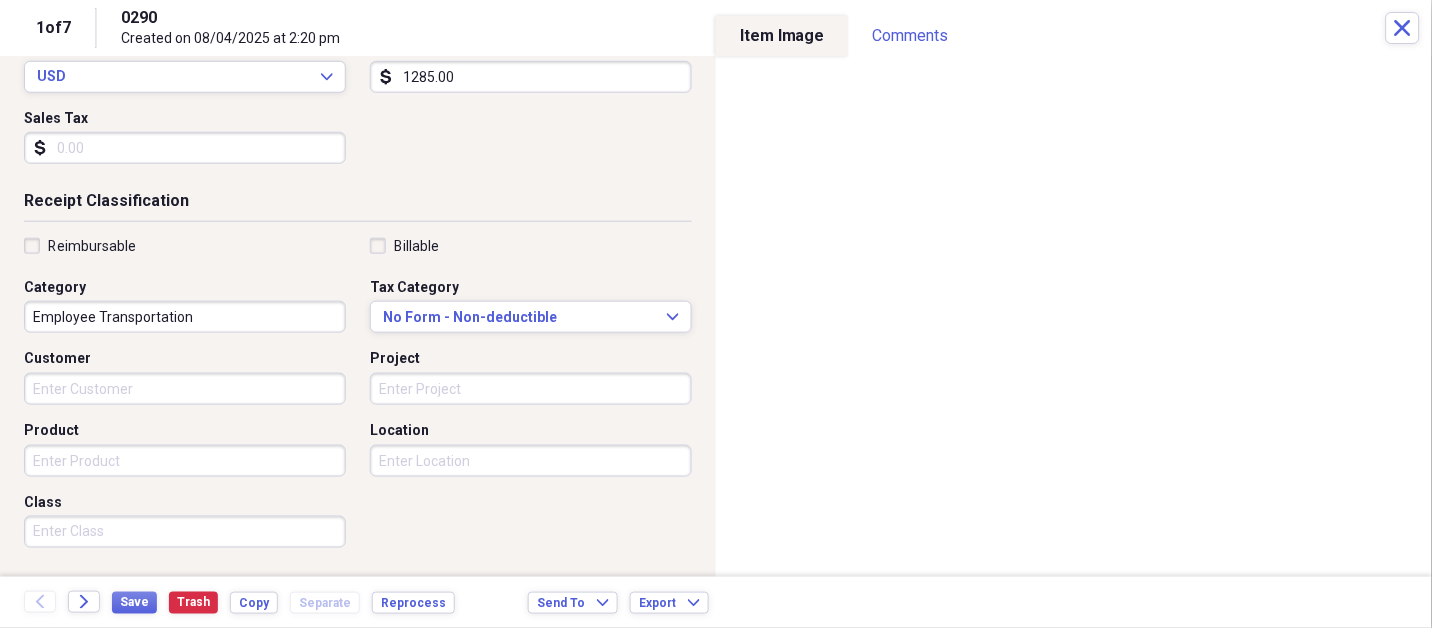 scroll, scrollTop: 497, scrollLeft: 0, axis: vertical 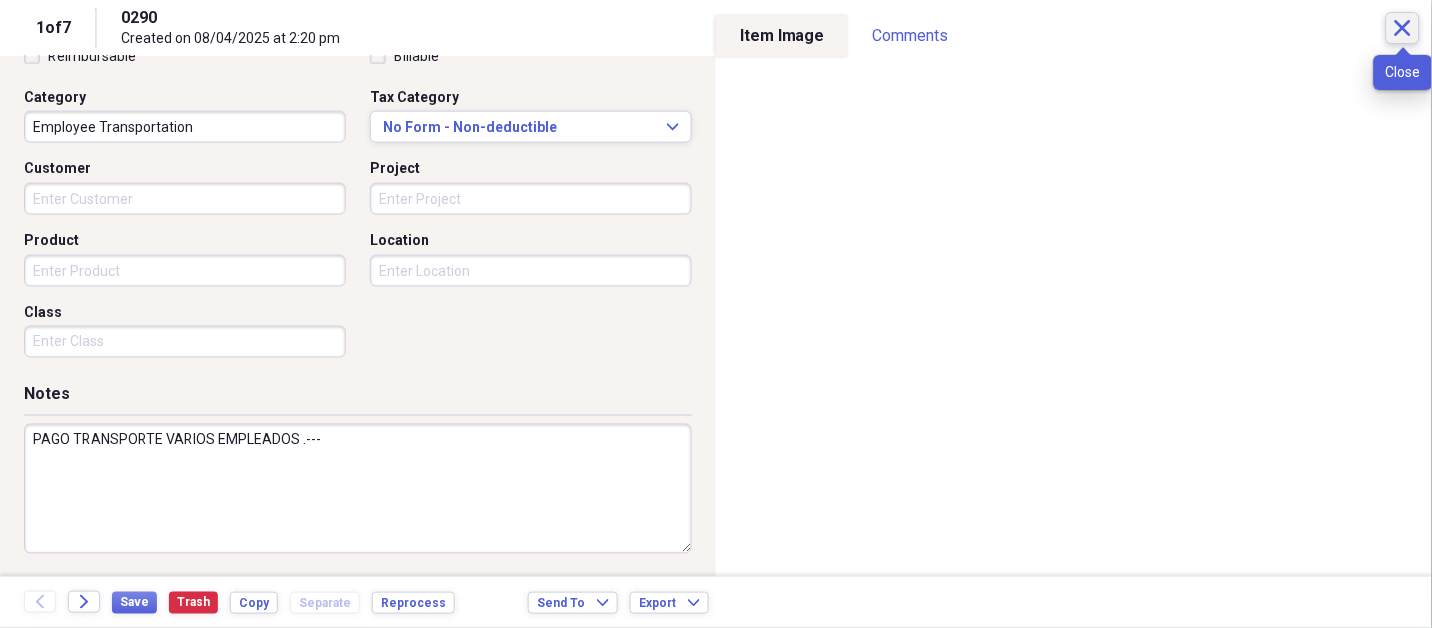 click on "Close" 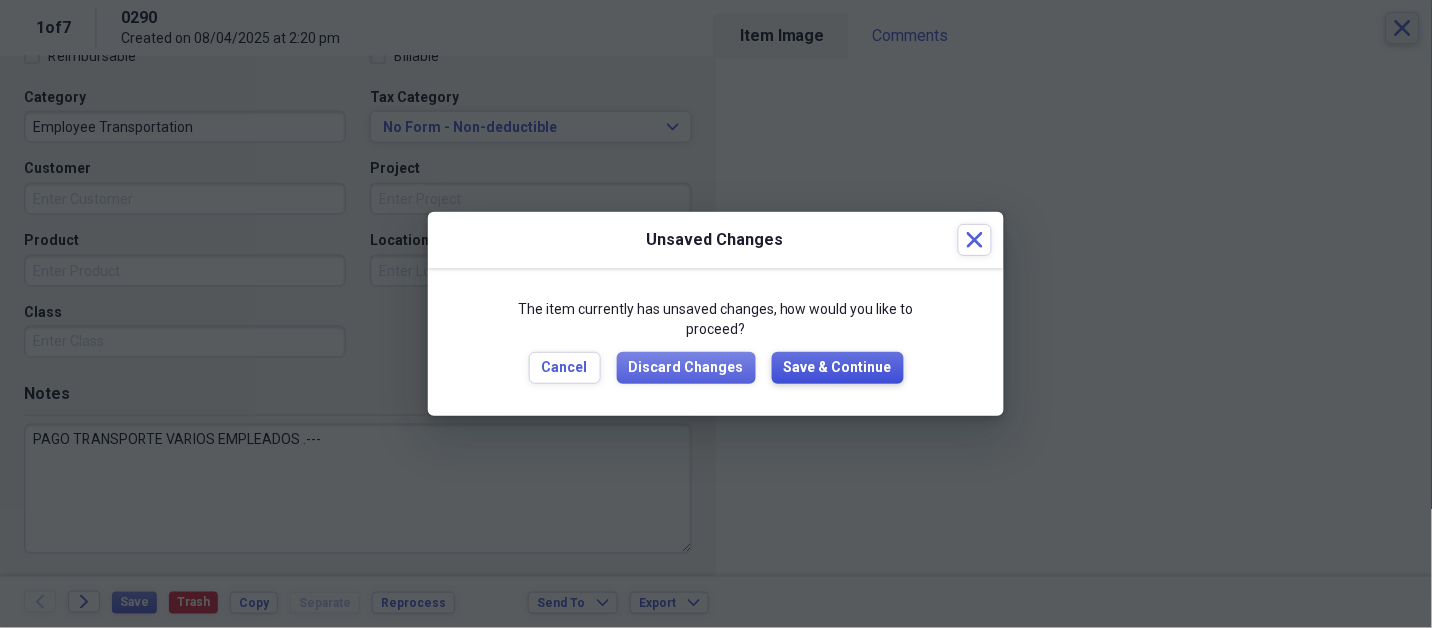 click on "Save & Continue" at bounding box center [838, 368] 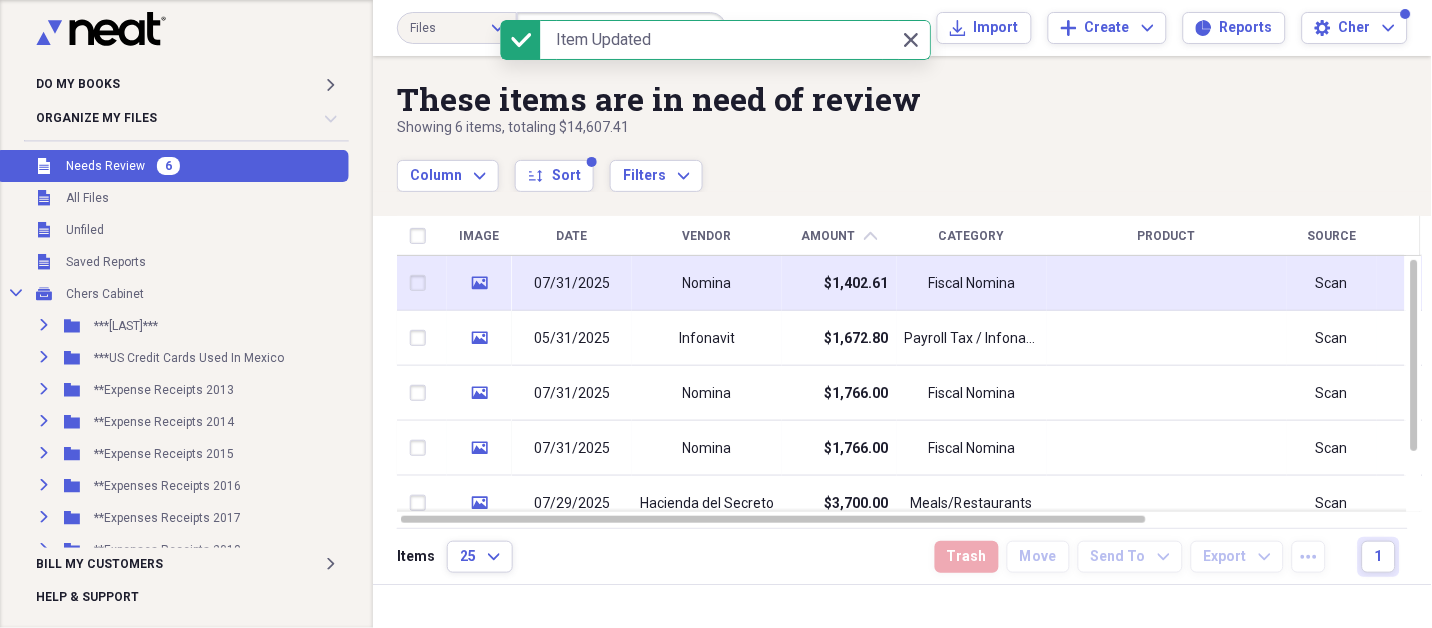 click on "Nomina" at bounding box center [707, 283] 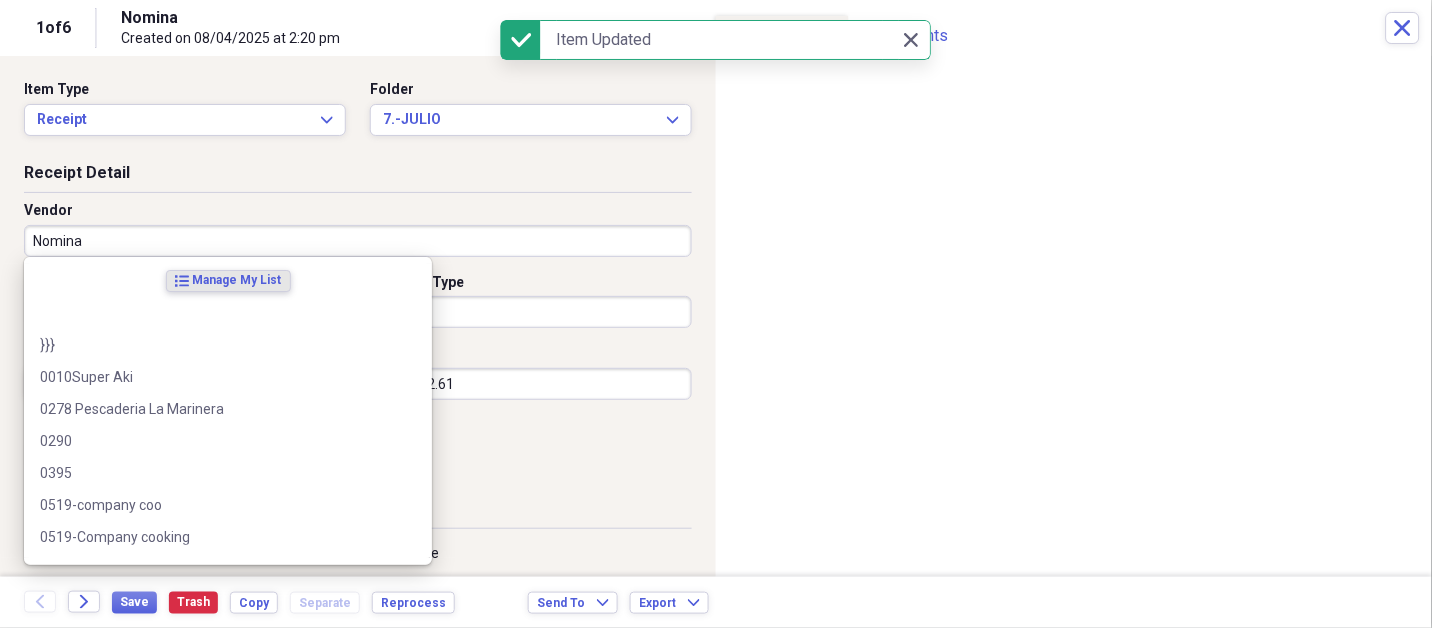 click on "Nomina" at bounding box center [358, 241] 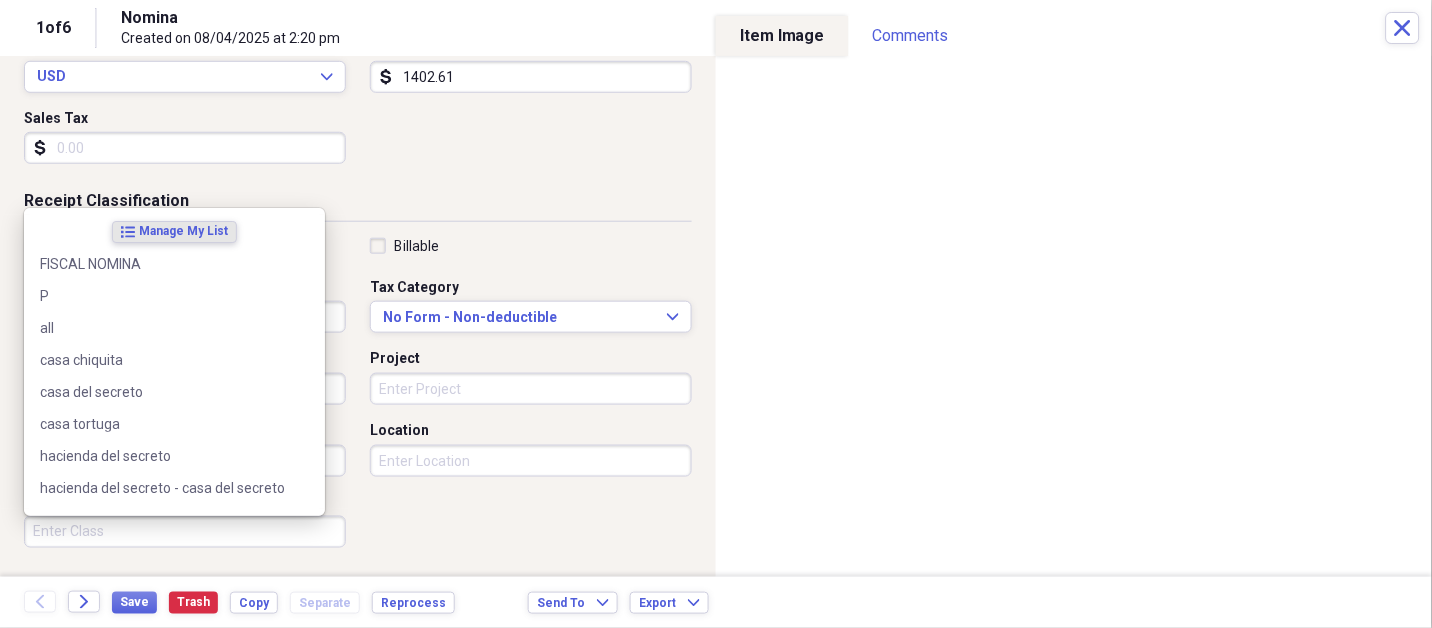 scroll, scrollTop: 497, scrollLeft: 0, axis: vertical 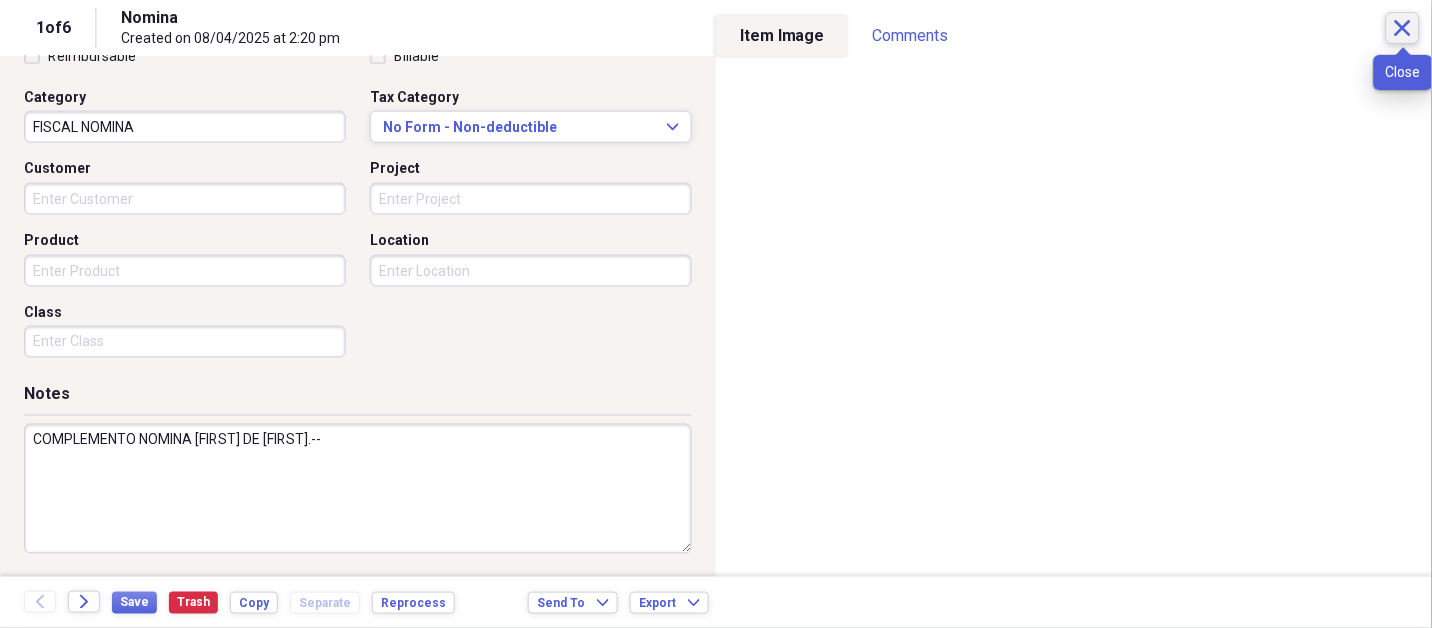 click on "Close" 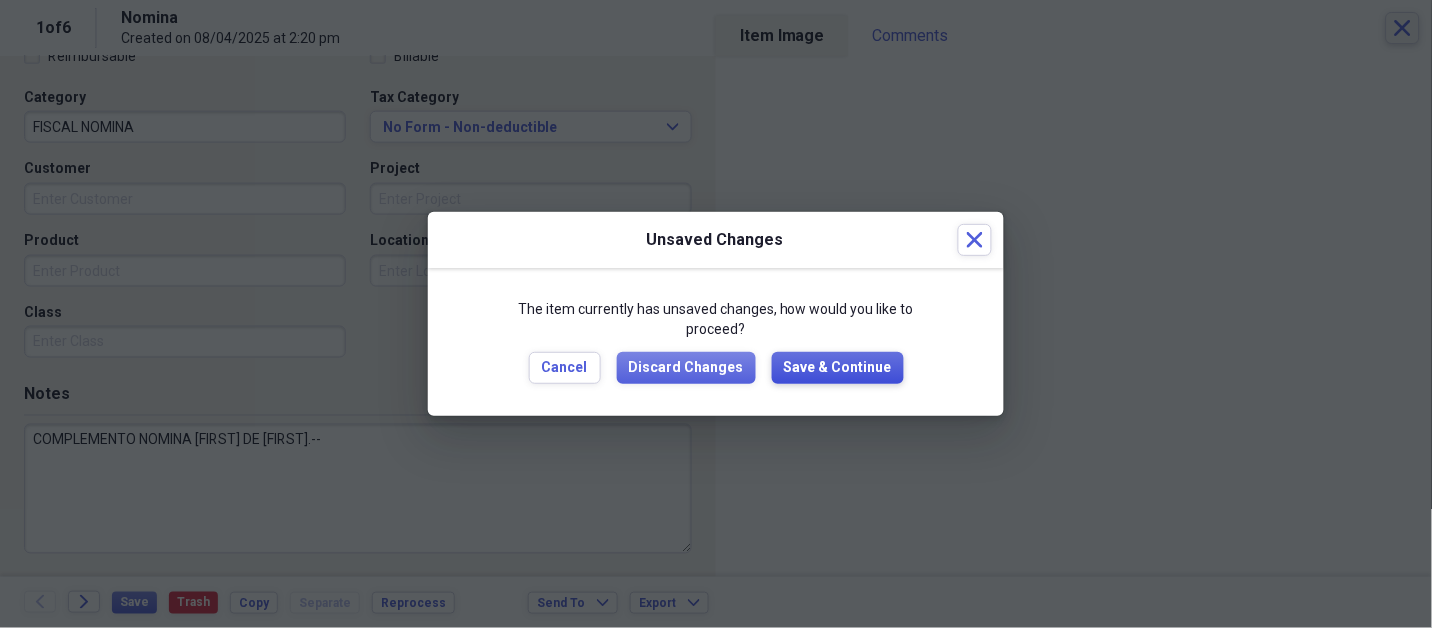 click on "Save & Continue" at bounding box center (838, 368) 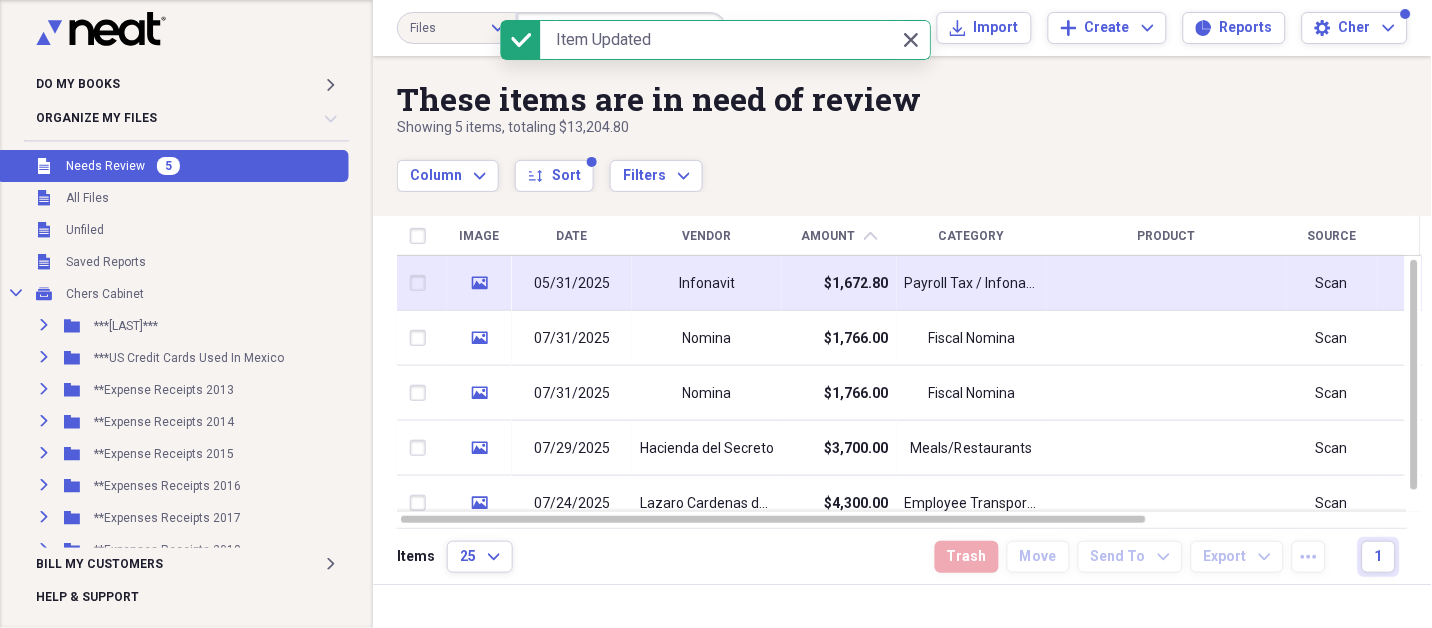 click on "Infonavit" at bounding box center (707, 283) 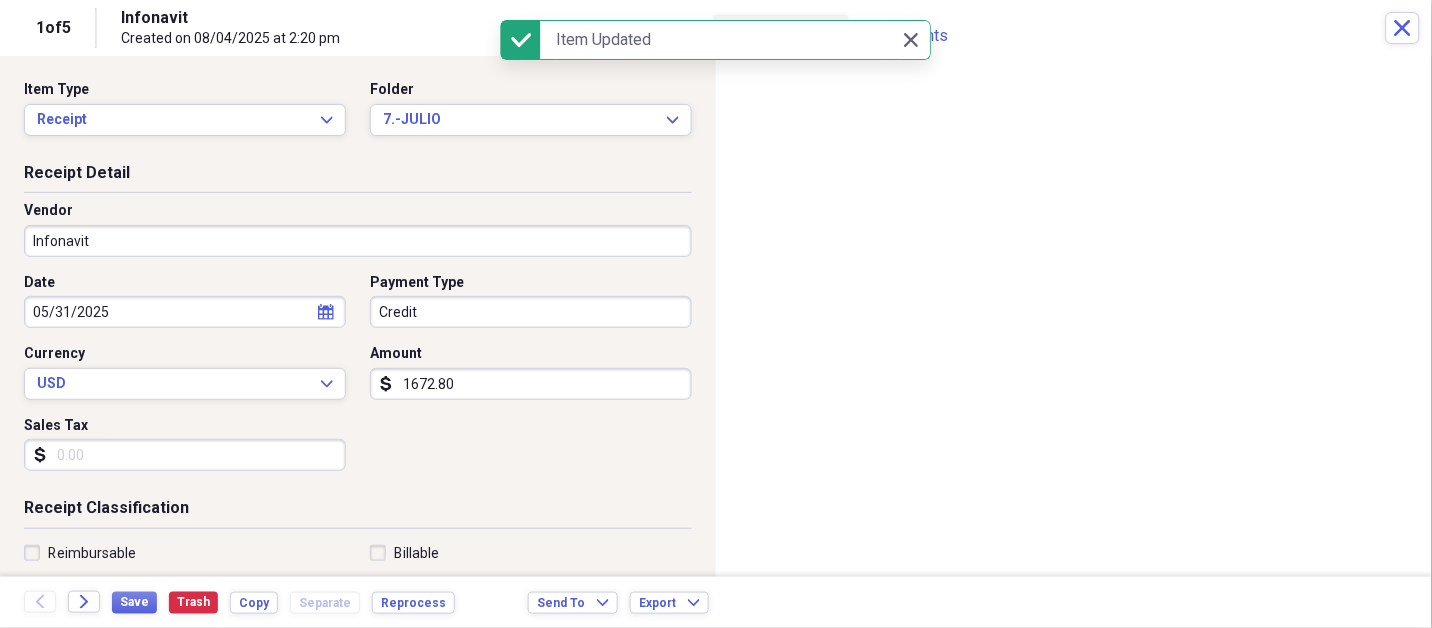 click on "Do My Books Expand Organize My Files 5 Collapse Unfiled Needs Review 5 Unfiled All Files Unfiled Unfiled Unfiled Saved Reports Collapse My Cabinet Chers Cabinet Add Folder Expand Folder ***[LAST]*** Add Folder Expand Folder ***US Credit Cards Used In Mexico Add Folder Expand Folder **Expense Receipts 2013 Add Folder Expand Folder **Expense Receipts 2014 Add Folder Expand Folder **Expense Receipts 2015 Add Folder Expand Folder **Expenses Receipts 2016 Add Folder Expand Folder **Expenses Receipts 2017 Add Folder Expand Folder **Expenses Receipts 2018 Add Folder Expand Folder **Expenses Receipts 2019 Add Folder Expand Folder **Expenses Receipts 2020 Add Folder Expand Folder **Expenses Receipts 2021 Add Folder Expand Folder **Expenses Receipts 2022 Add Folder Expand Folder **EXPENSES RECEIPTS 2023** Add Folder Expand Folder **EXPENSES RECEIPTS 2024** Add Folder Collapse Open Folder **EXPENSES RECEIPTS 2025** Add Folder Folder 1.-ENERO Add Folder Folder 2.-FEBRERO Add Folder Folder 3.-MARZO Add Folder Folder Add" at bounding box center (716, 314) 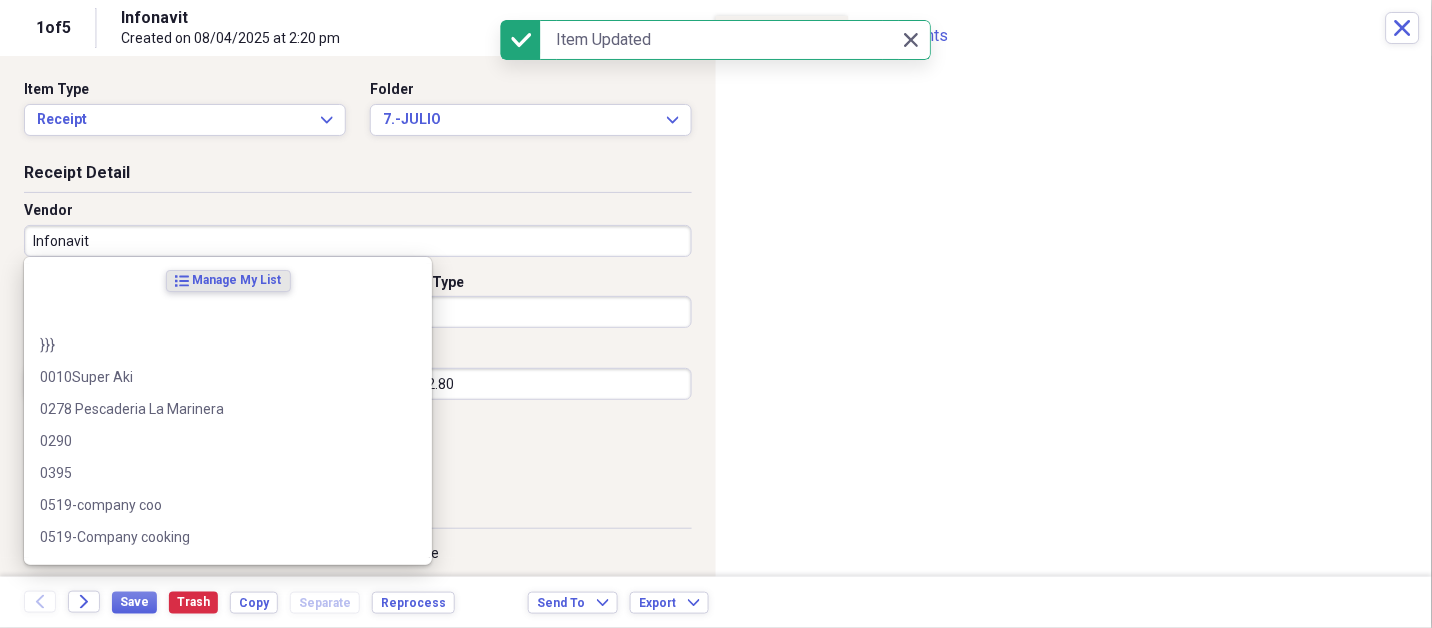 click on "Infonavit" at bounding box center [358, 241] 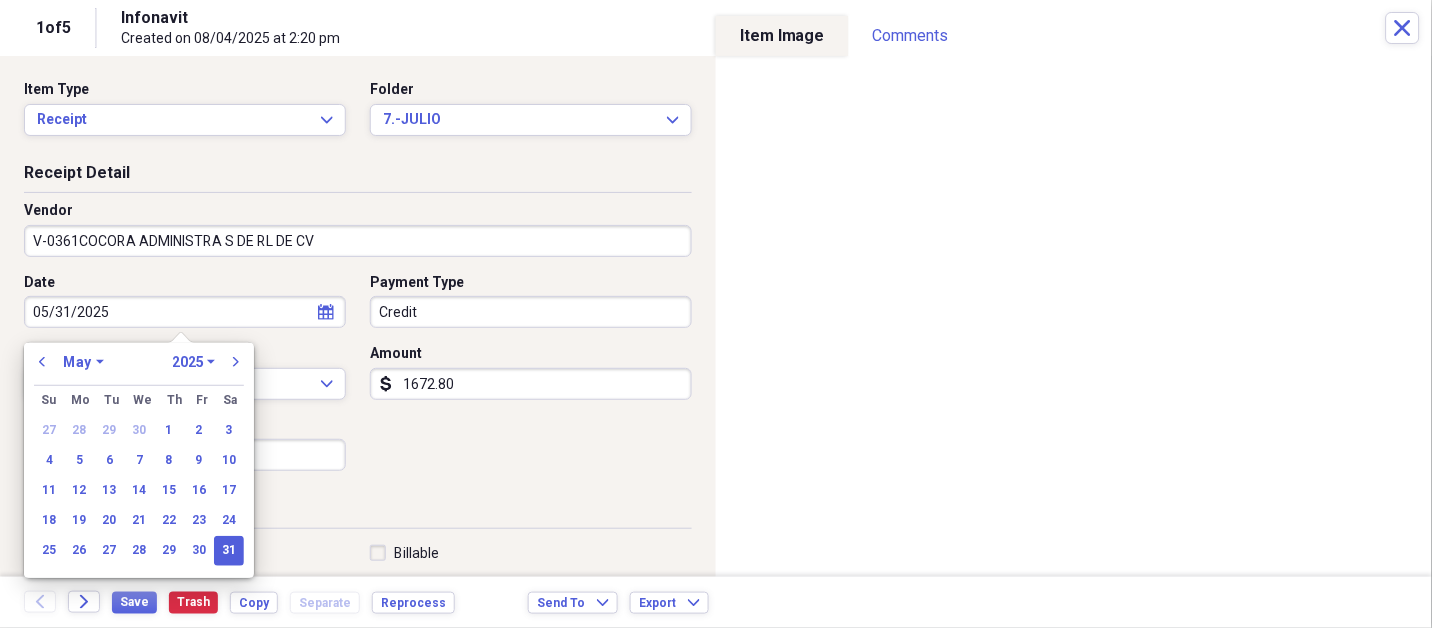 click on "31" at bounding box center [229, 551] 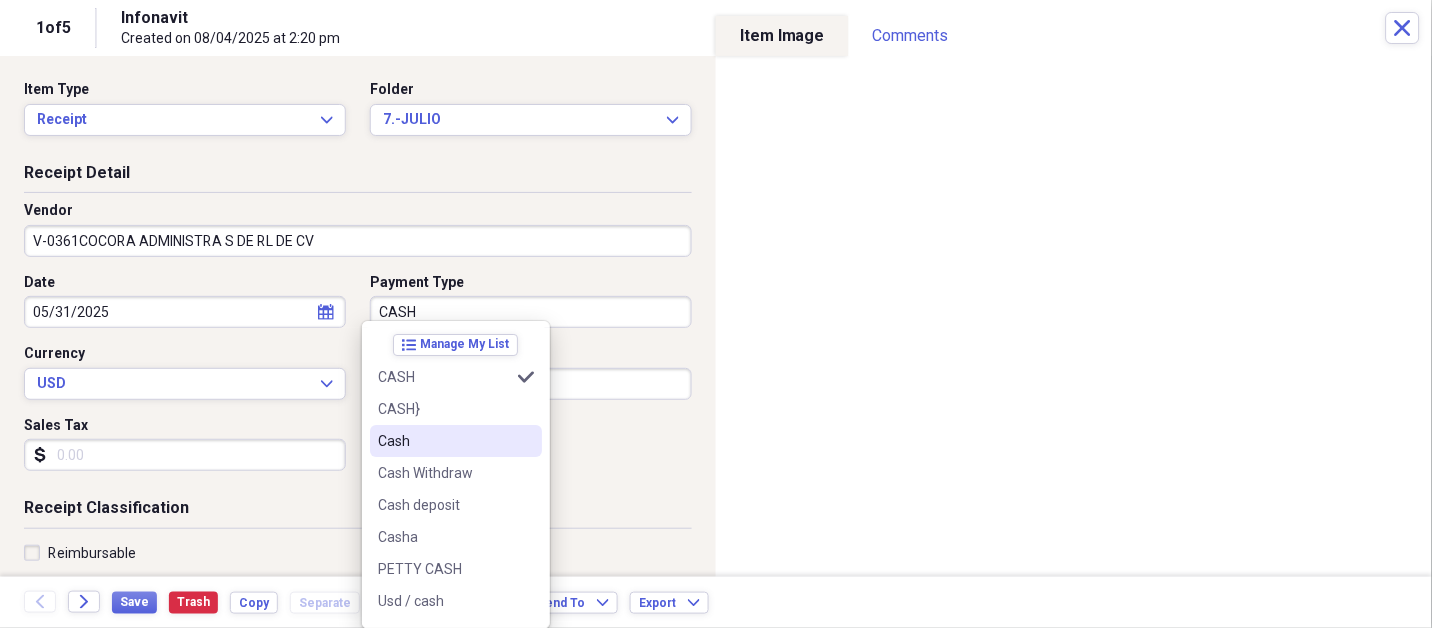 click on "Cash" at bounding box center (444, 441) 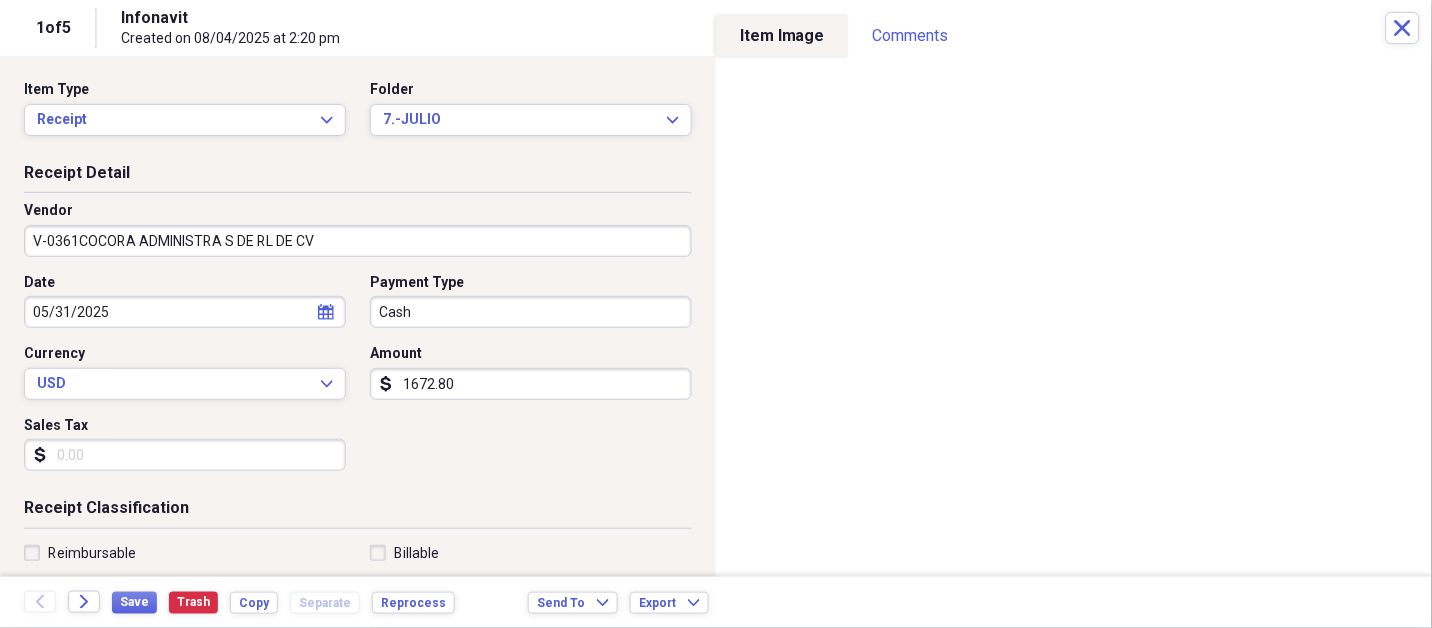 click on "calendar Calendar" at bounding box center [326, 312] 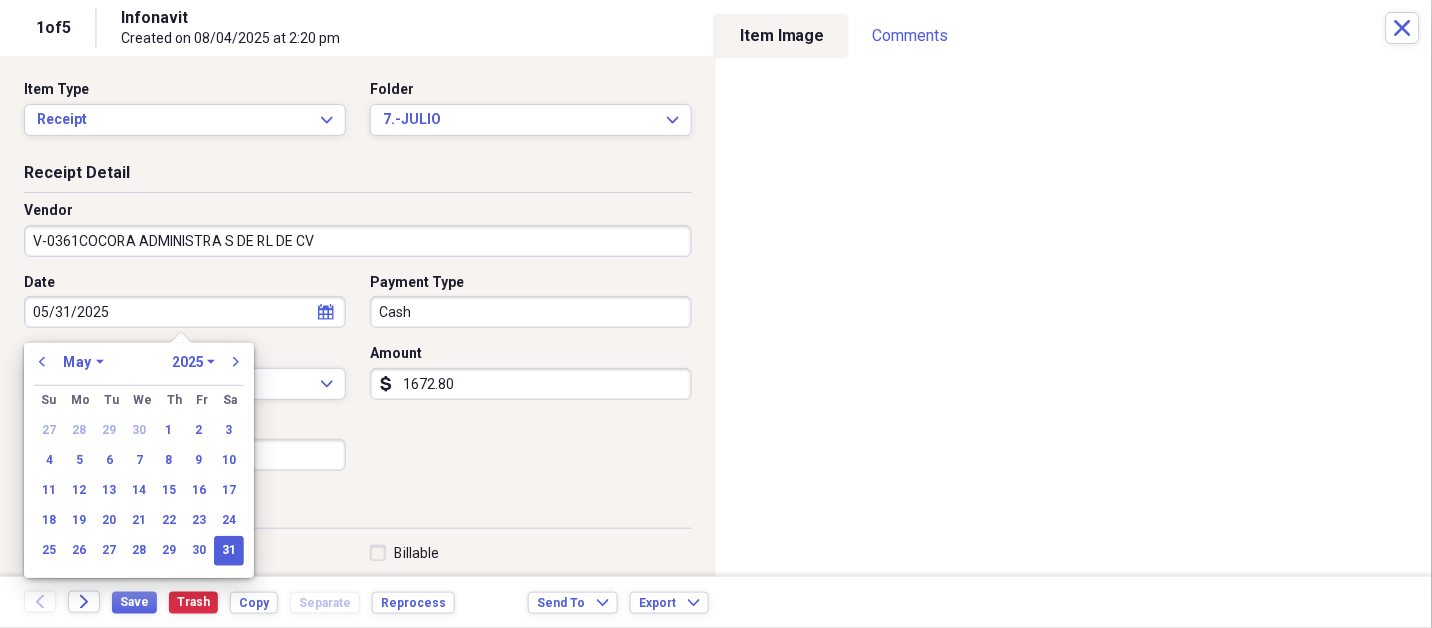 click on "January February March April May June July August September October November December" at bounding box center [83, 362] 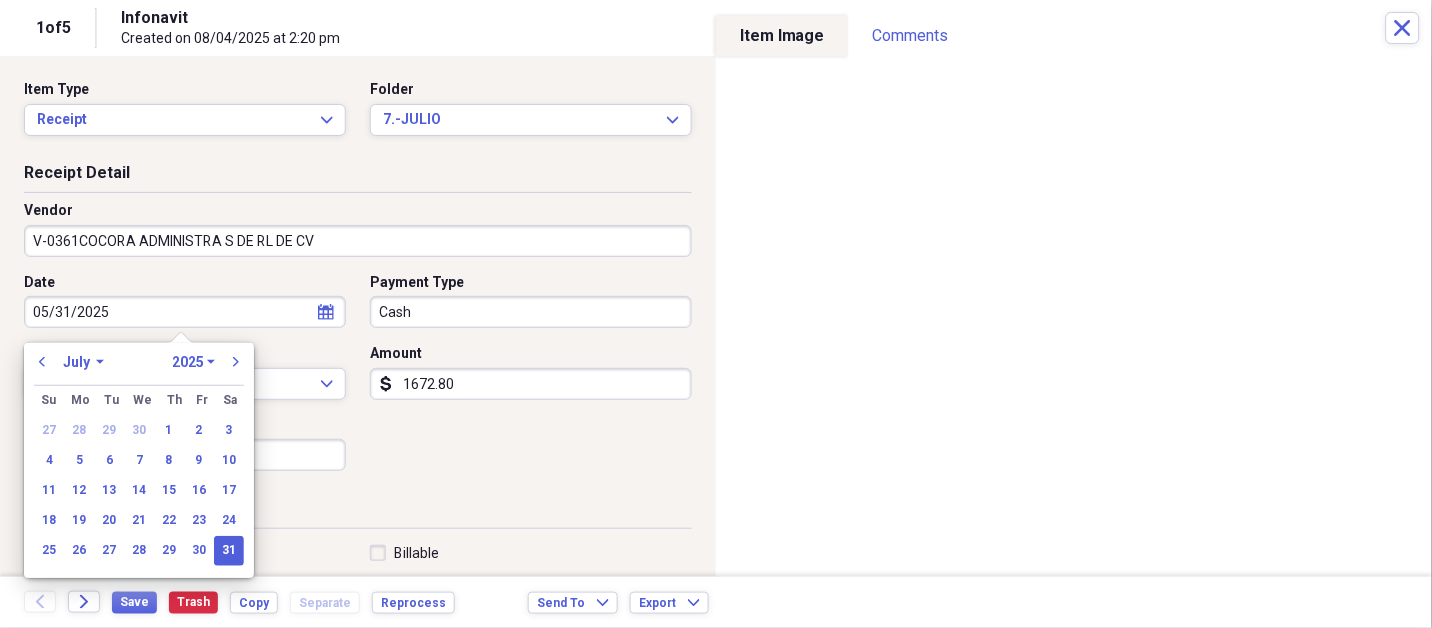 click on "January February March April May June July August September October November December" at bounding box center [83, 362] 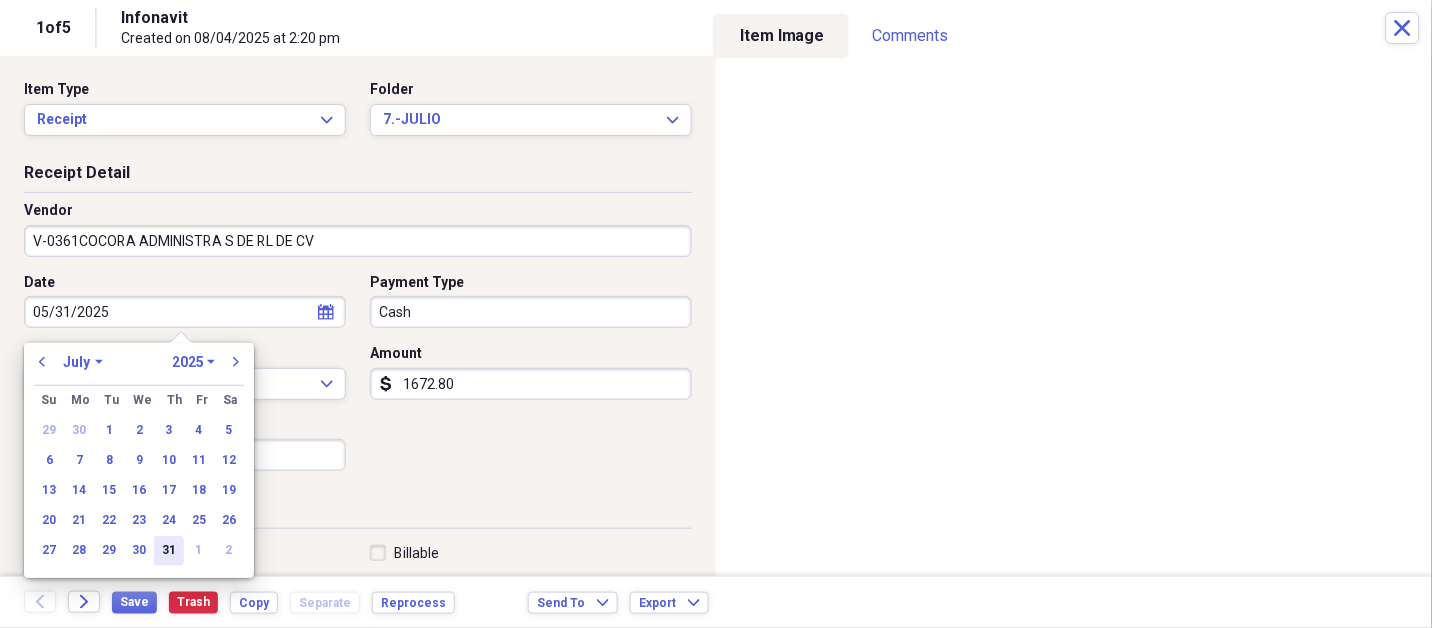 click on "31" at bounding box center (169, 551) 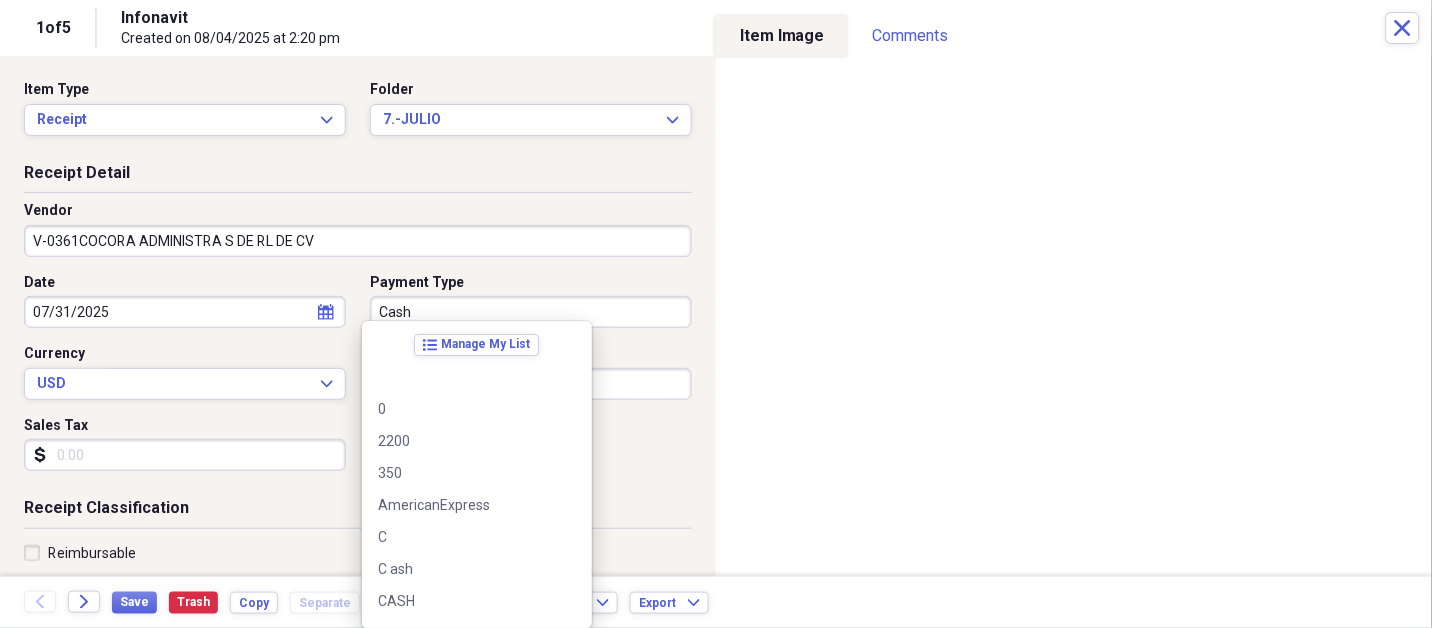 scroll, scrollTop: 220, scrollLeft: 0, axis: vertical 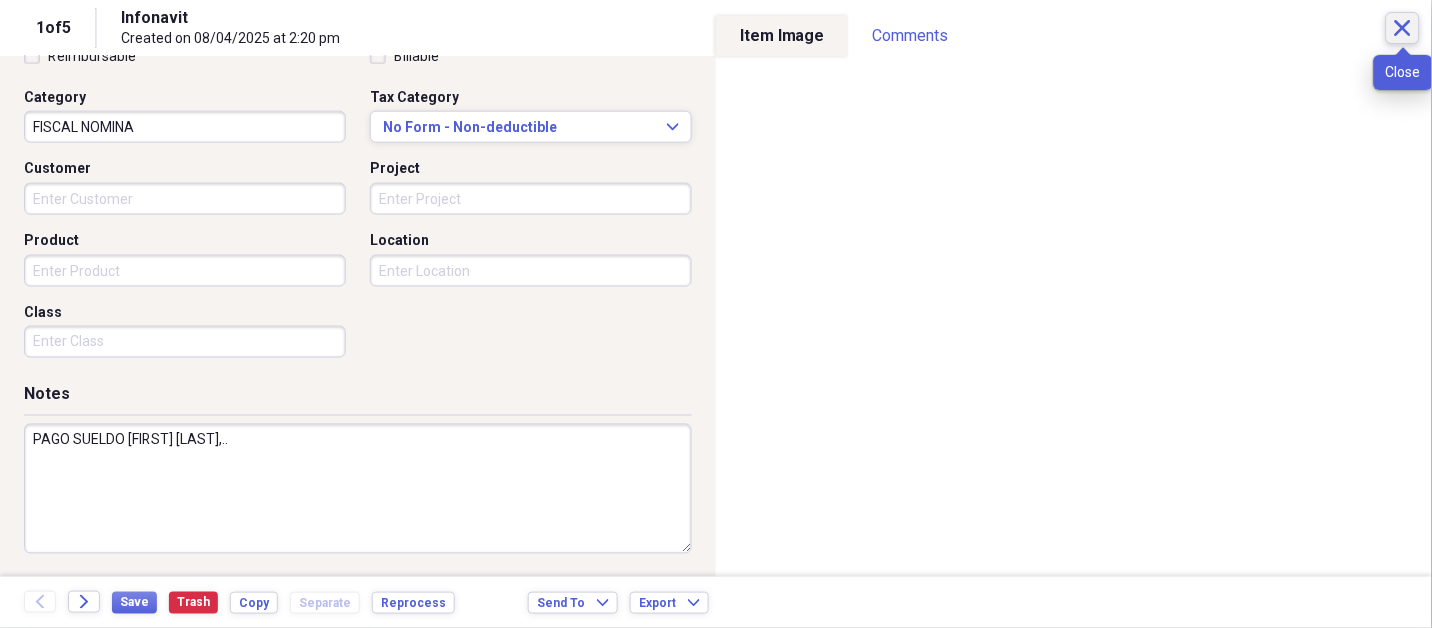 click 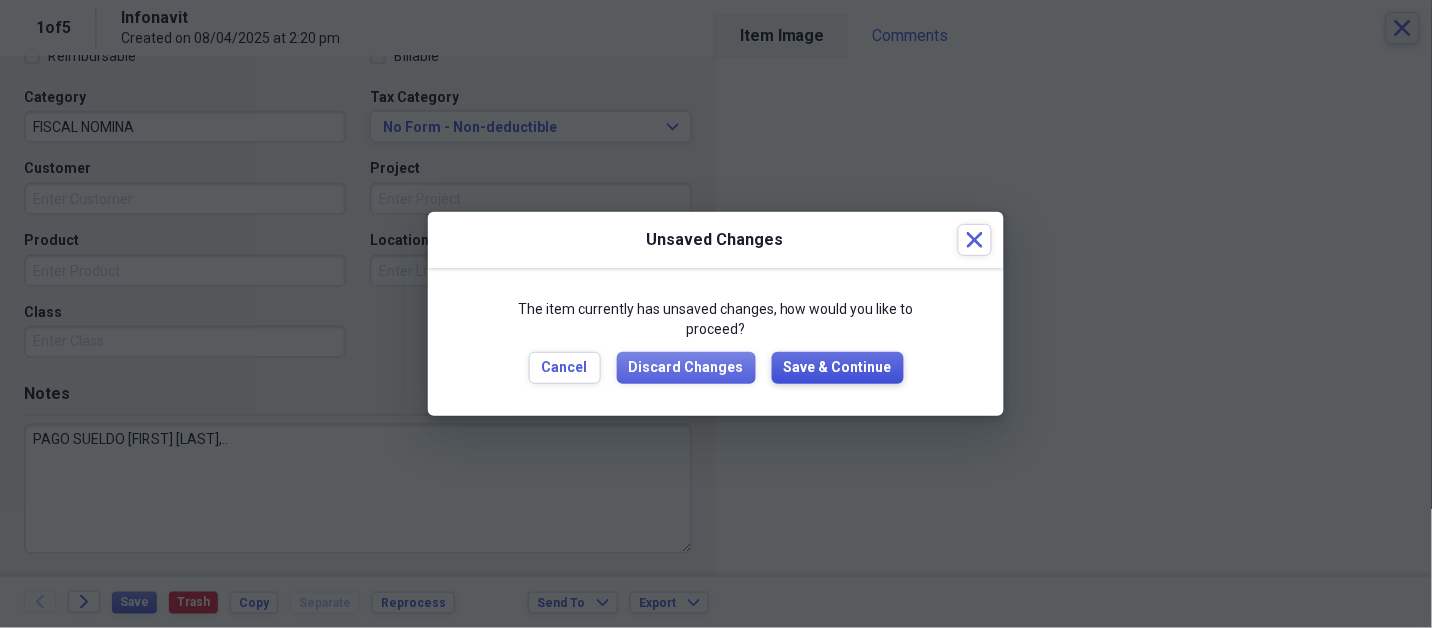 click on "Save & Continue" at bounding box center [838, 368] 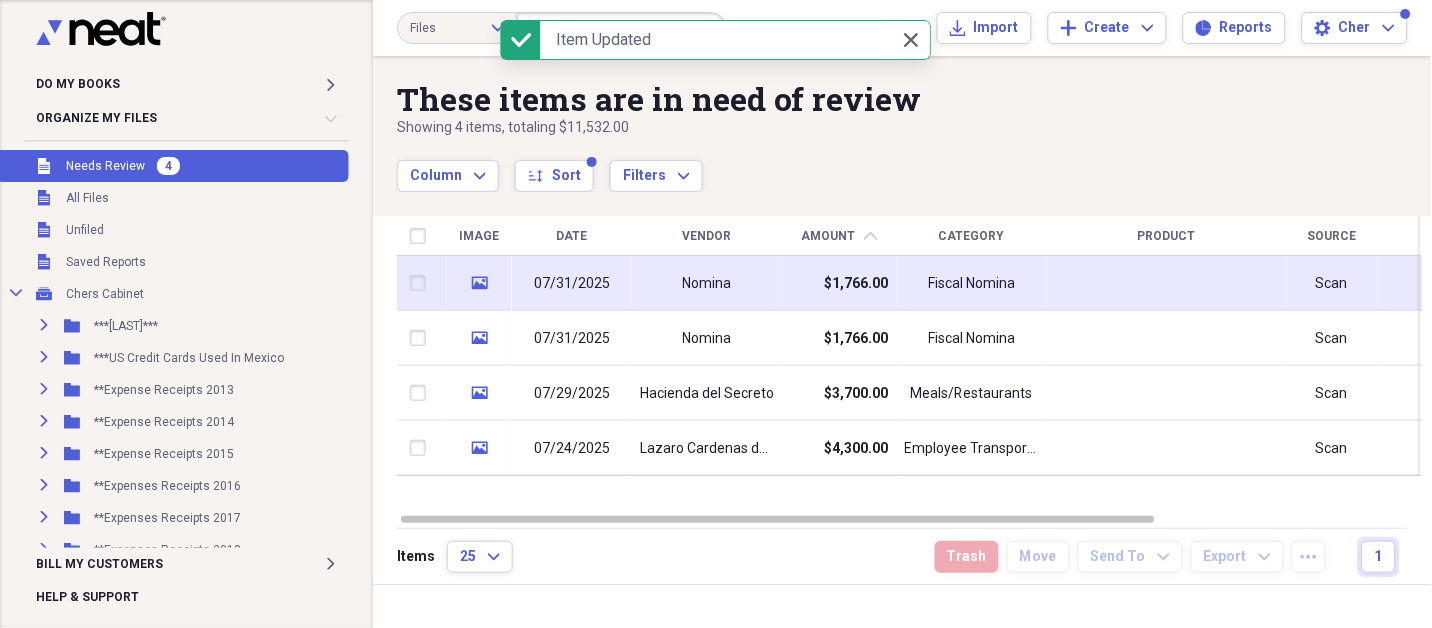click on "07/31/2025" at bounding box center (572, 283) 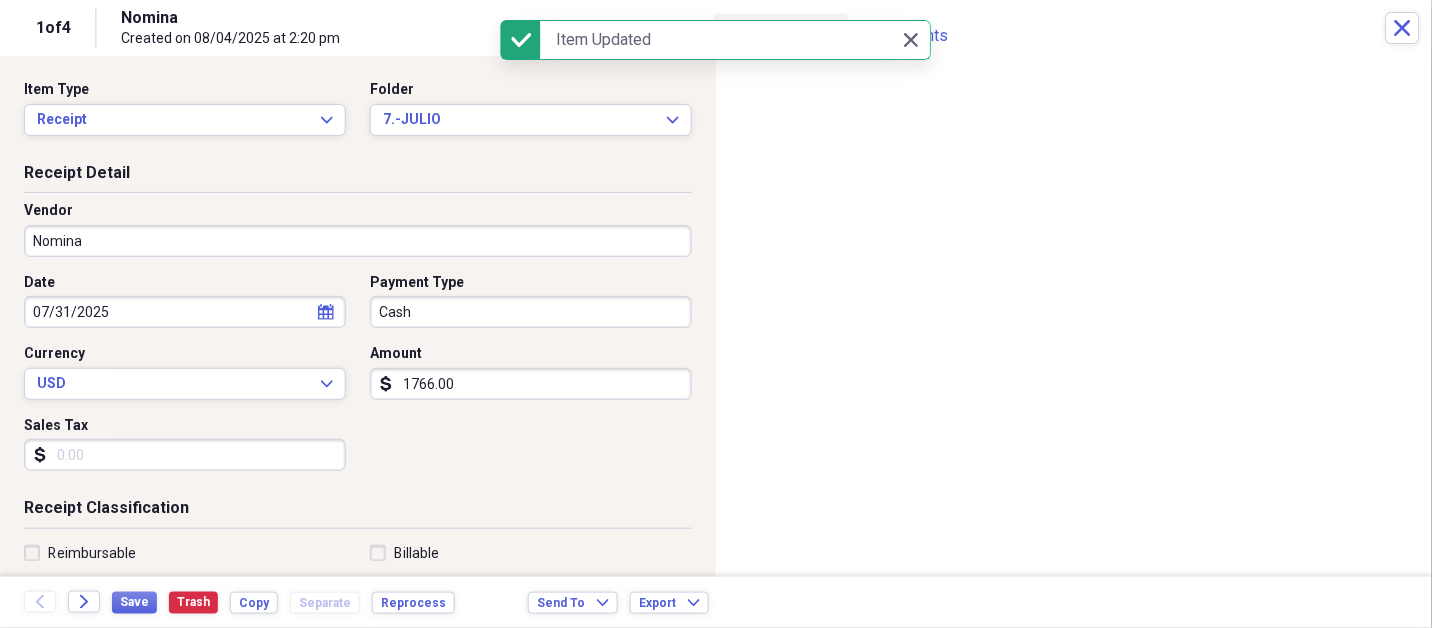 click on "Do My Books Expand Organize My Files 4 Collapse Unfiled Needs Review 4 Unfiled All Files Unfiled Unfiled Unfiled Saved Reports Collapse My Cabinet Chers Cabinet Add Folder Expand Folder ***STEVENS*** Add Folder Expand Folder ***US Credit Cards Used In Mexico Add Folder Expand Folder **Expense Receipts 2013 Add Folder Expand Folder **Expense Receipts 2014 Add Folder Expand Folder **Expense Receipts 2015 Add Folder Expand Folder **Expenses Receipts 2016 Add Folder Expand Folder **Expenses Receipts 2017 Add Folder Expand Folder **Expenses Receipts 2018 Add Folder Expand Folder **Expenses Receipts 2019 Add Folder Expand Folder **Expenses Receipts 2020 Add Folder Expand Folder **Expenses Receipts 2021 Add Folder Expand Folder **Expenses Receipts 2022 Add Folder Expand Folder **EXPENSES RECEIPTS 2023** Add Folder Expand Folder **EXPENSES RECEIPTS 2024** Add Folder Collapse Open Folder **EXPENSES RECEIPTS 2025** Add Folder Folder 1.-ENERO Add Folder Folder 2.-FEBRERO Add Folder Folder 3.-MARZO Add Folder Folder Add" at bounding box center [716, 314] 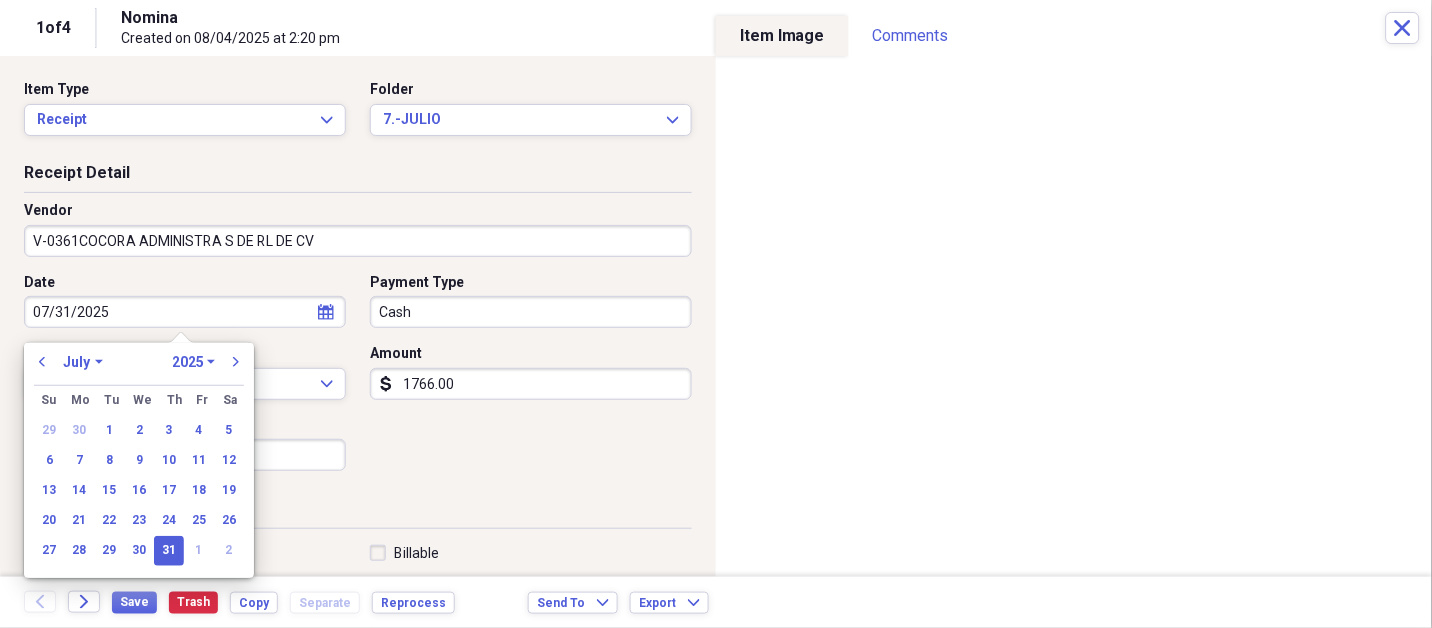 click on "31" at bounding box center (169, 551) 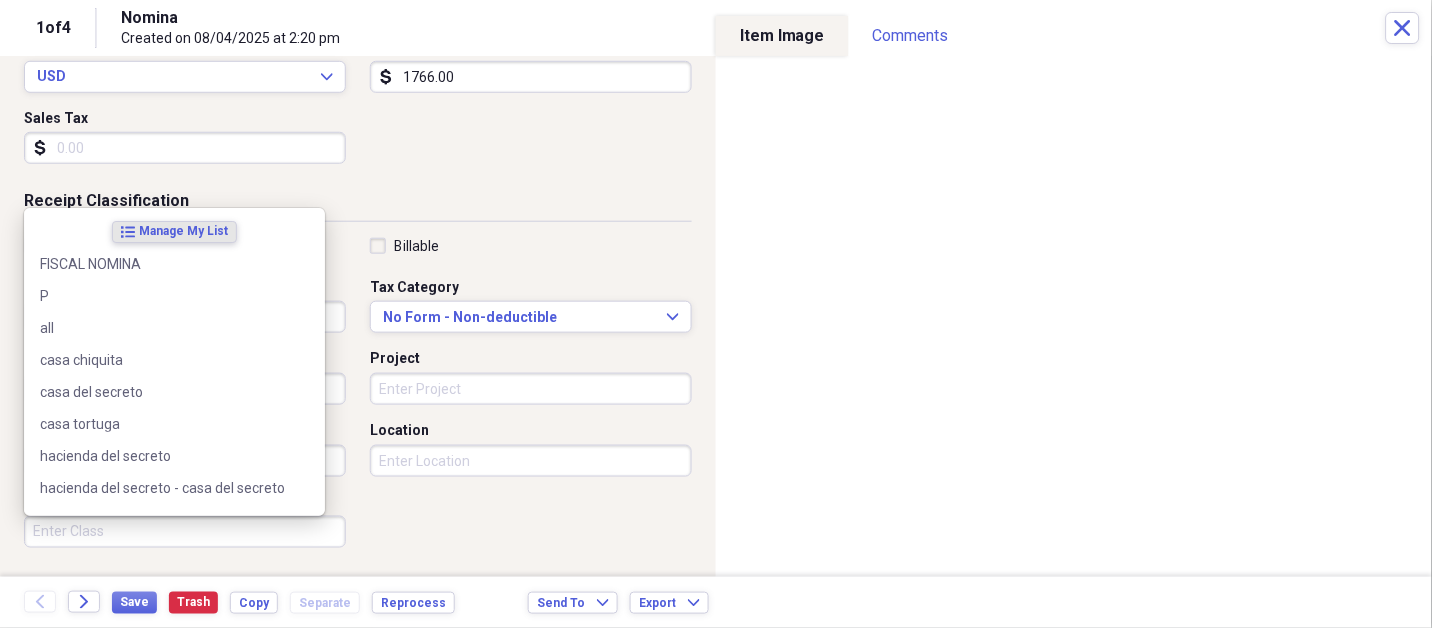 scroll, scrollTop: 497, scrollLeft: 0, axis: vertical 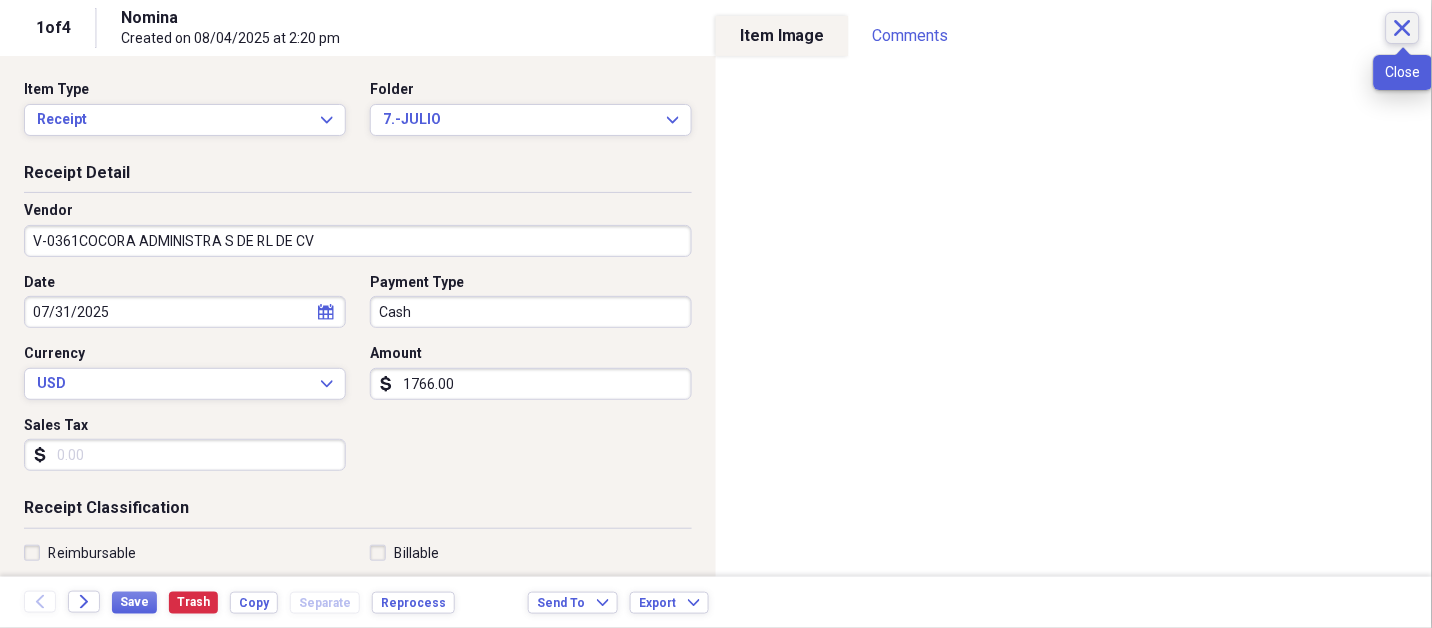 click on "Close" 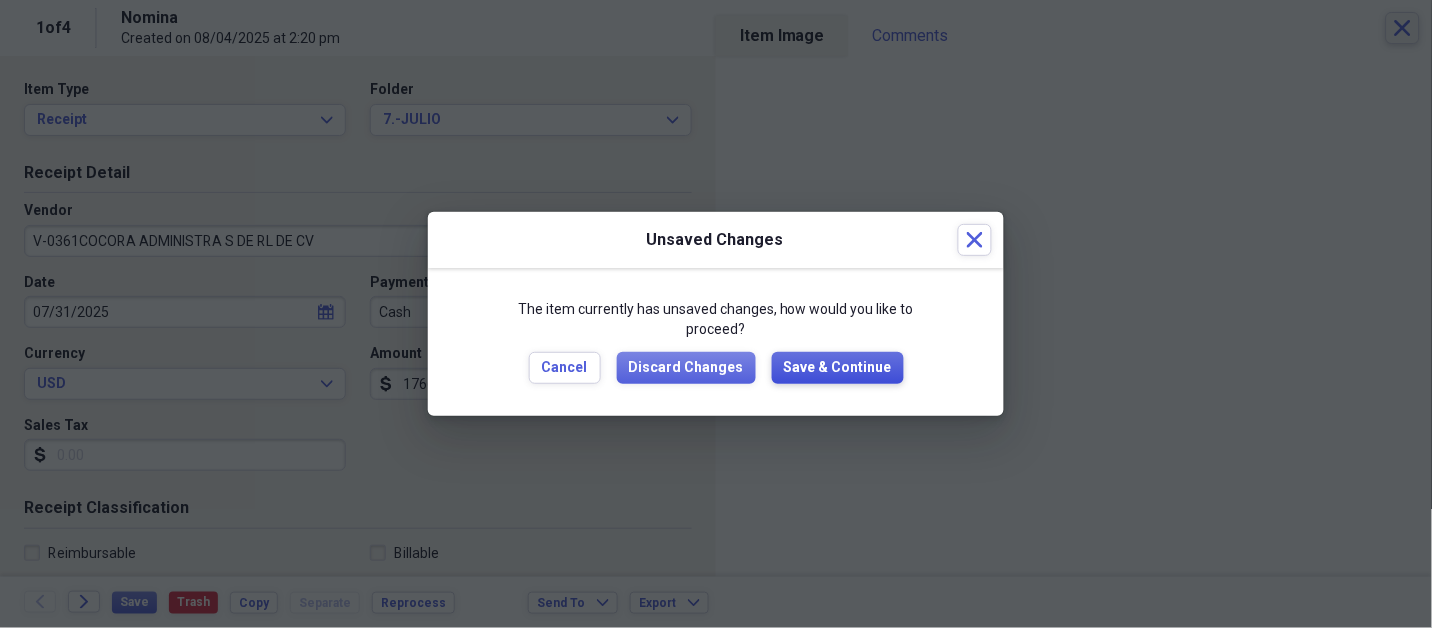 click on "Save & Continue" at bounding box center [838, 368] 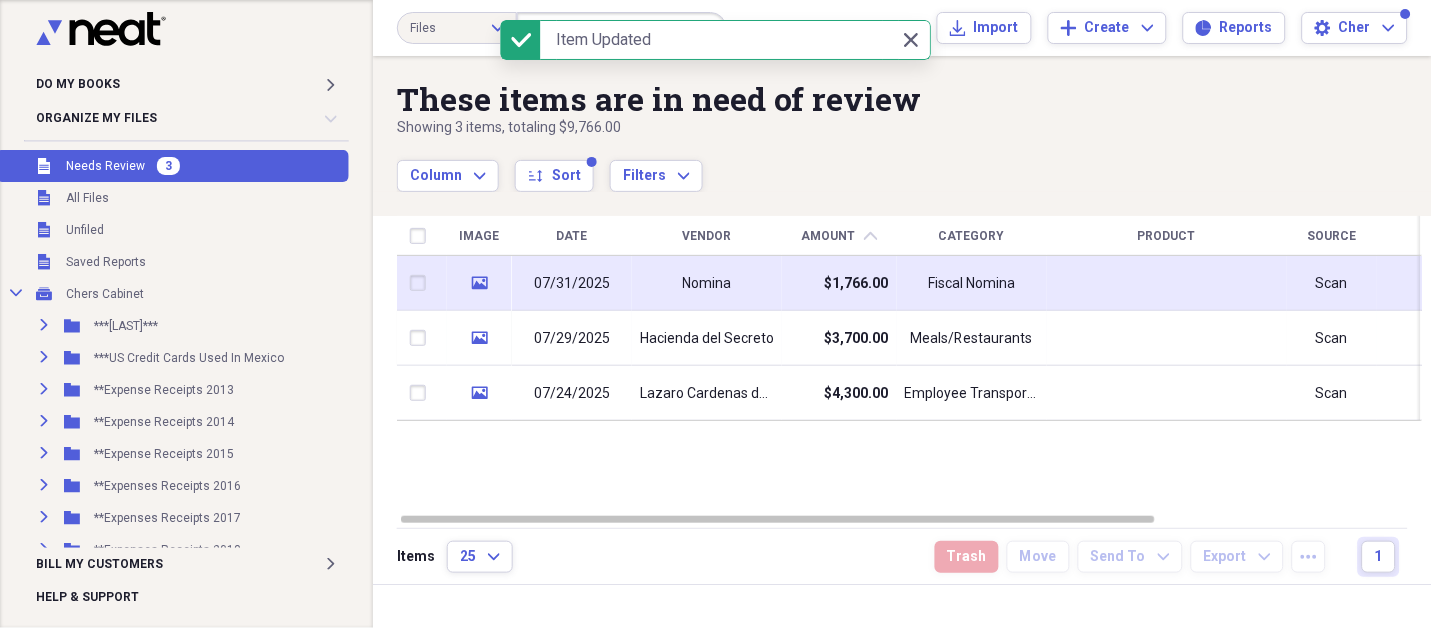 click on "Nomina" at bounding box center [707, 283] 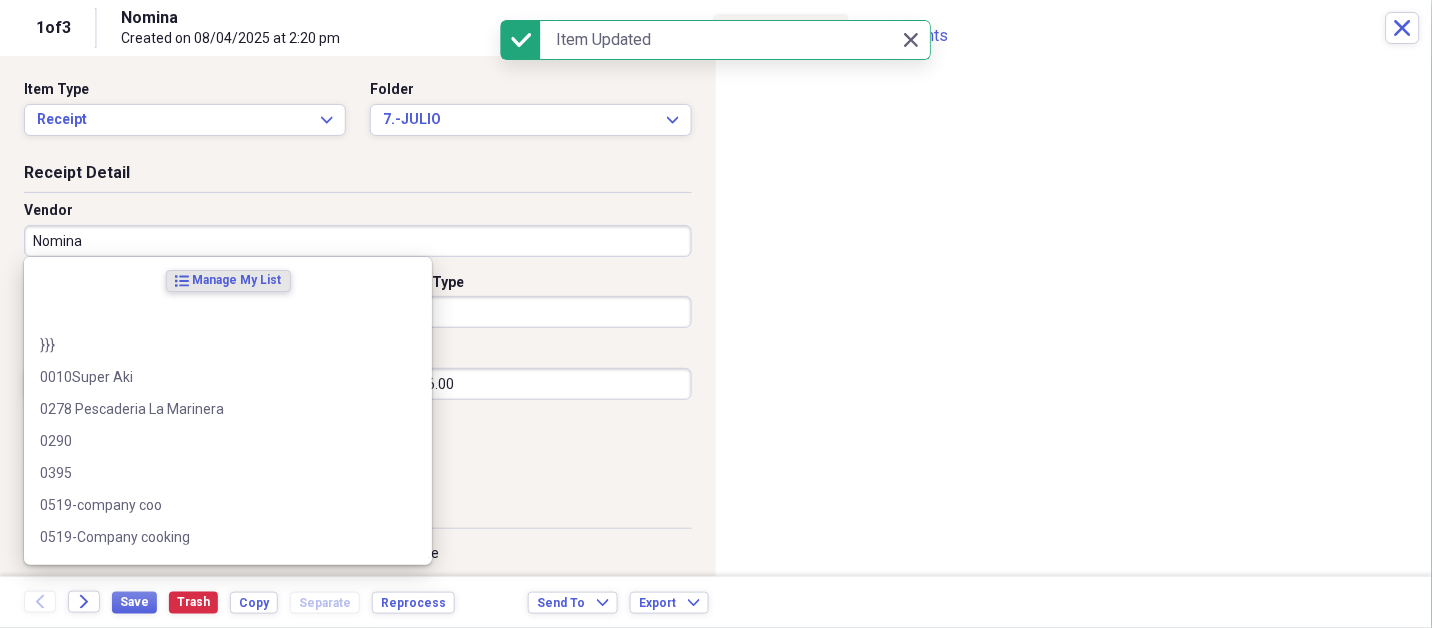 click on "Nomina" at bounding box center [358, 241] 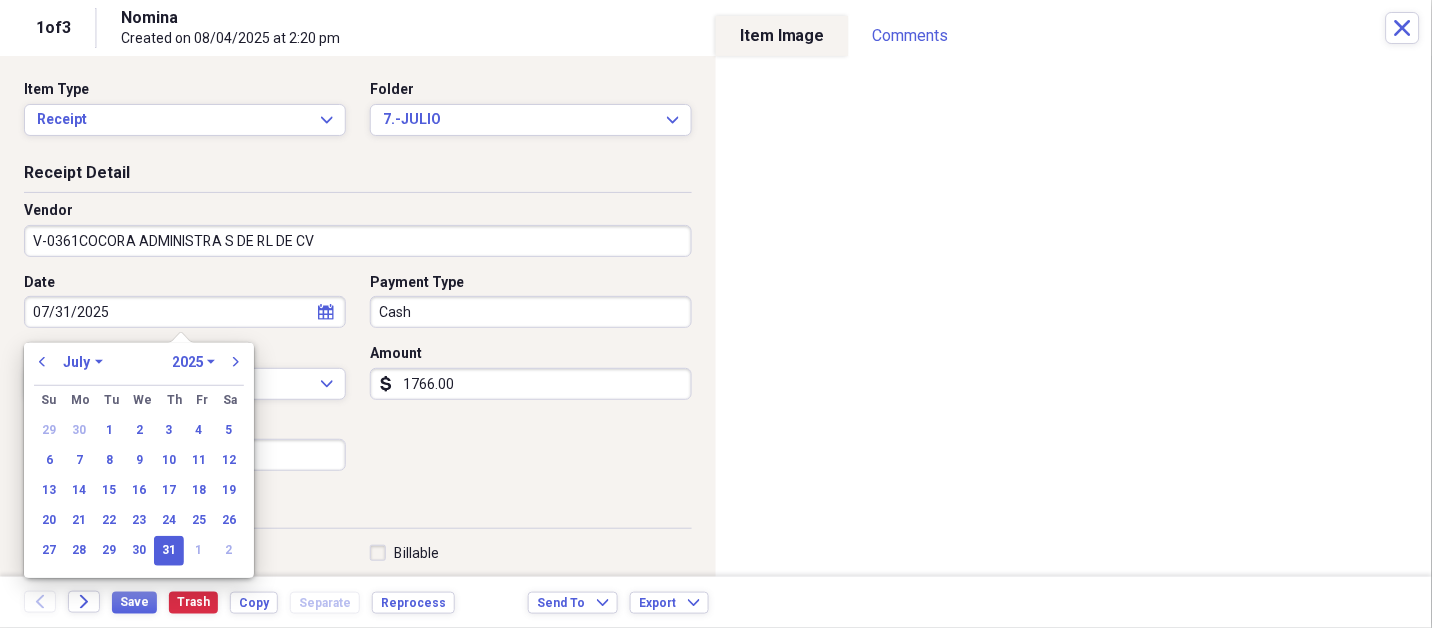 click on "January February March April May June July August September October November December" at bounding box center [83, 362] 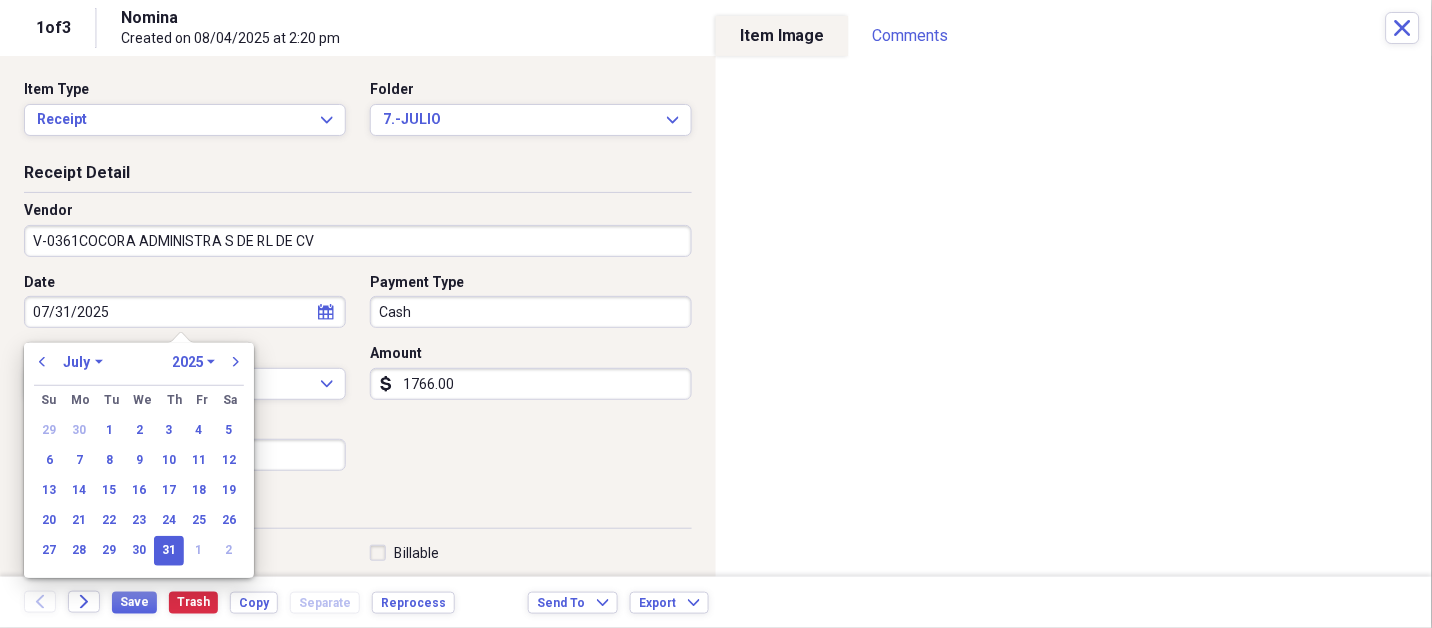 click on "January February March April May June July August September October November December" at bounding box center [83, 362] 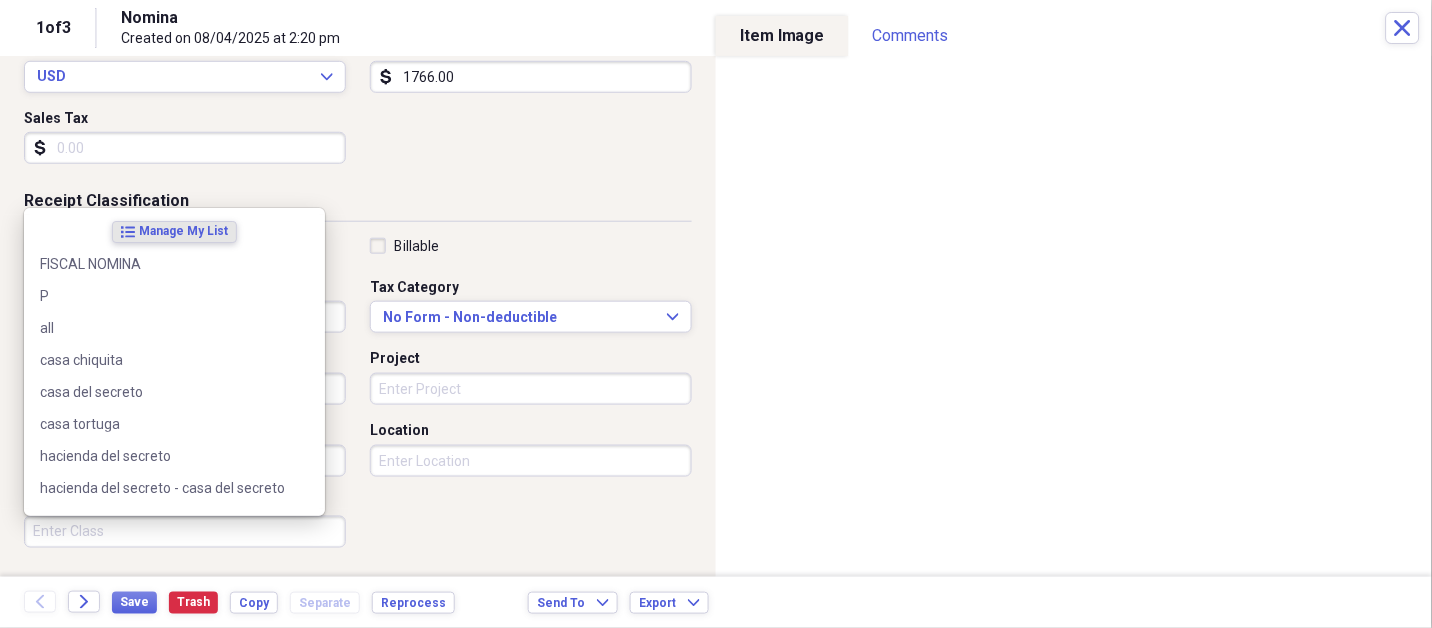 scroll, scrollTop: 497, scrollLeft: 0, axis: vertical 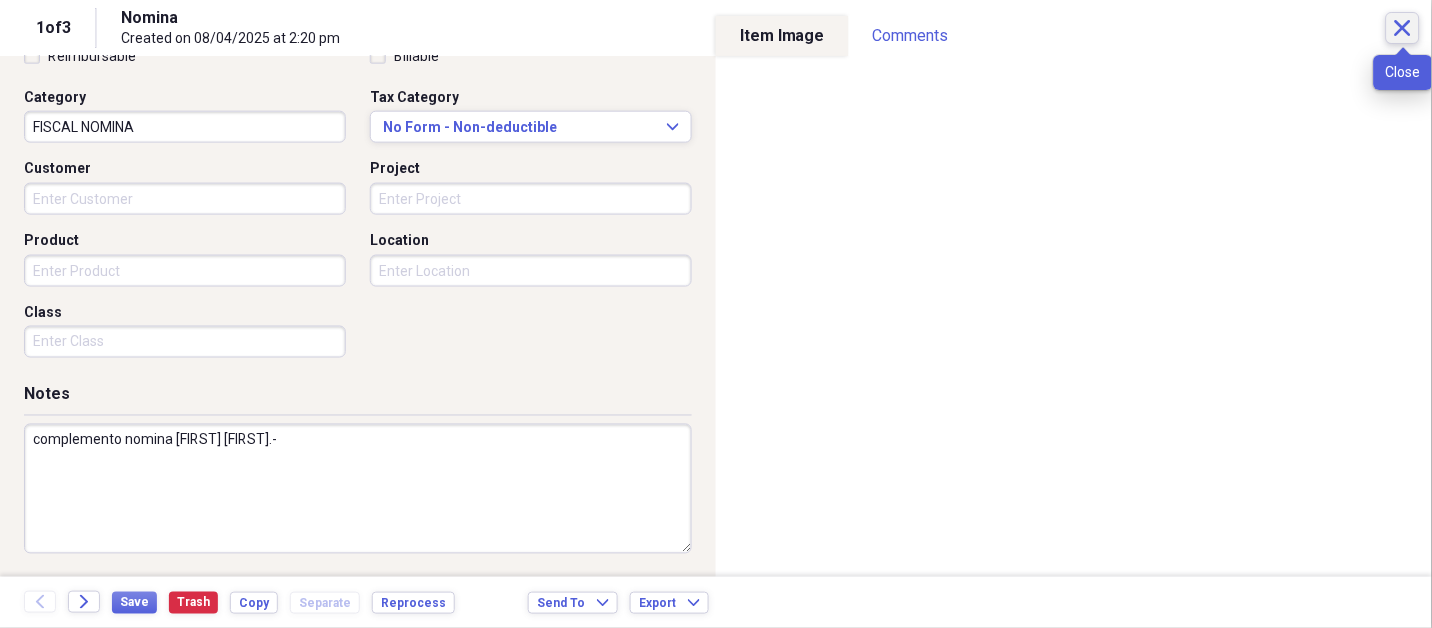 click on "Close" at bounding box center (1403, 28) 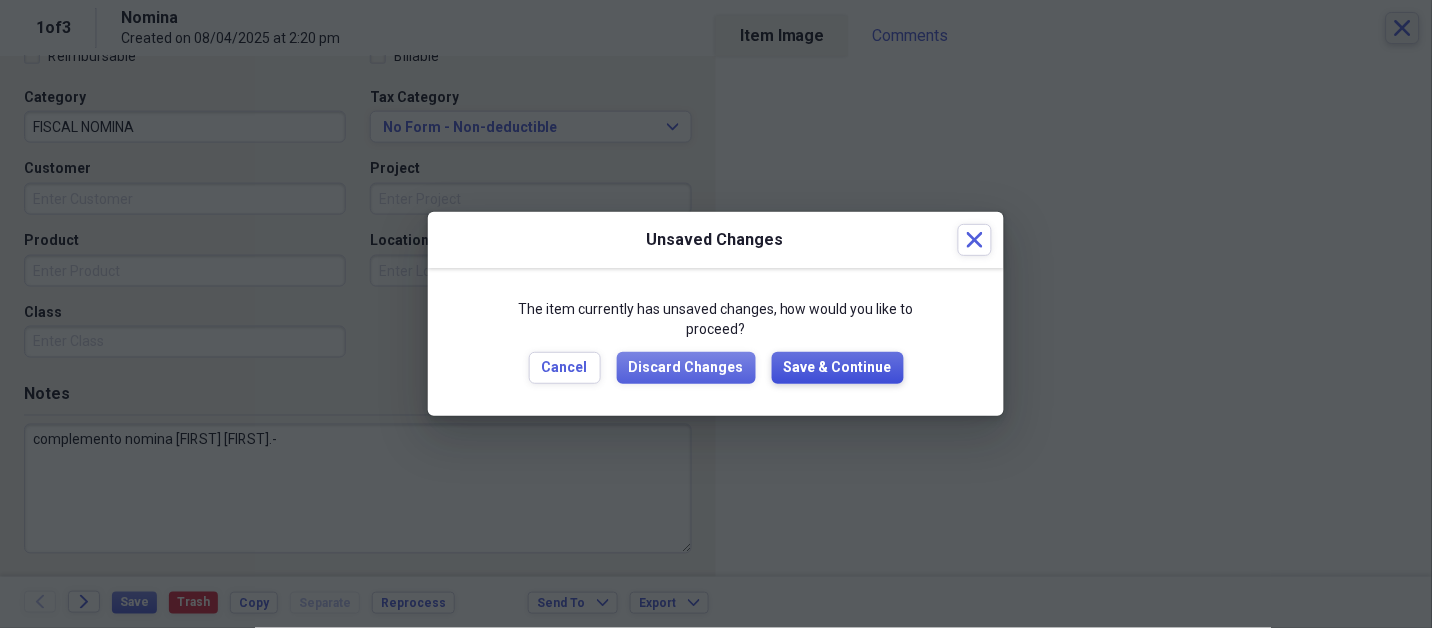 click on "Save & Continue" at bounding box center (838, 368) 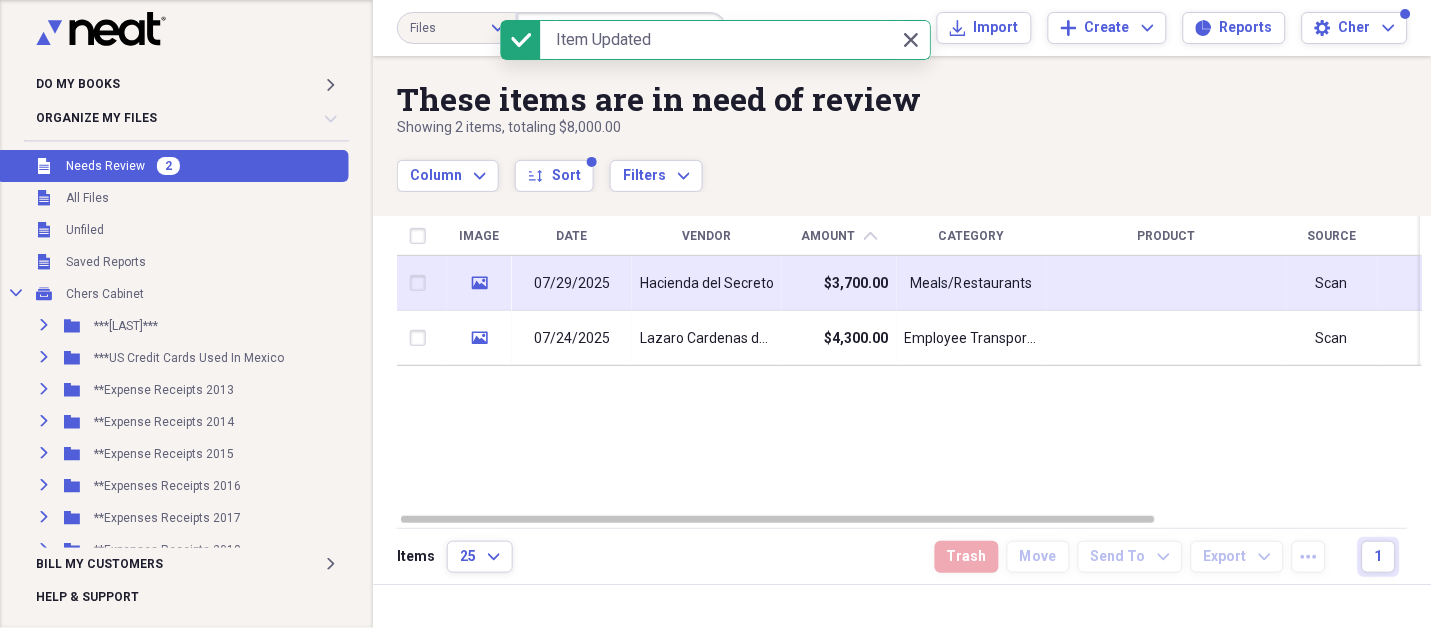 click on "Hacienda del Secreto" at bounding box center (707, 284) 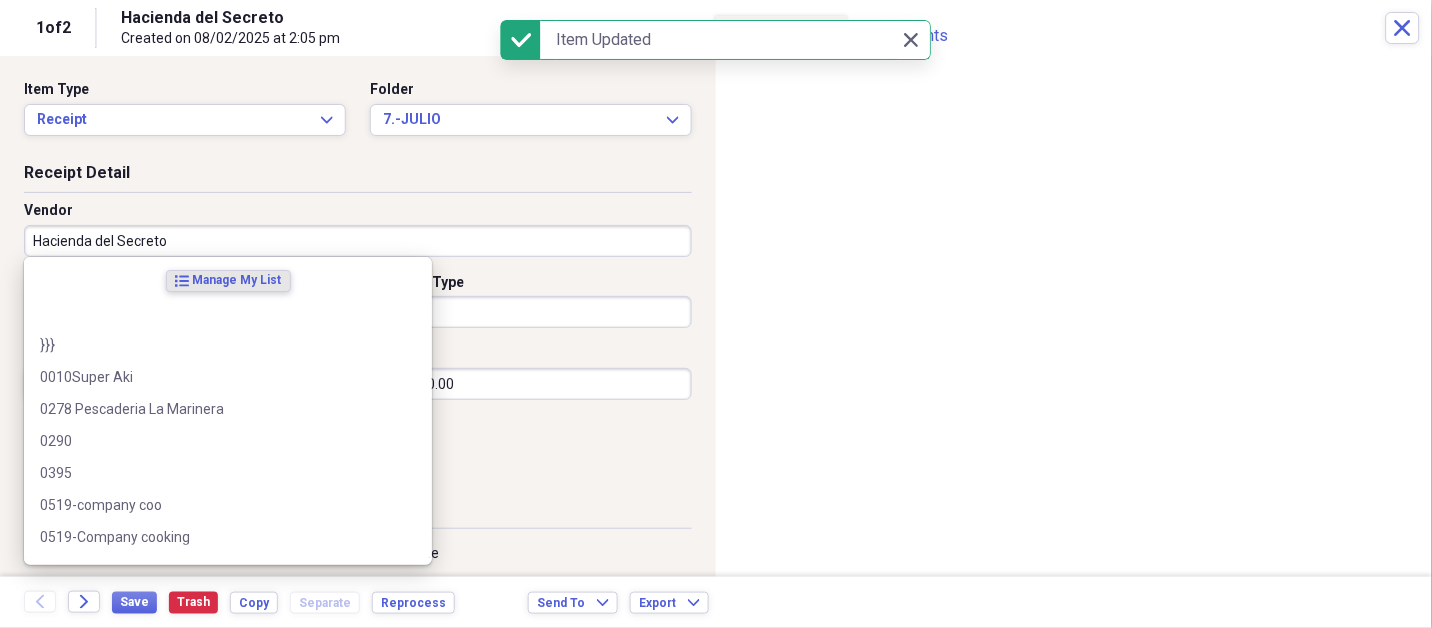 click on "Hacienda del Secreto" at bounding box center [358, 241] 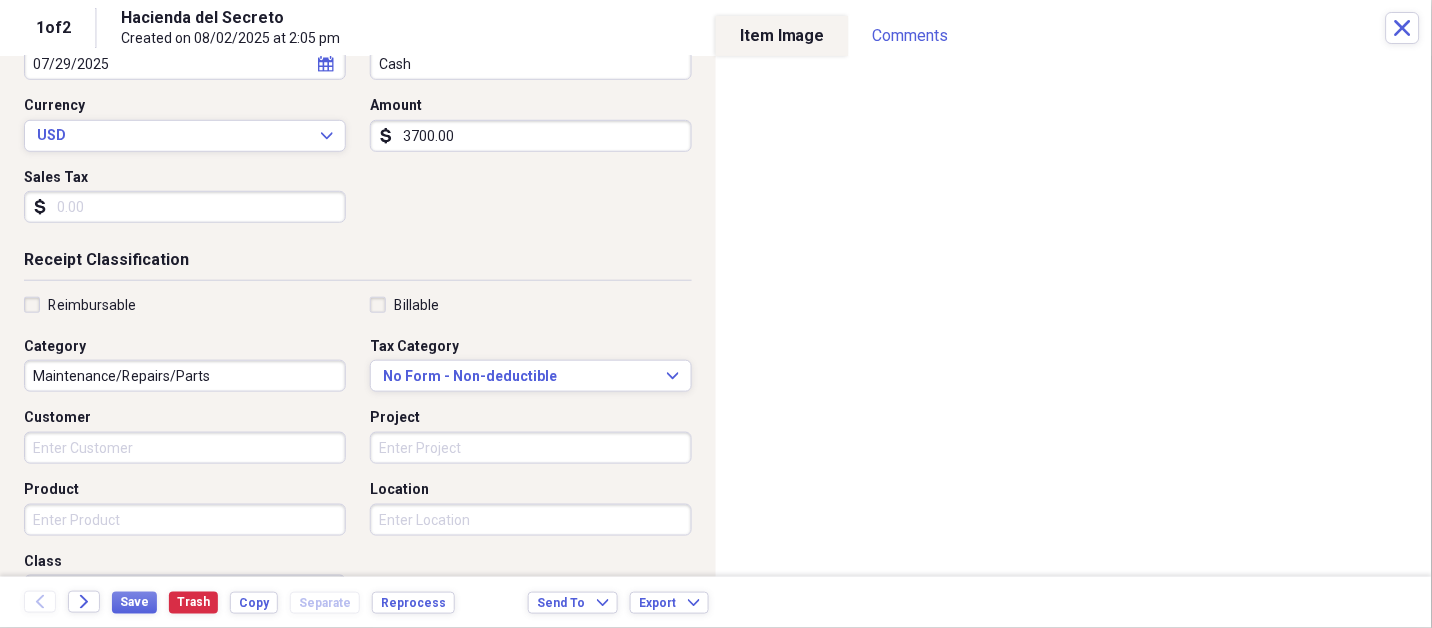 scroll, scrollTop: 264, scrollLeft: 0, axis: vertical 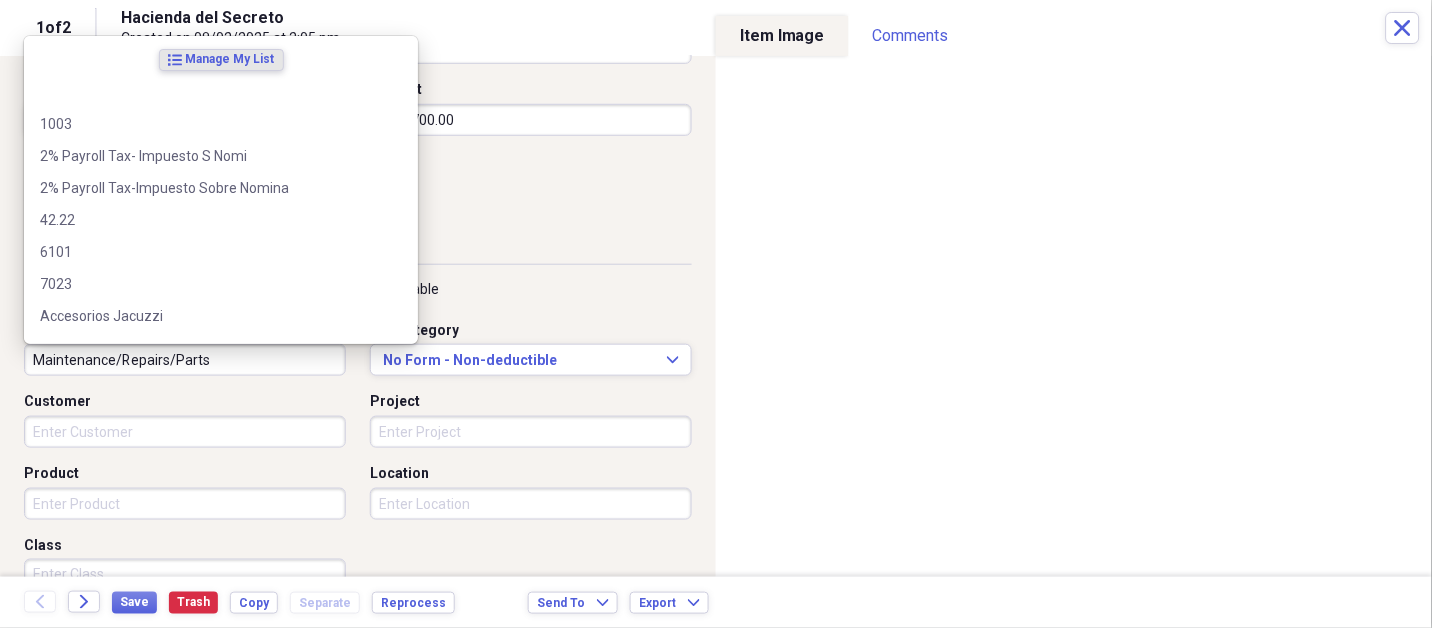 click on "Maintenance/Repairs/Parts" at bounding box center (185, 360) 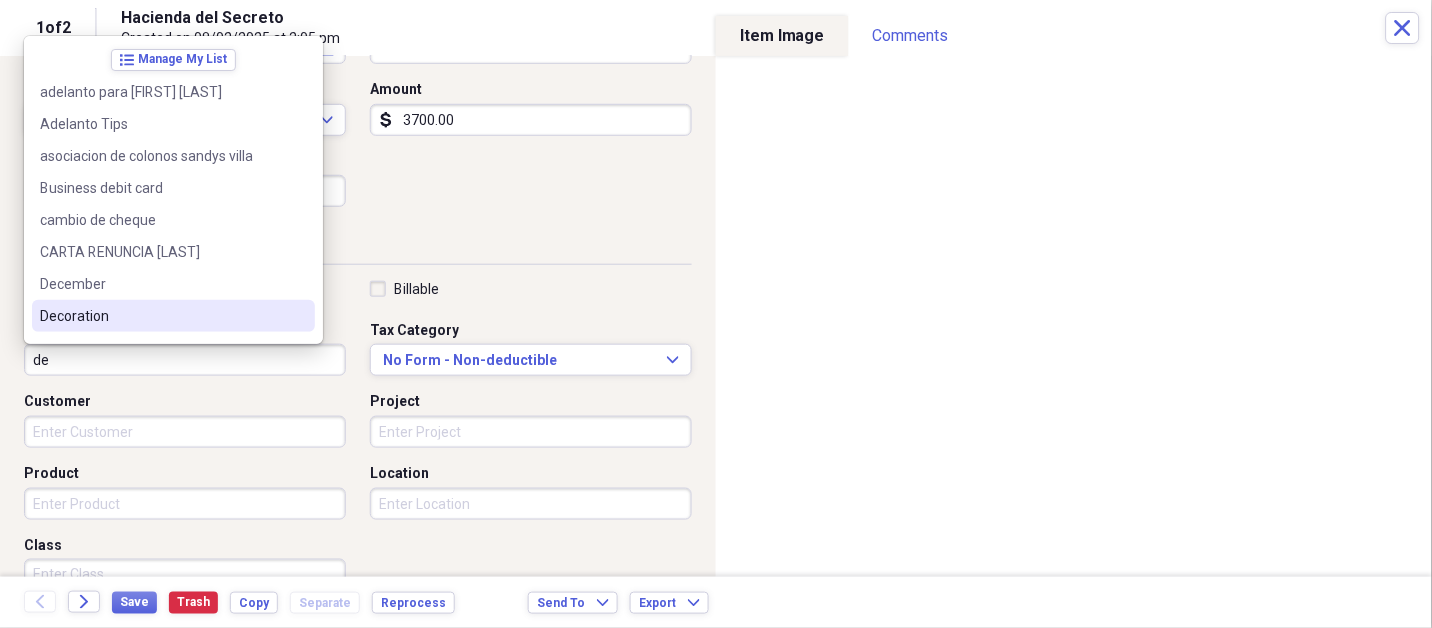 click on "Decoration" at bounding box center (161, 316) 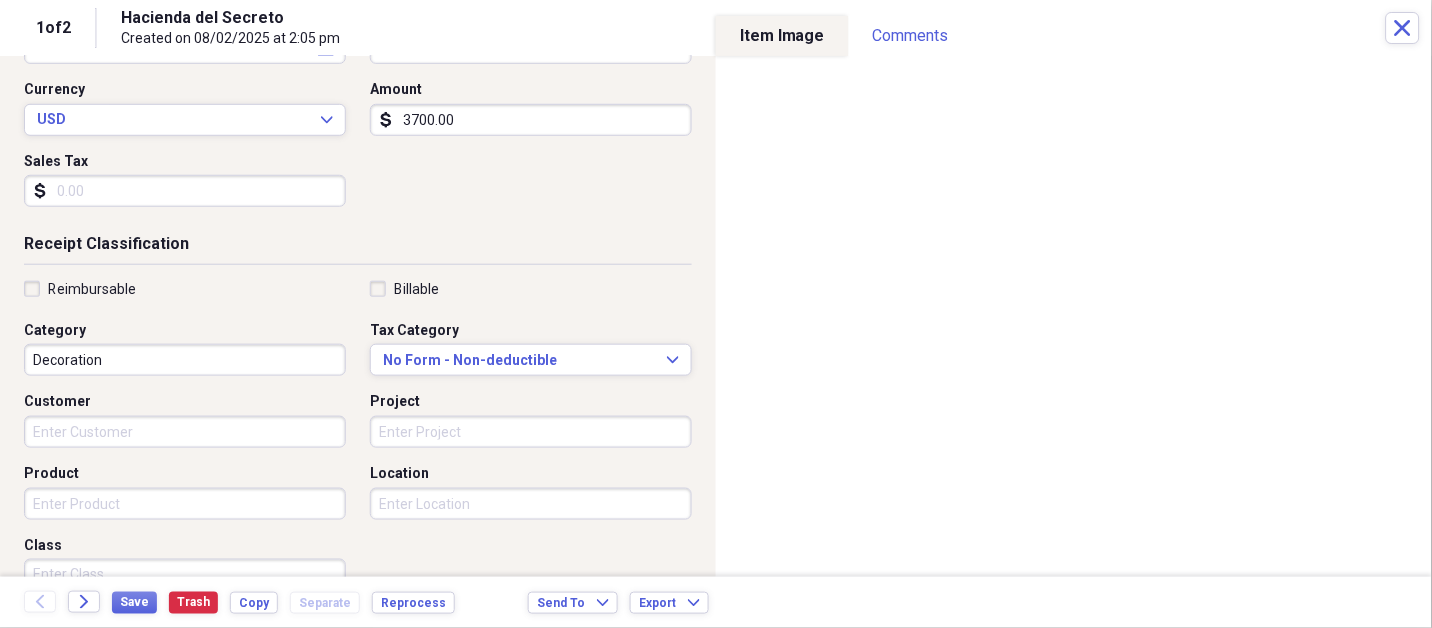 scroll, scrollTop: 497, scrollLeft: 0, axis: vertical 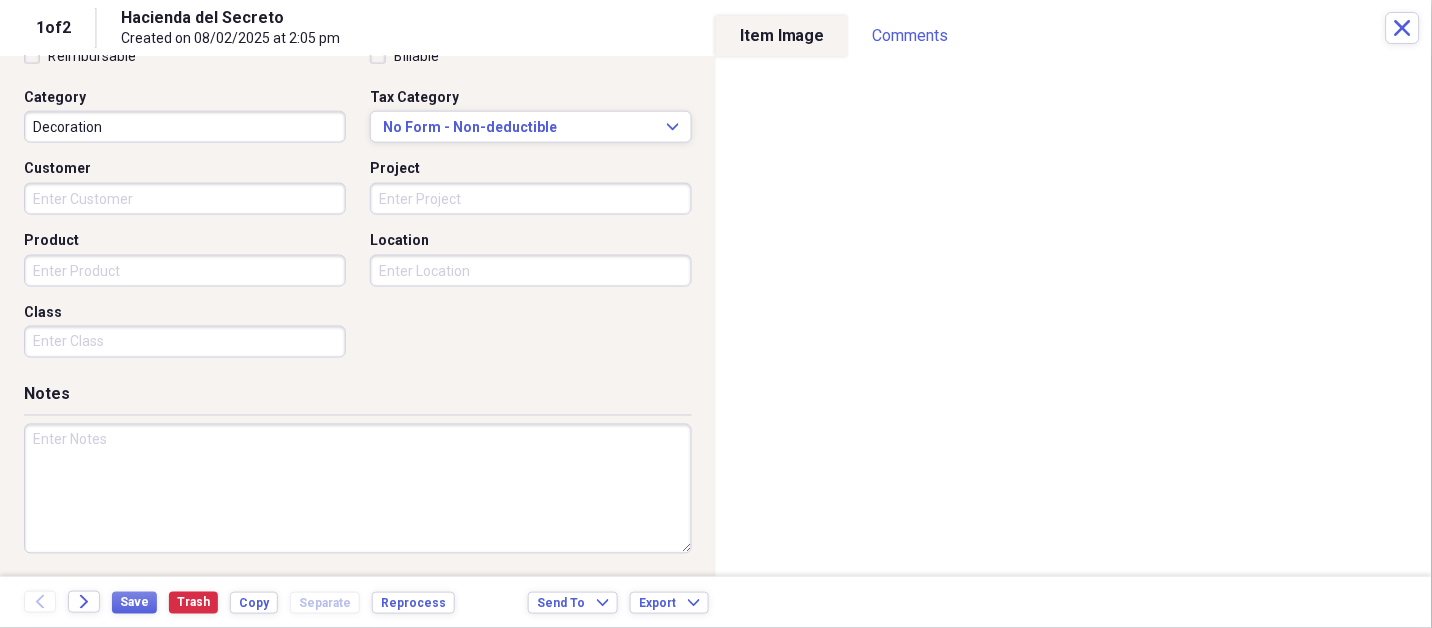 click at bounding box center [358, 489] 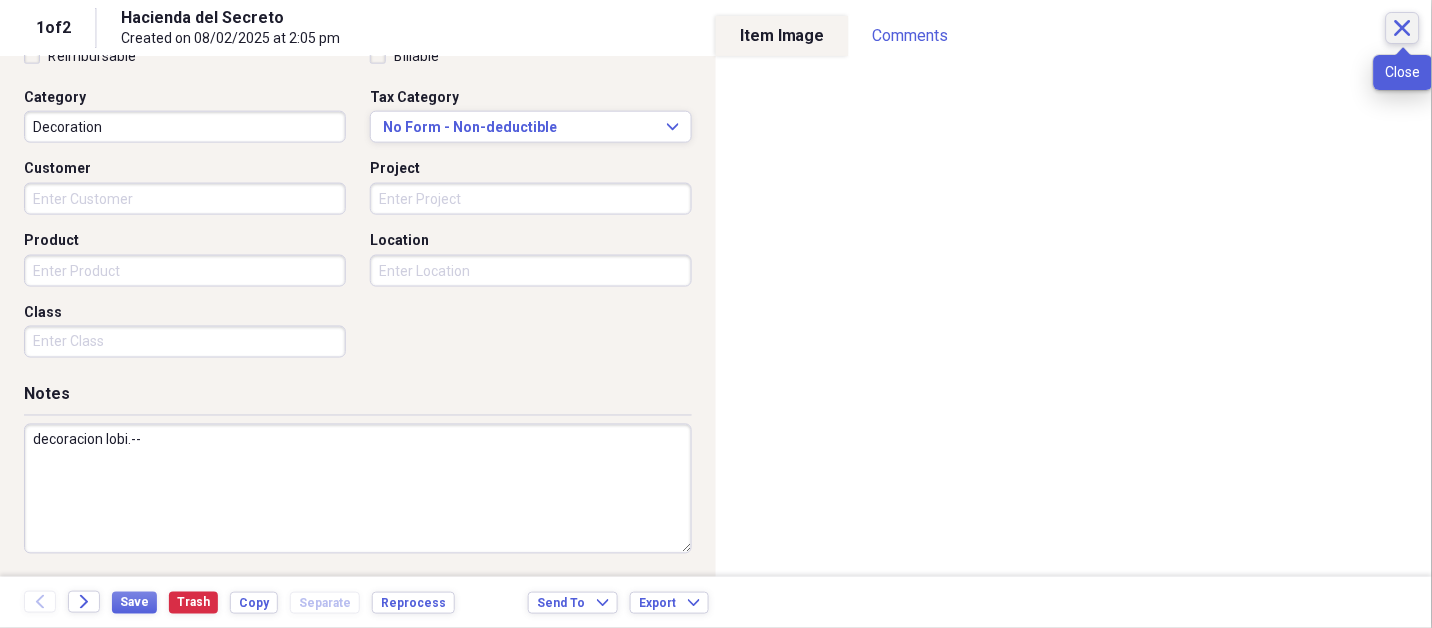 click 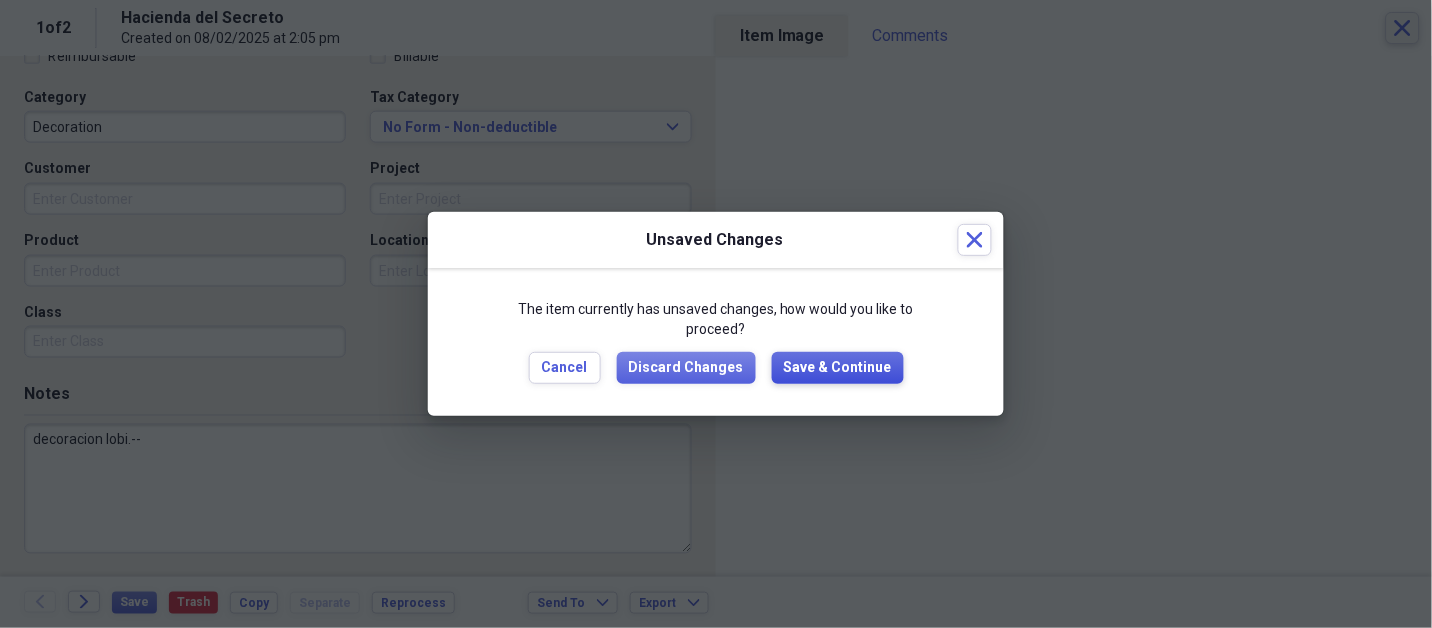 click on "Save & Continue" at bounding box center [838, 368] 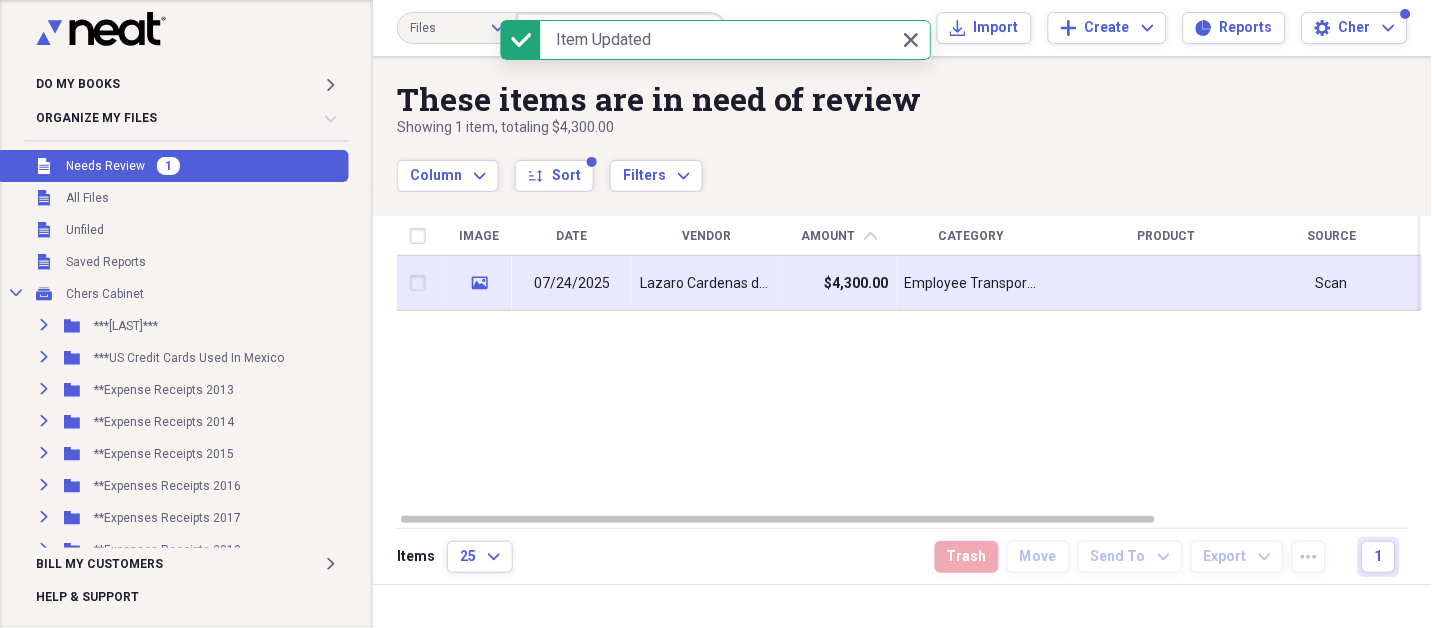 click on "$4,300.00" at bounding box center (839, 283) 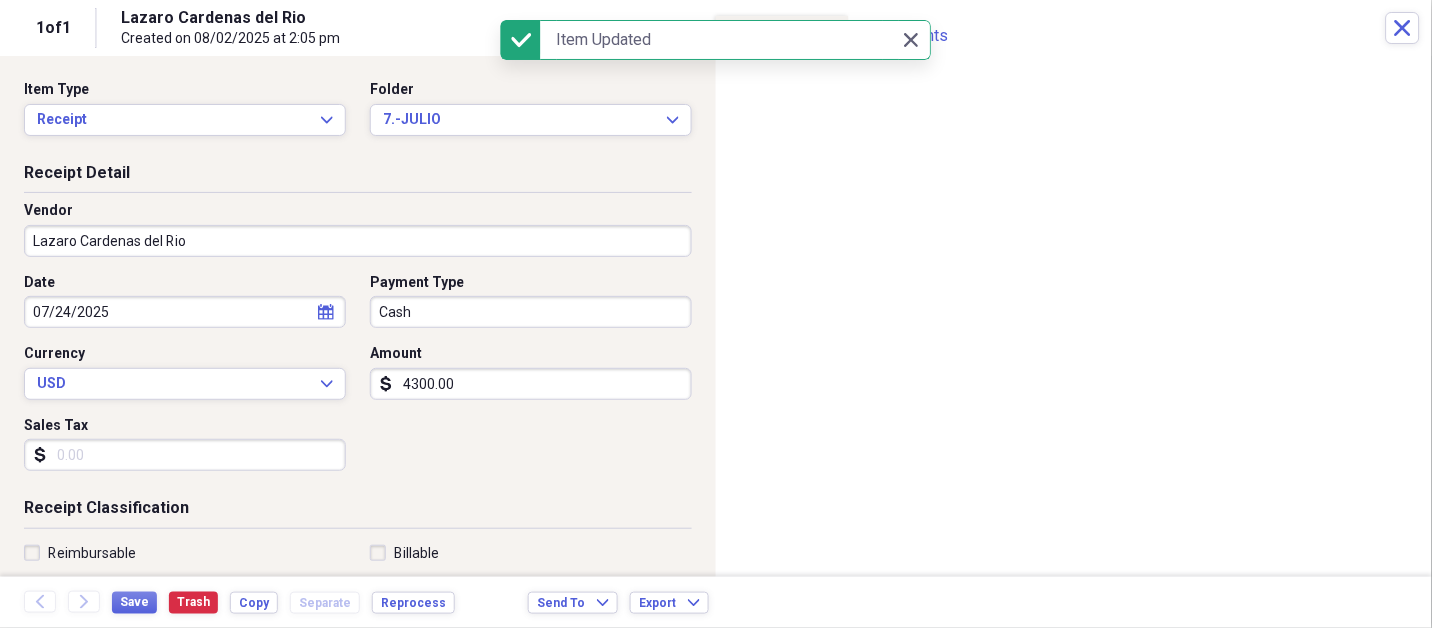 click on "Lazaro Cardenas del Rio" at bounding box center (358, 241) 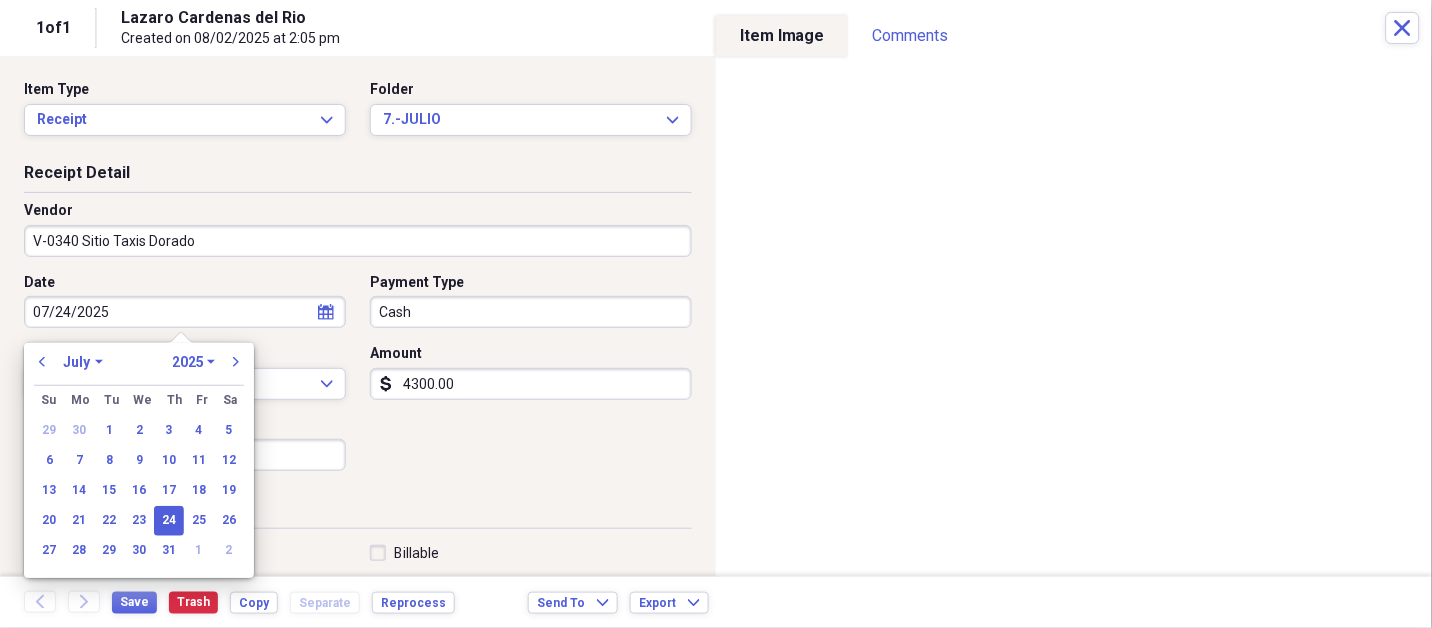 click on "24" at bounding box center (169, 521) 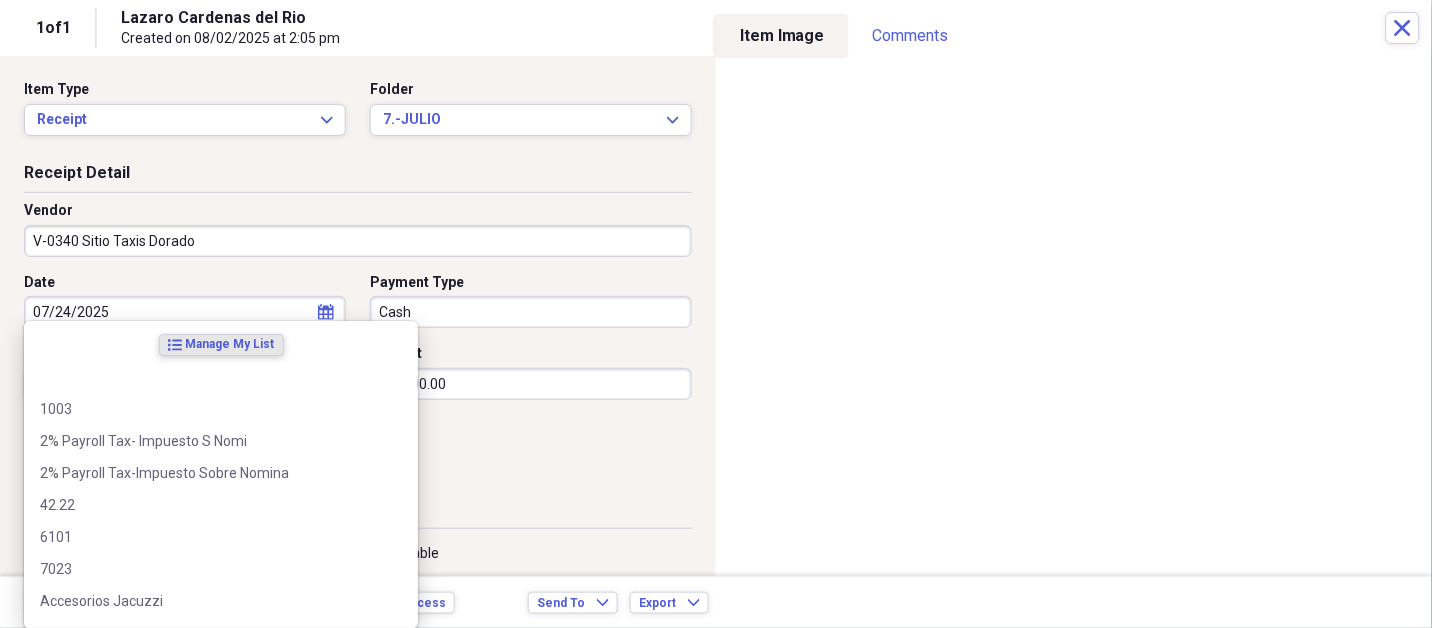 scroll, scrollTop: 307, scrollLeft: 0, axis: vertical 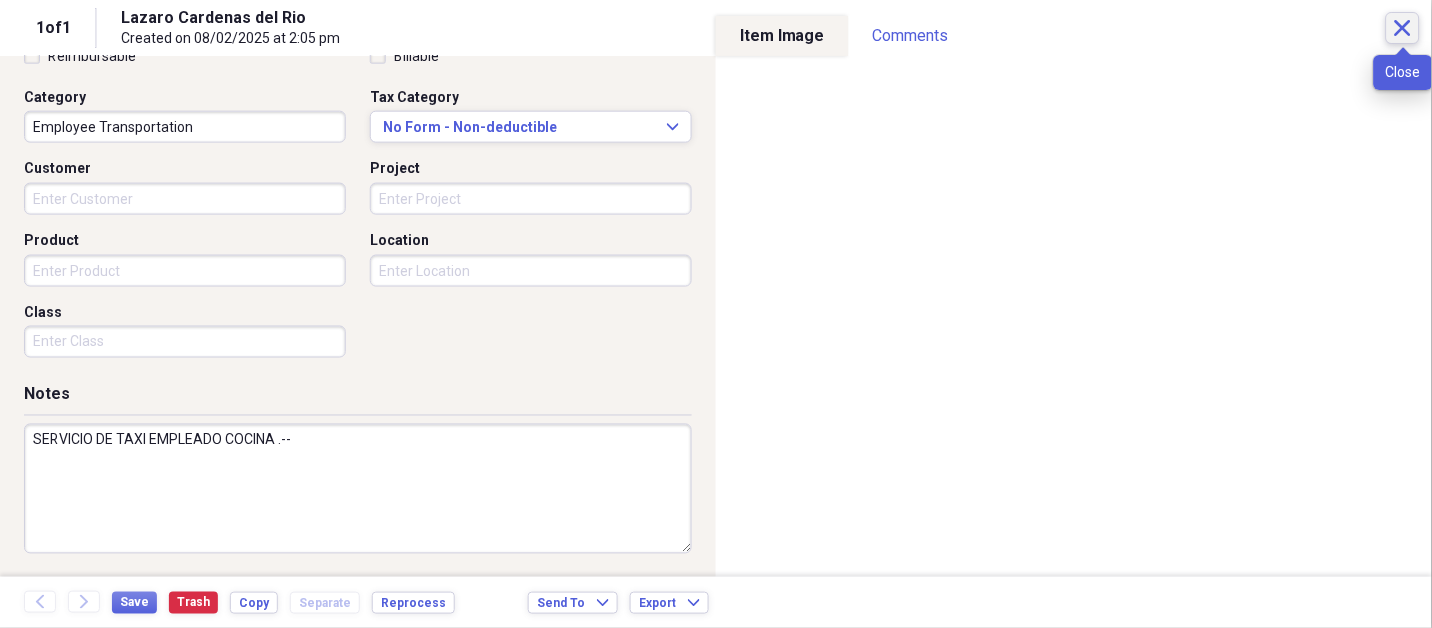 click on "Close" at bounding box center (1403, 28) 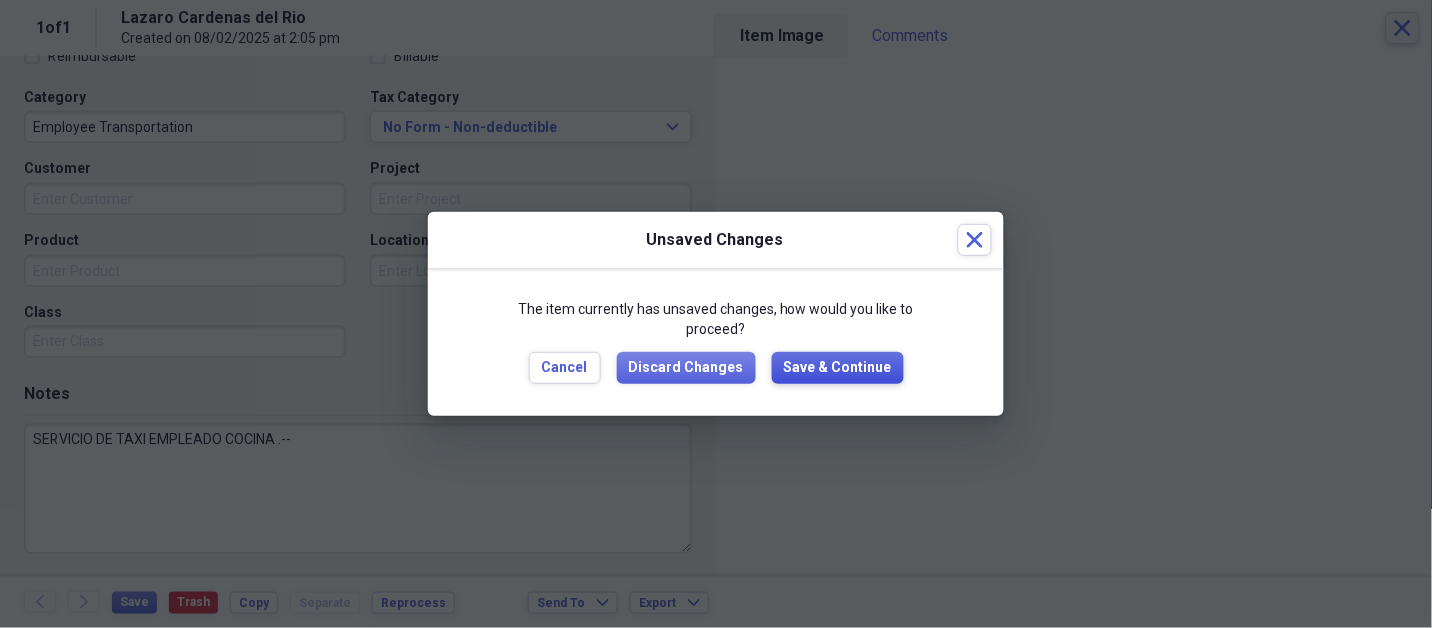 click on "Save & Continue" at bounding box center (838, 368) 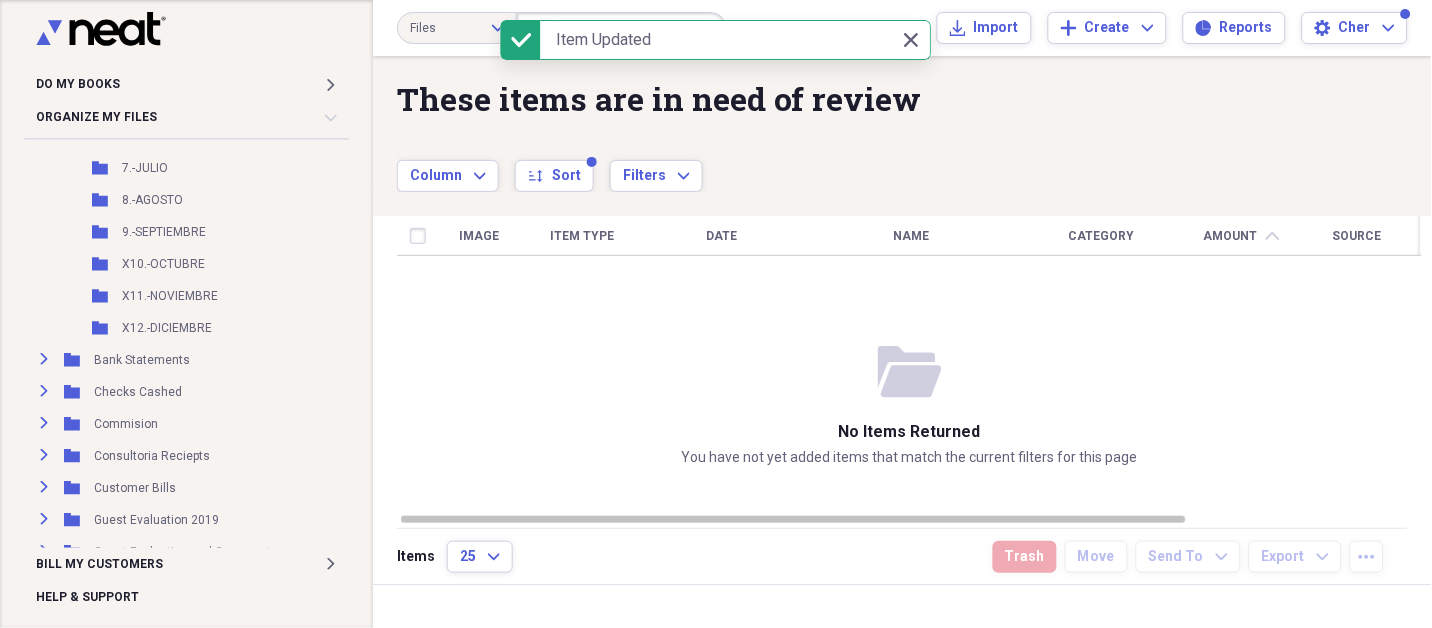 scroll, scrollTop: 0, scrollLeft: 0, axis: both 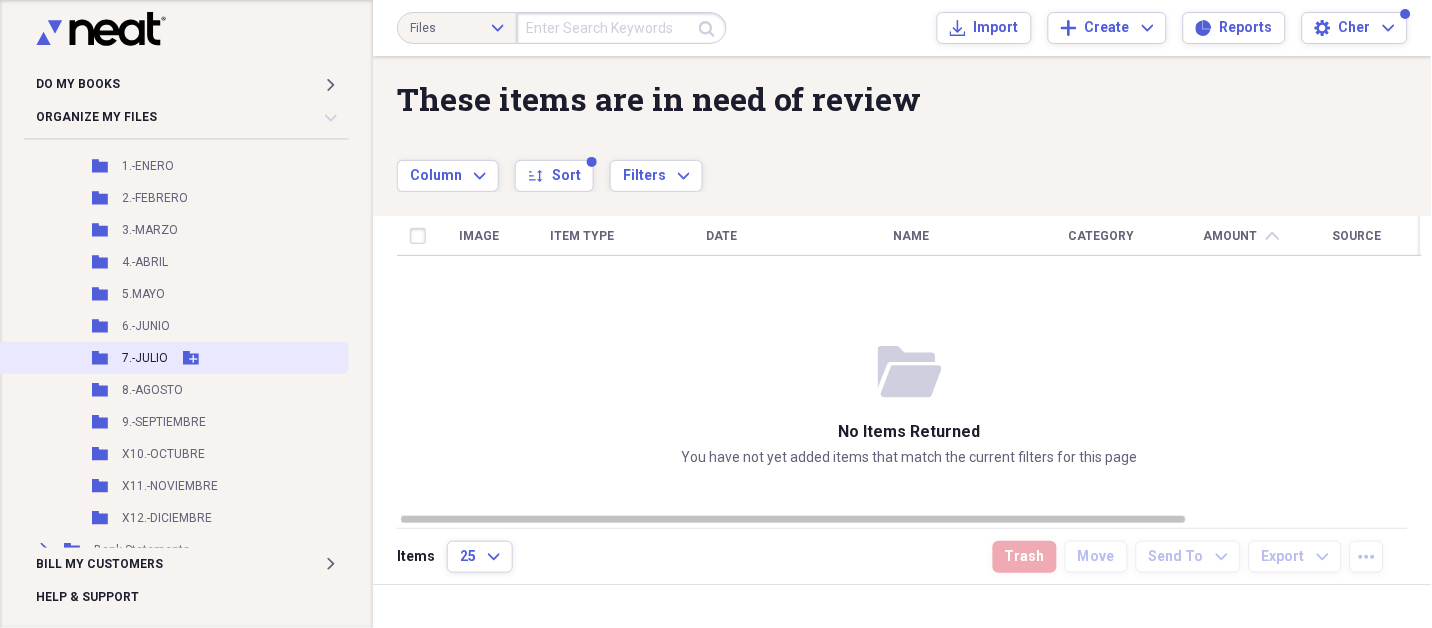 click on "7.-JULIO" at bounding box center (145, 358) 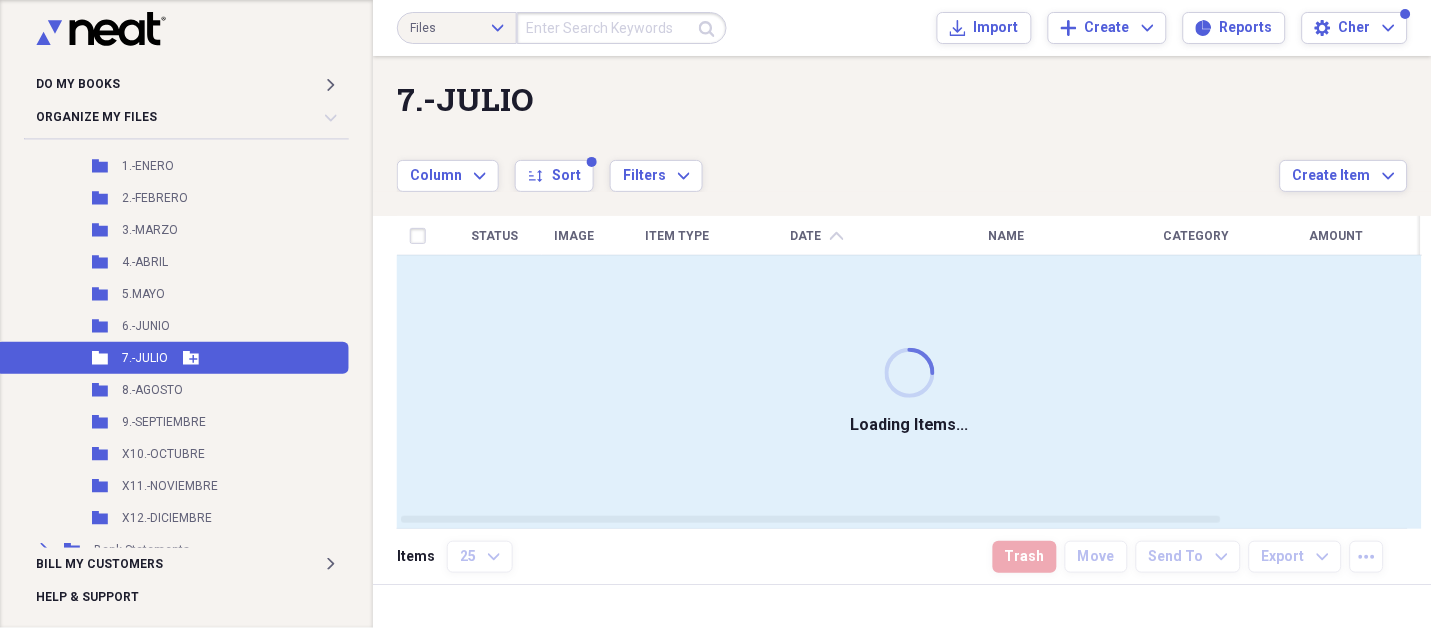 click on "7.-JULIO" at bounding box center (145, 358) 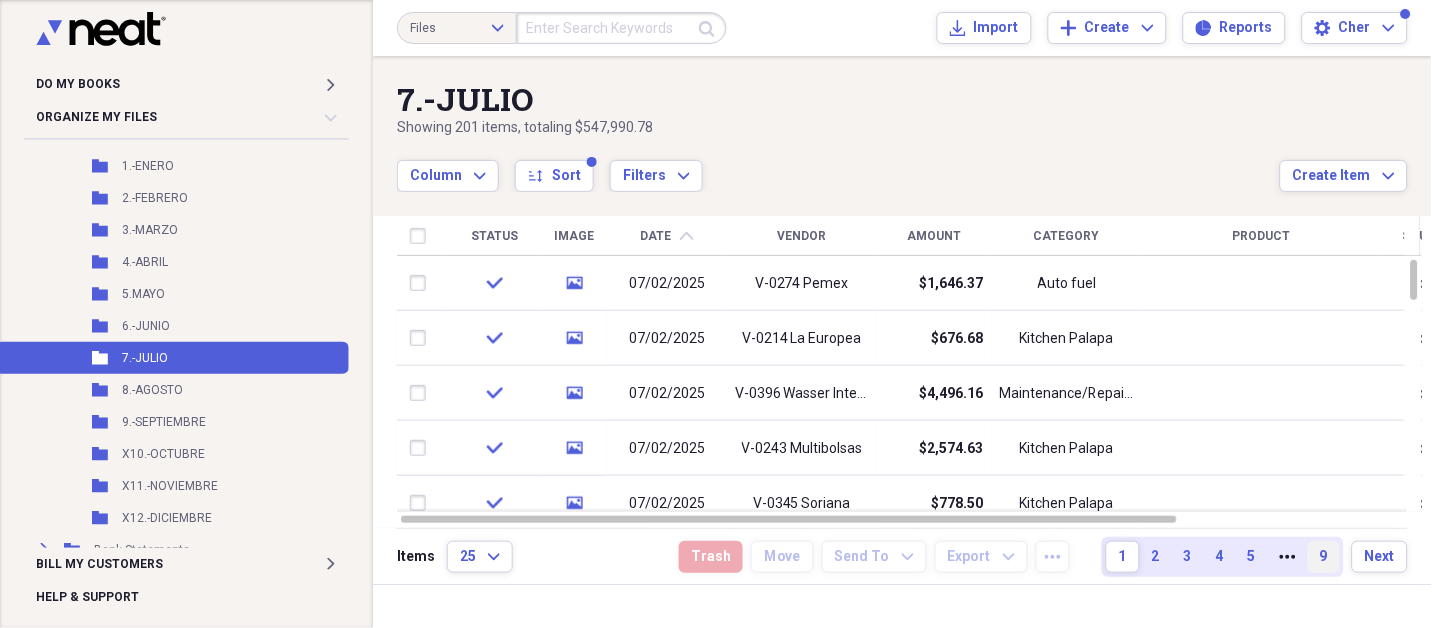 click on "9" at bounding box center (1324, 557) 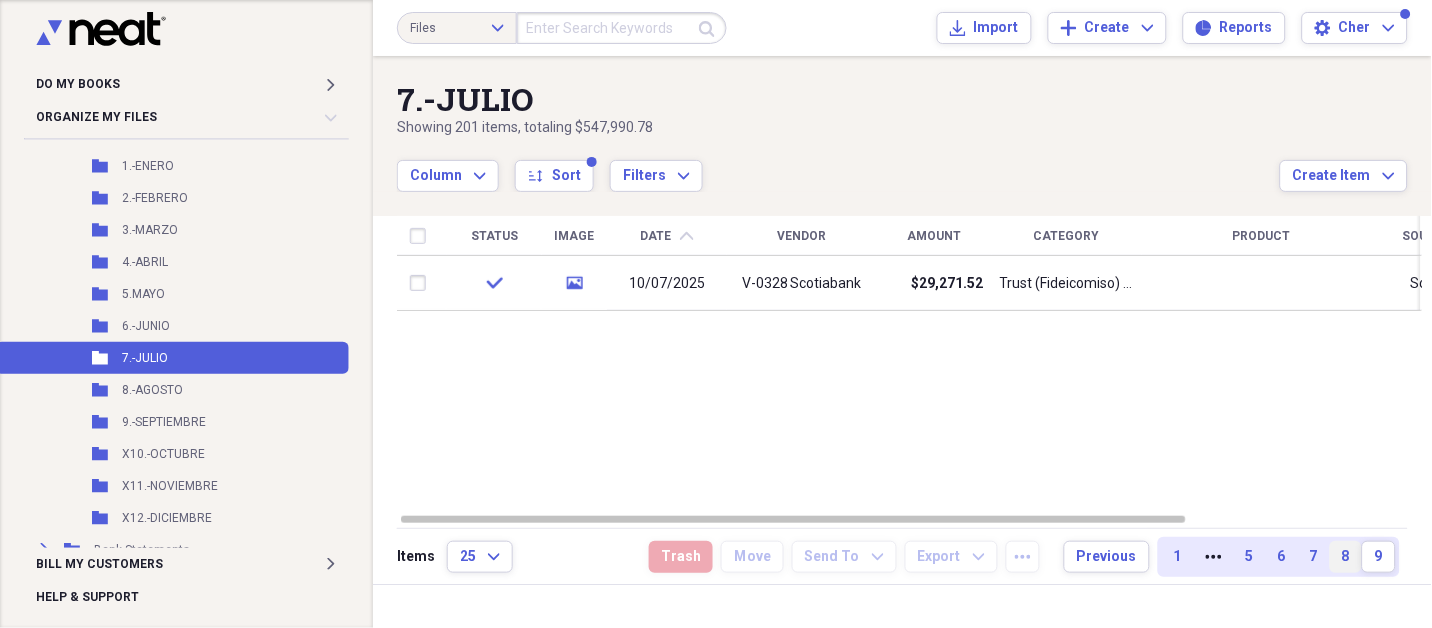 click on "8" at bounding box center [1346, 557] 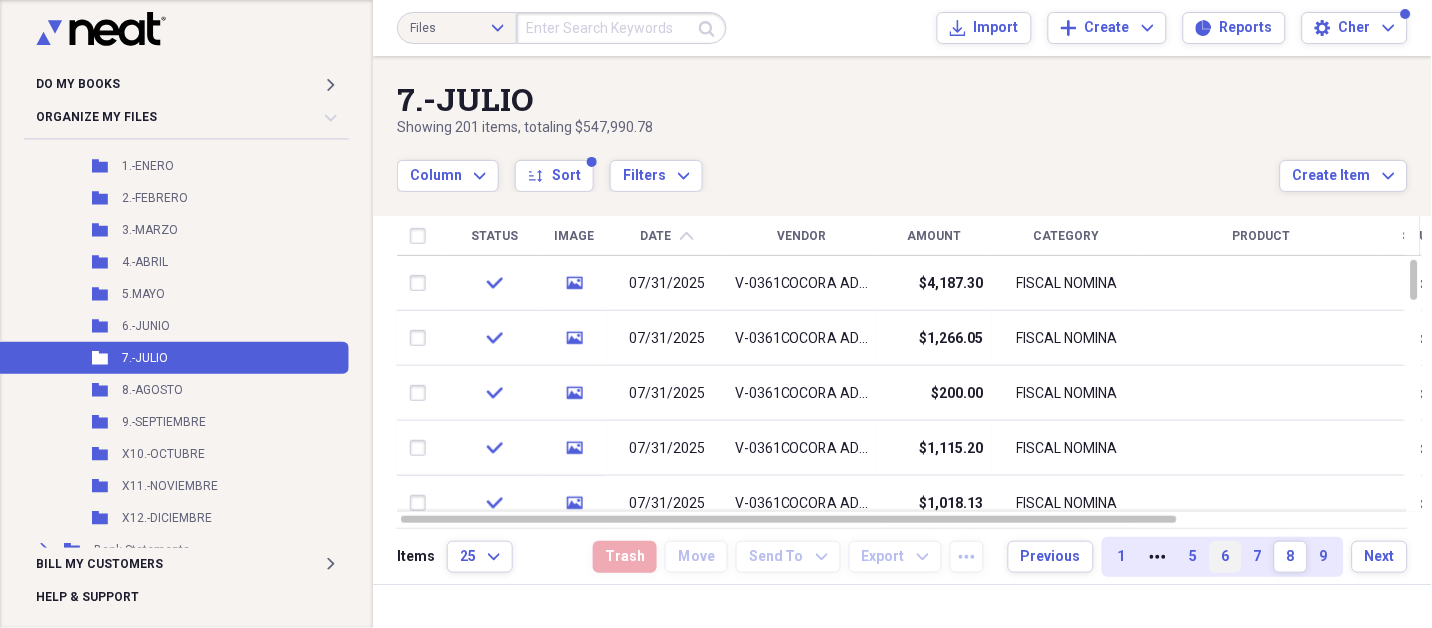 drag, startPoint x: 1257, startPoint y: 557, endPoint x: 1215, endPoint y: 556, distance: 42.0119 